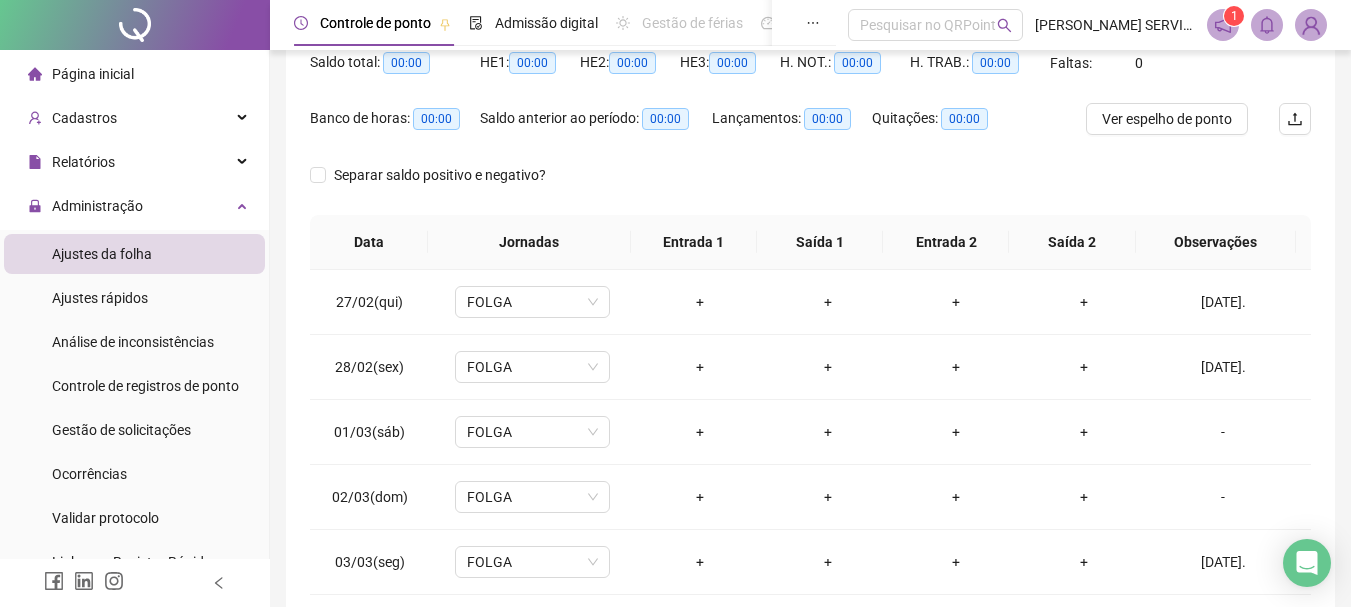scroll, scrollTop: 15, scrollLeft: 0, axis: vertical 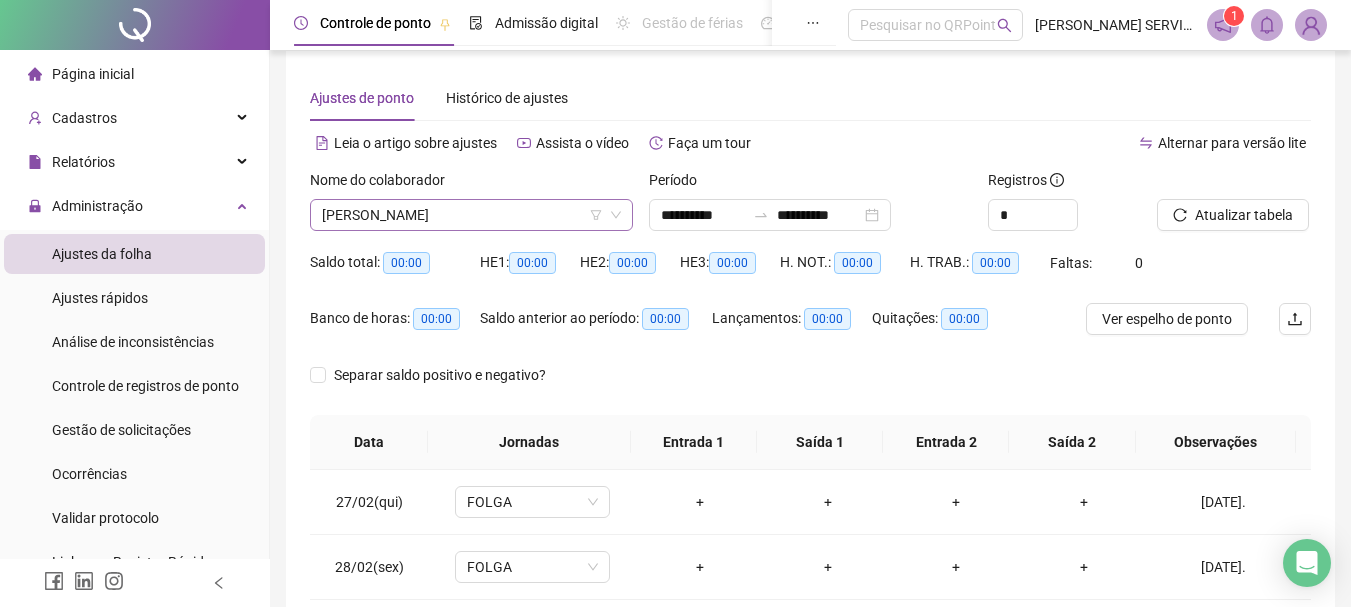click on "[PERSON_NAME]" at bounding box center [471, 215] 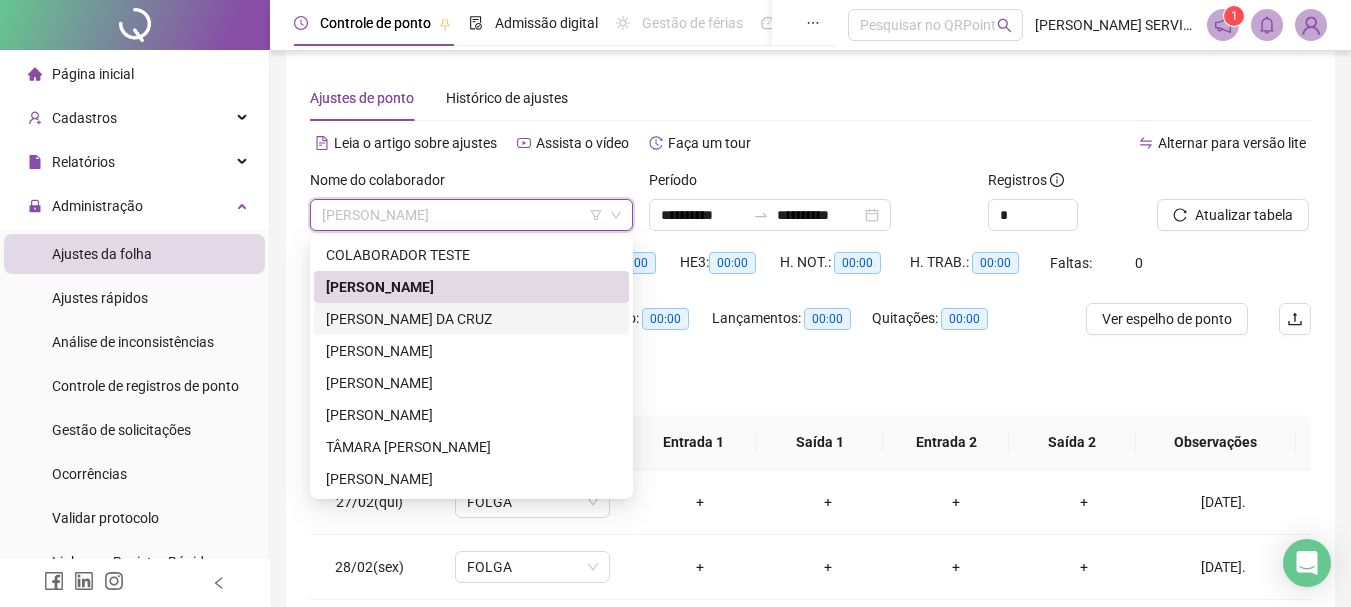 click on "[PERSON_NAME] DA CRUZ" at bounding box center (471, 319) 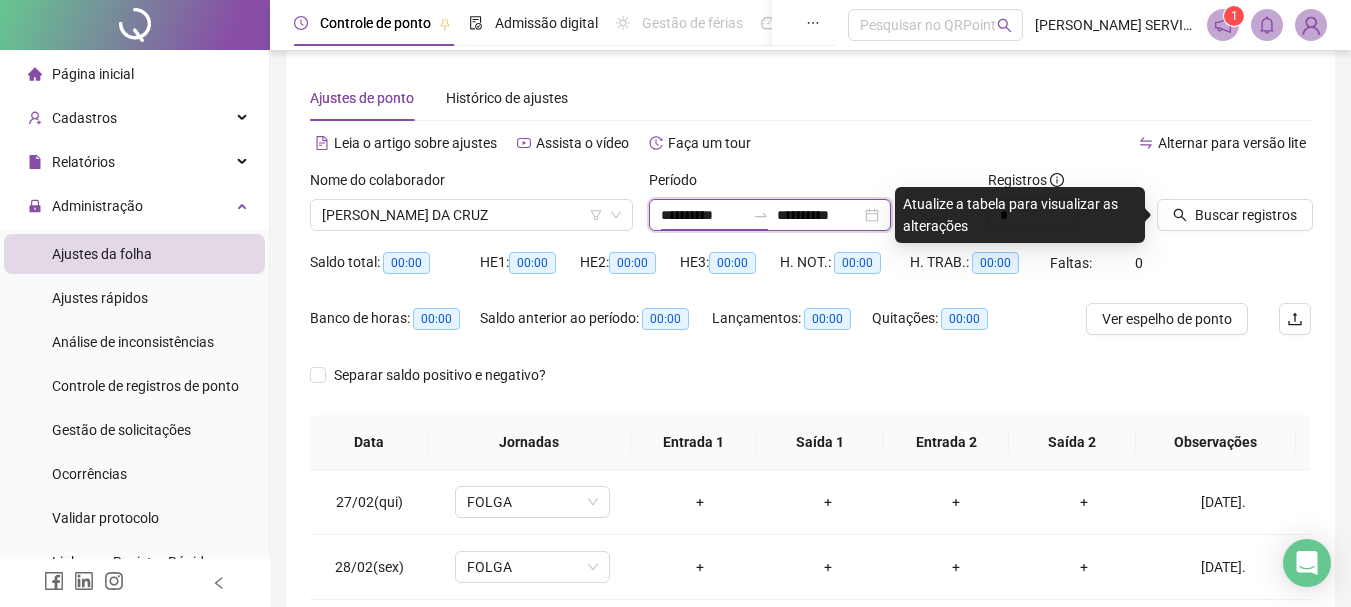 click on "**********" at bounding box center (703, 215) 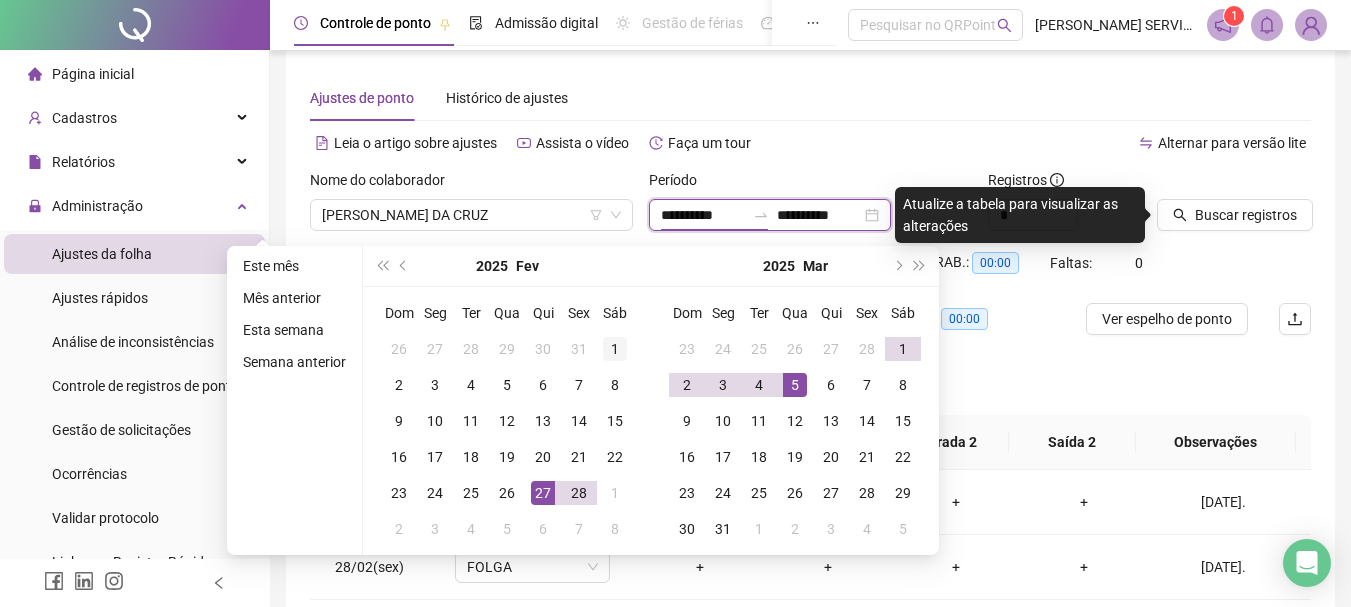 type on "**********" 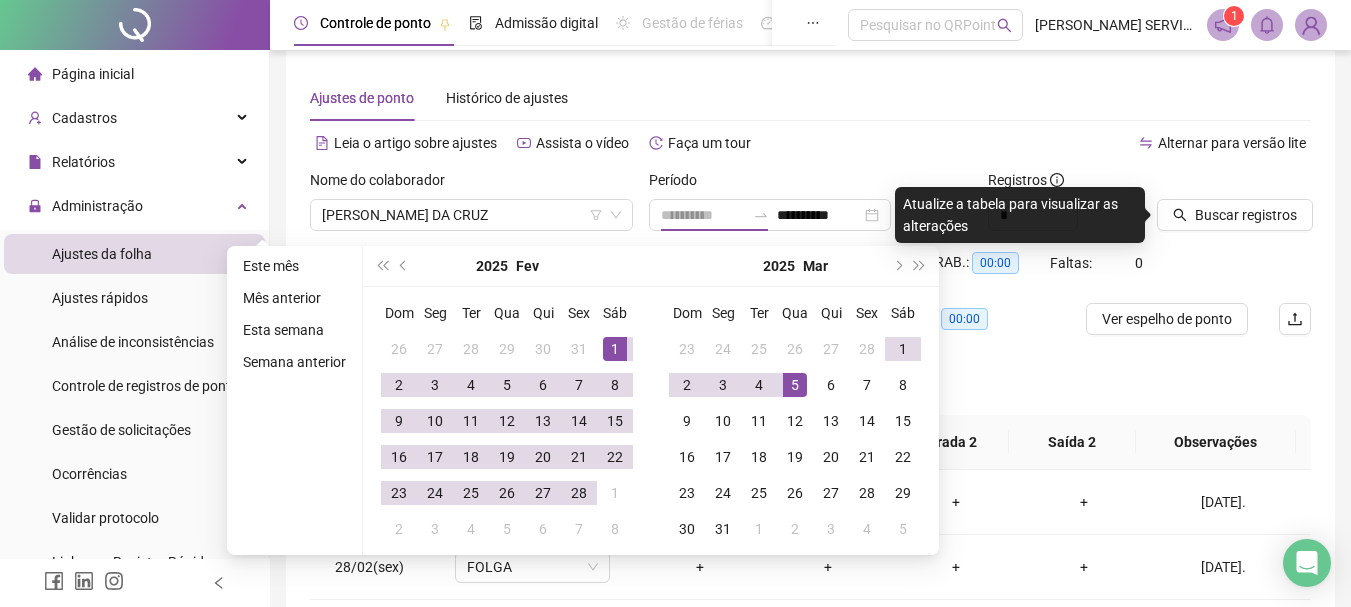 click on "1" at bounding box center (615, 349) 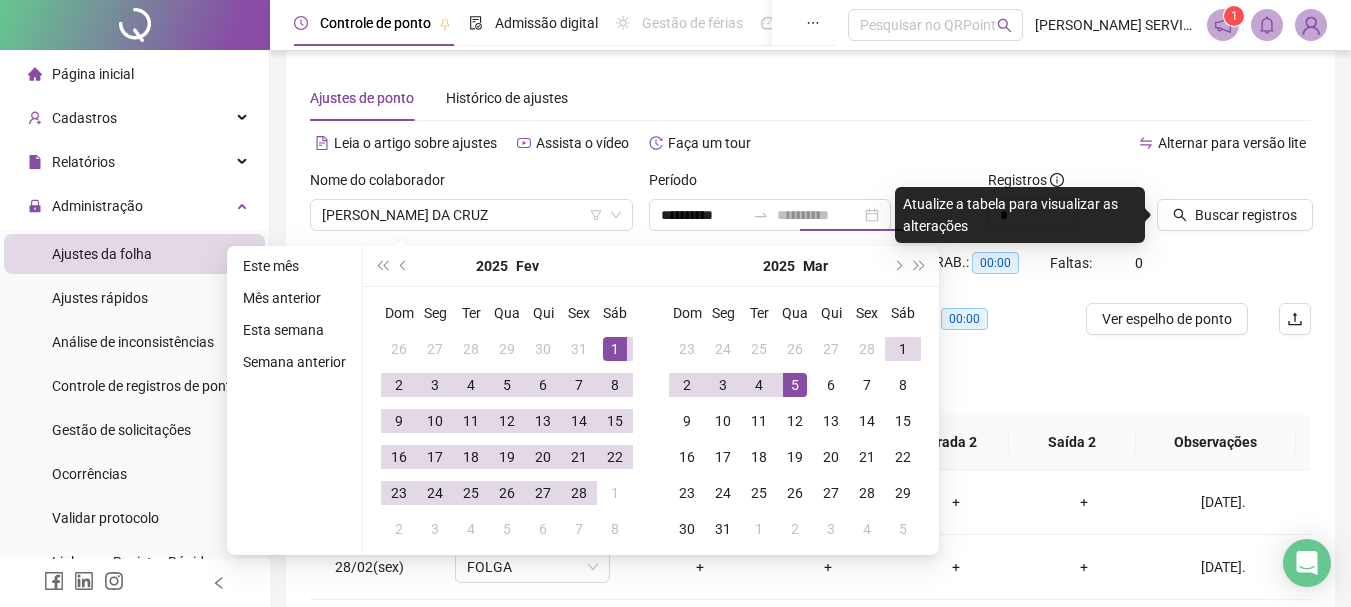 click on "1" at bounding box center (615, 349) 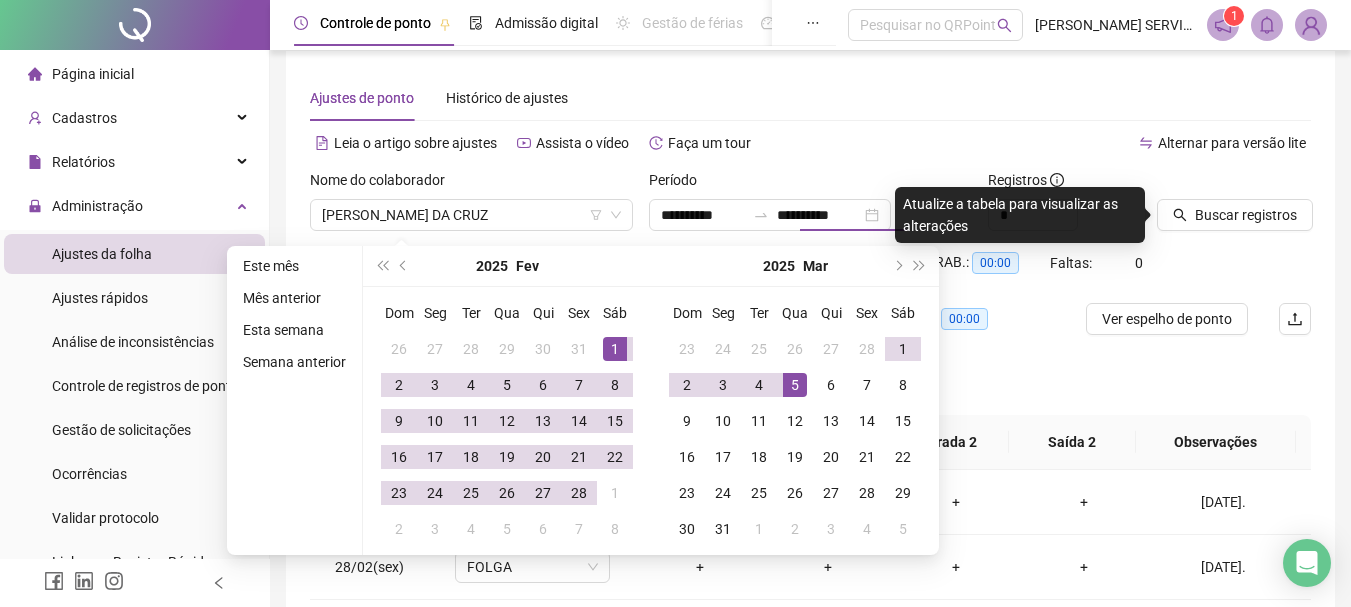 type on "**********" 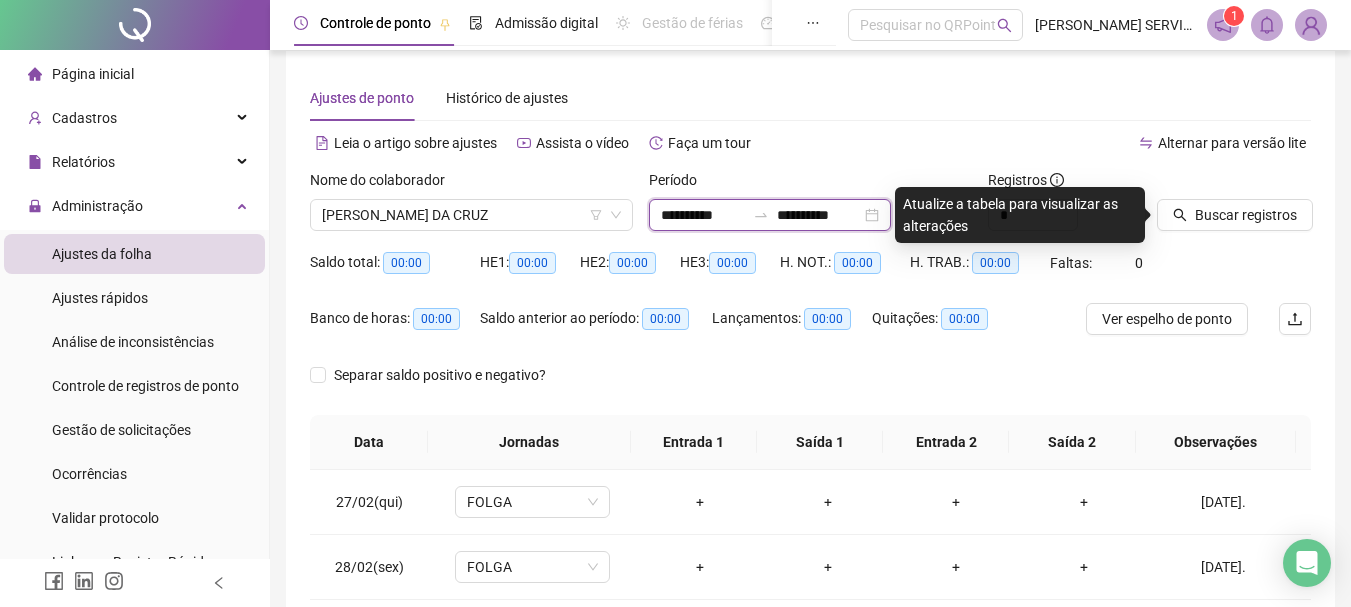 click on "**********" at bounding box center [703, 215] 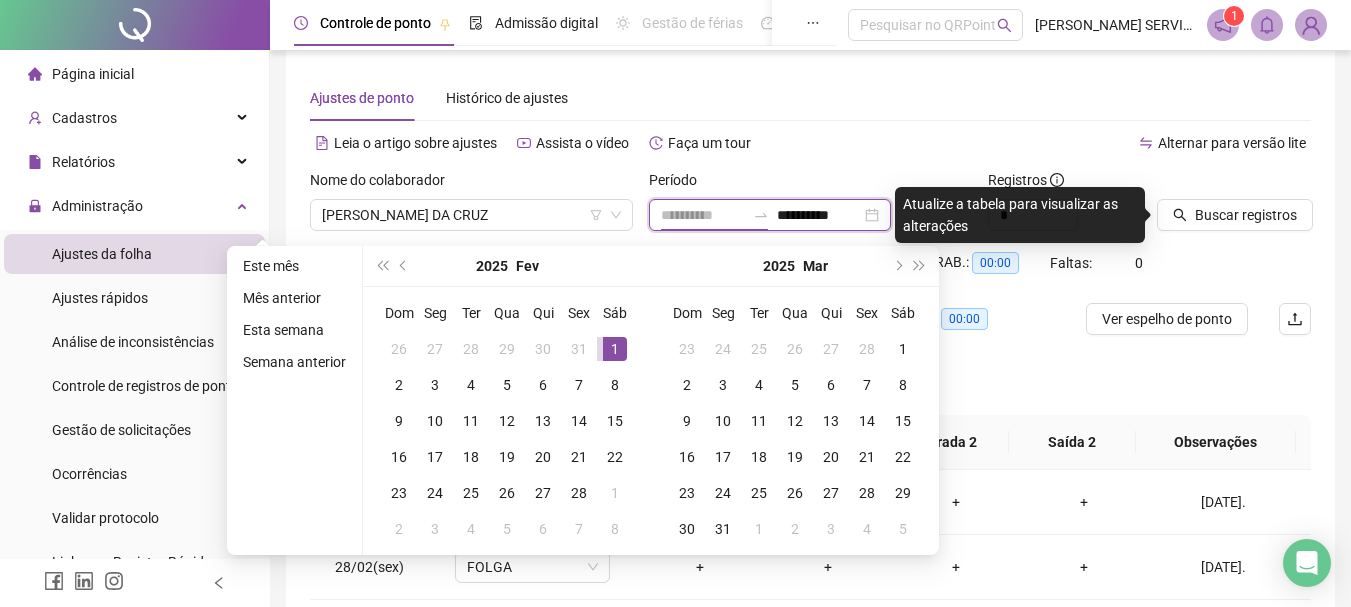 type on "**********" 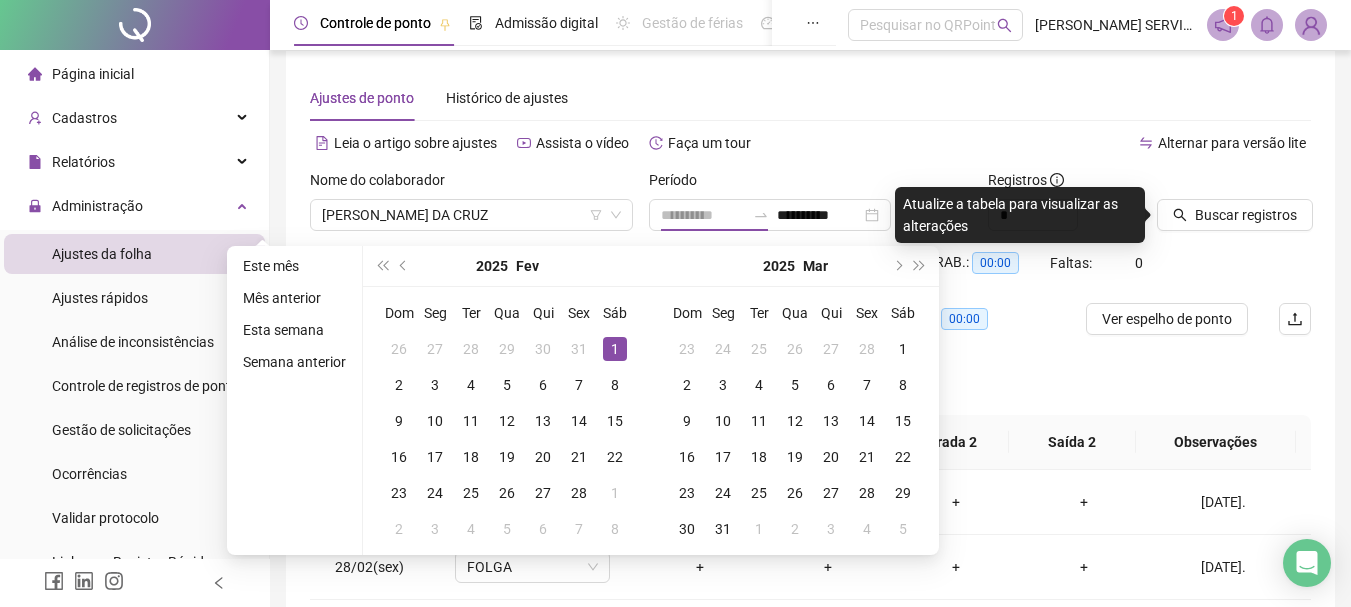 click on "1" at bounding box center (615, 349) 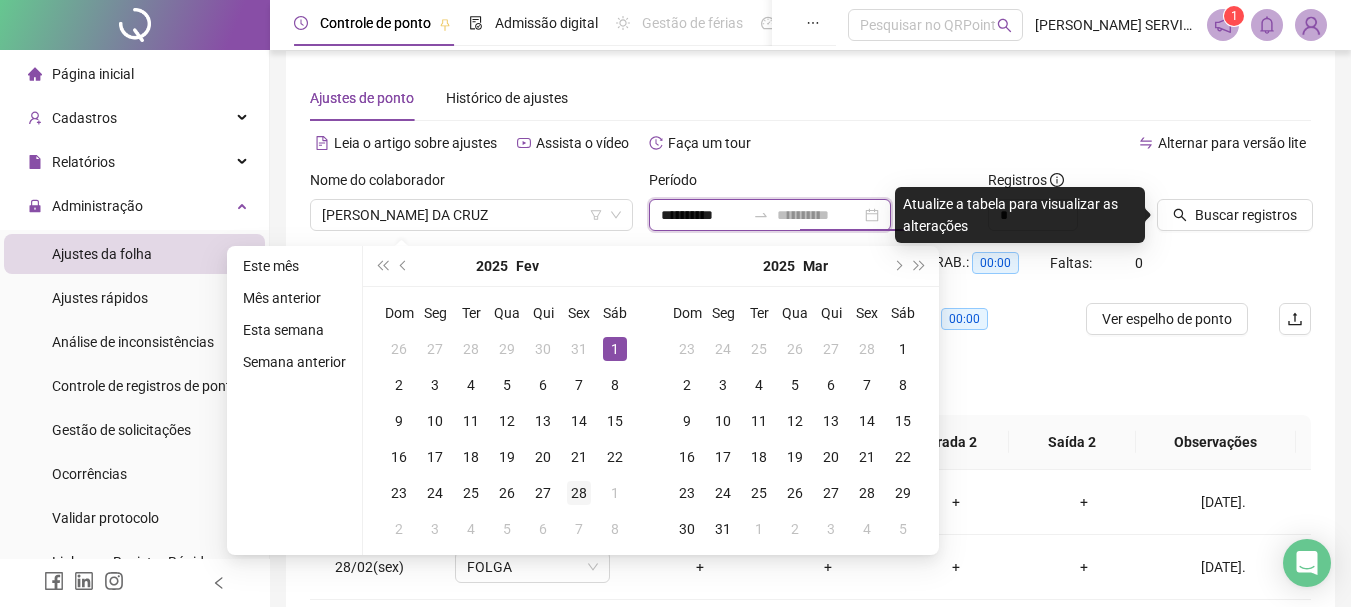 type on "**********" 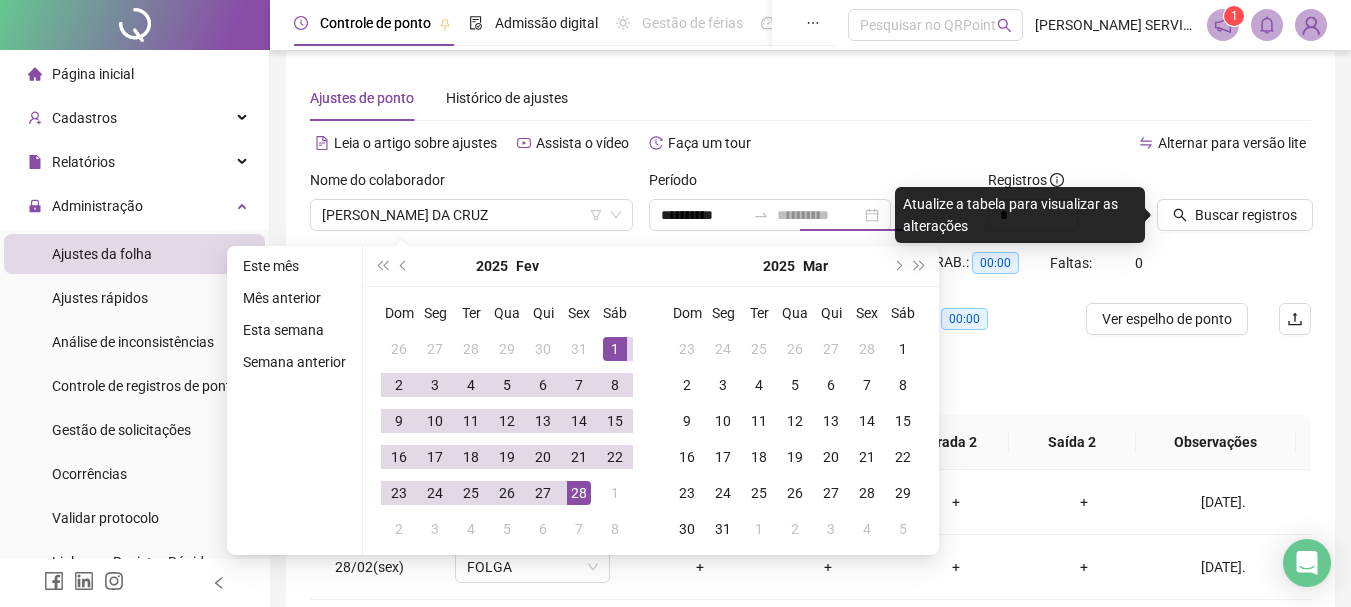 click on "28" at bounding box center (579, 493) 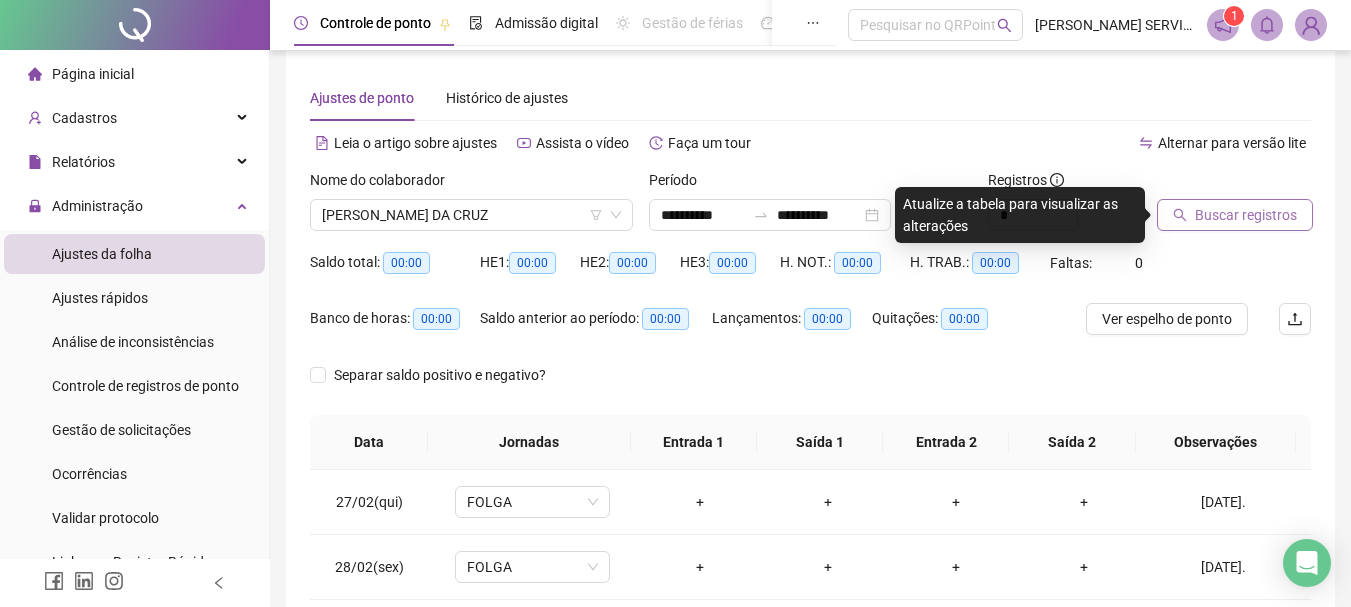 click on "Buscar registros" at bounding box center [1246, 215] 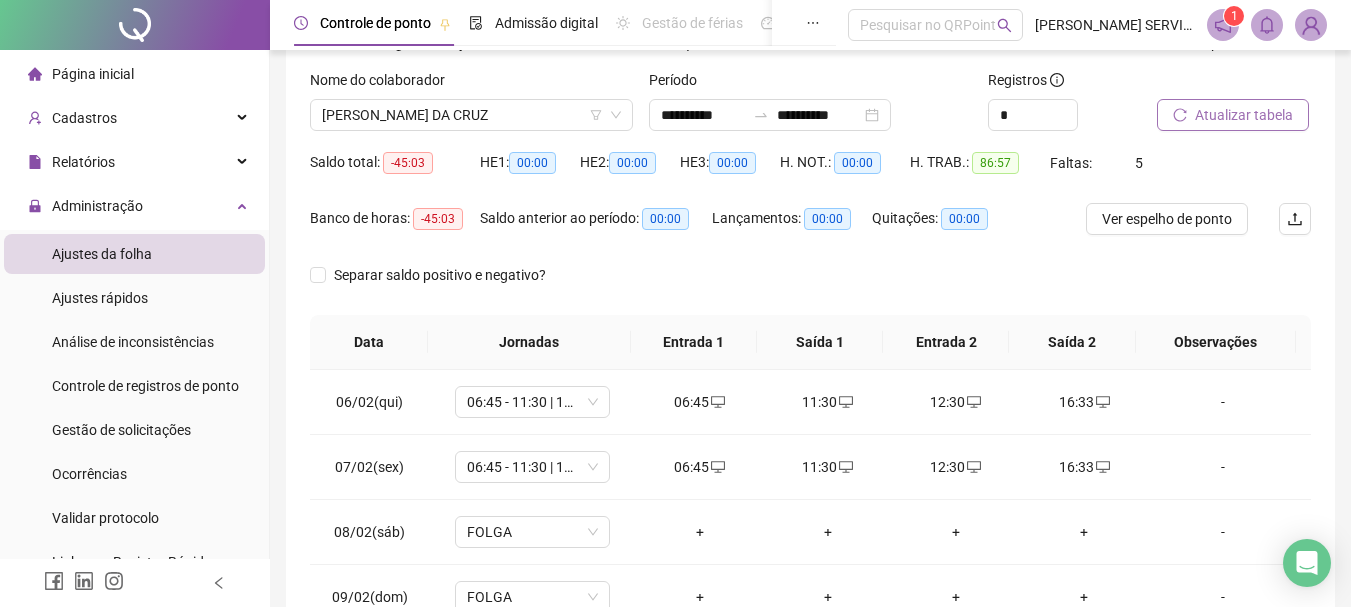 scroll, scrollTop: 215, scrollLeft: 0, axis: vertical 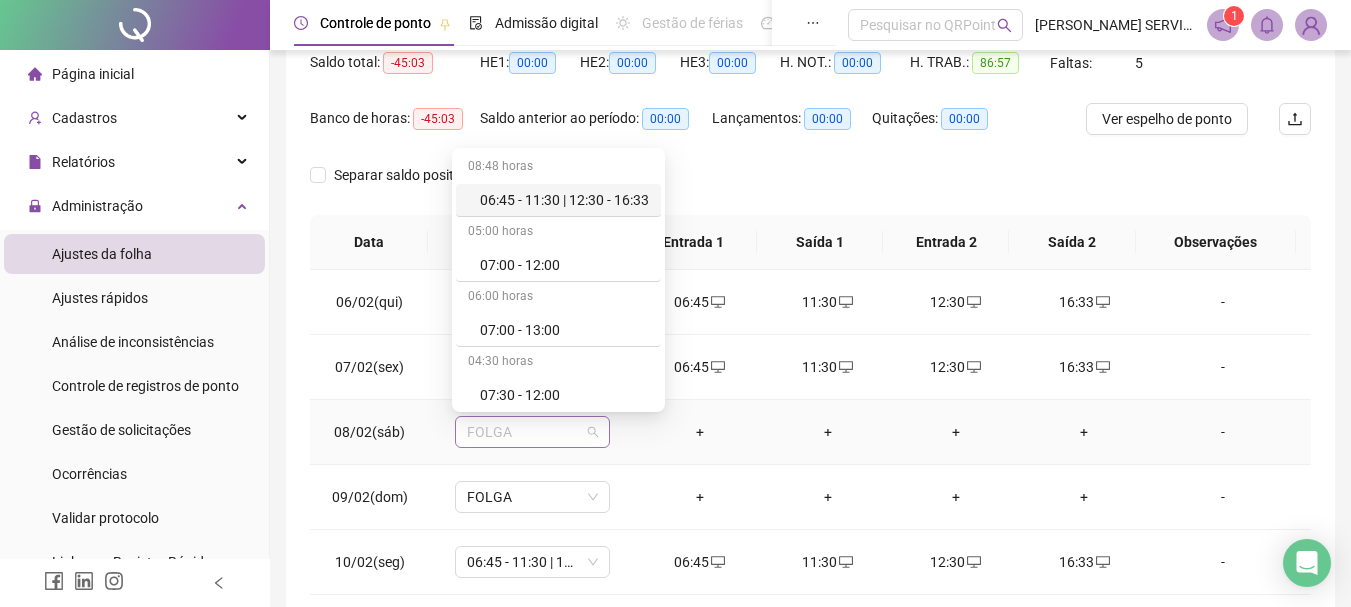 click on "FOLGA" at bounding box center [532, 432] 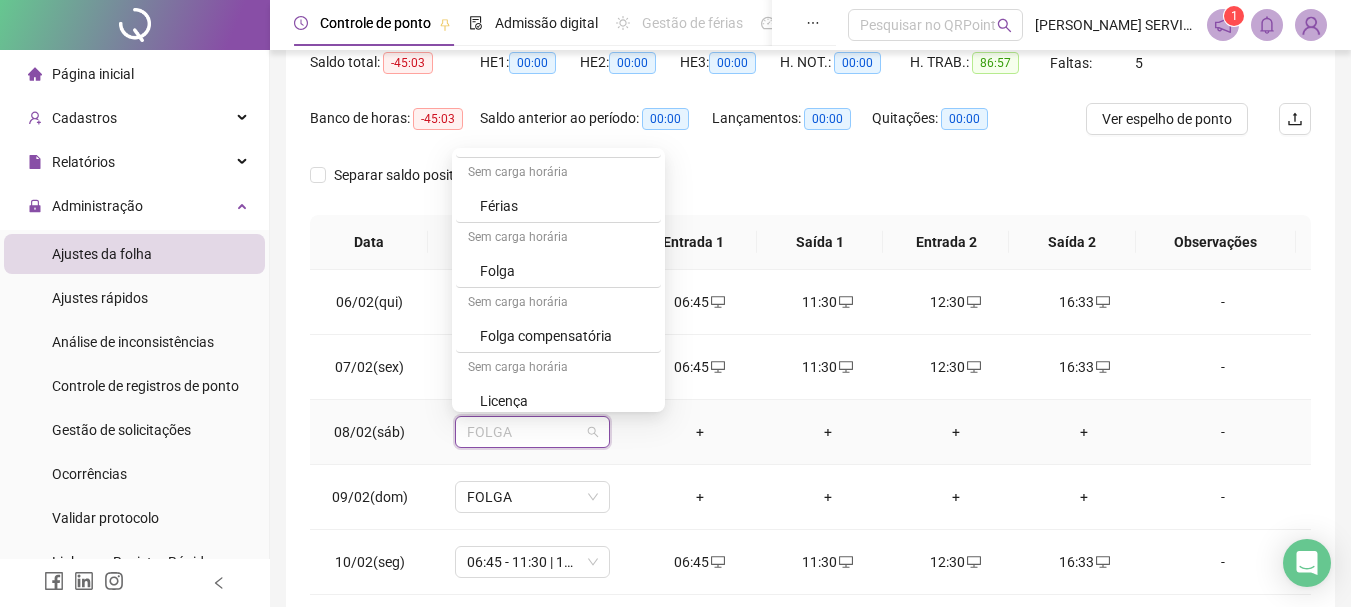 scroll, scrollTop: 459, scrollLeft: 0, axis: vertical 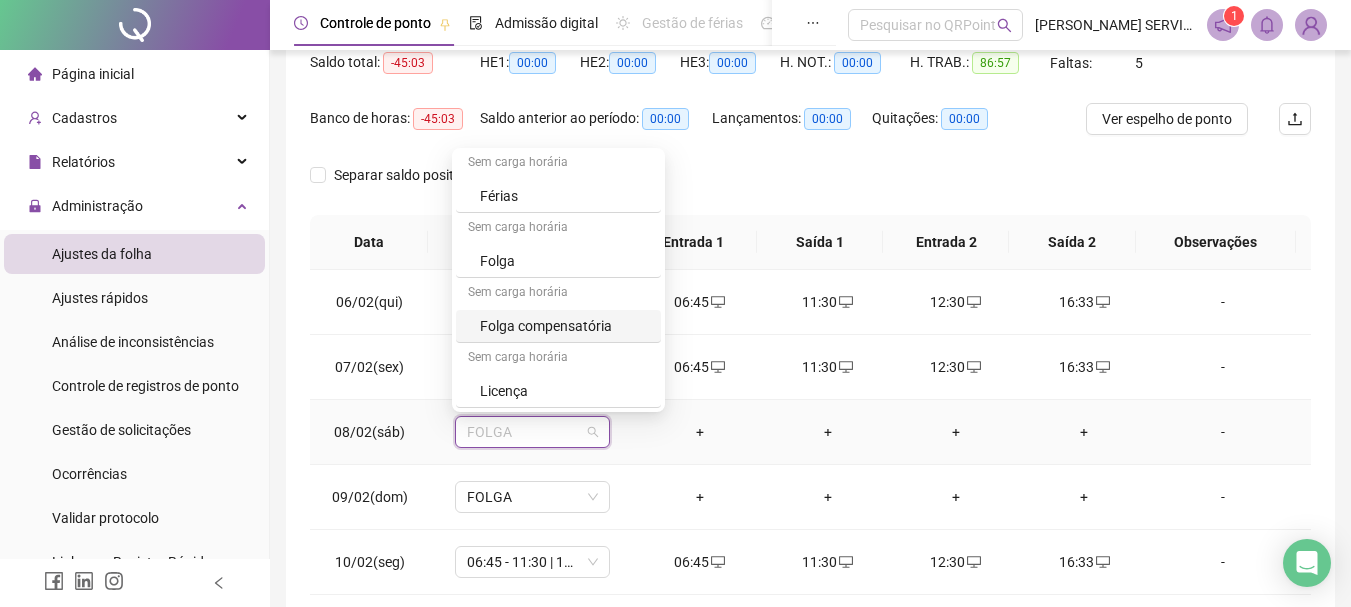 click on "Folga compensatória" at bounding box center (564, 326) 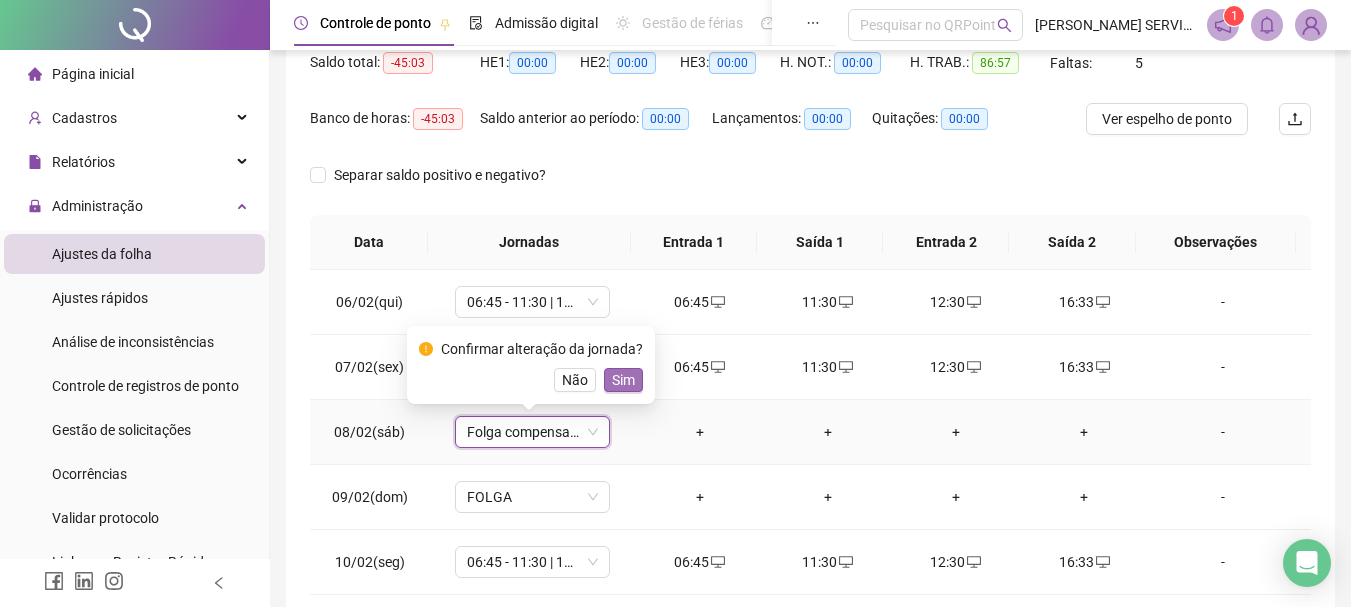 click on "Sim" at bounding box center [623, 380] 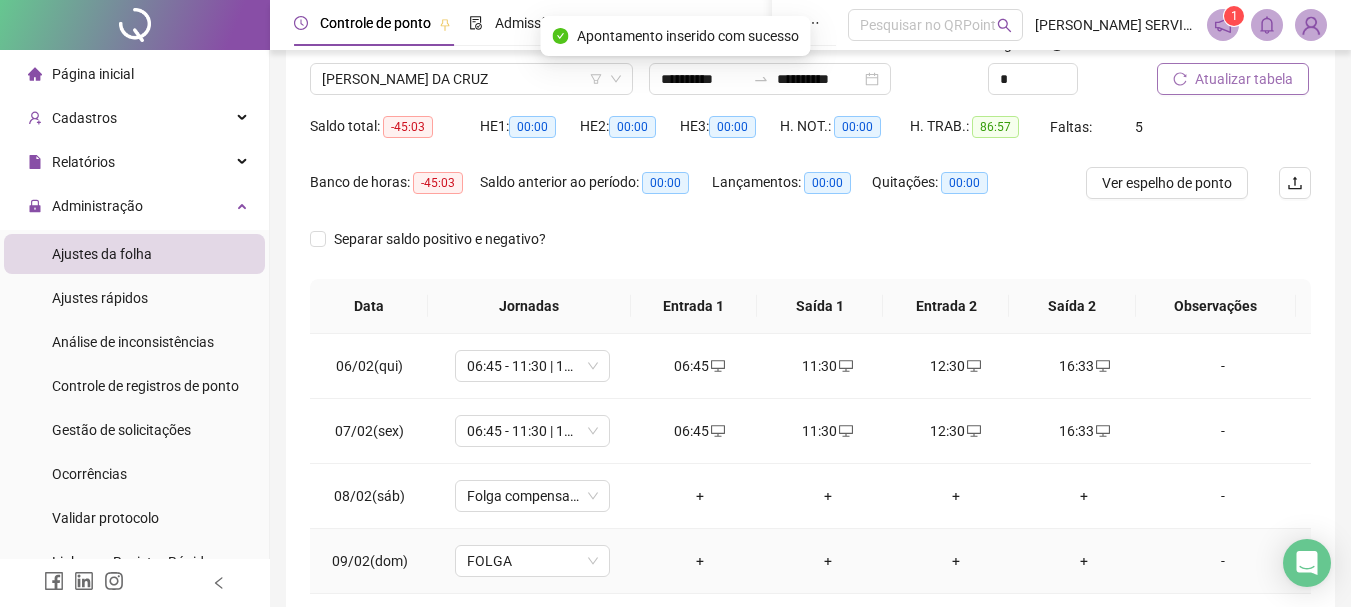 scroll, scrollTop: 115, scrollLeft: 0, axis: vertical 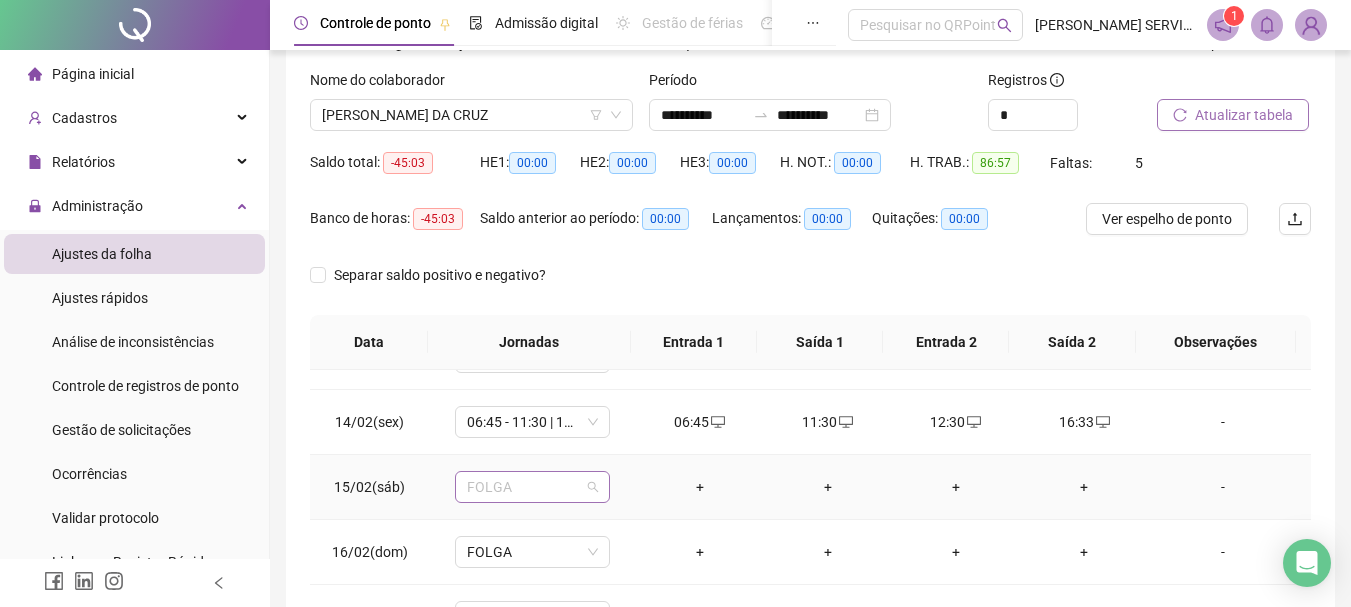 click on "FOLGA" at bounding box center (532, 487) 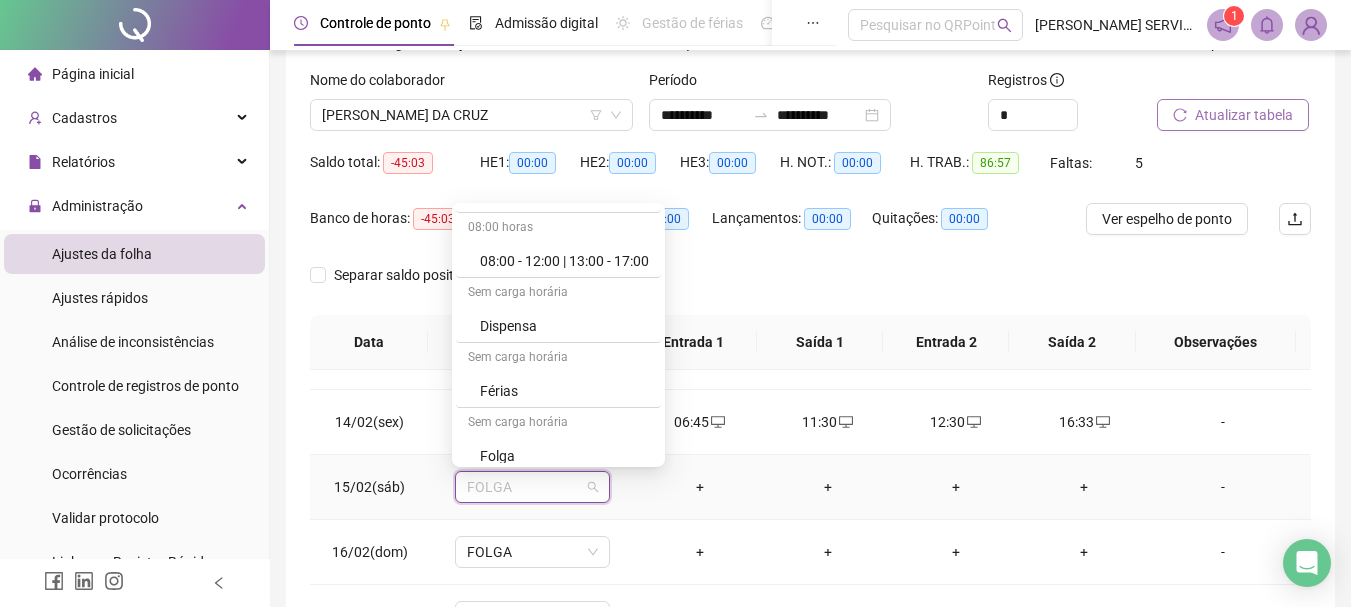 scroll, scrollTop: 459, scrollLeft: 0, axis: vertical 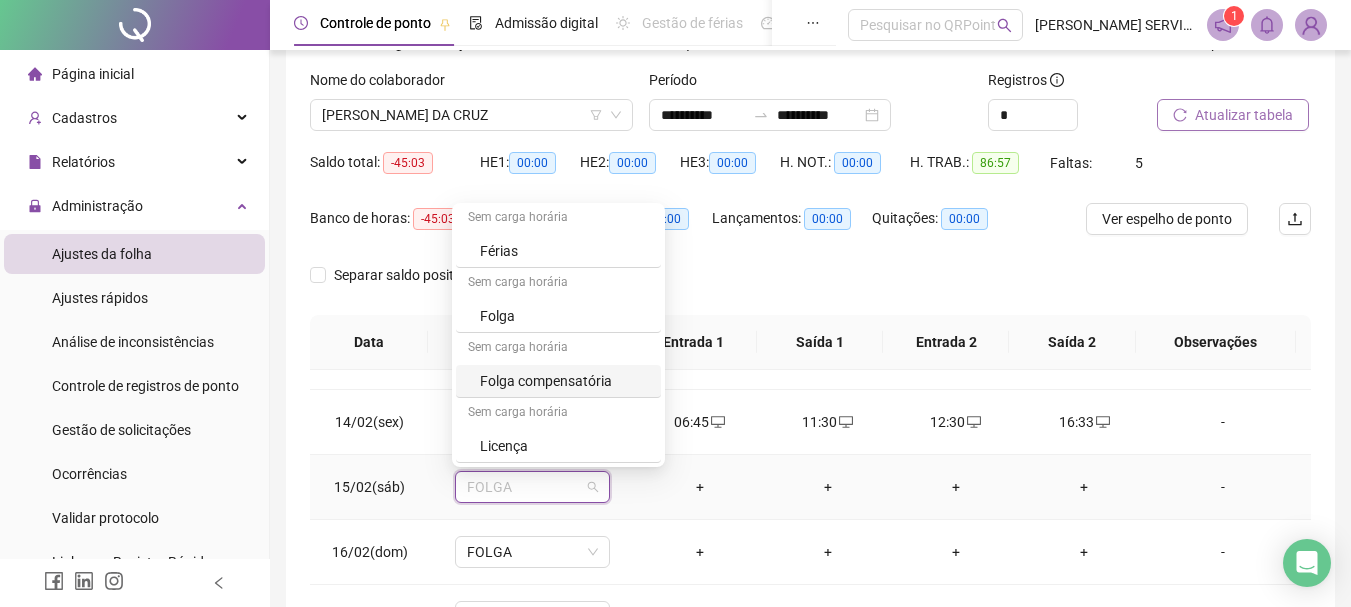 click on "Folga compensatória" at bounding box center (564, 381) 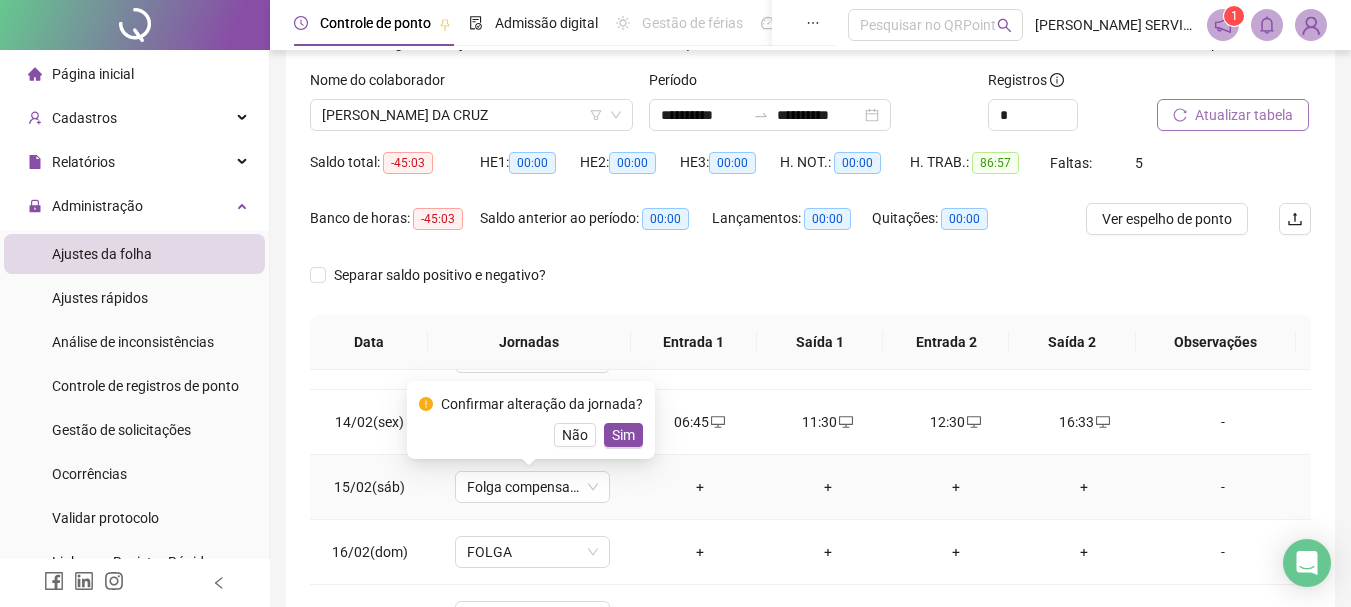 click on "Sim" at bounding box center (623, 435) 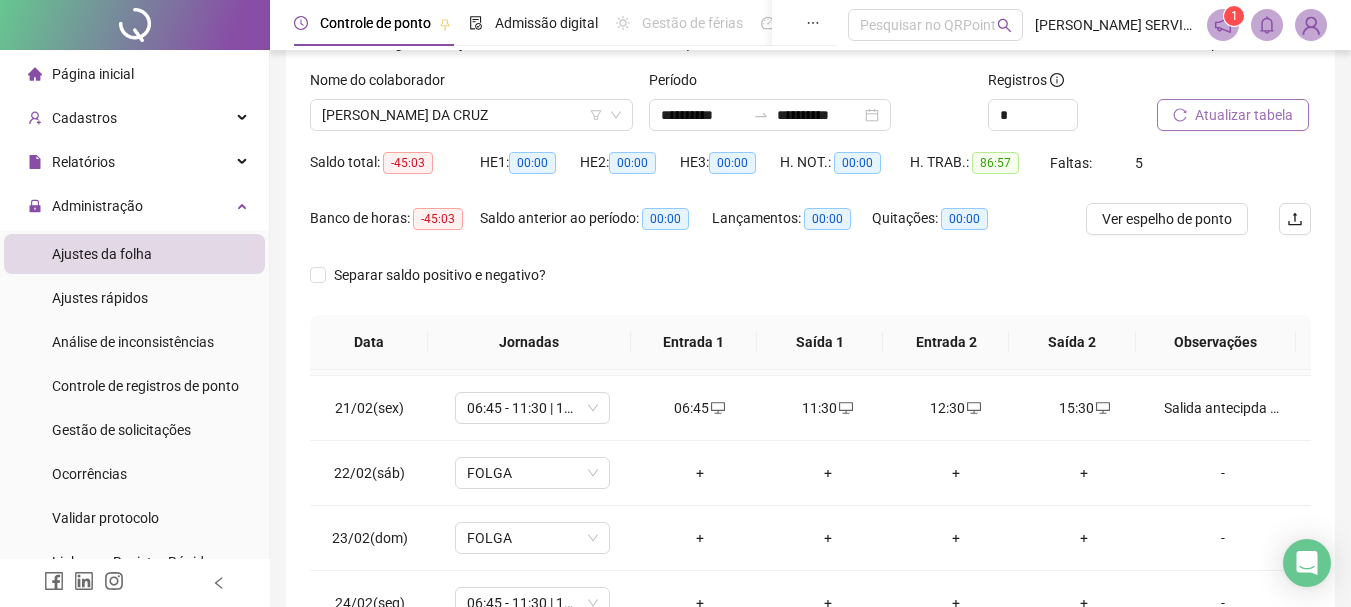 scroll, scrollTop: 1000, scrollLeft: 0, axis: vertical 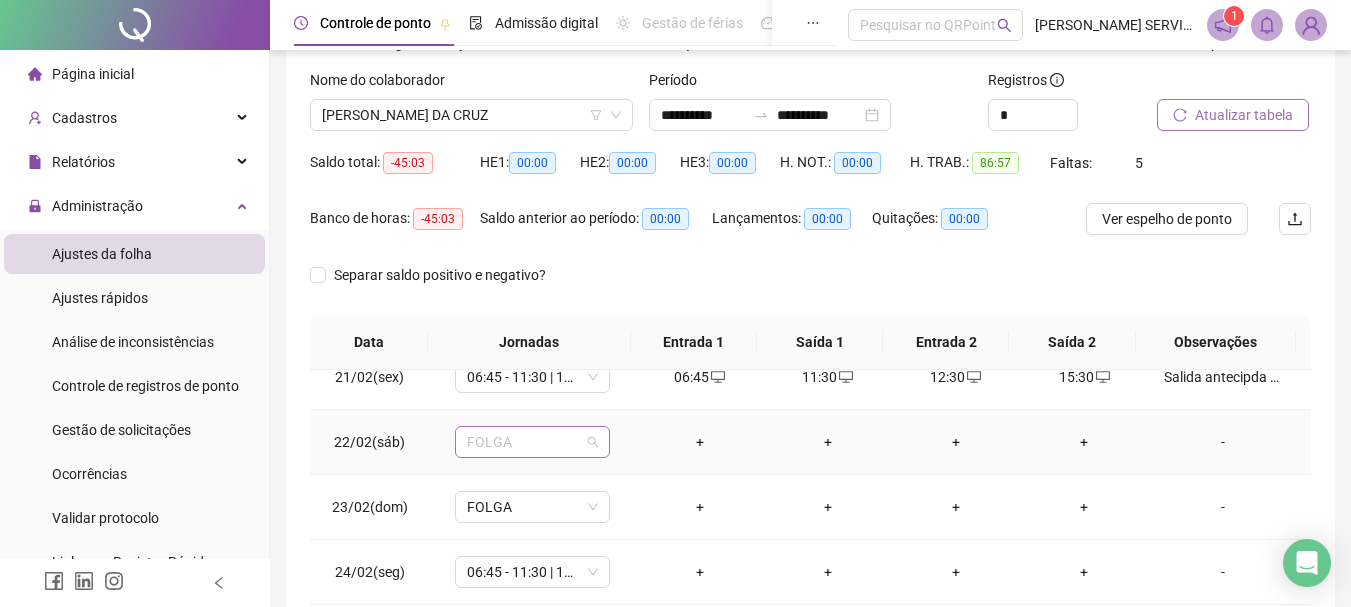 click on "FOLGA" at bounding box center [532, 442] 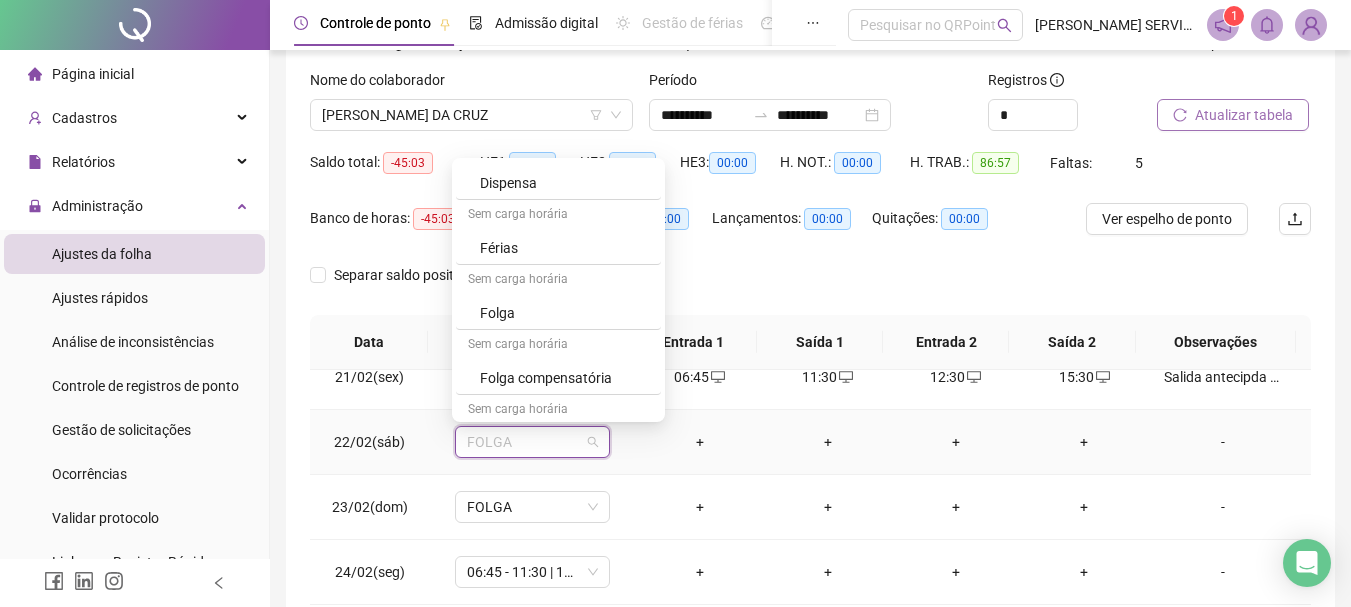 scroll, scrollTop: 459, scrollLeft: 0, axis: vertical 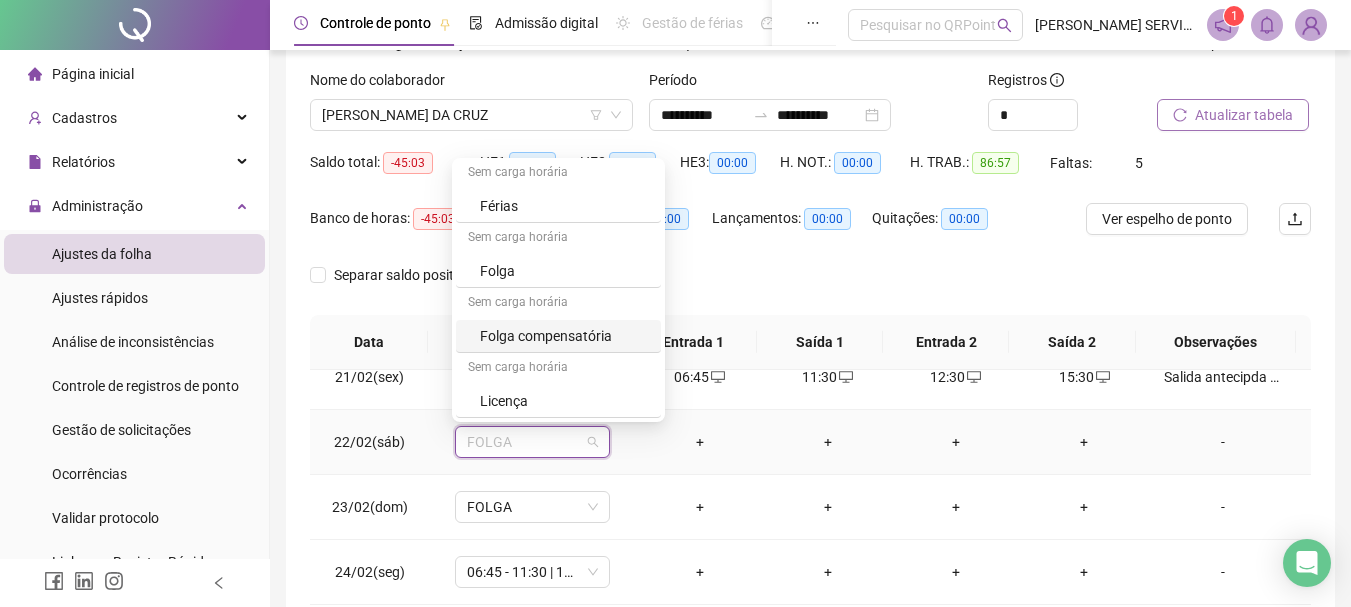 click on "Folga compensatória" at bounding box center [564, 336] 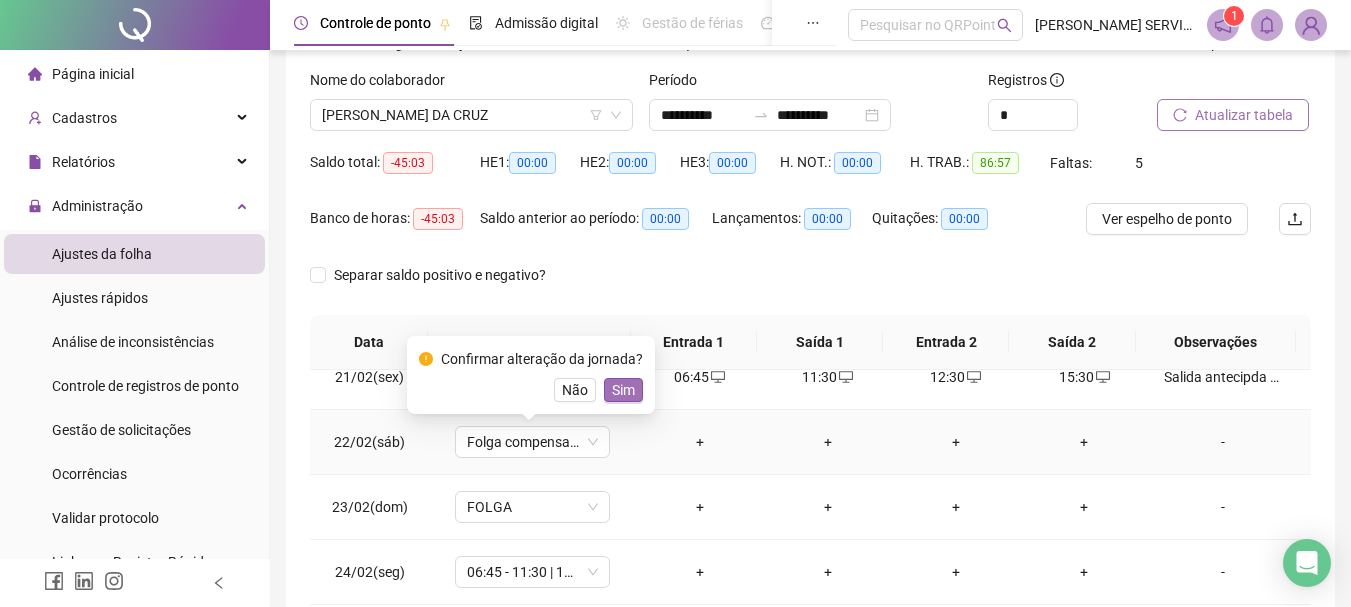 click on "Sim" at bounding box center [623, 390] 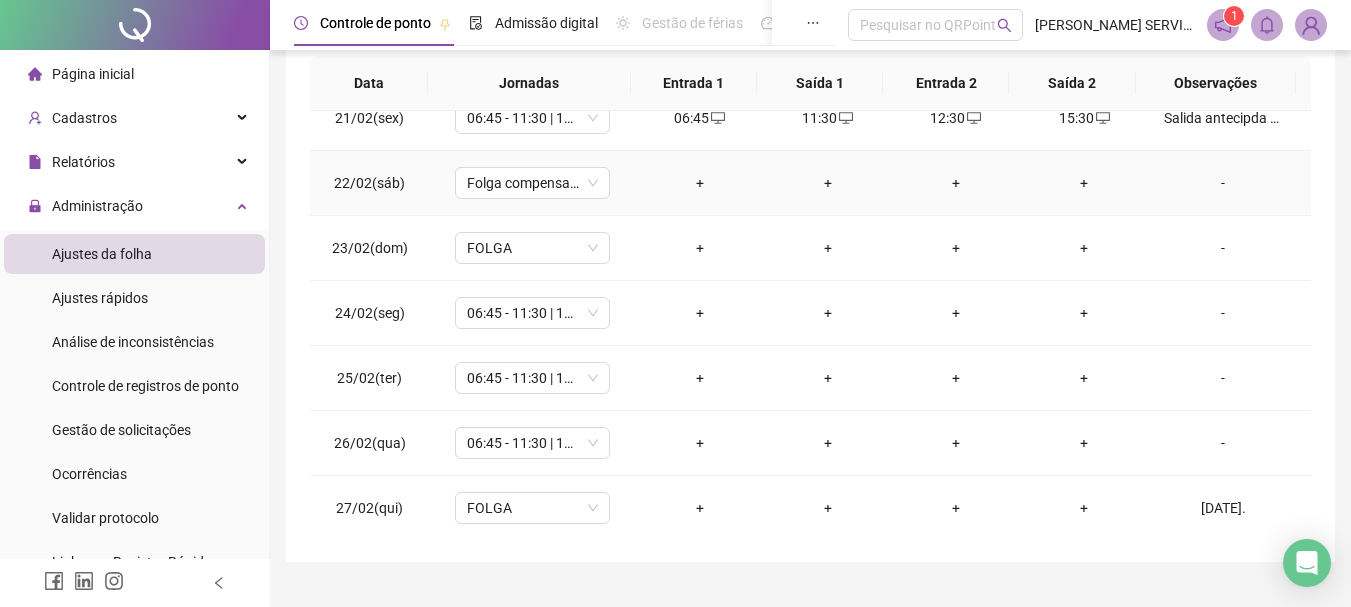 scroll, scrollTop: 415, scrollLeft: 0, axis: vertical 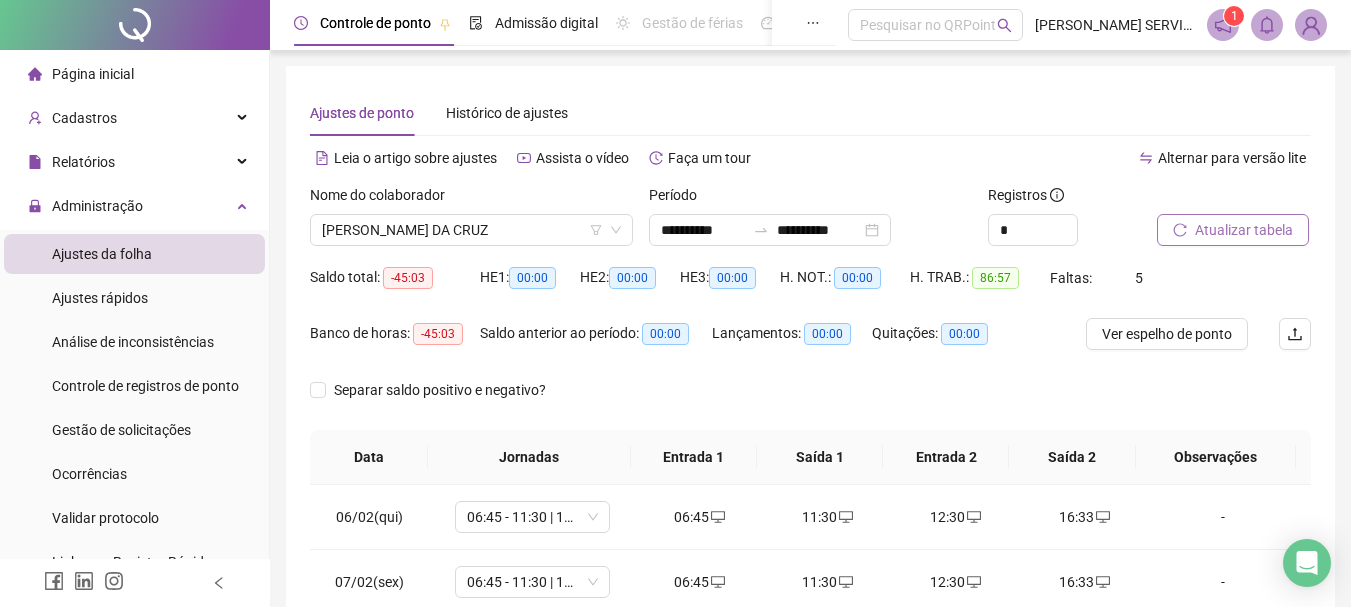 click on "Atualizar tabela" at bounding box center (1244, 230) 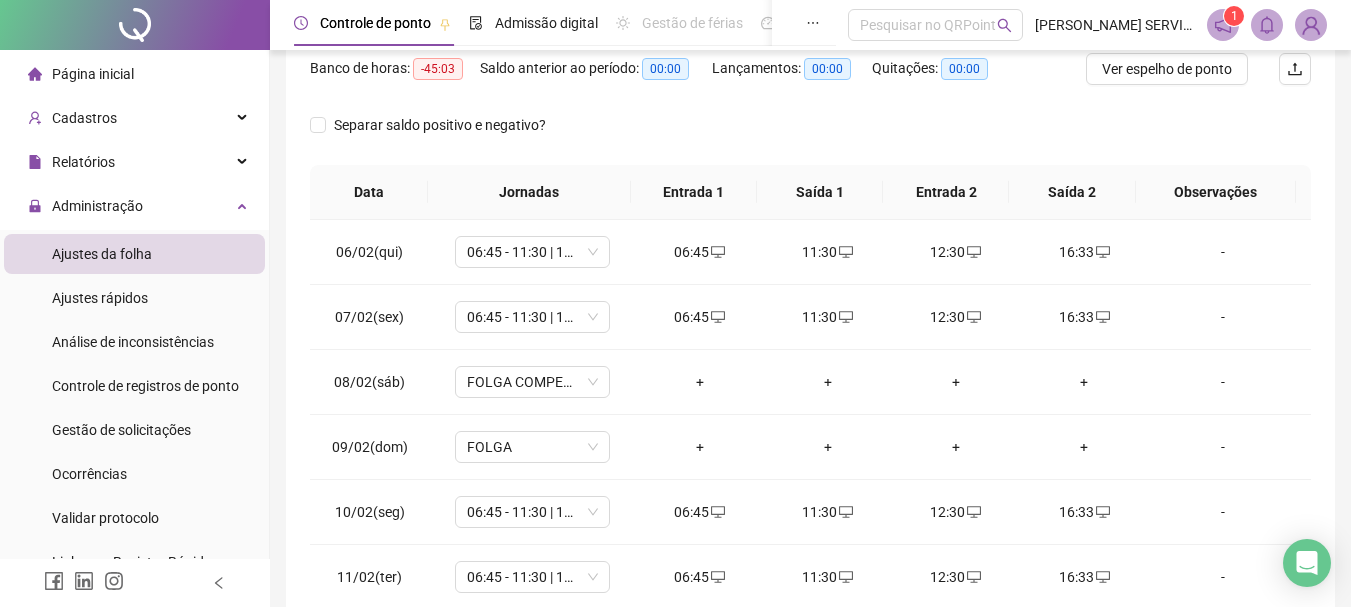 scroll, scrollTop: 300, scrollLeft: 0, axis: vertical 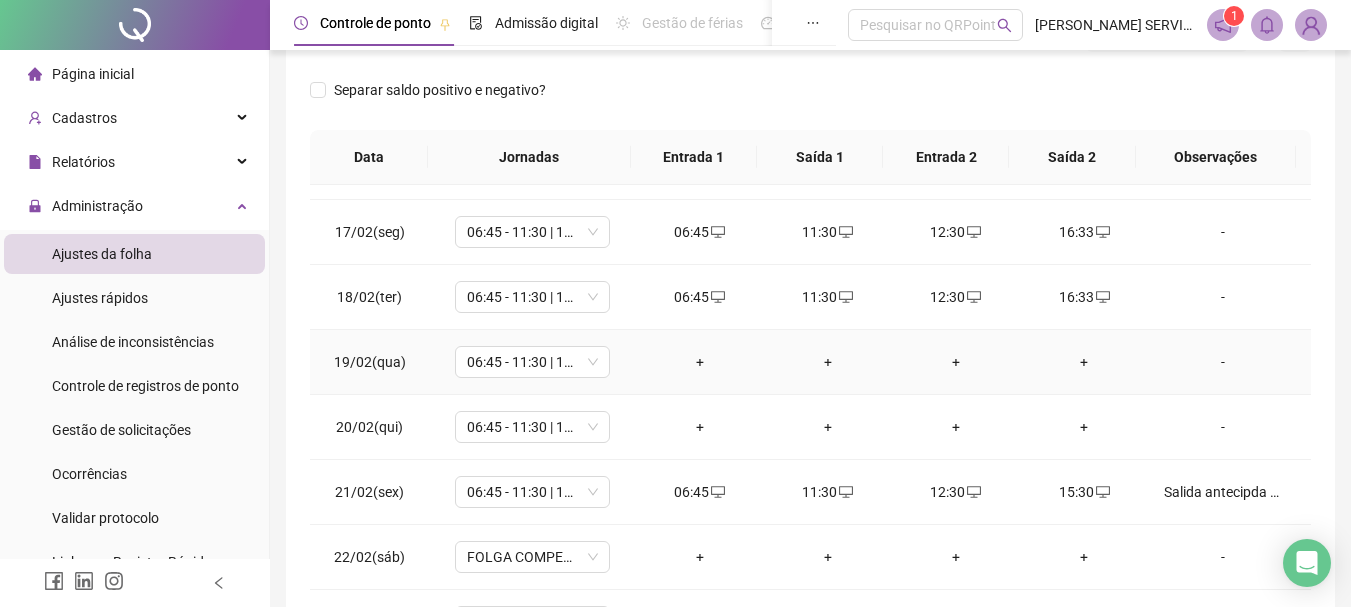 click on "+" at bounding box center (700, 362) 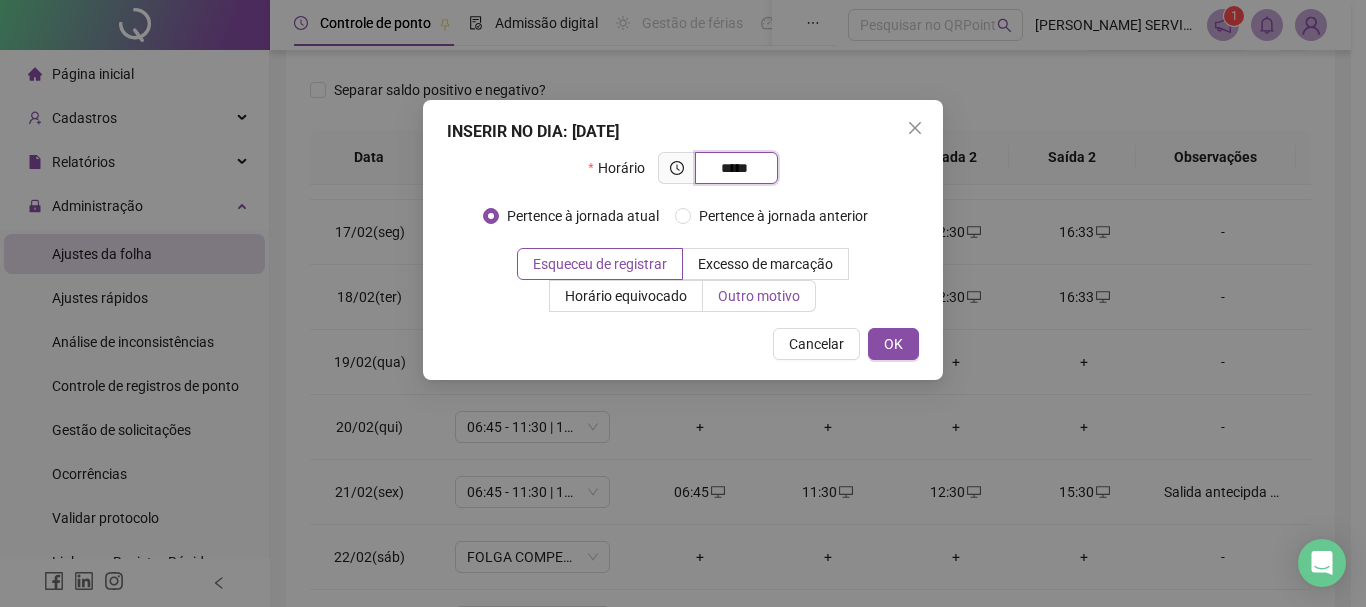 type on "*****" 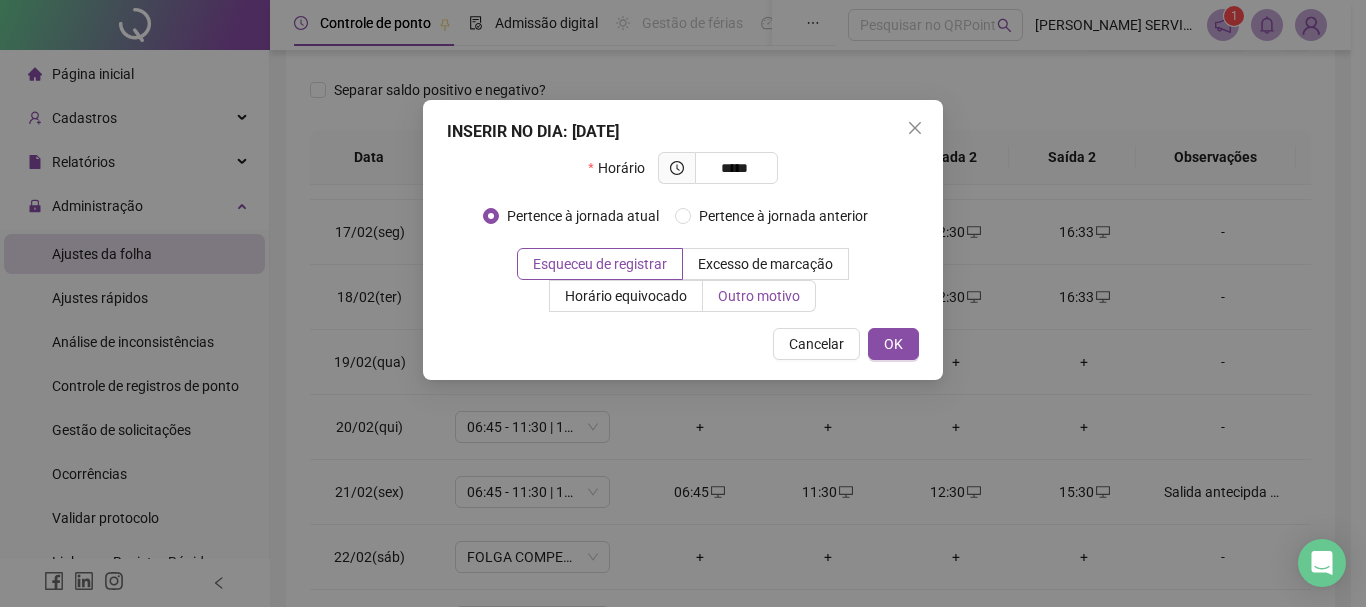 click on "Outro motivo" at bounding box center (759, 296) 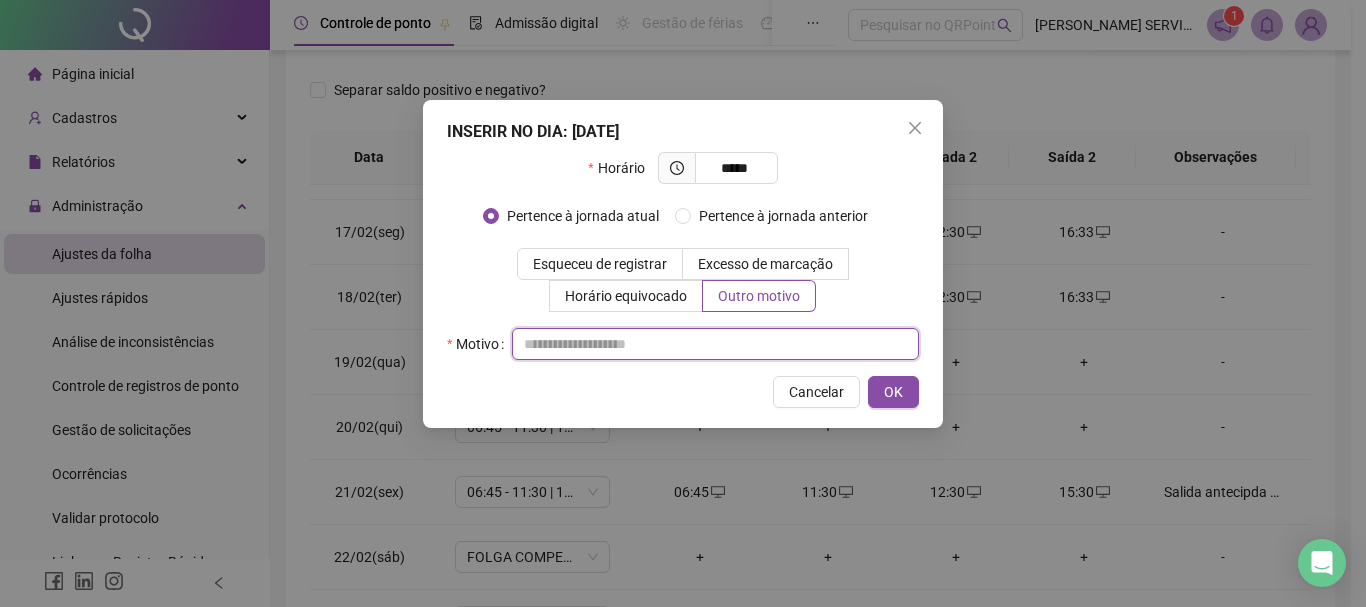 paste on "**********" 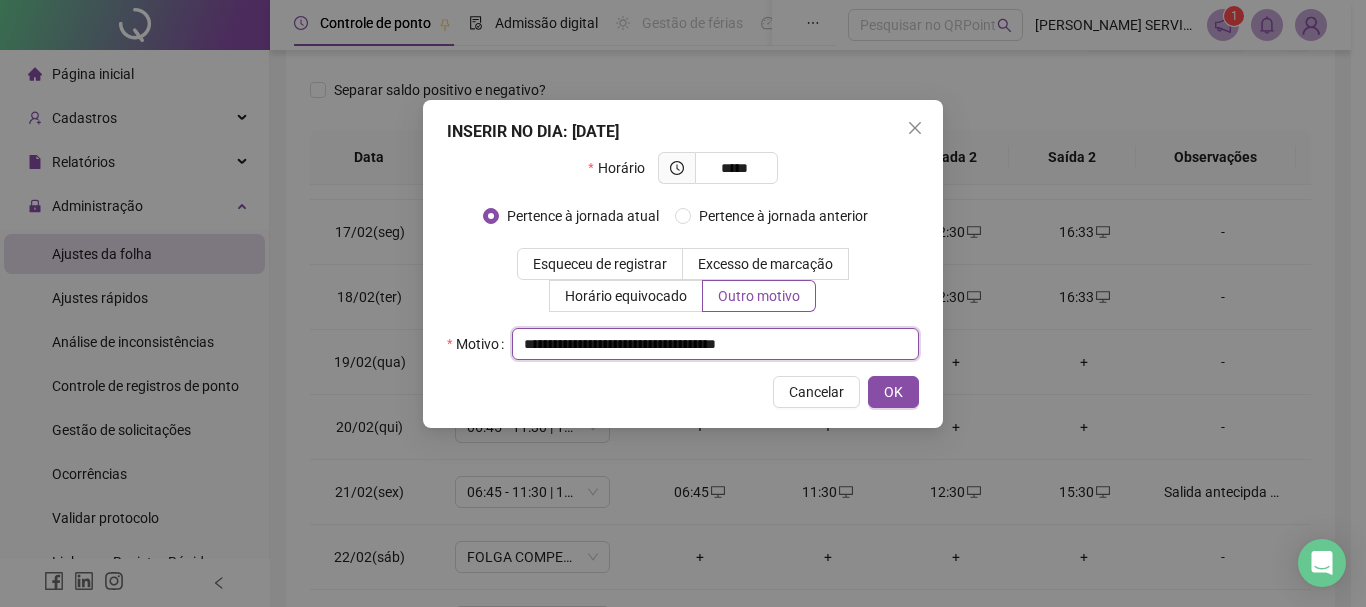 drag, startPoint x: 523, startPoint y: 347, endPoint x: 1102, endPoint y: 335, distance: 579.1243 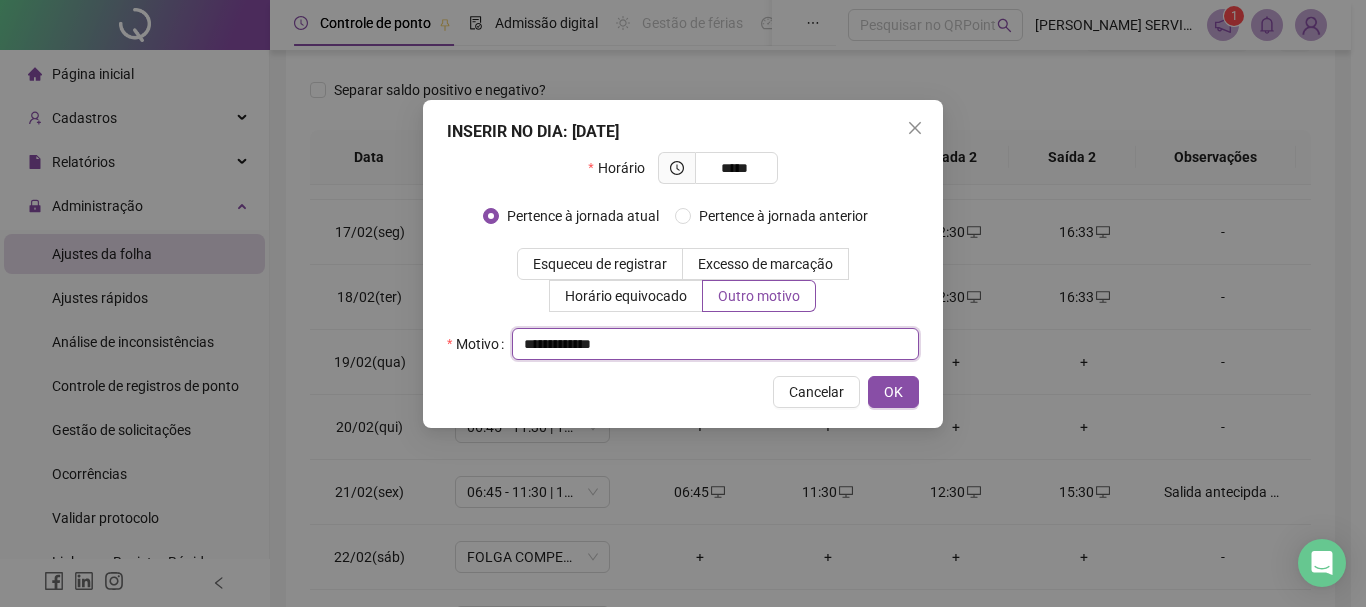 drag, startPoint x: 650, startPoint y: 349, endPoint x: 506, endPoint y: 359, distance: 144.3468 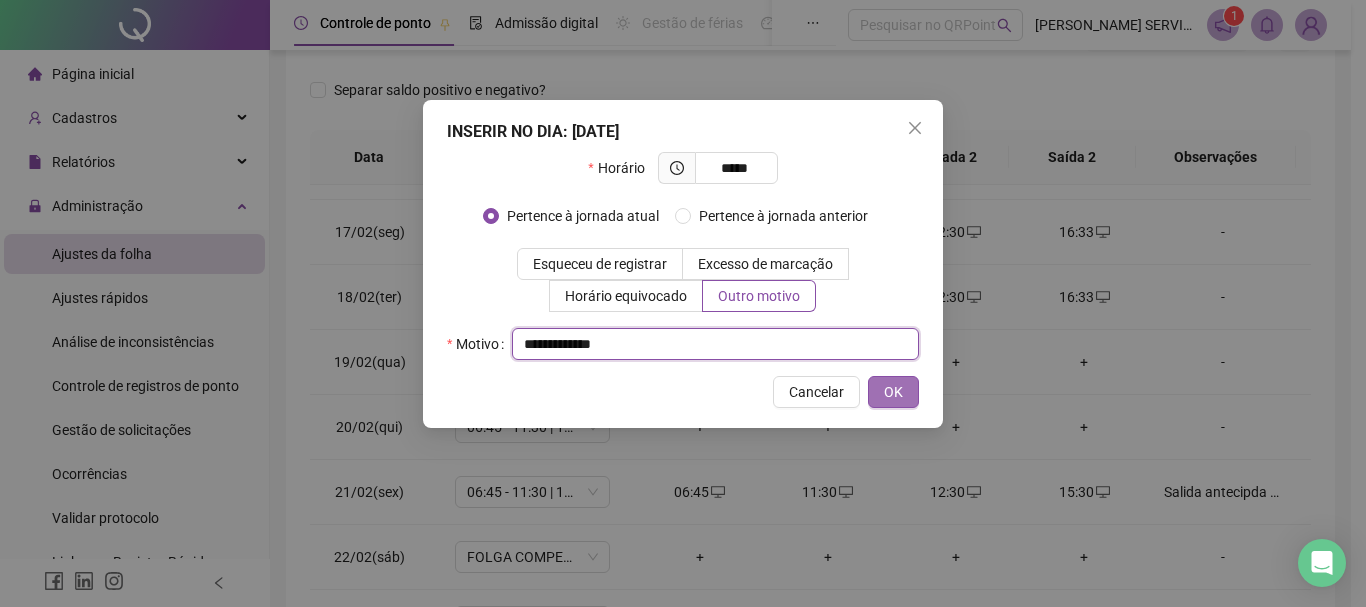 type on "**********" 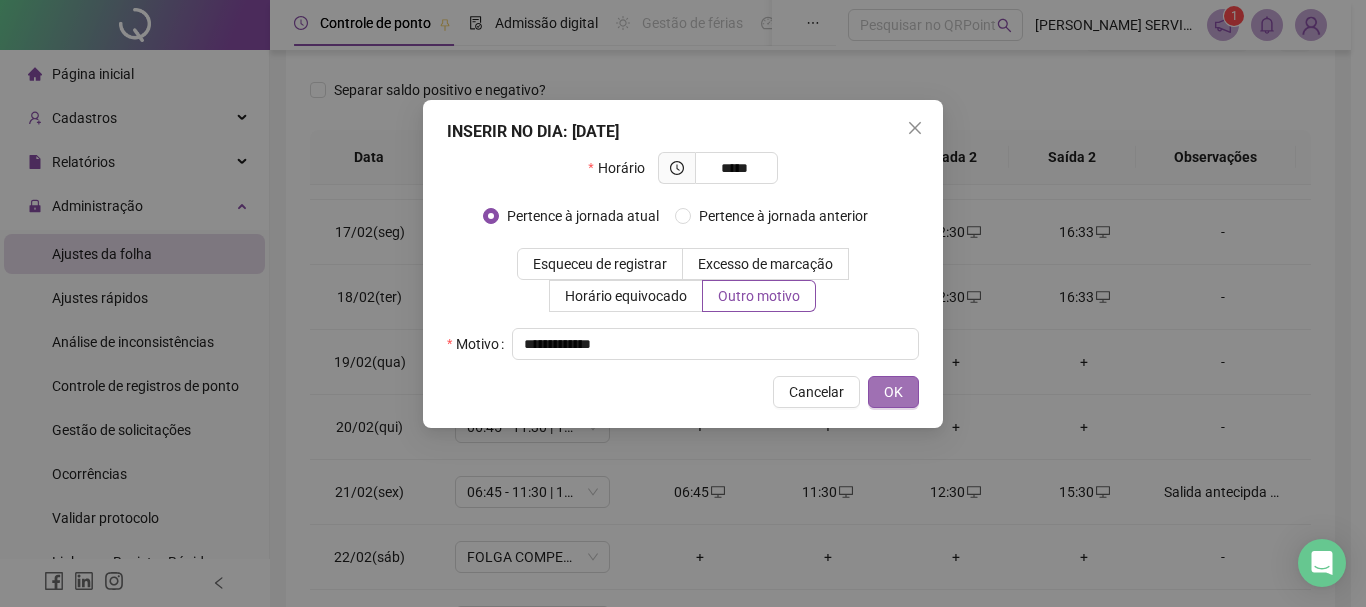 click on "OK" at bounding box center (893, 392) 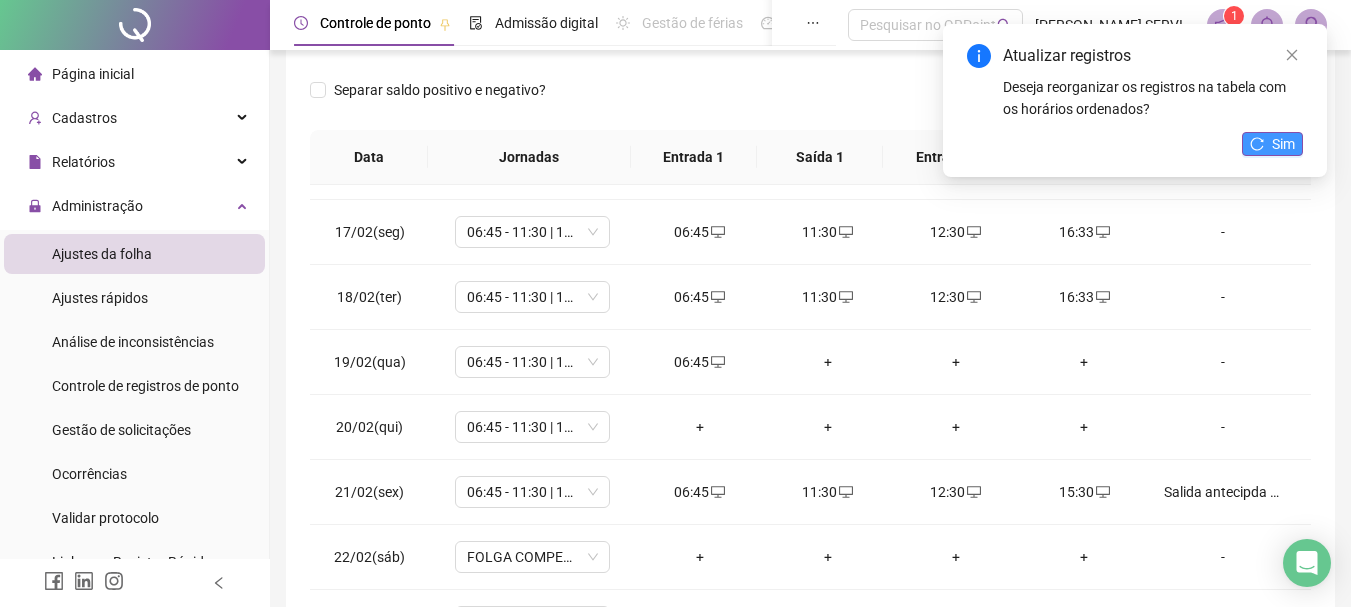 click on "Sim" at bounding box center [1272, 144] 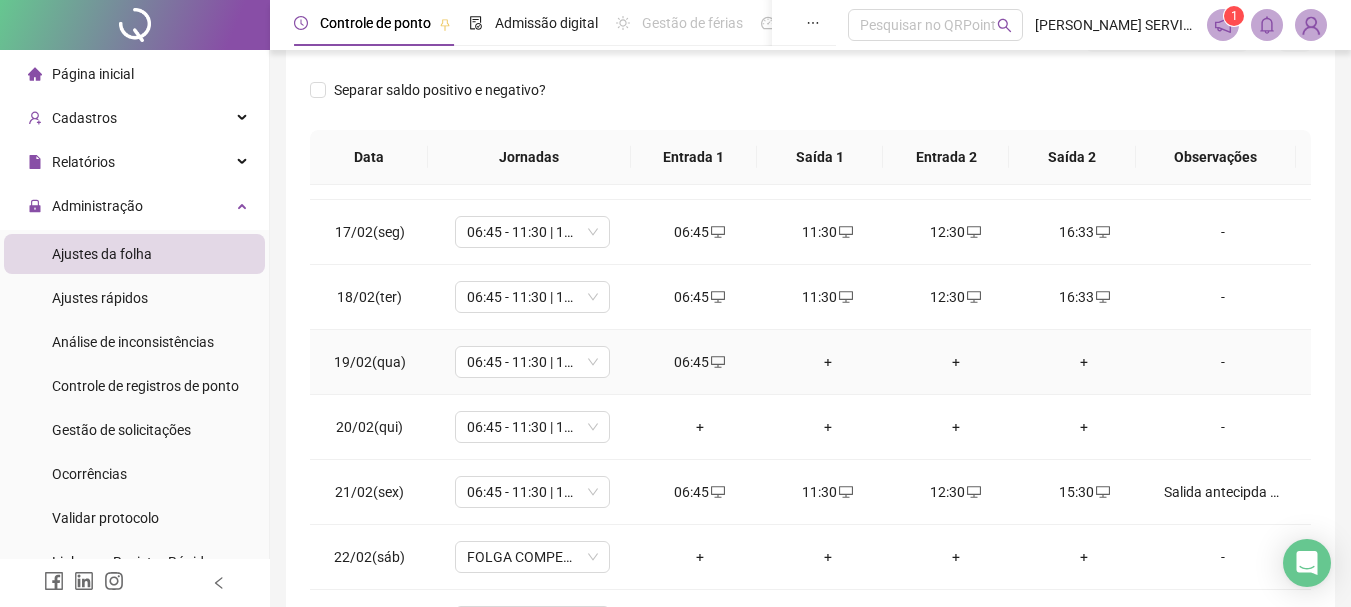 click on "+" at bounding box center (828, 362) 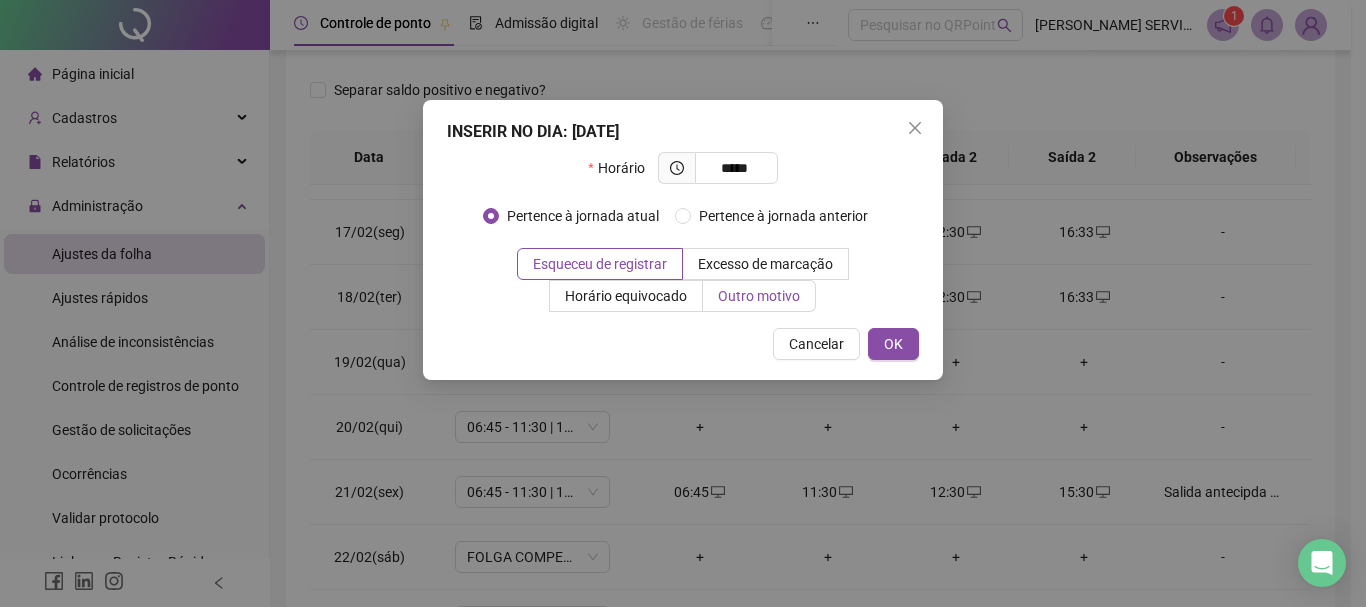 type on "*****" 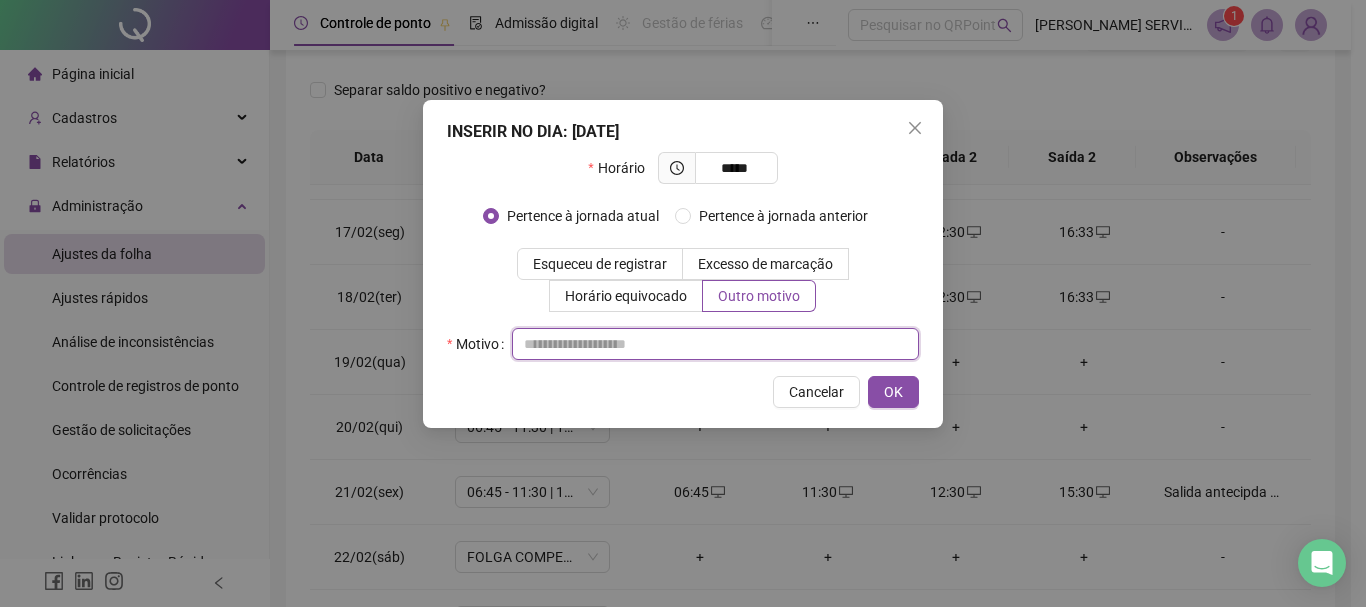 paste on "**********" 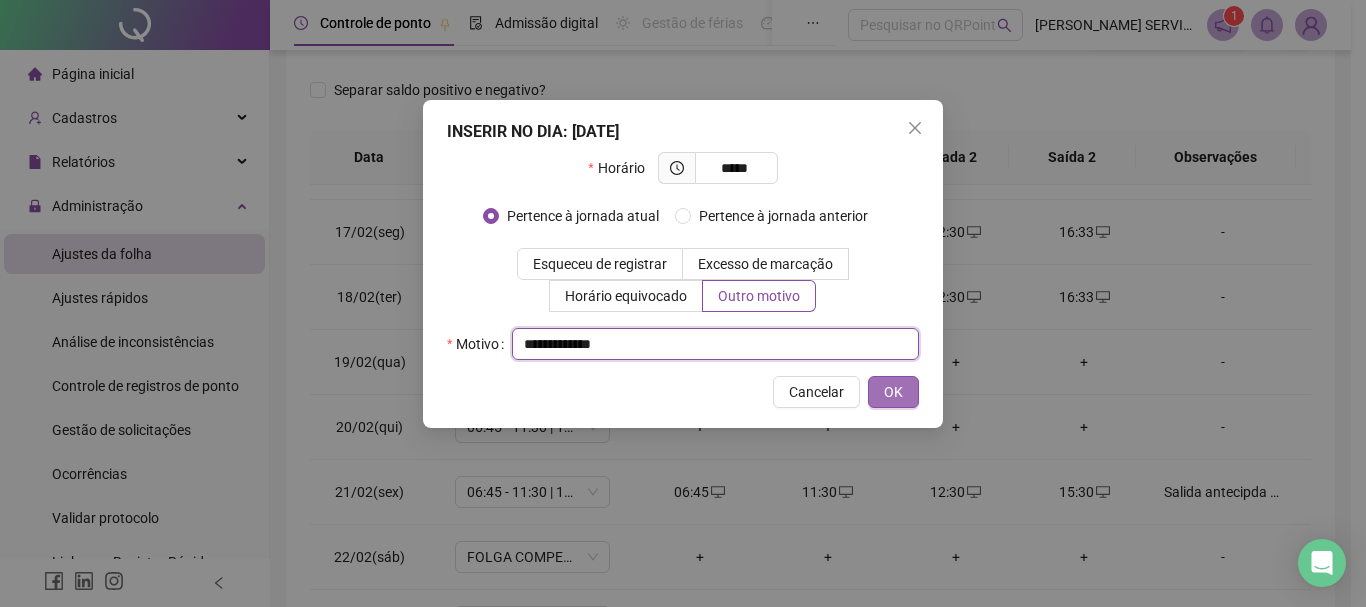 type on "**********" 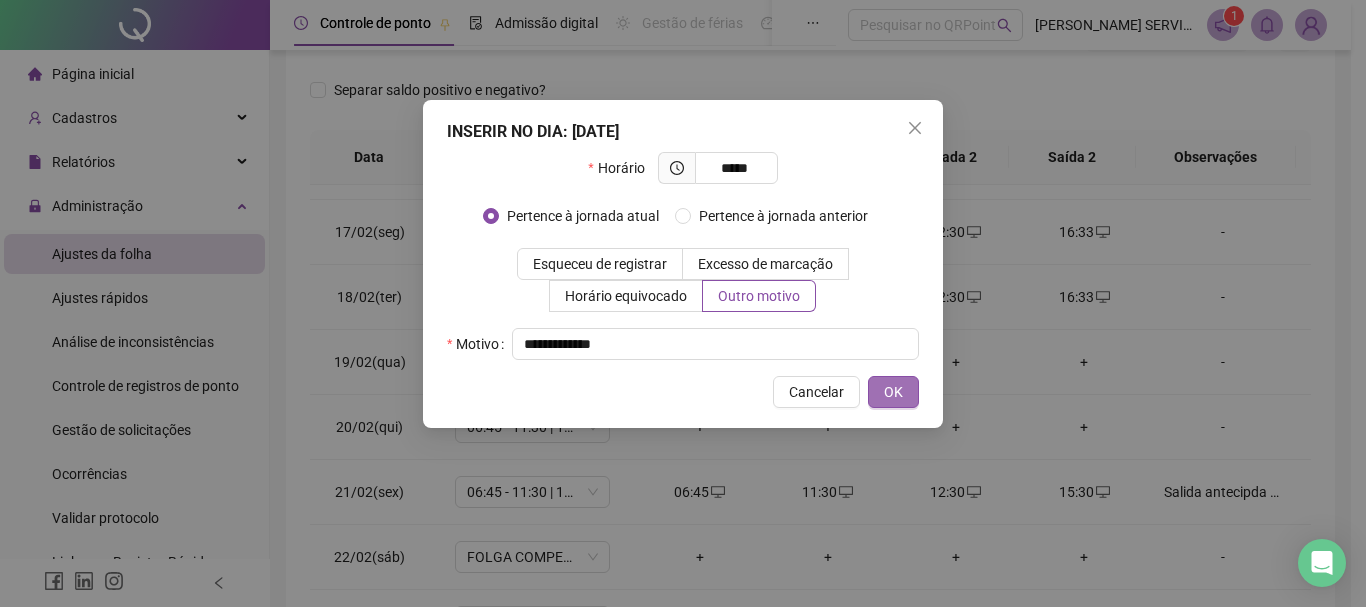 click on "OK" at bounding box center [893, 392] 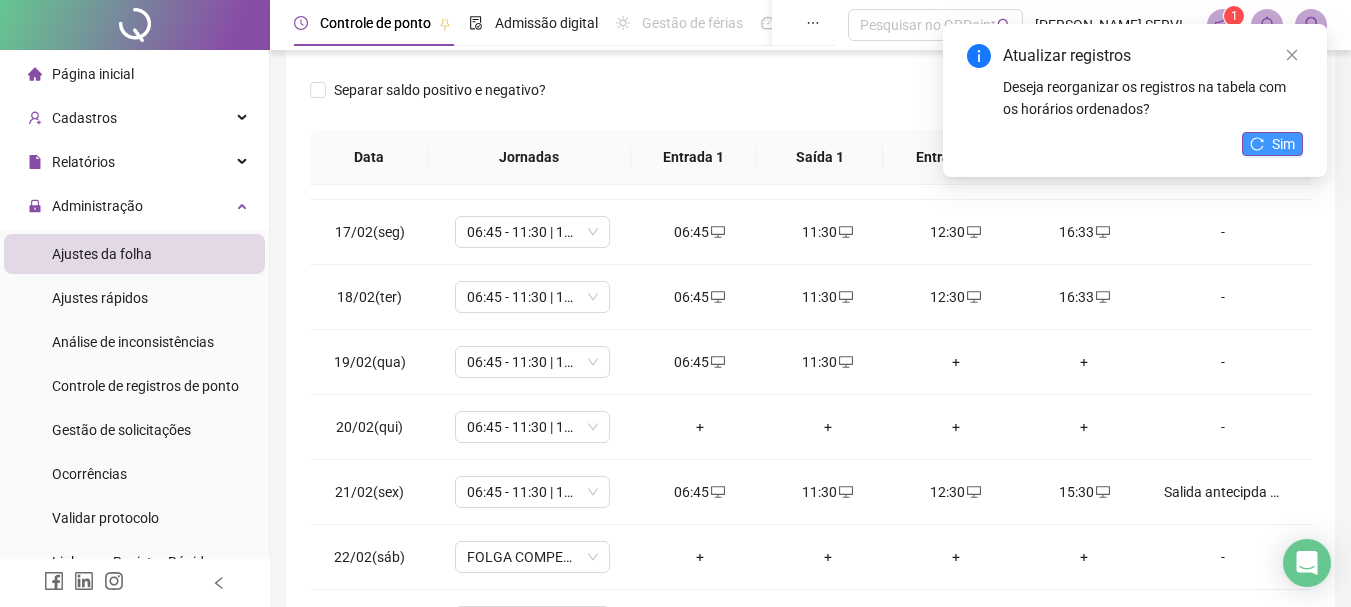 click on "Sim" at bounding box center (1283, 144) 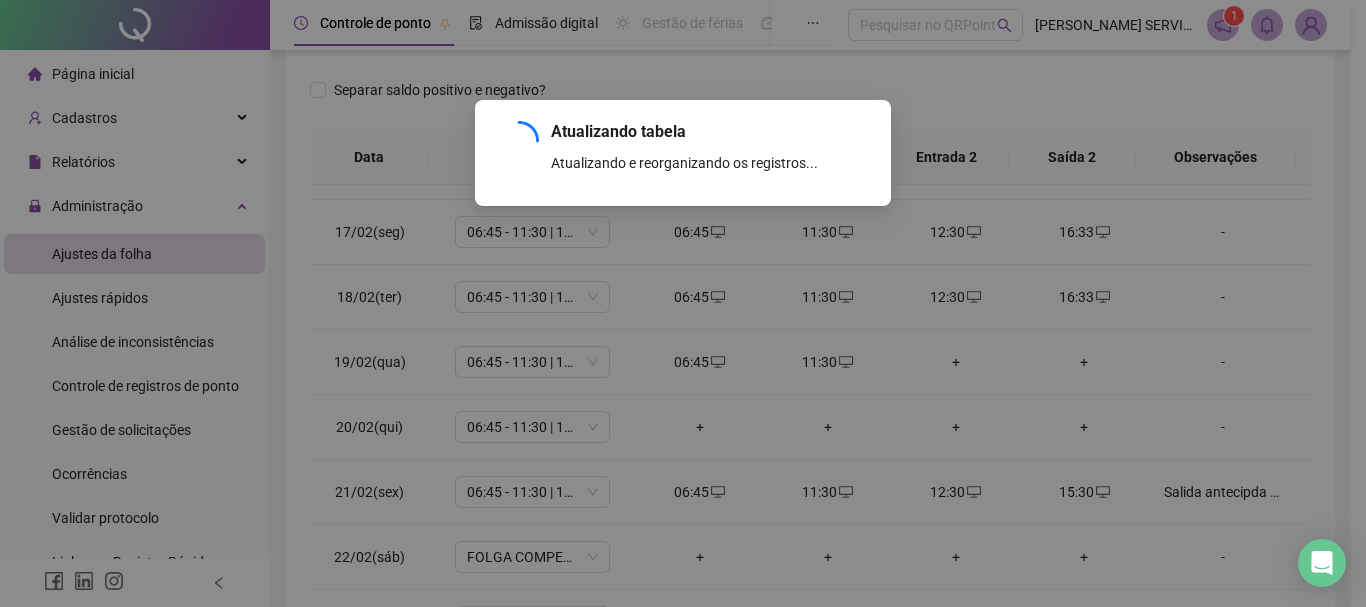 click on "Atualizando tabela Atualizando e reorganizando os registros... OK" at bounding box center [683, 303] 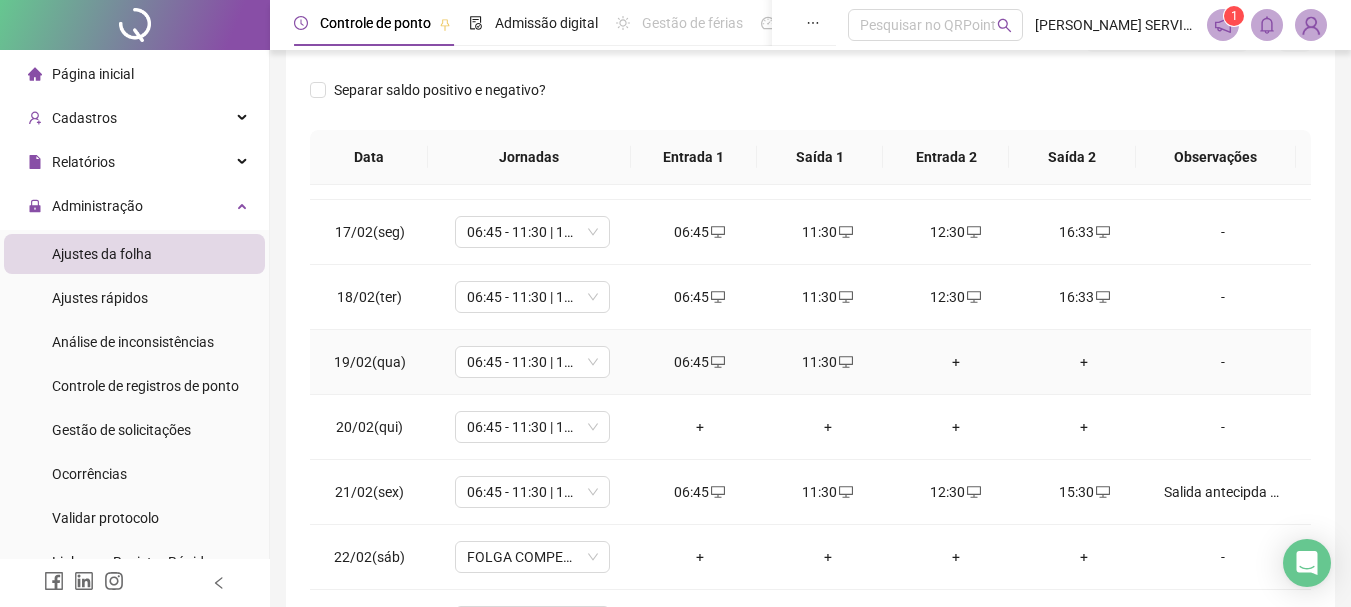 click on "+" at bounding box center (956, 362) 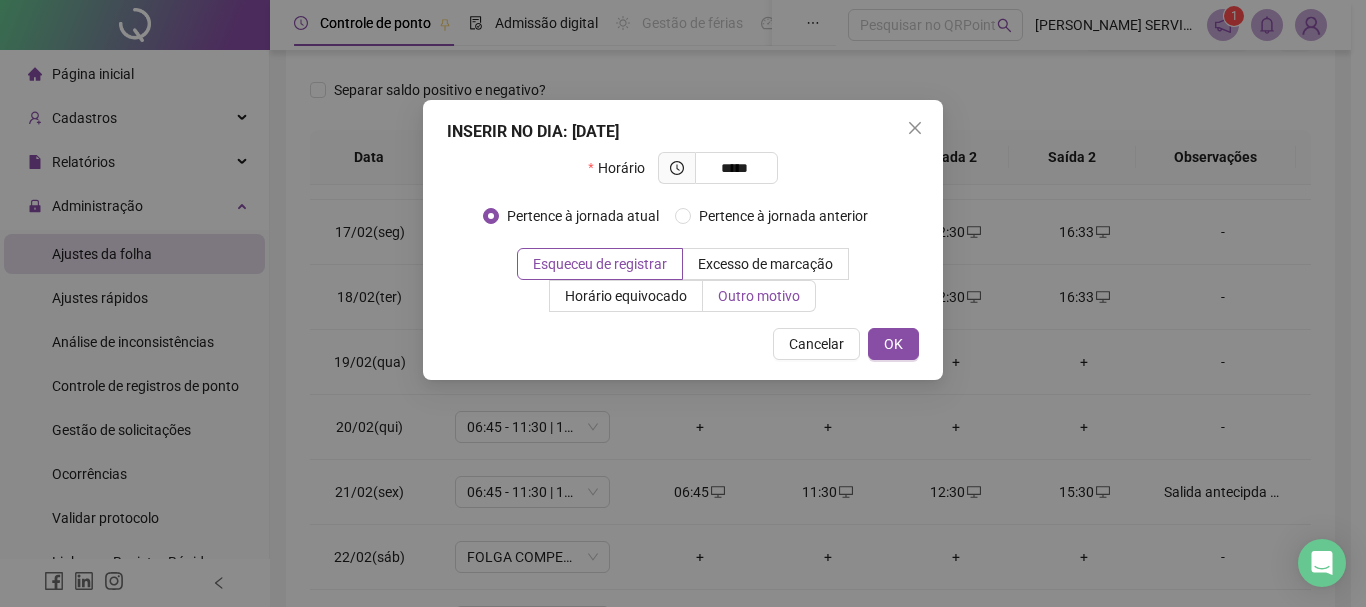 type on "*****" 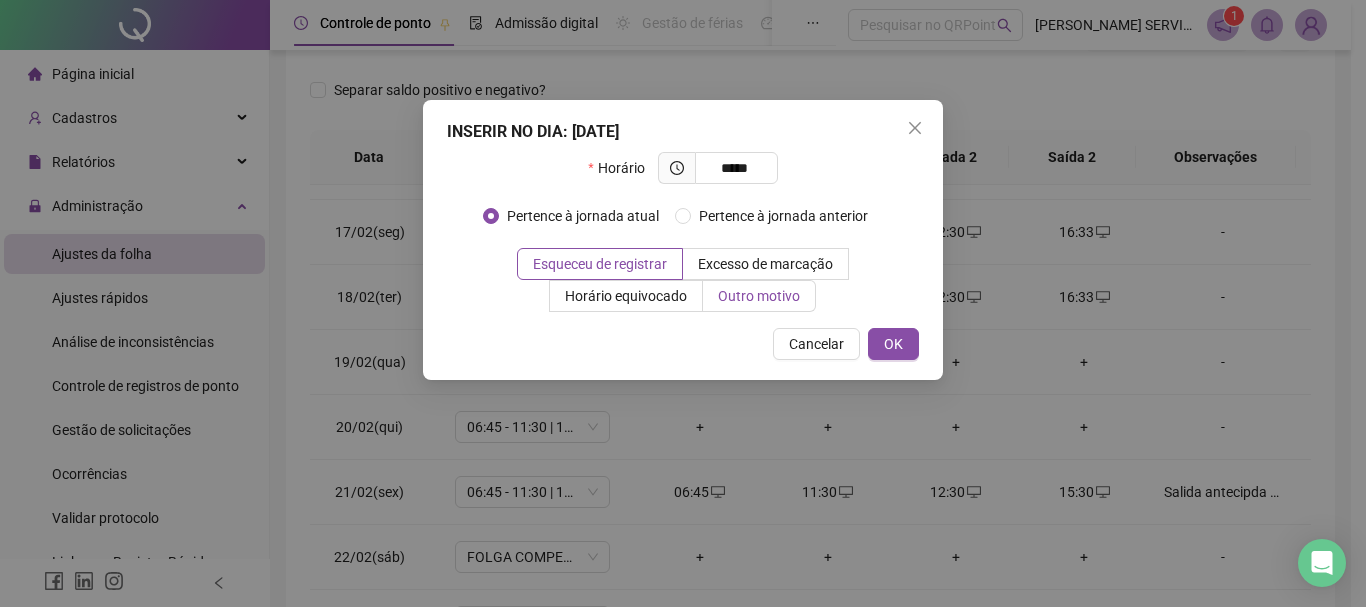 click on "Outro motivo" at bounding box center [759, 296] 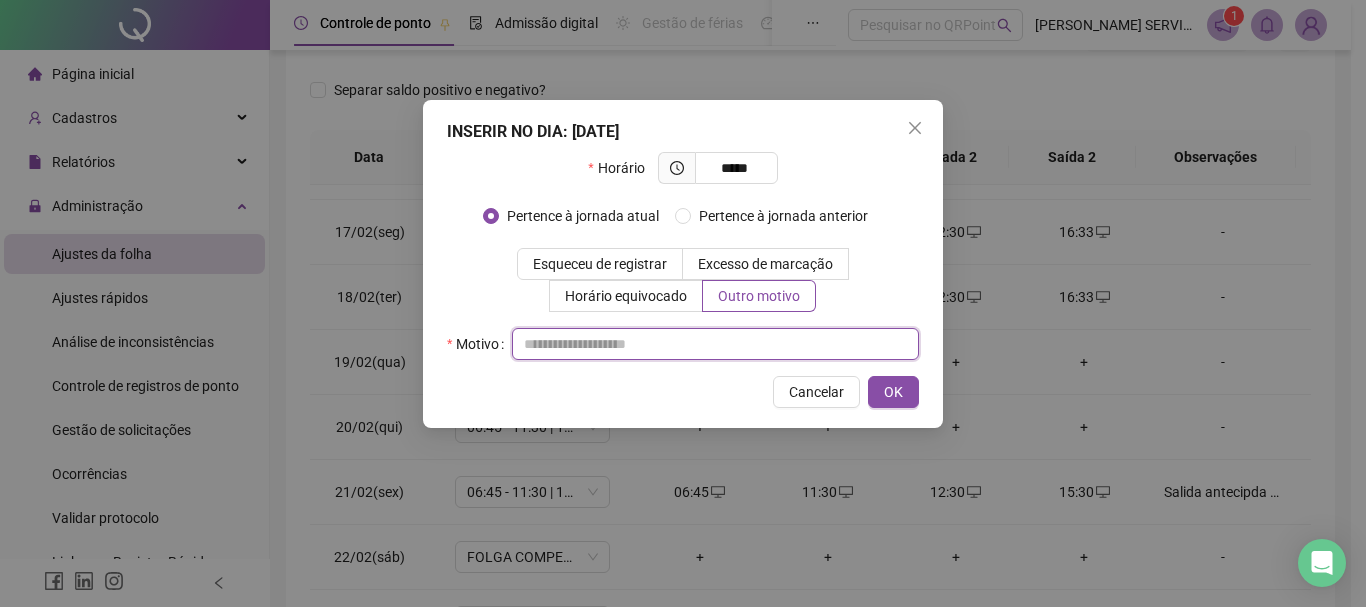 paste on "**********" 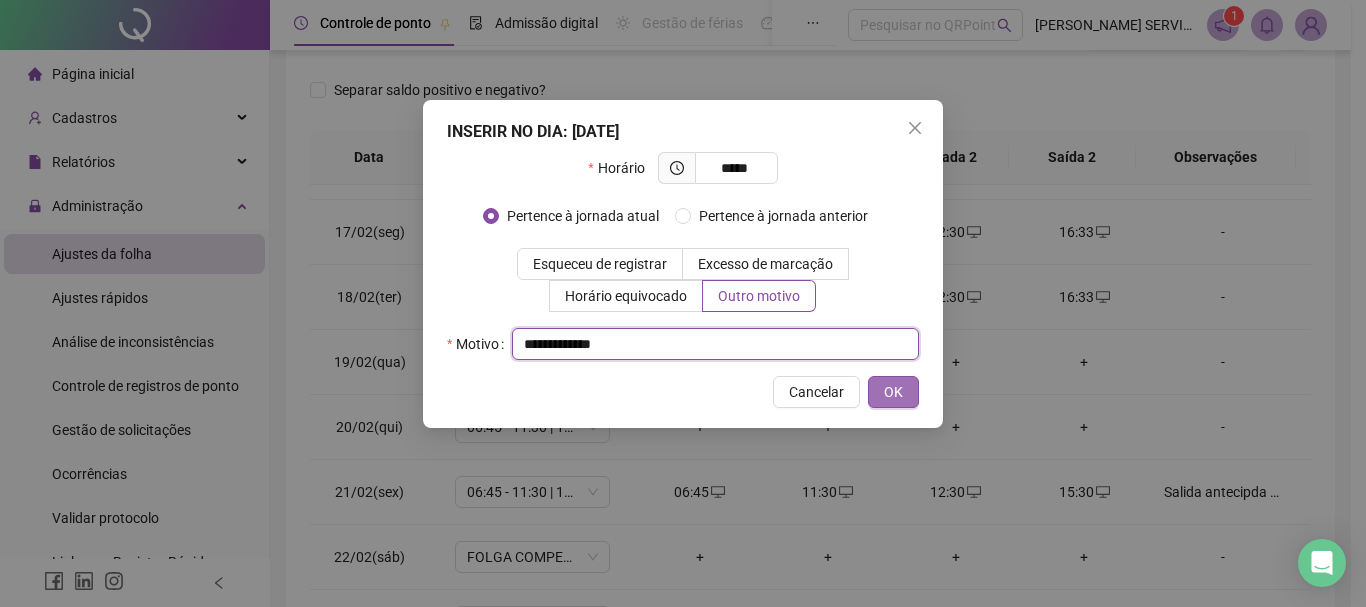 type on "**********" 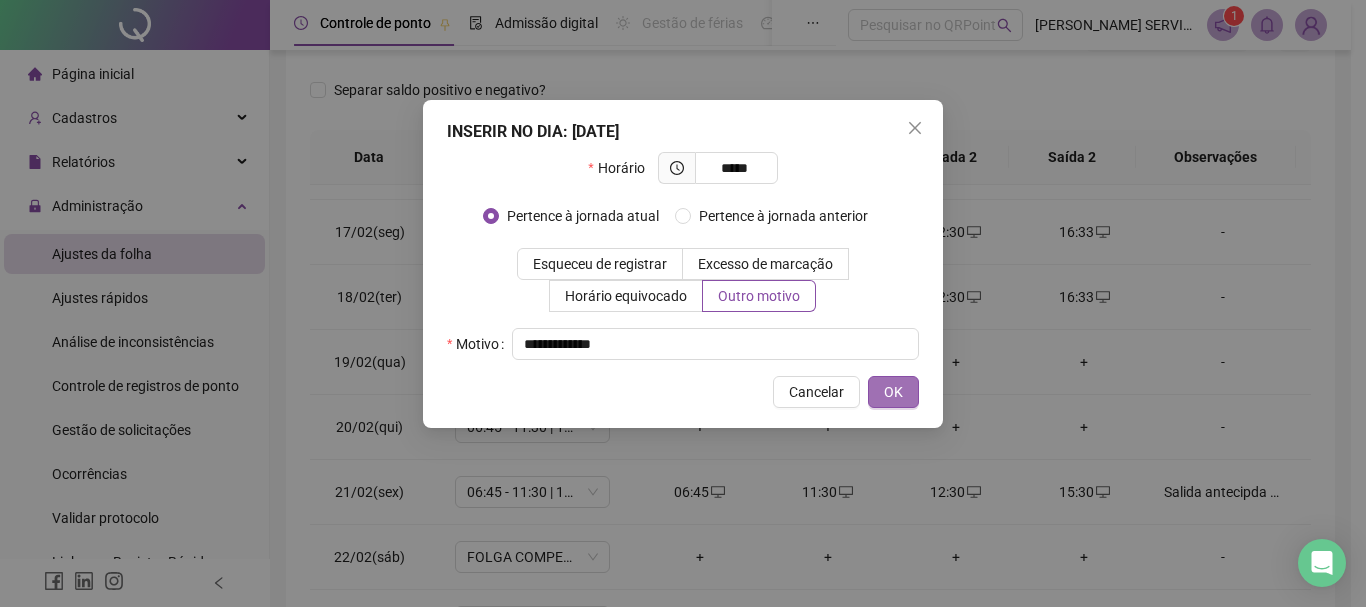 click on "OK" at bounding box center (893, 392) 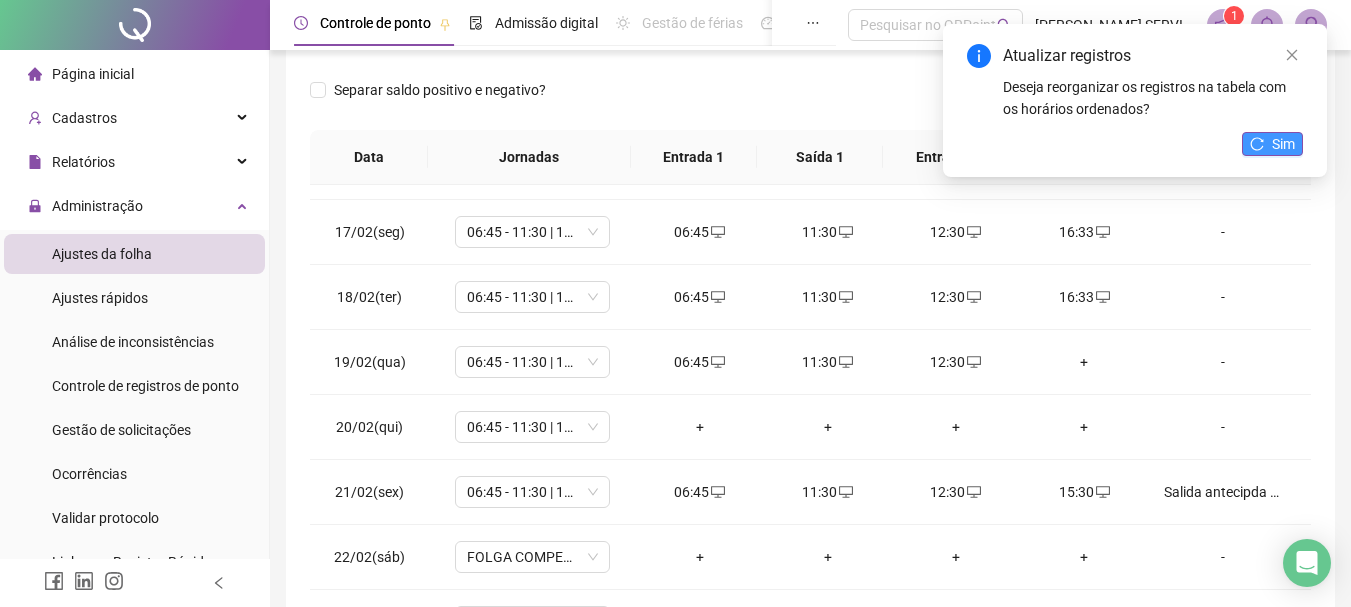 click on "Sim" at bounding box center (1283, 144) 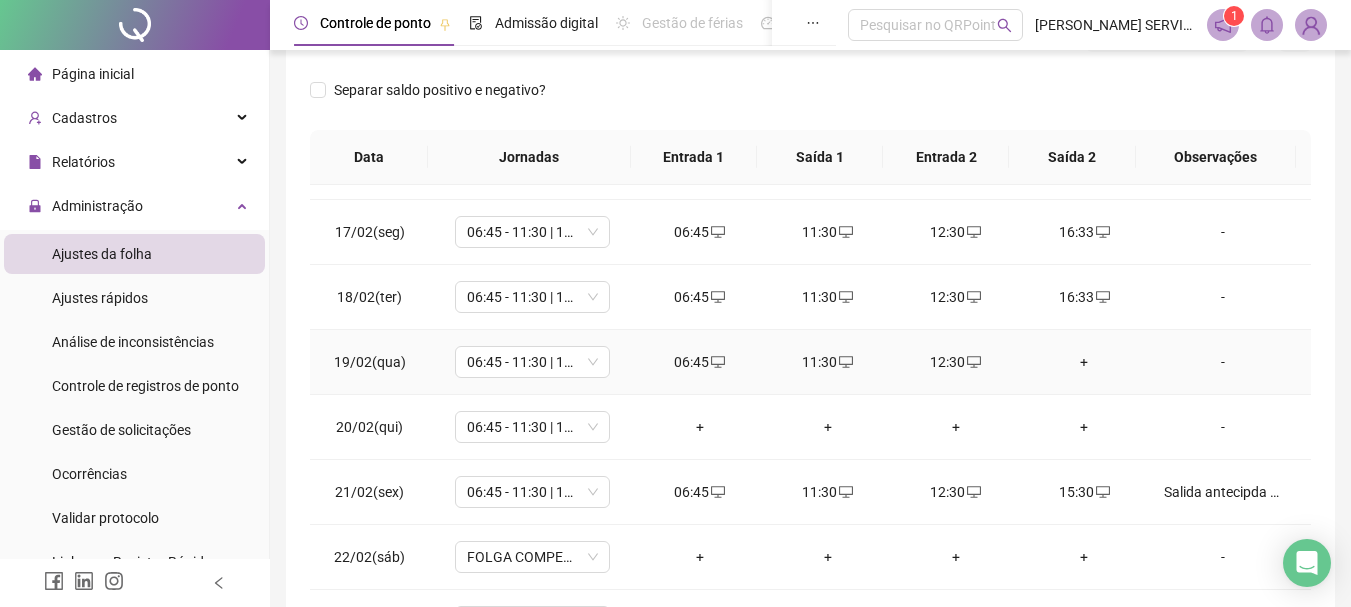 click on "+" at bounding box center [1084, 362] 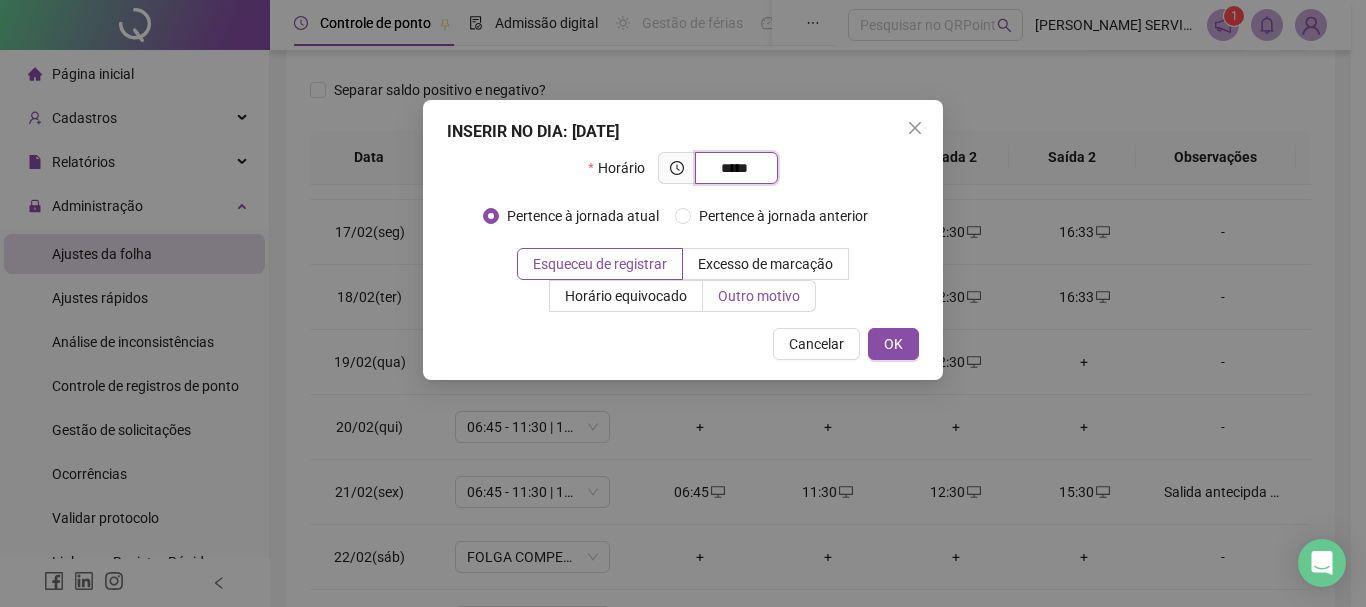 type on "*****" 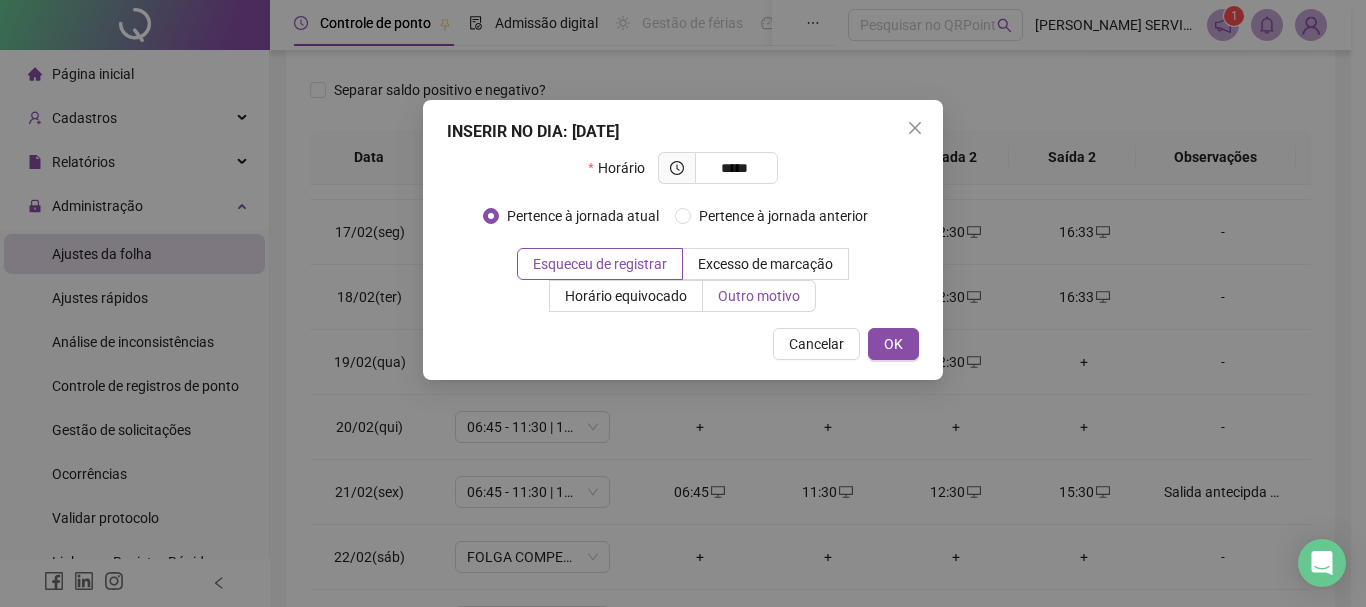 click on "Outro motivo" at bounding box center (759, 296) 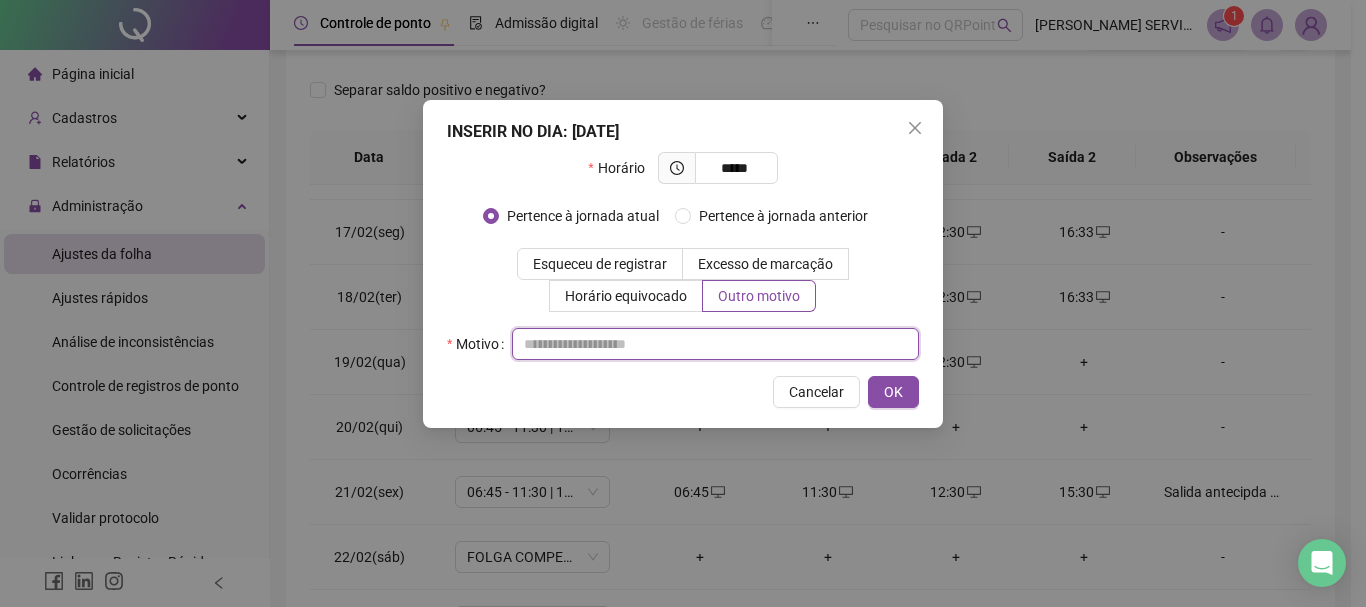 paste on "**********" 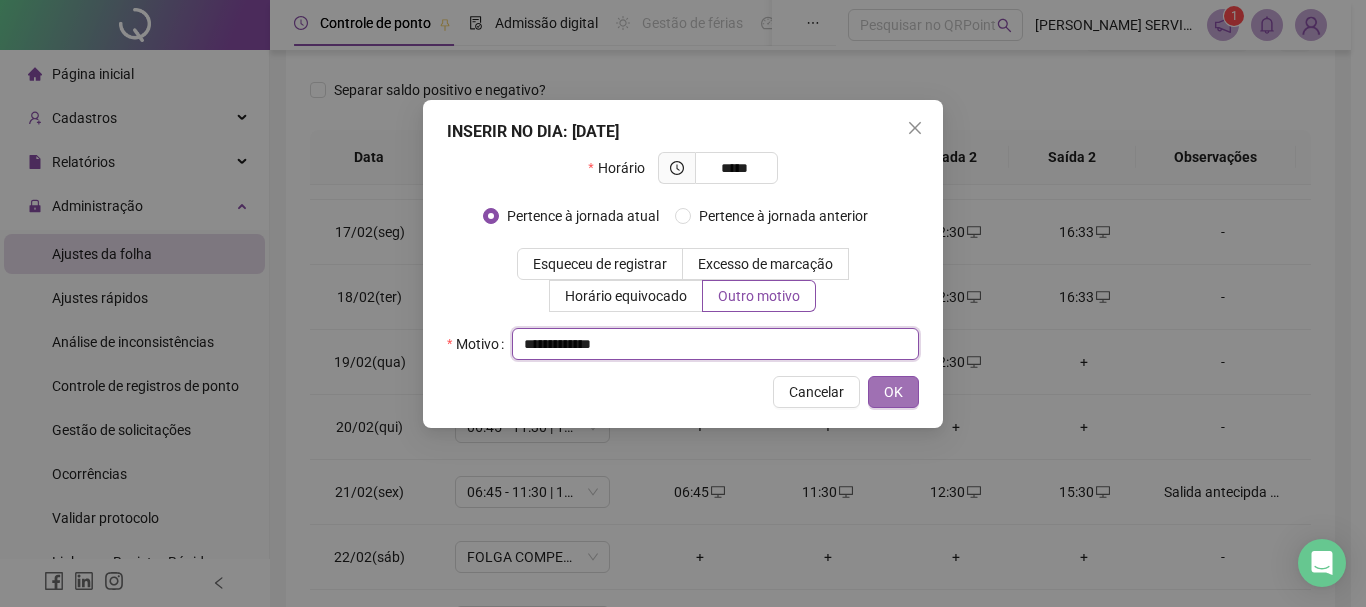 type on "**********" 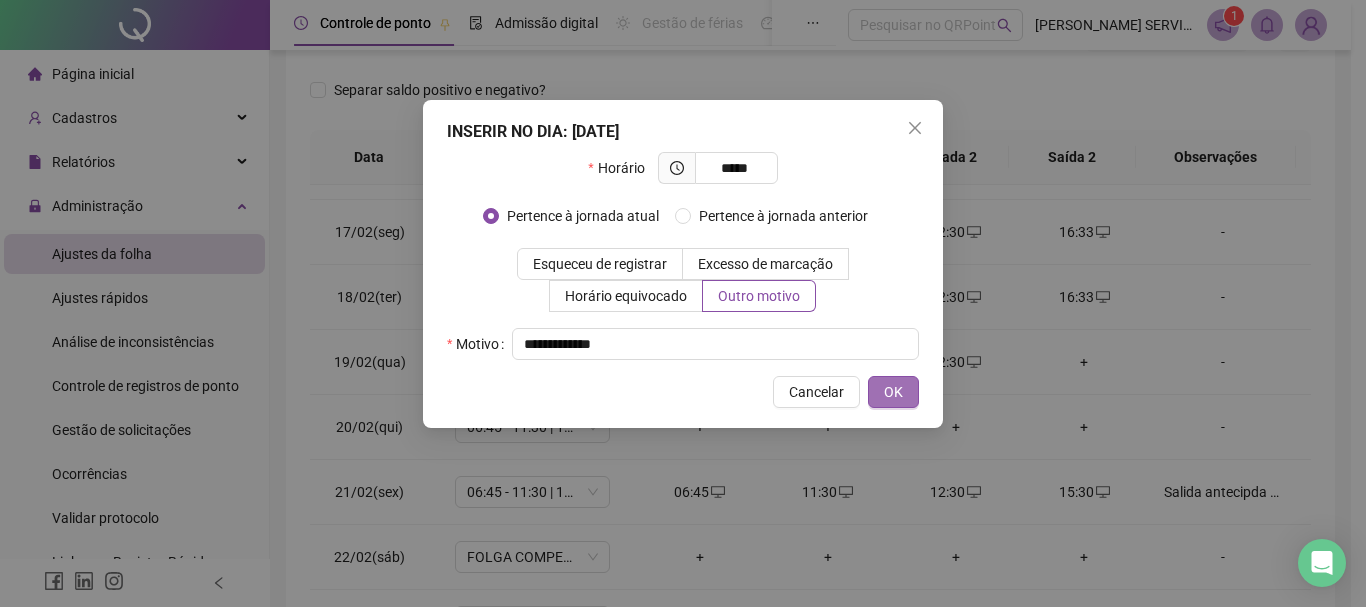 click on "OK" at bounding box center (893, 392) 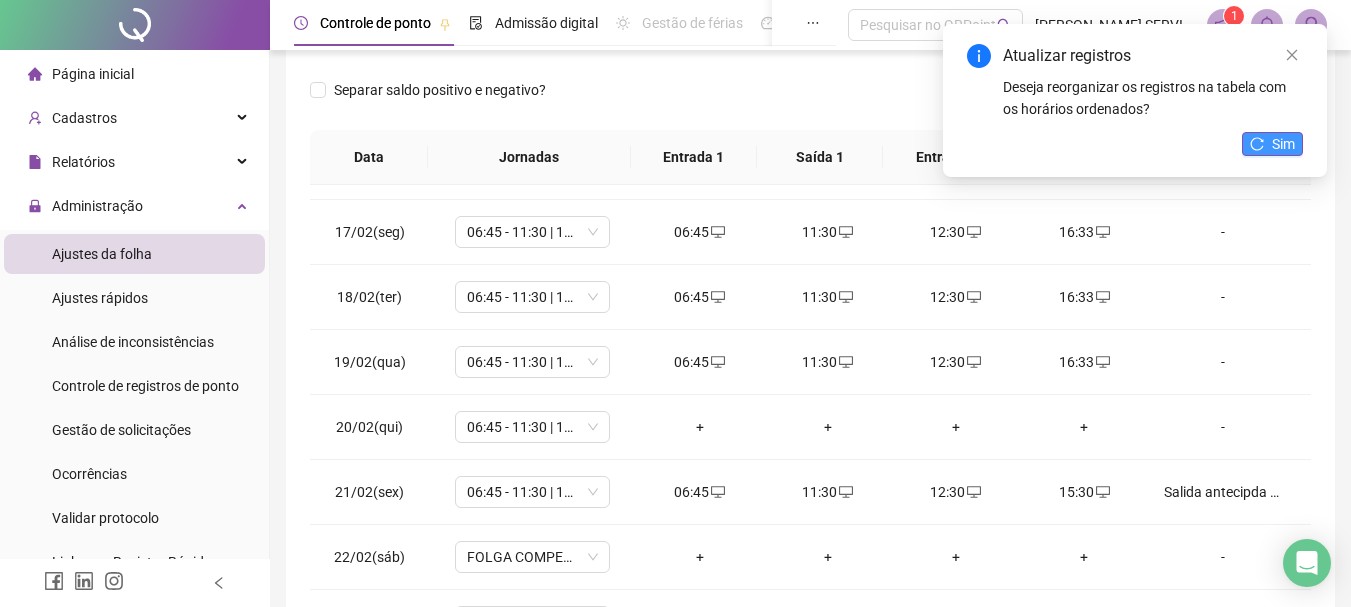 click on "Sim" at bounding box center (1272, 144) 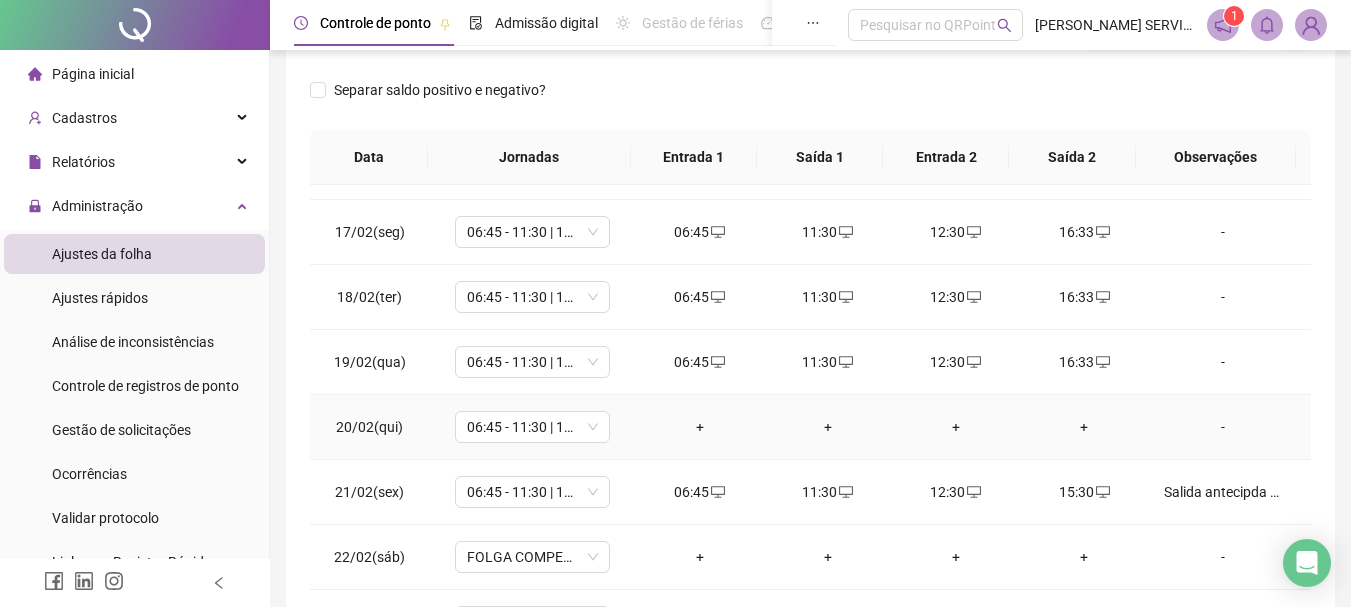 click on "+" at bounding box center [700, 427] 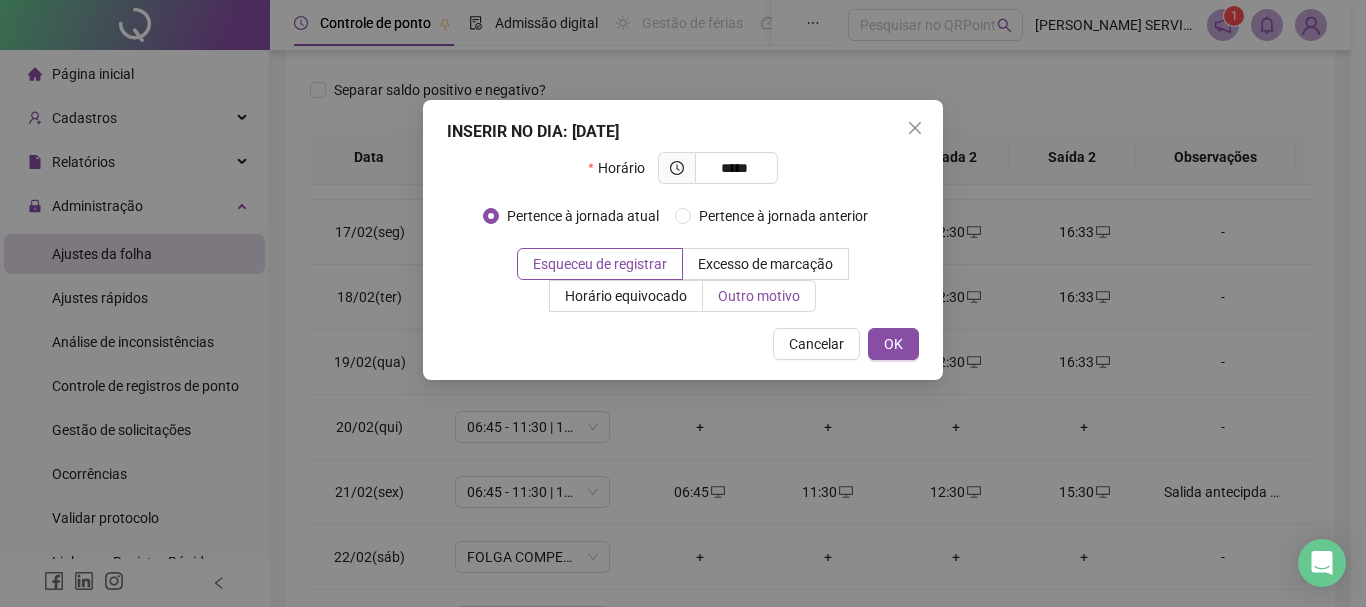 type on "*****" 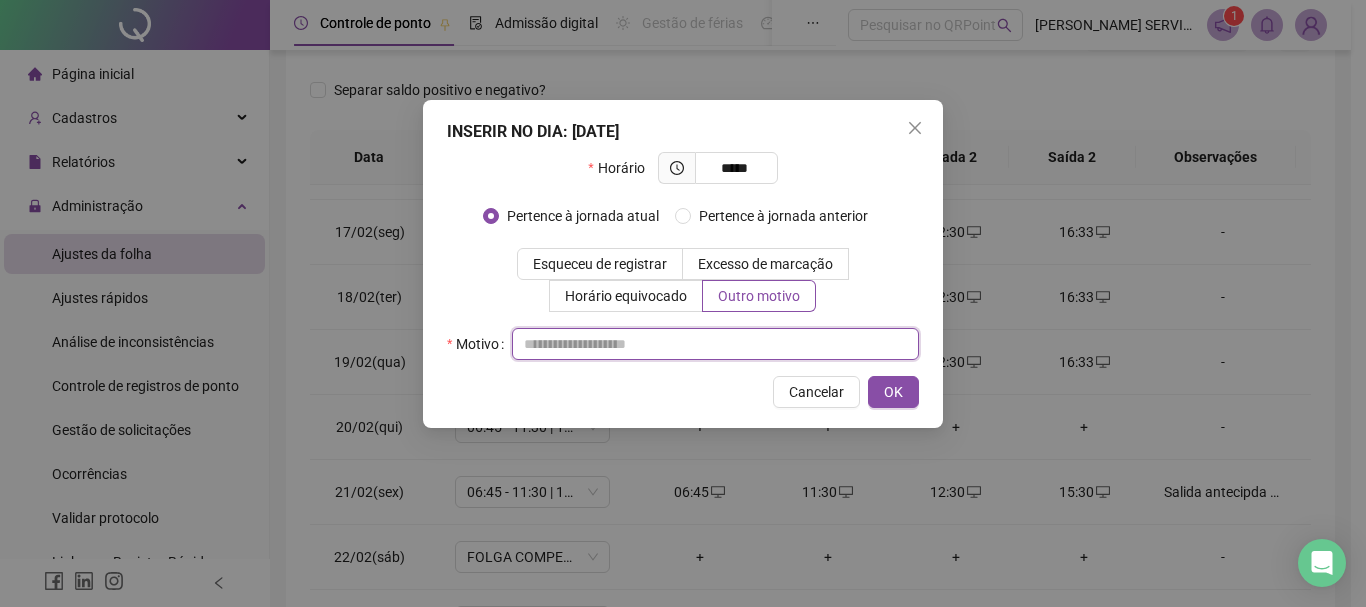 paste on "**********" 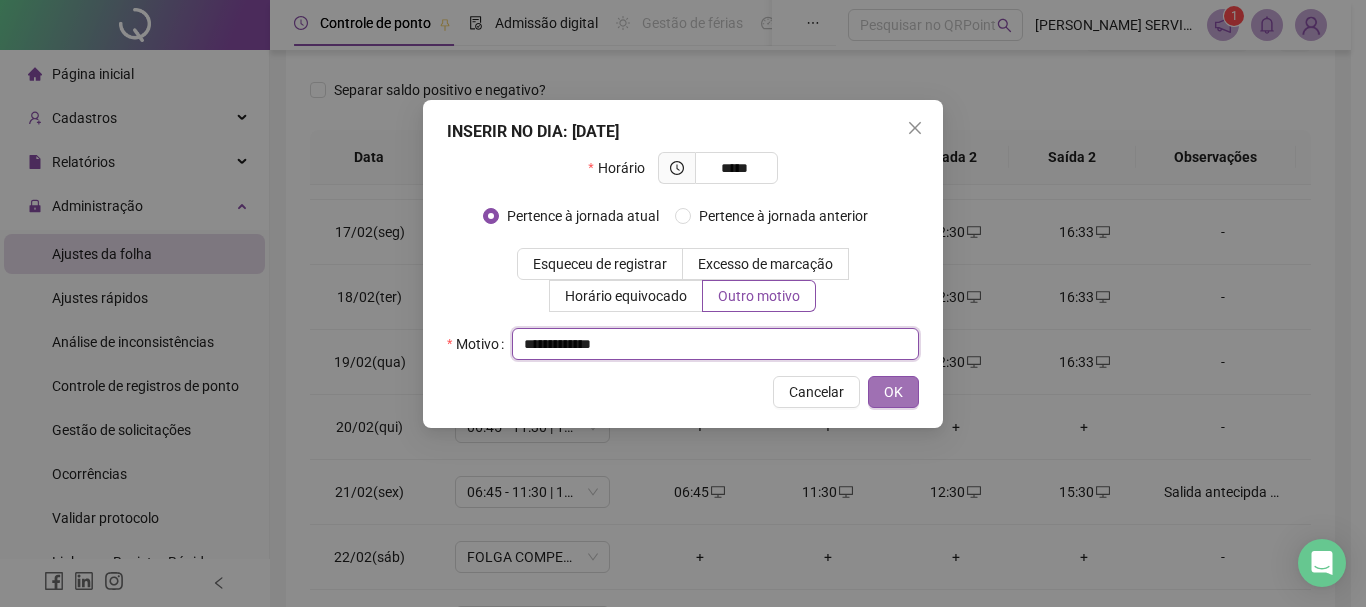 type on "**********" 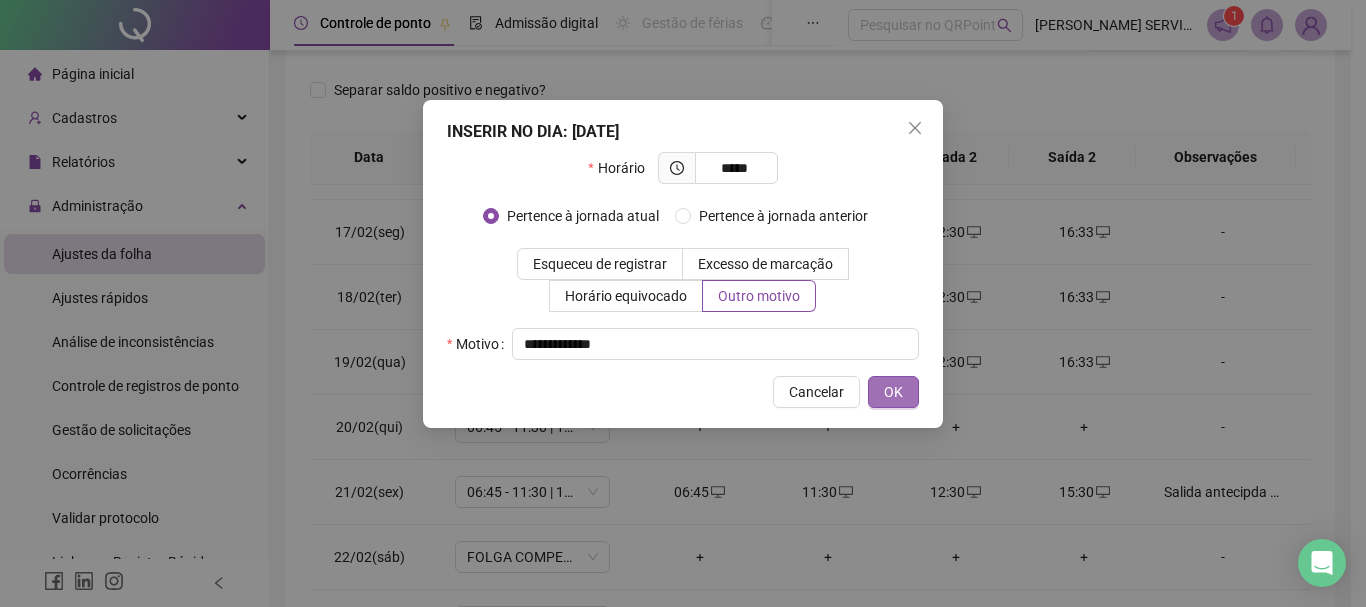 click on "OK" at bounding box center (893, 392) 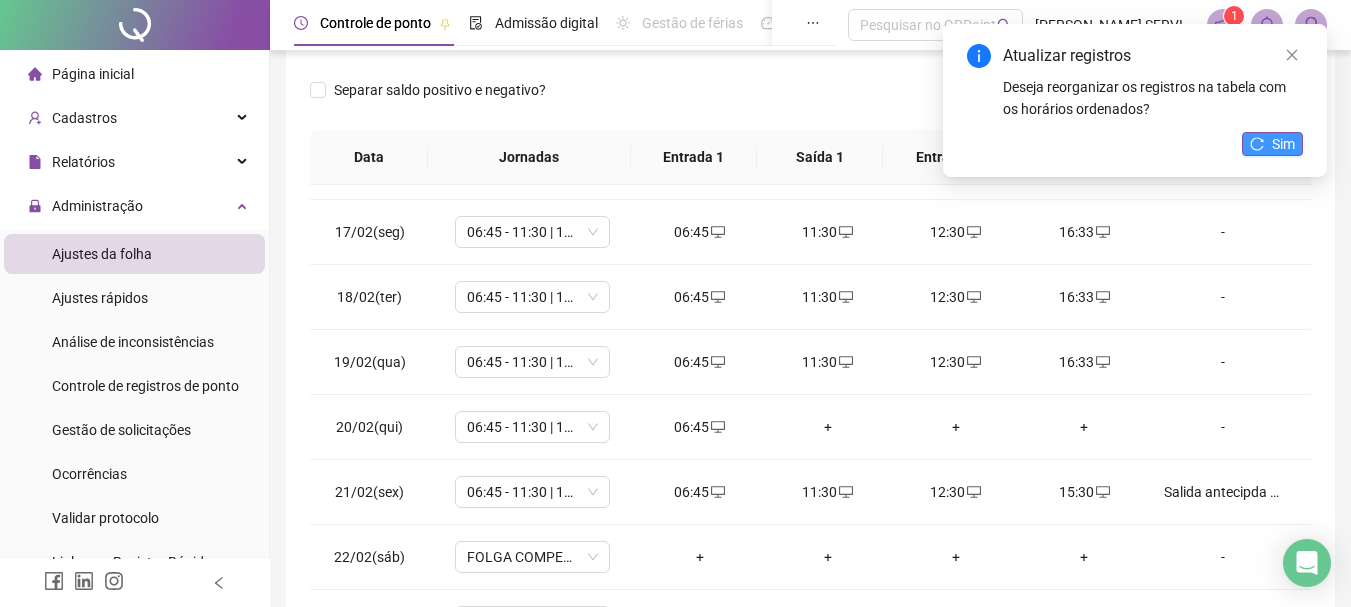 click on "Sim" at bounding box center [1283, 144] 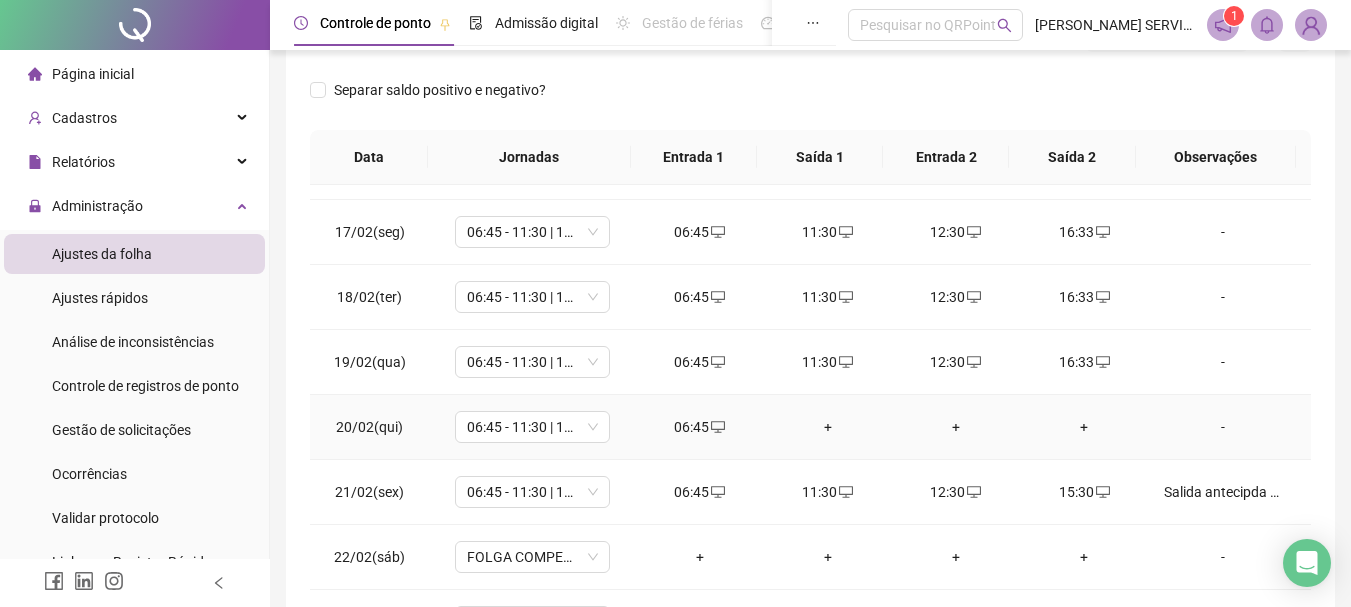 click on "+" at bounding box center [828, 427] 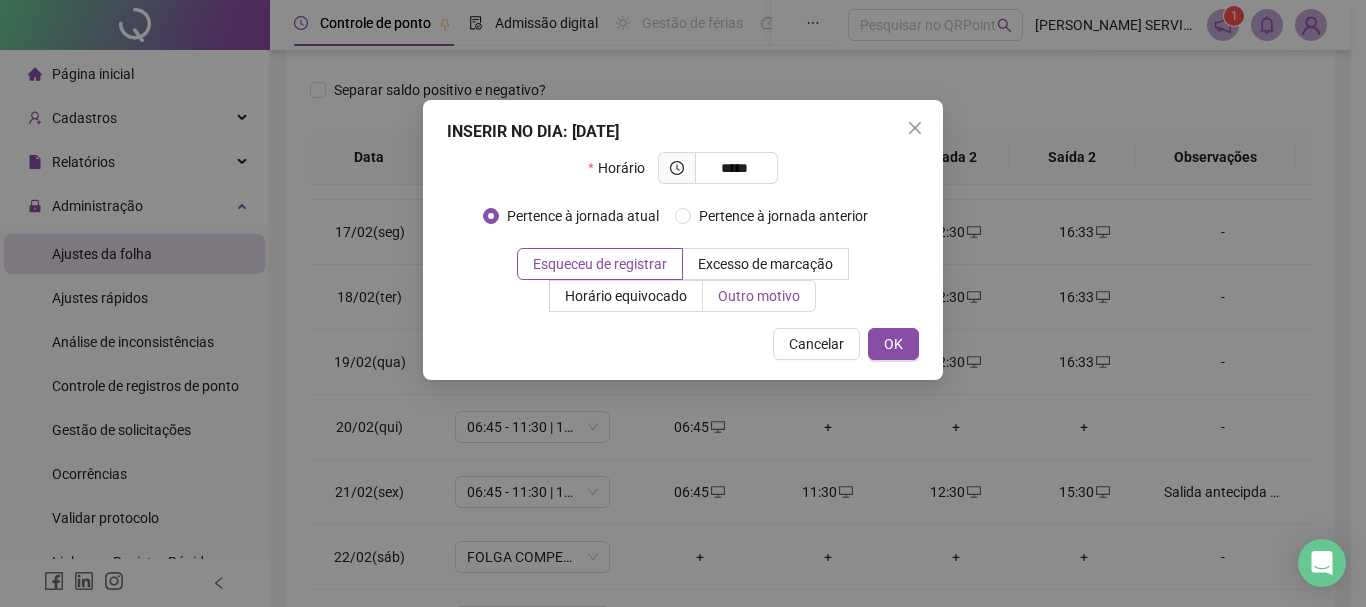 type on "*****" 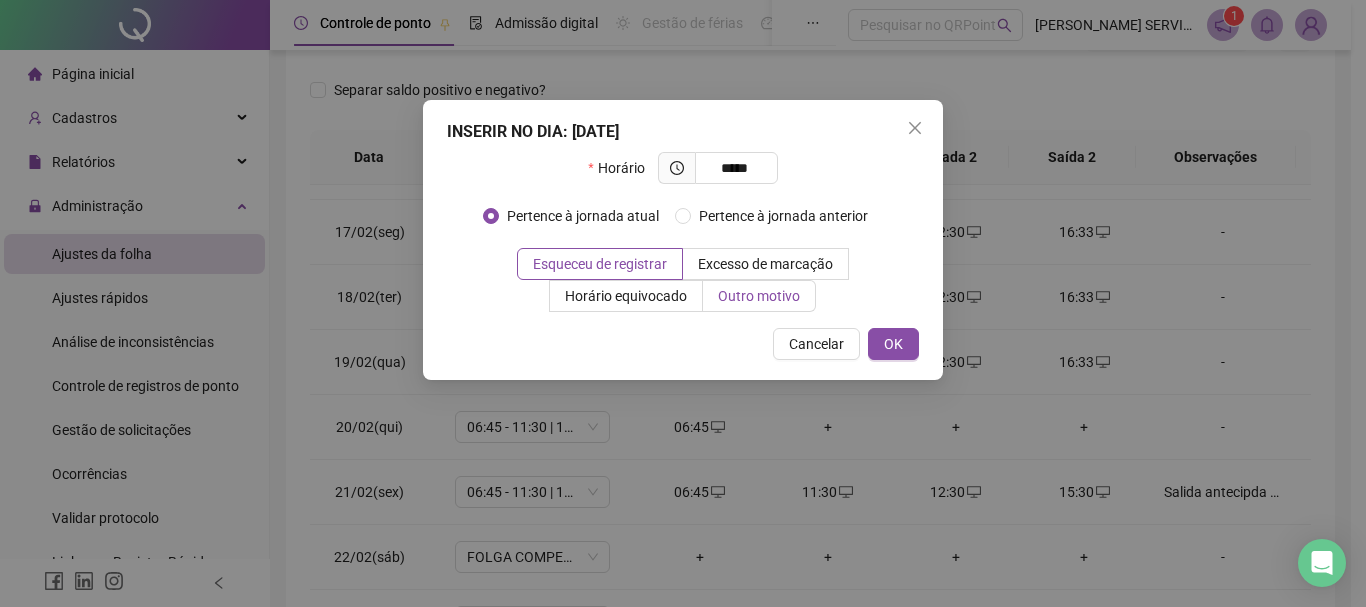click on "Outro motivo" at bounding box center [759, 296] 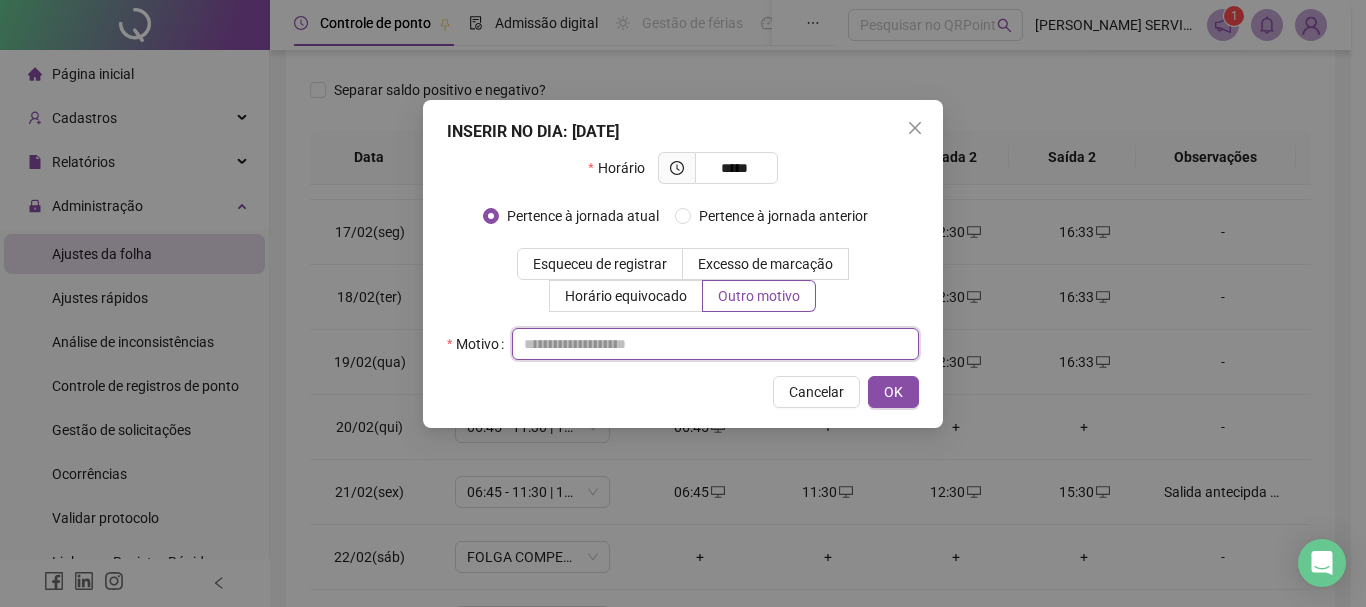 drag, startPoint x: 772, startPoint y: 324, endPoint x: 742, endPoint y: 355, distance: 43.13931 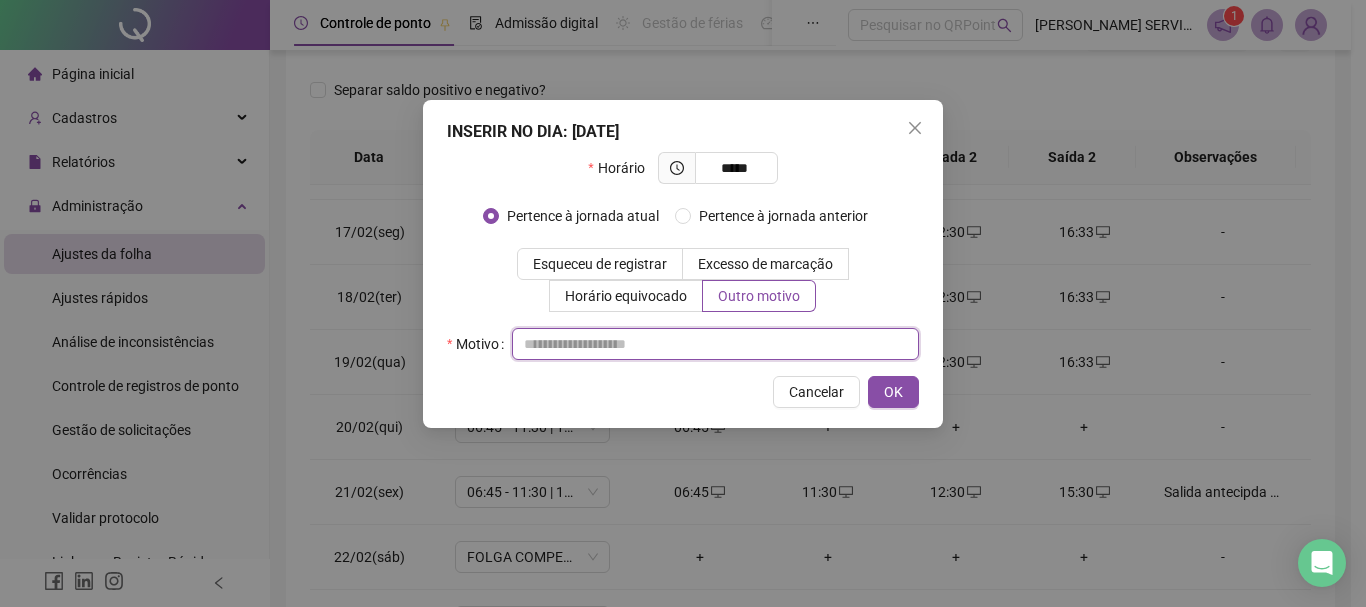 paste on "**********" 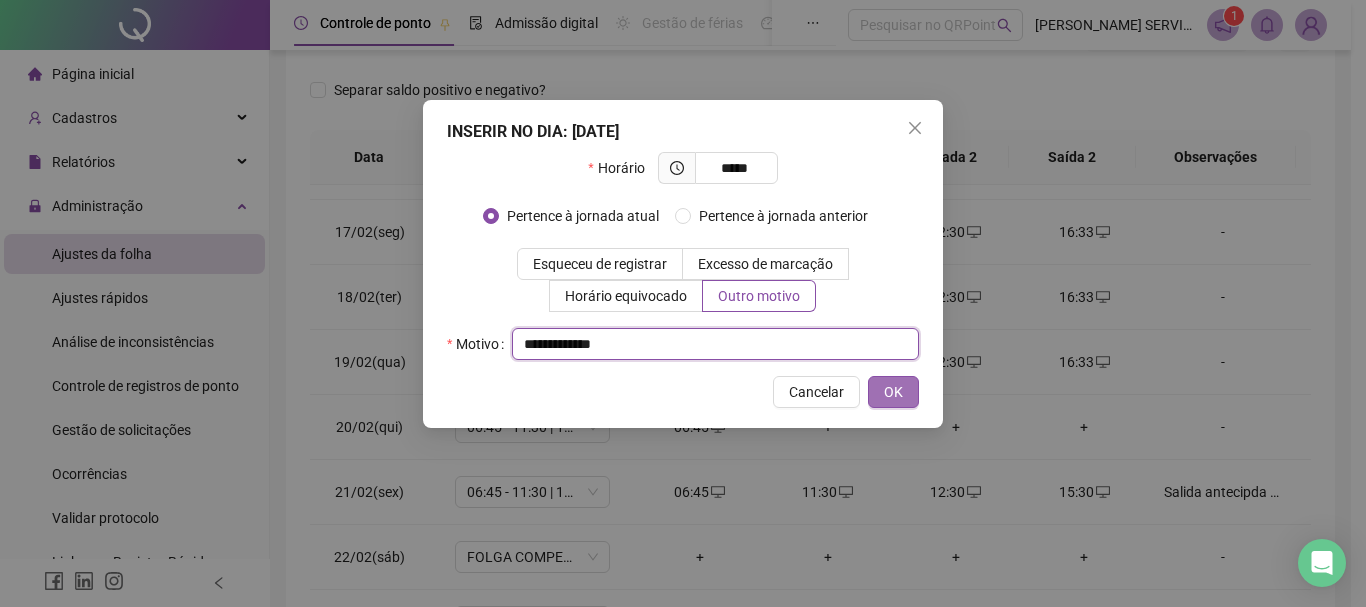 type on "**********" 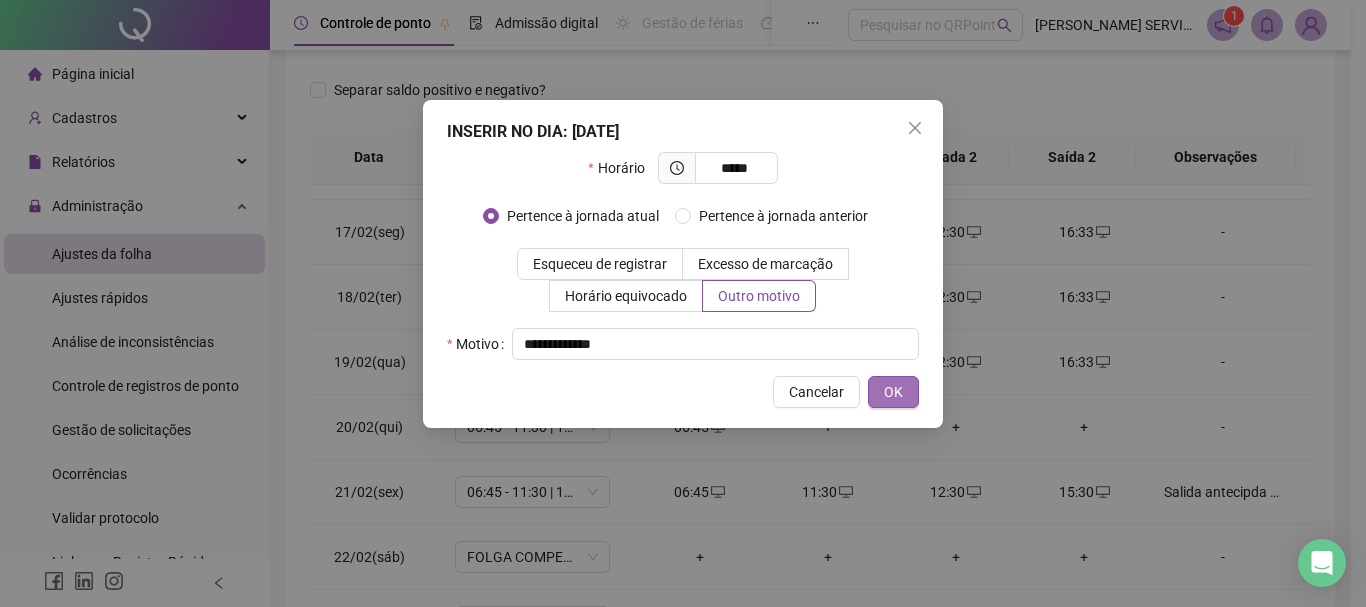 click on "OK" at bounding box center (893, 392) 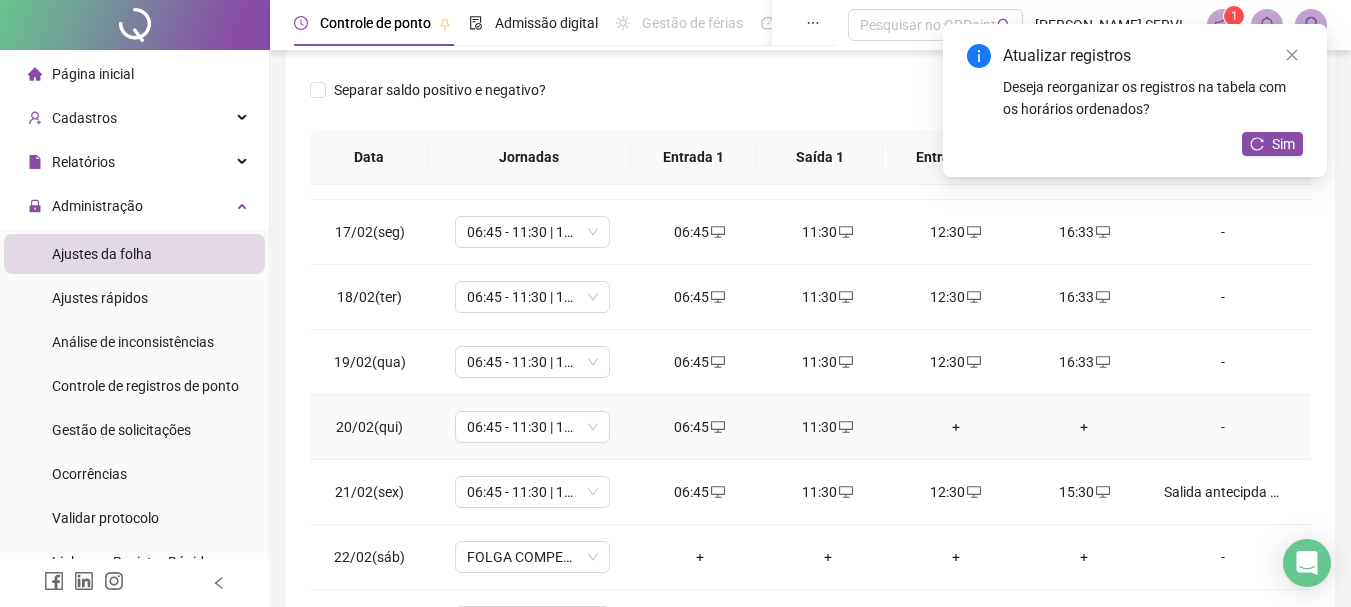 click on "+" at bounding box center [956, 427] 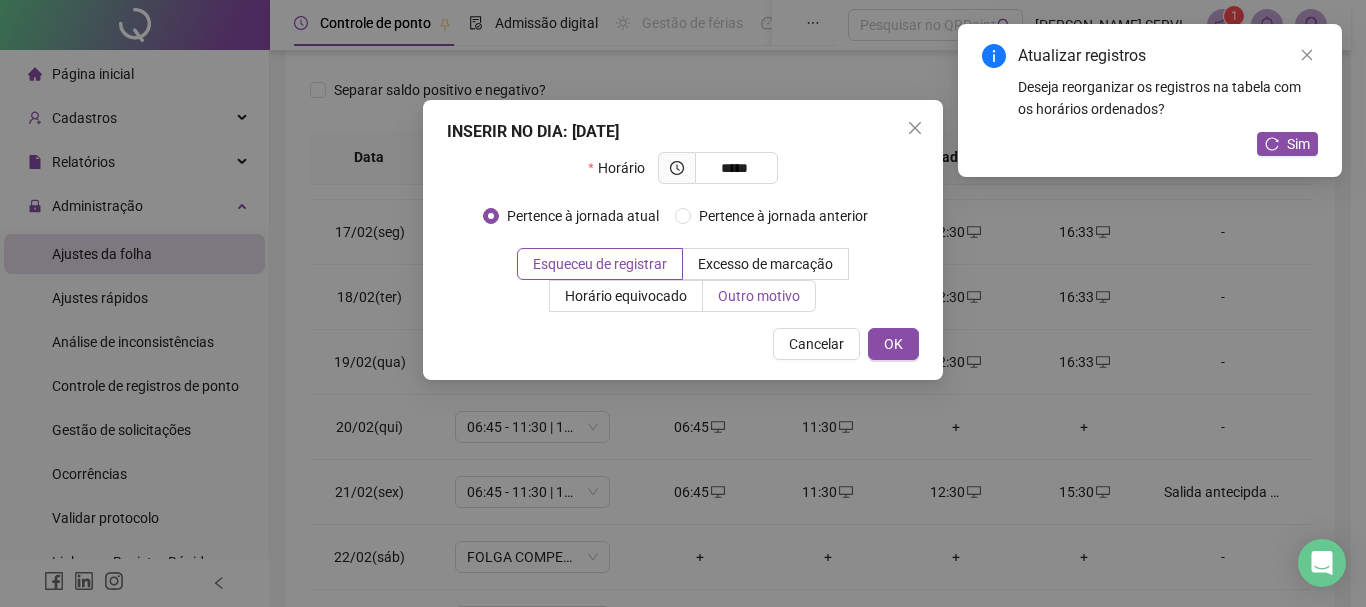 type on "*****" 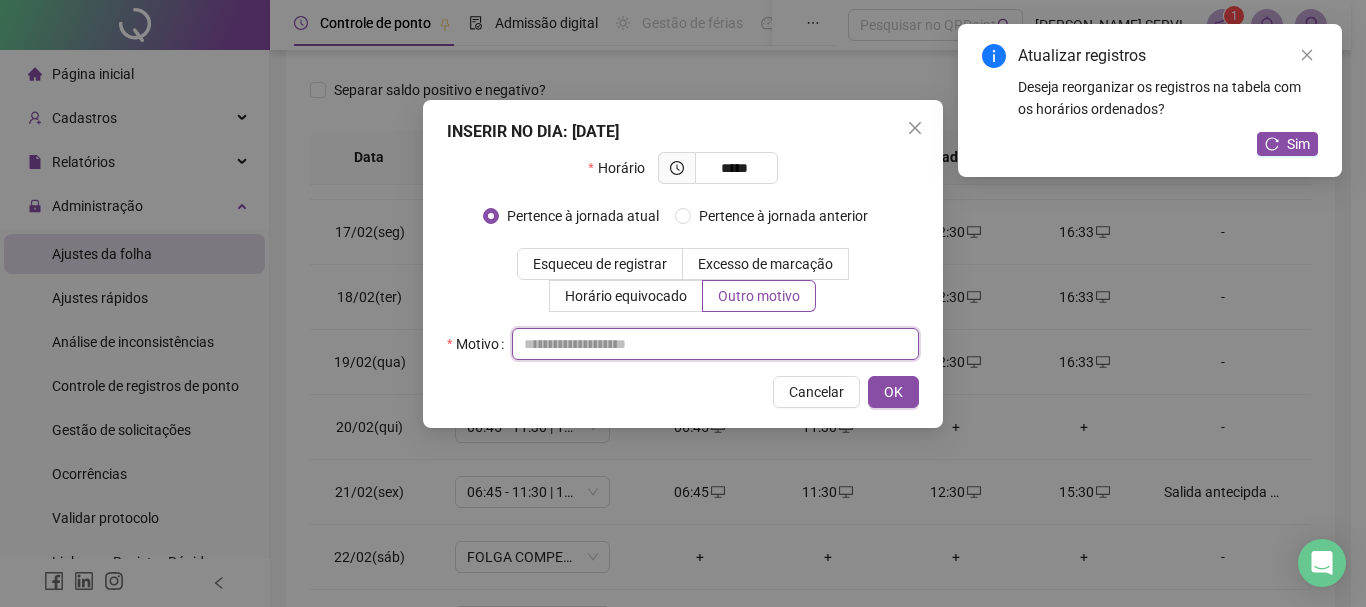 paste on "**********" 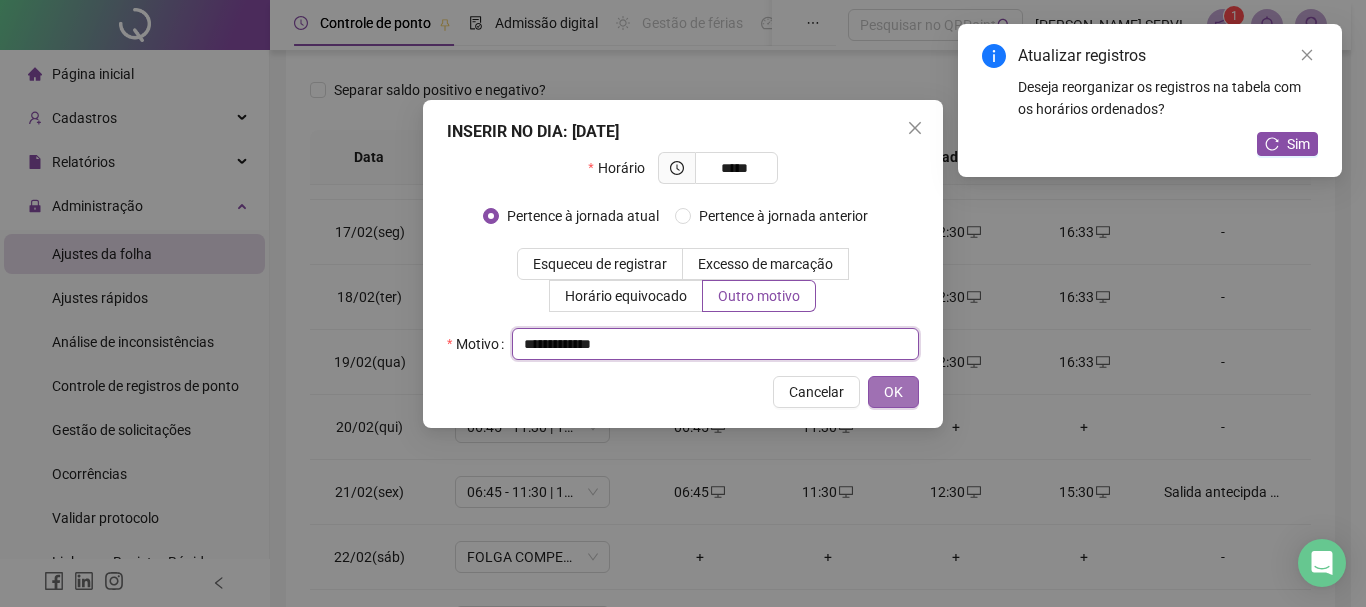 type on "**********" 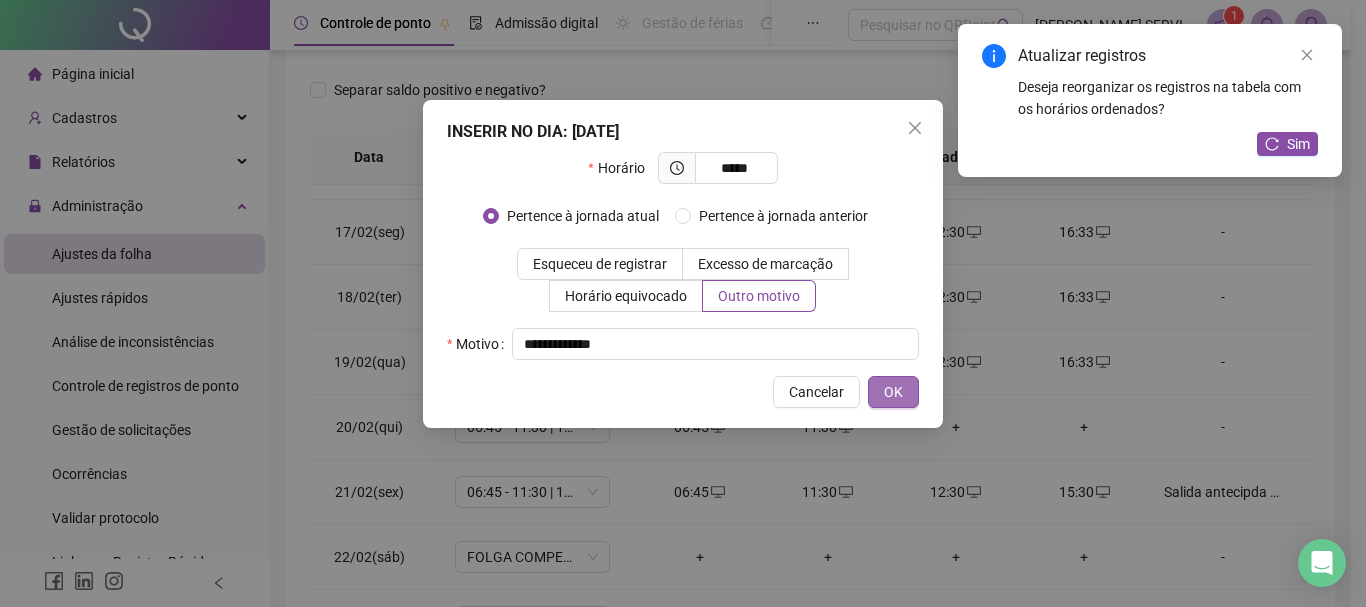 click on "OK" at bounding box center (893, 392) 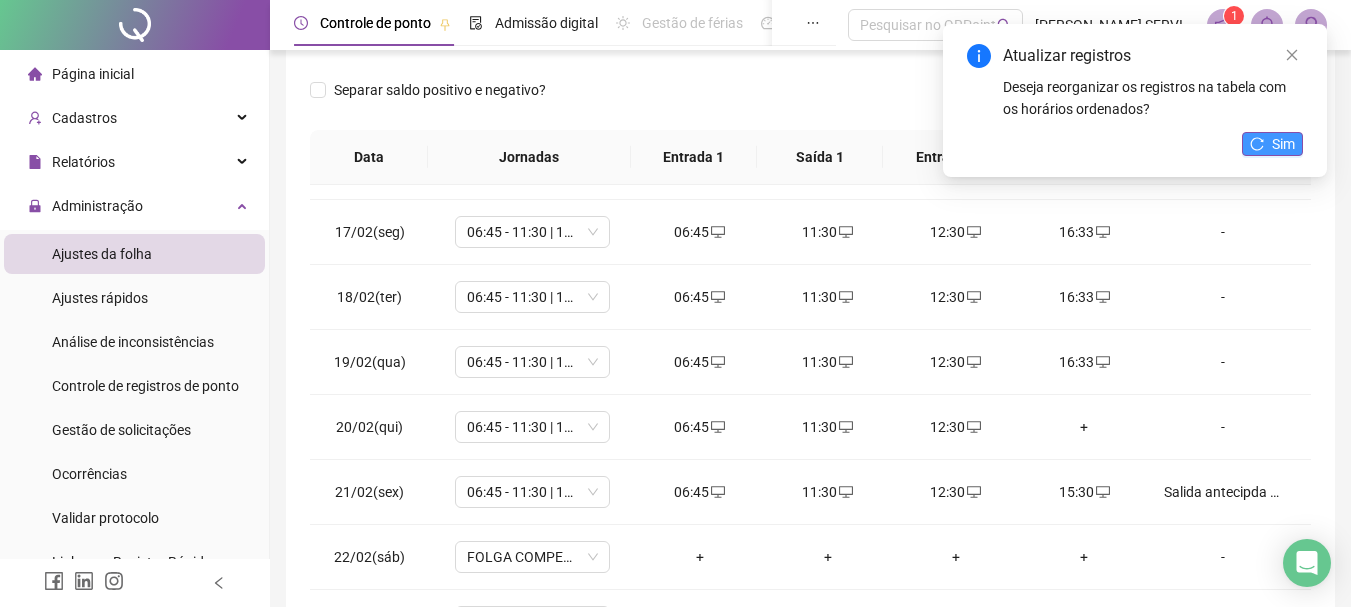 click on "Sim" at bounding box center [1272, 144] 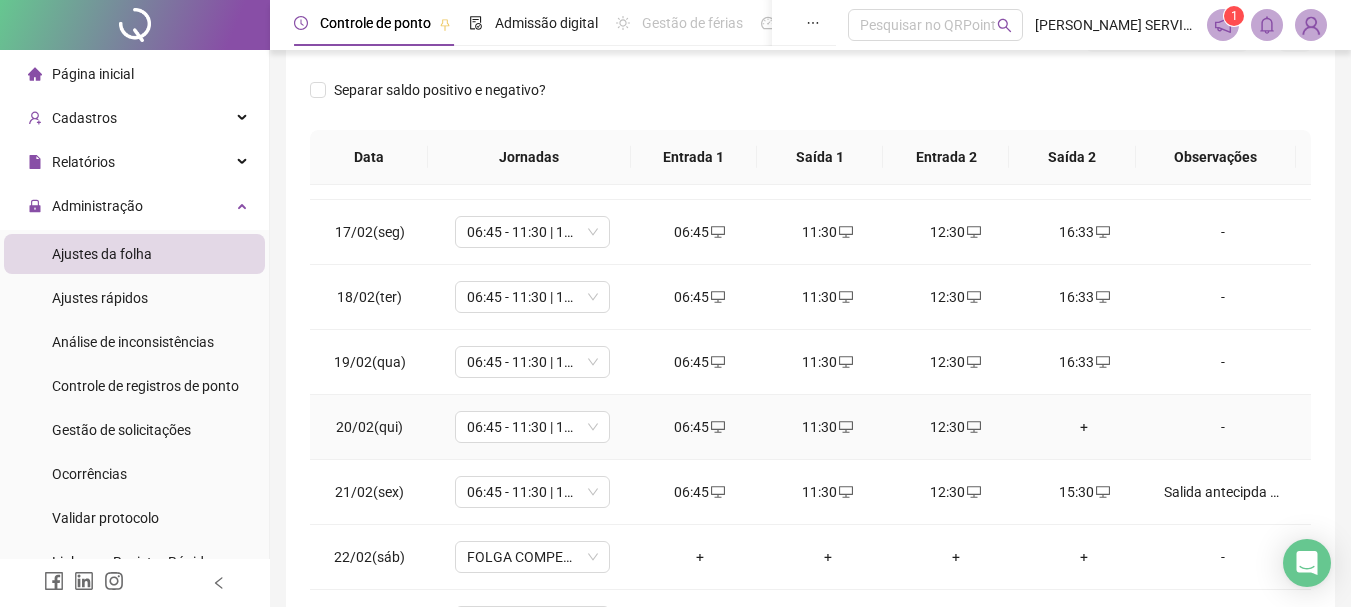 click on "+" at bounding box center [1084, 427] 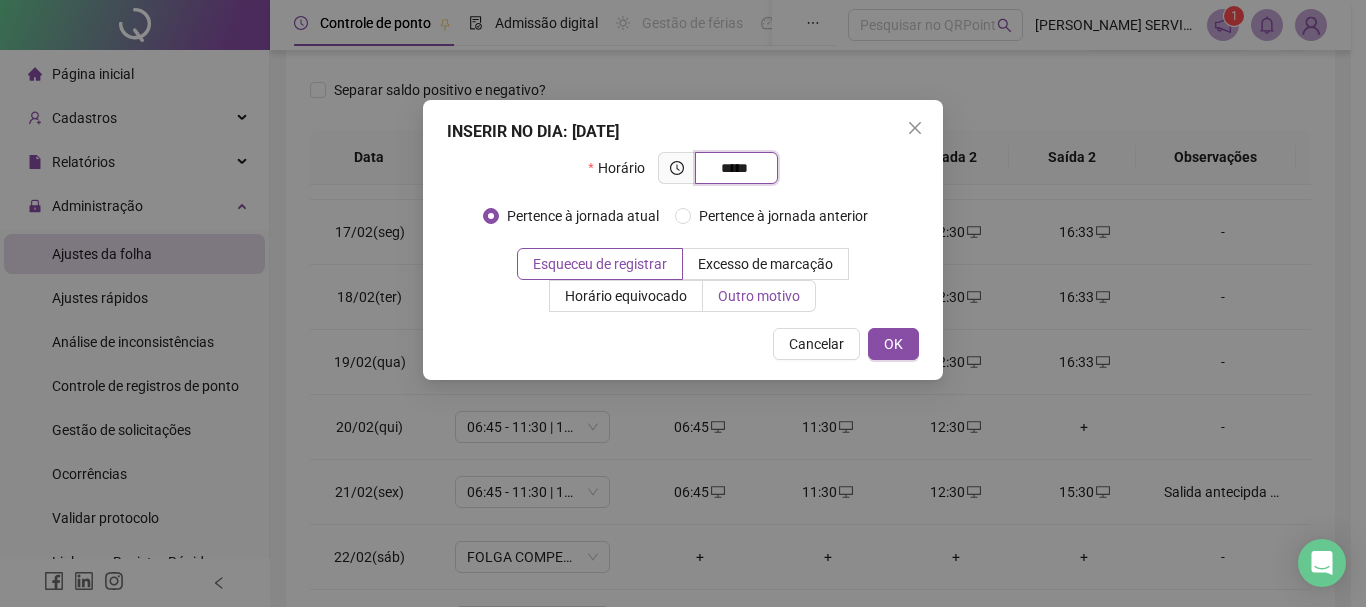 type on "*****" 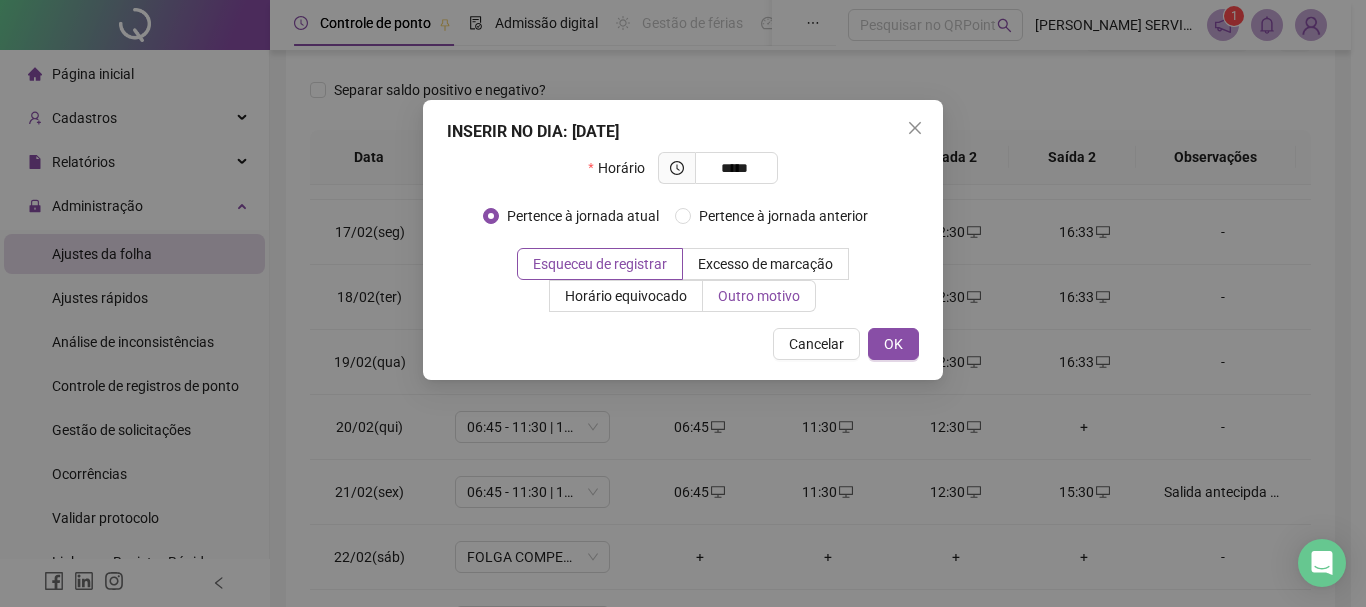 click on "Outro motivo" at bounding box center (759, 296) 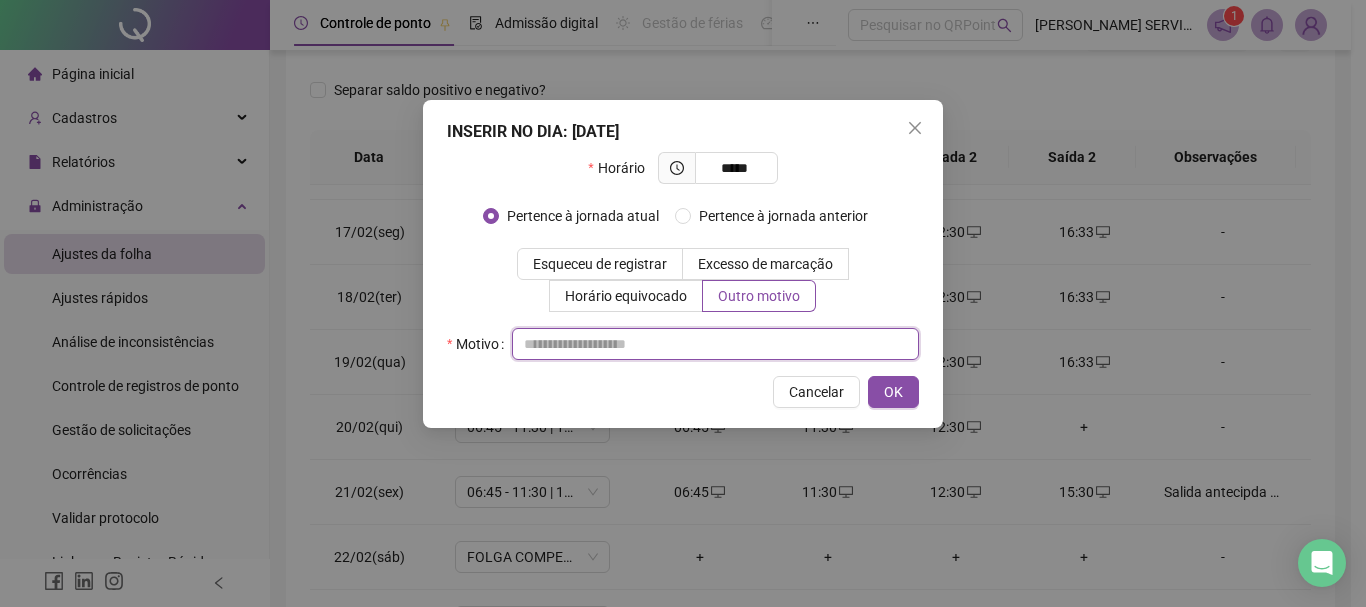 paste on "**********" 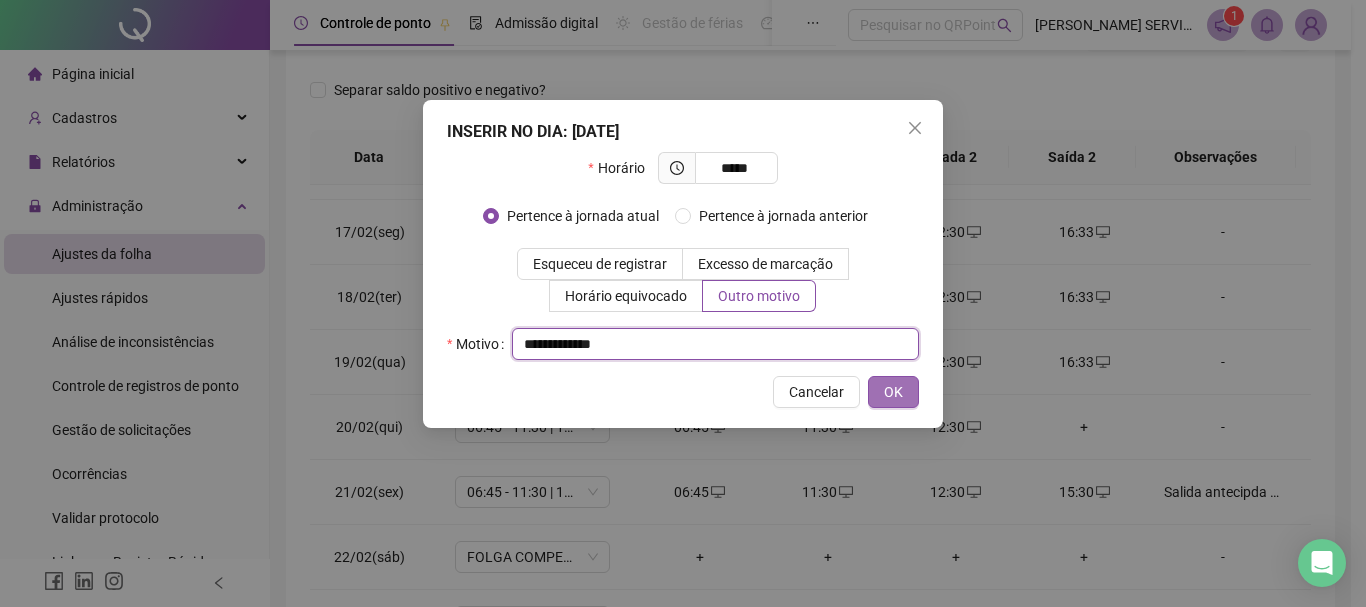type on "**********" 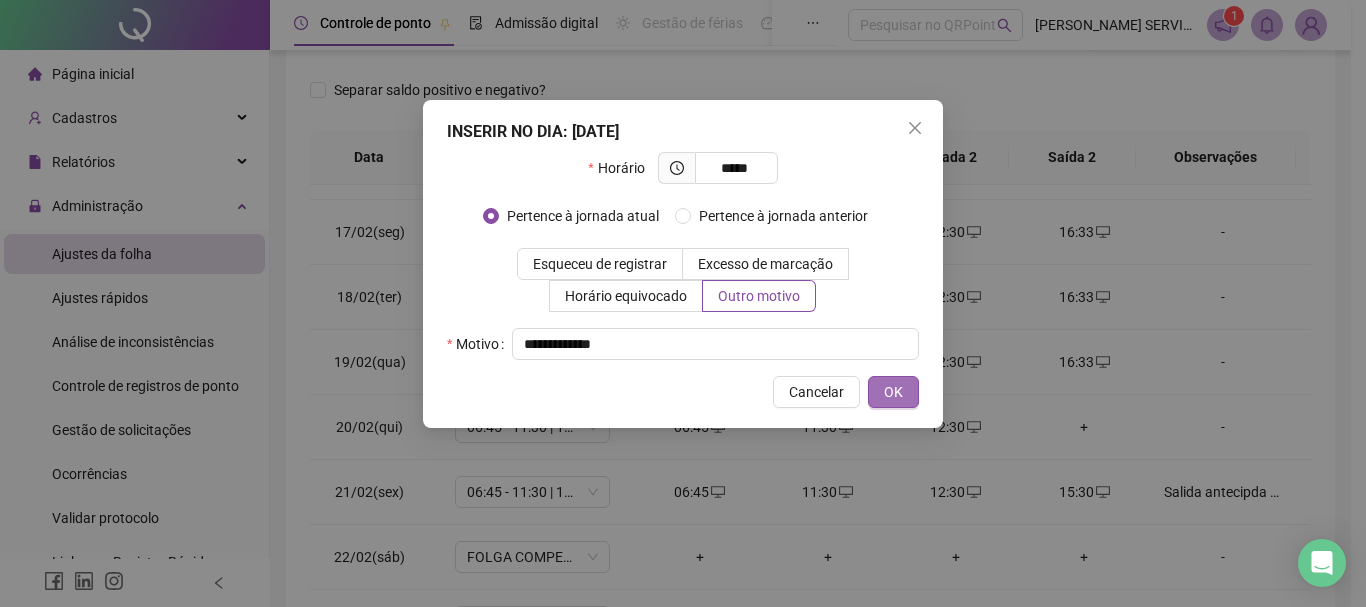 click on "OK" at bounding box center (893, 392) 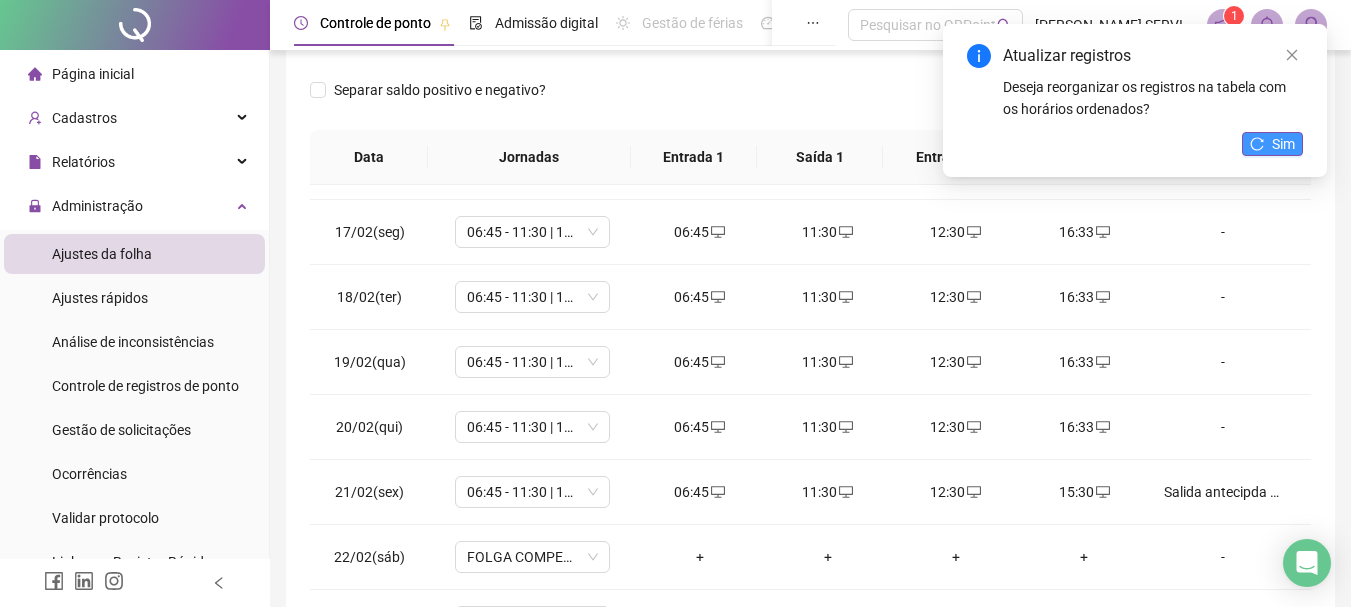 click on "Sim" at bounding box center [1272, 144] 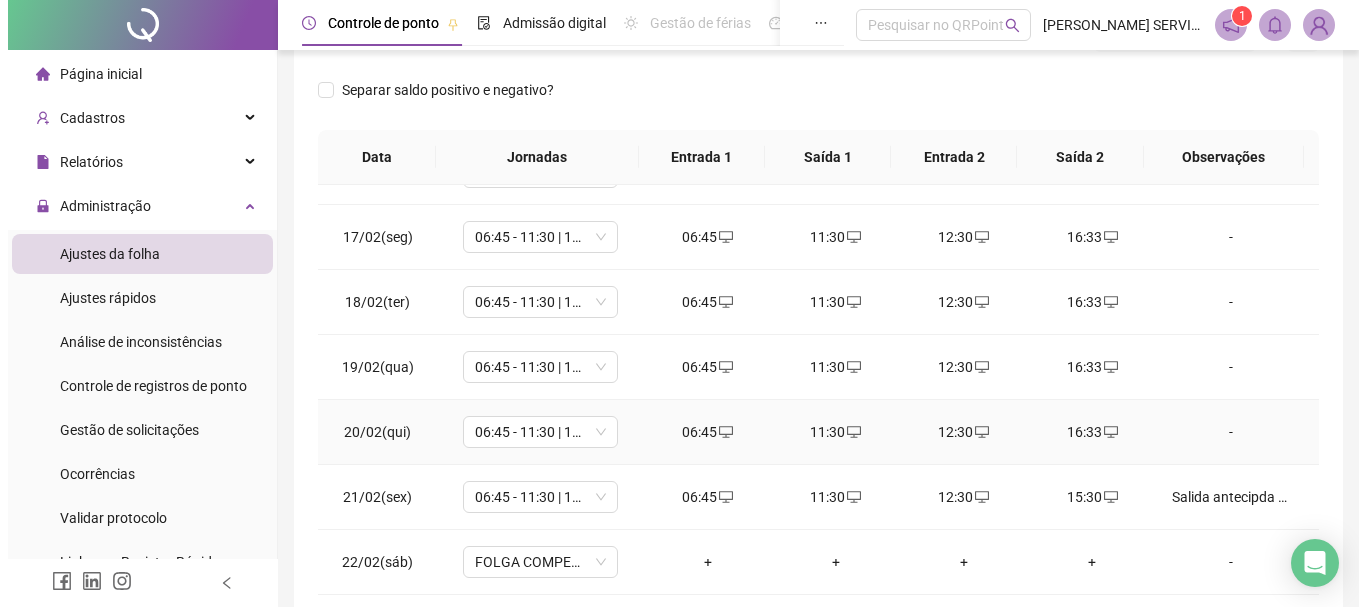 scroll, scrollTop: 800, scrollLeft: 0, axis: vertical 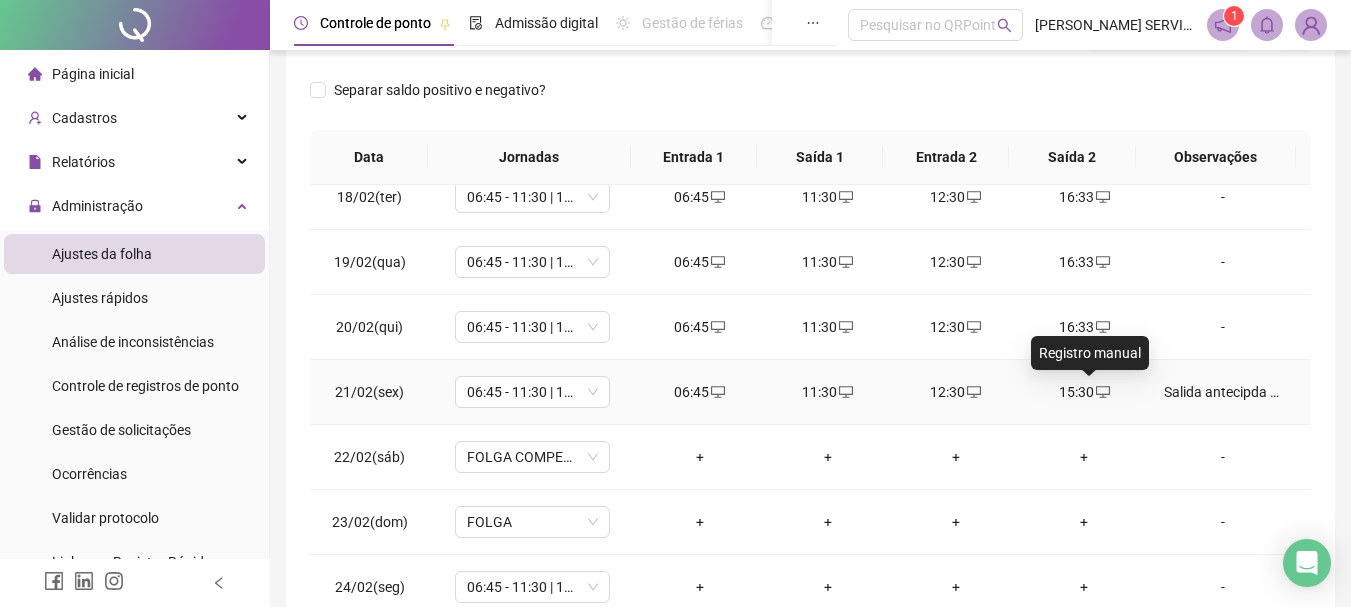 click 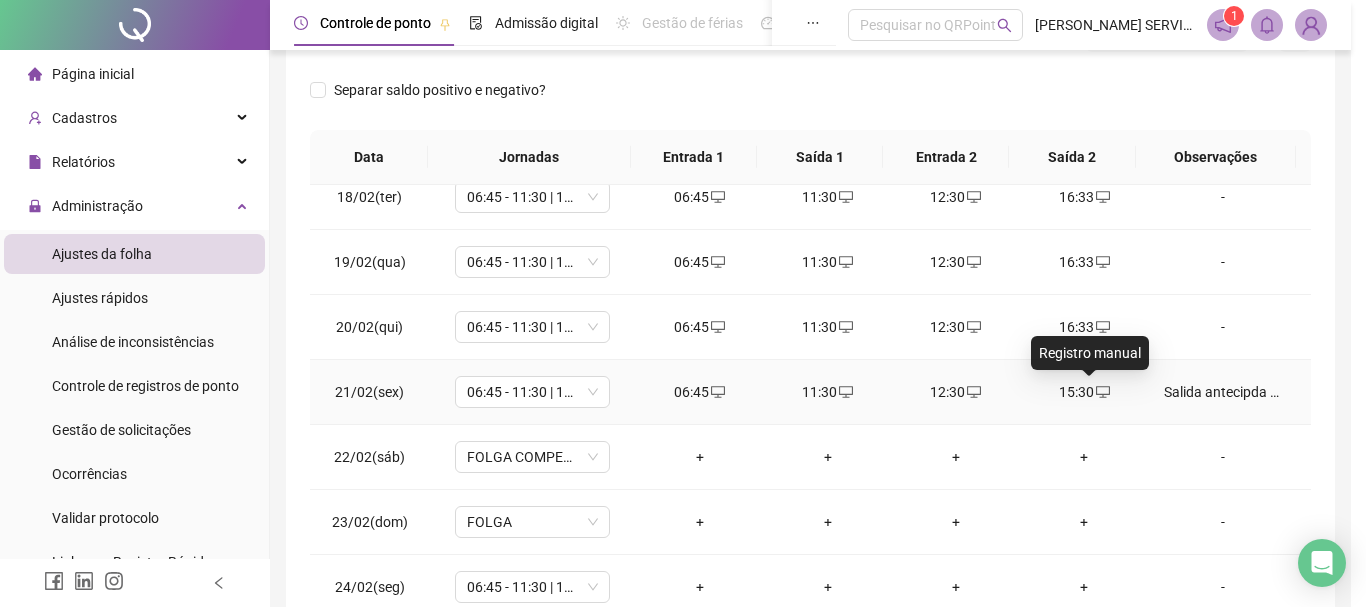 type on "**********" 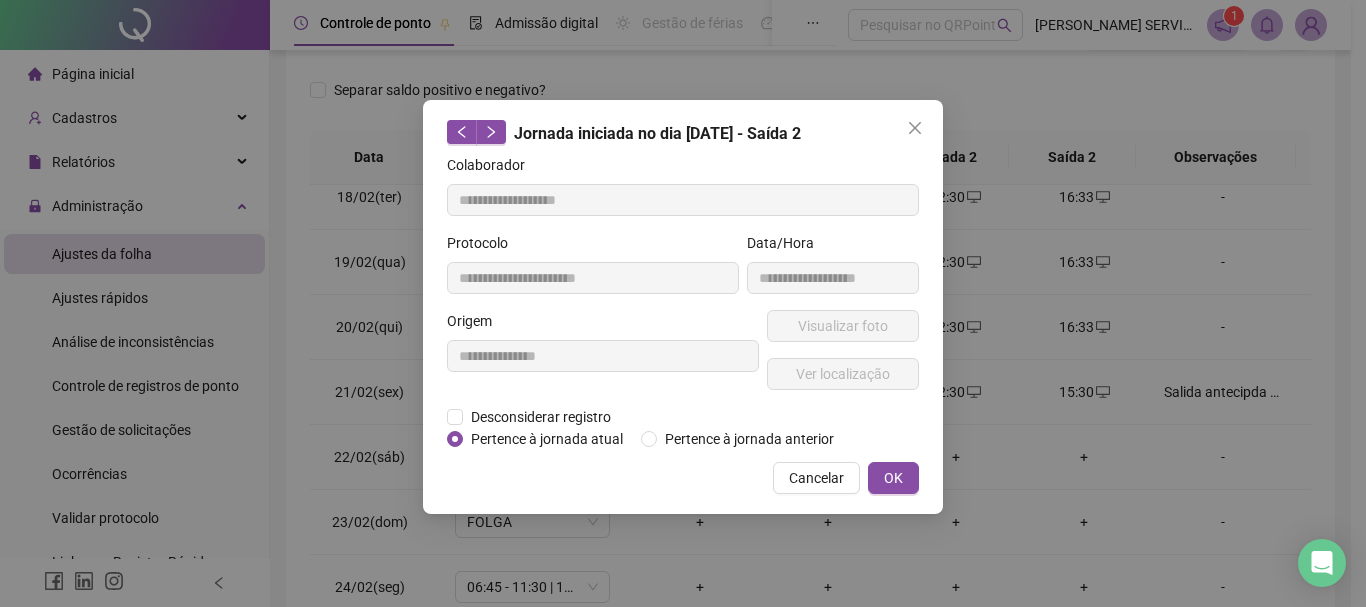 click on "**********" at bounding box center (683, 303) 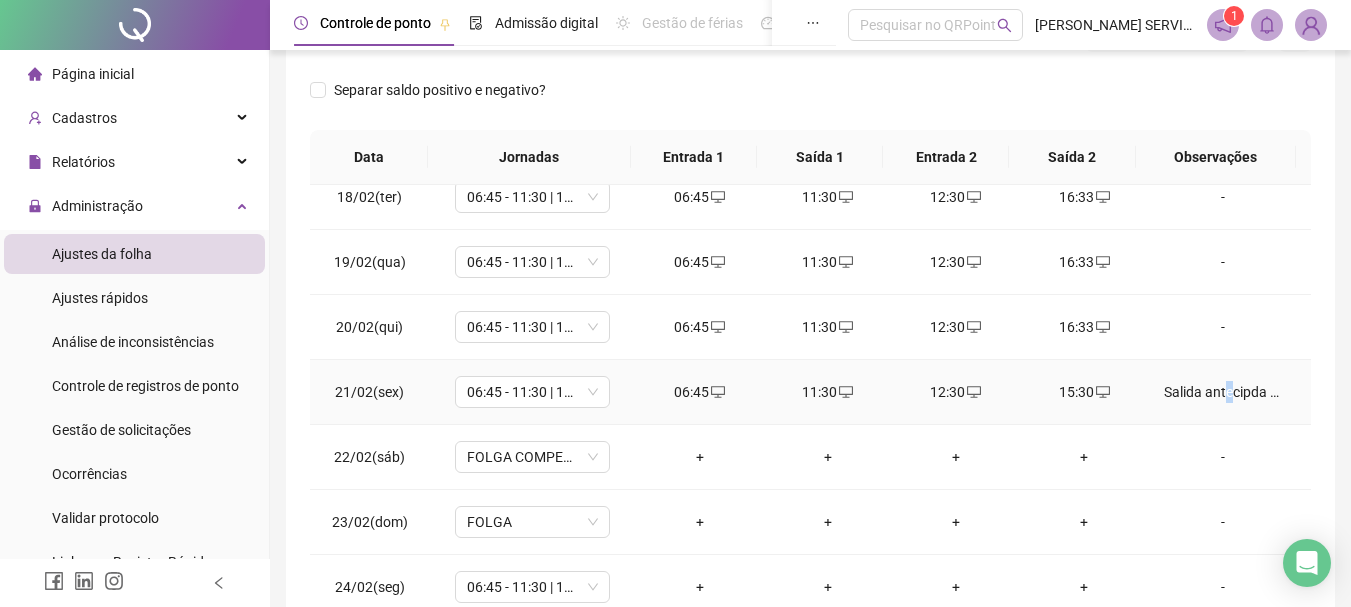 click on "Salida antecipda para retirada de cart;ao de passagem. Abonar." at bounding box center [1223, 392] 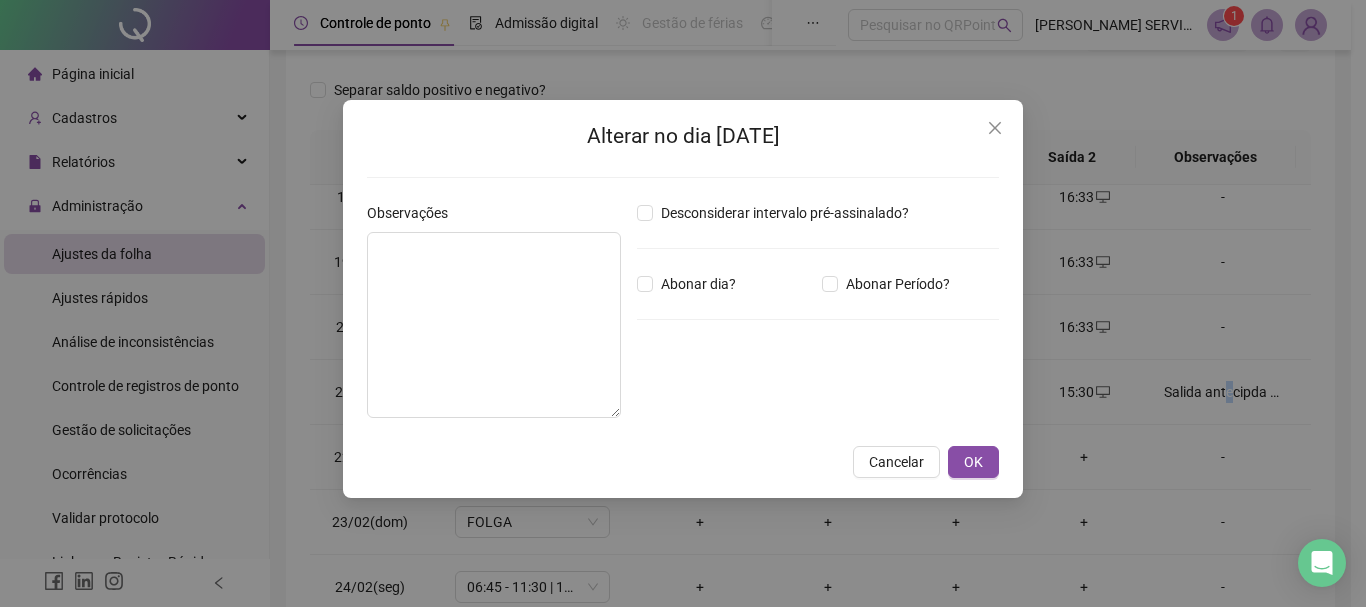 type on "**********" 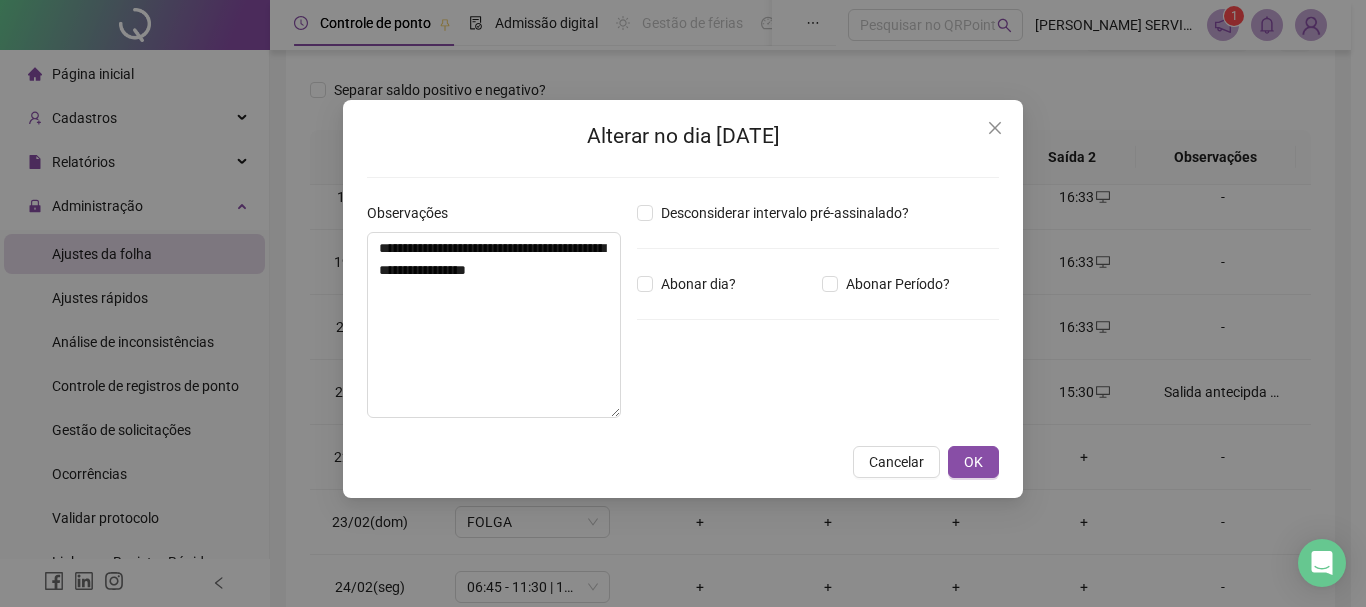 click on "Abonar dia?" at bounding box center [725, 284] 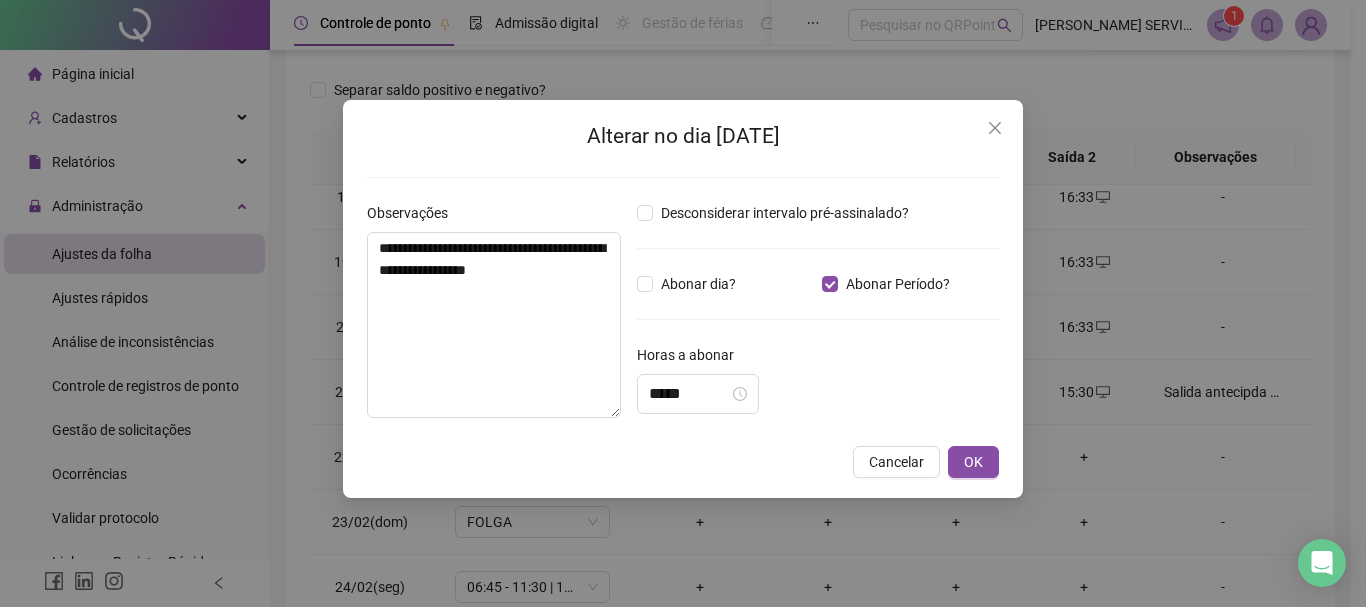 click at bounding box center [995, 128] 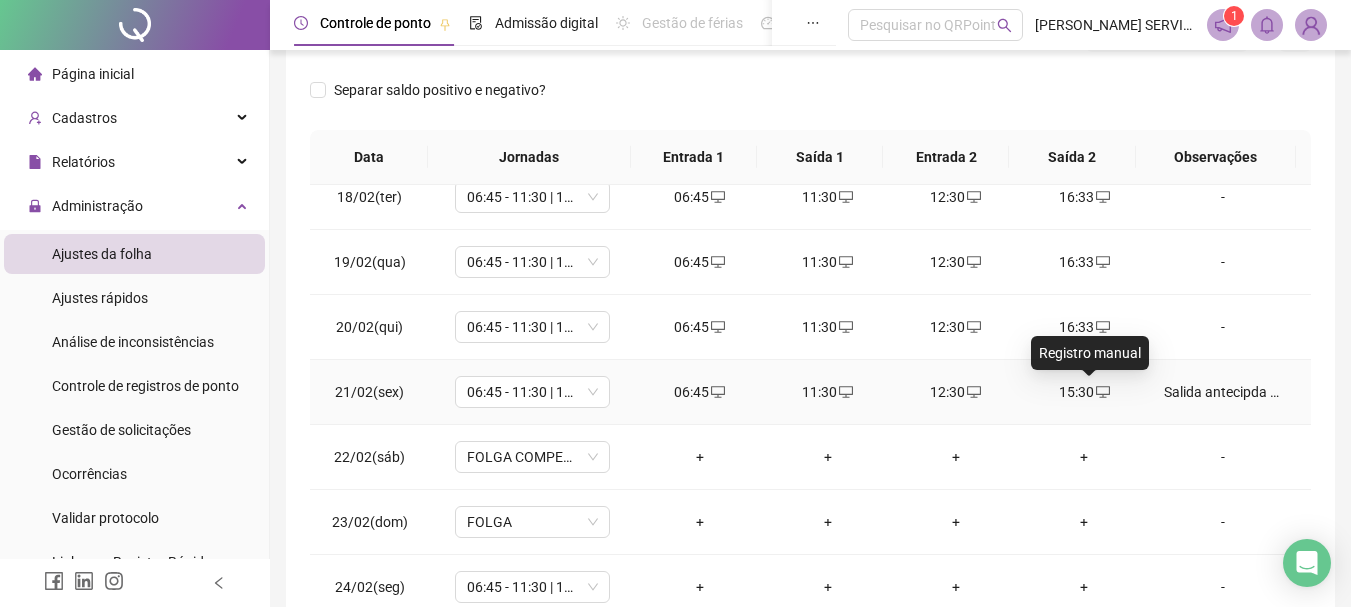 click 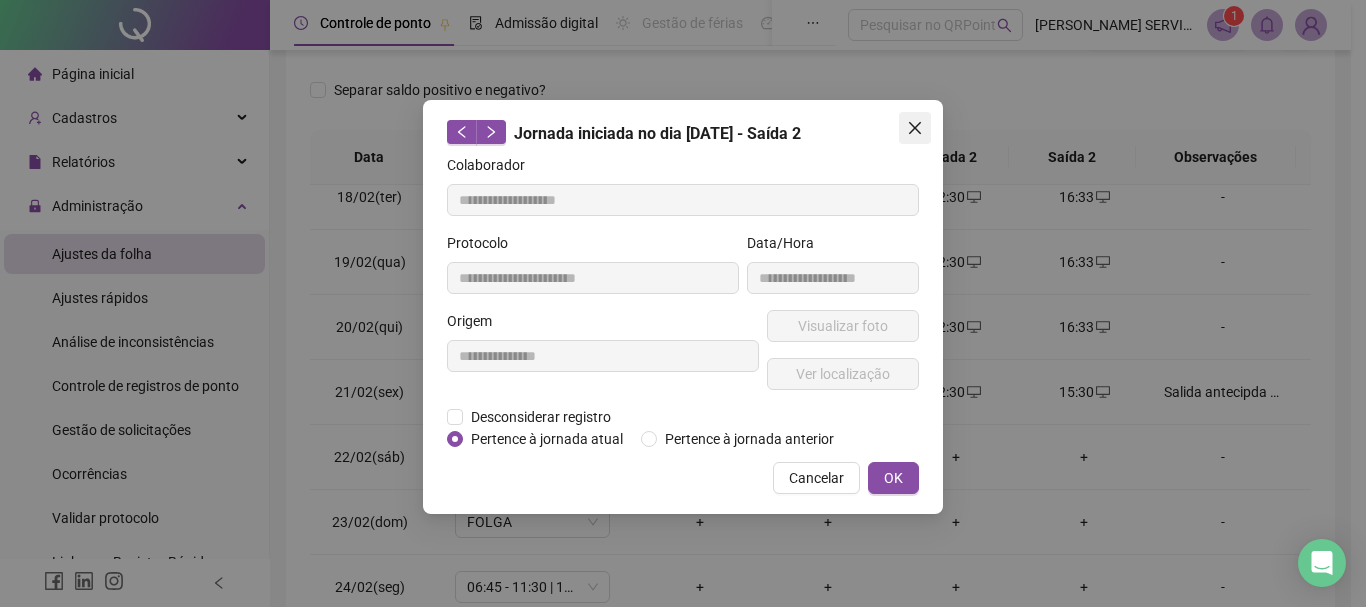 click 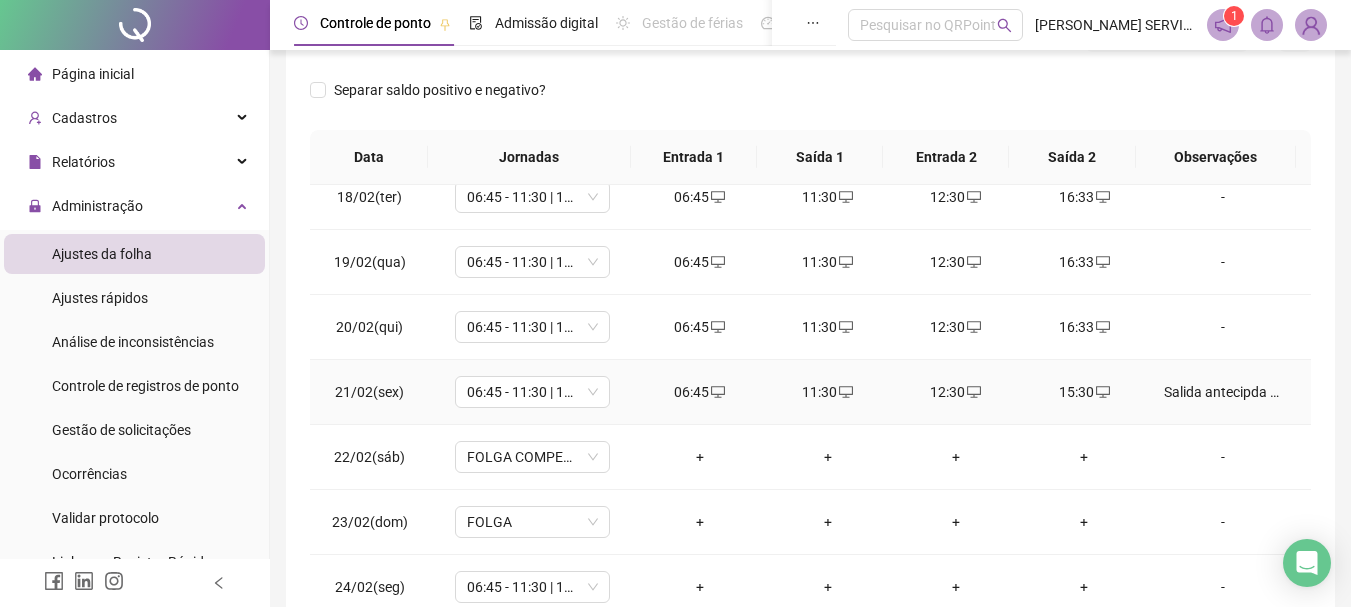 click on "Salida antecipda para retirada de cart;ao de passagem. Abonar." at bounding box center [1223, 392] 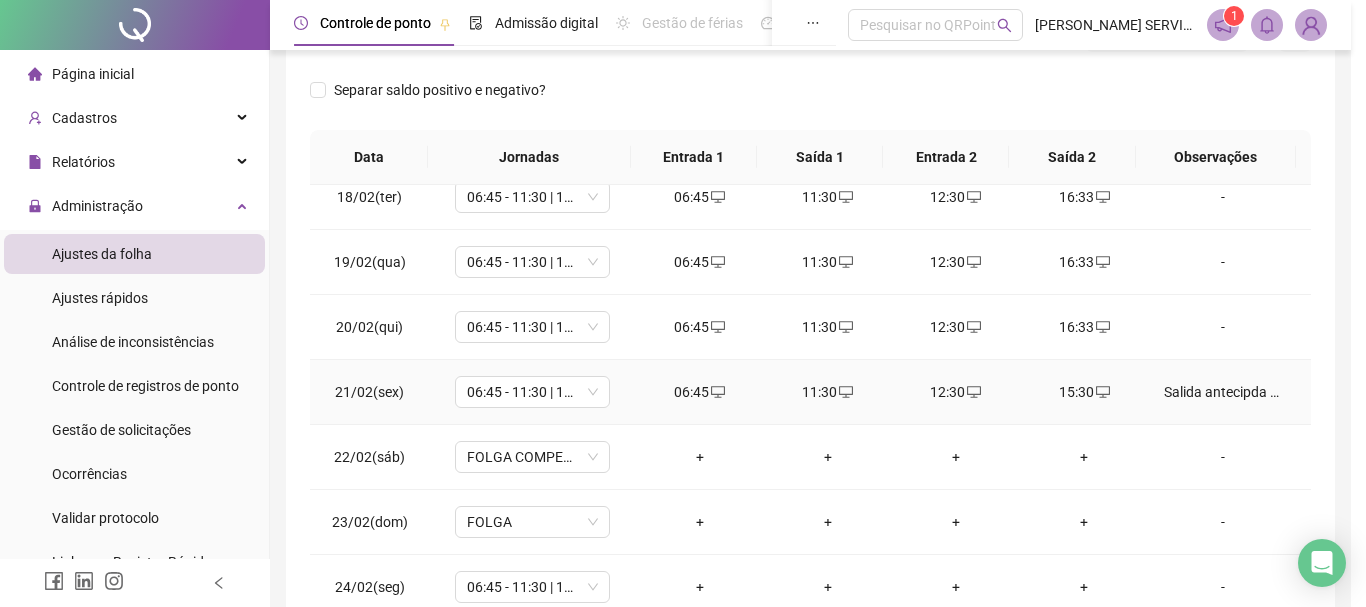 type on "**********" 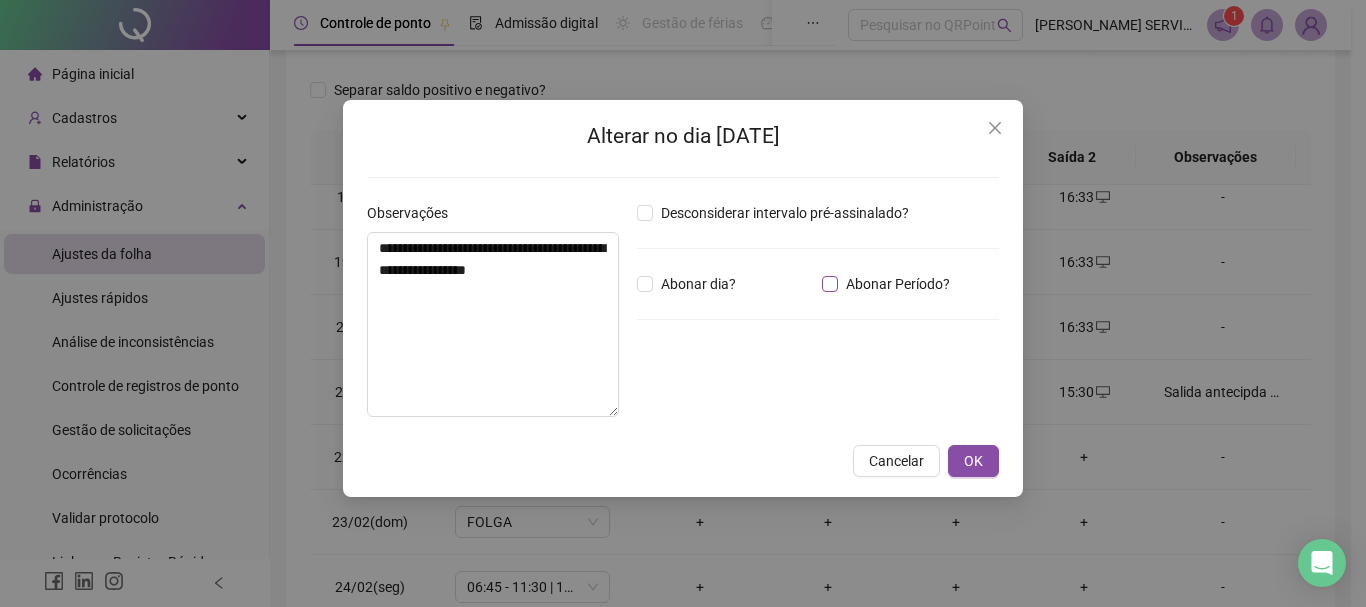 click on "Abonar Período?" at bounding box center (898, 284) 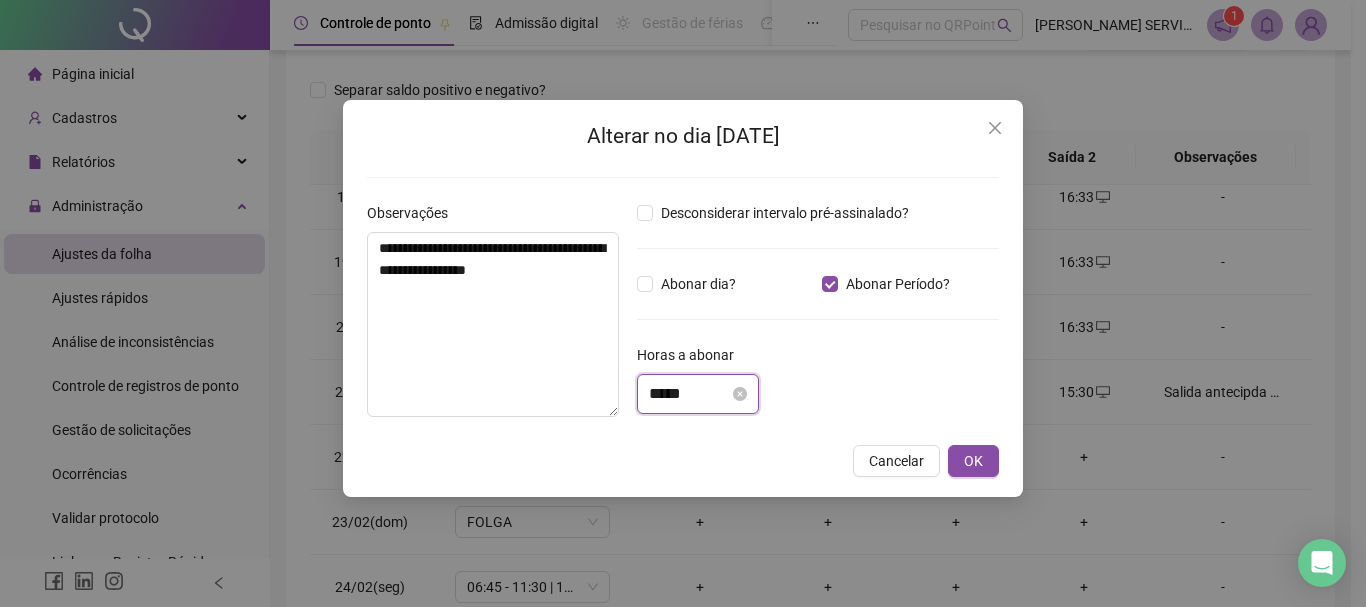 click on "*****" at bounding box center [689, 394] 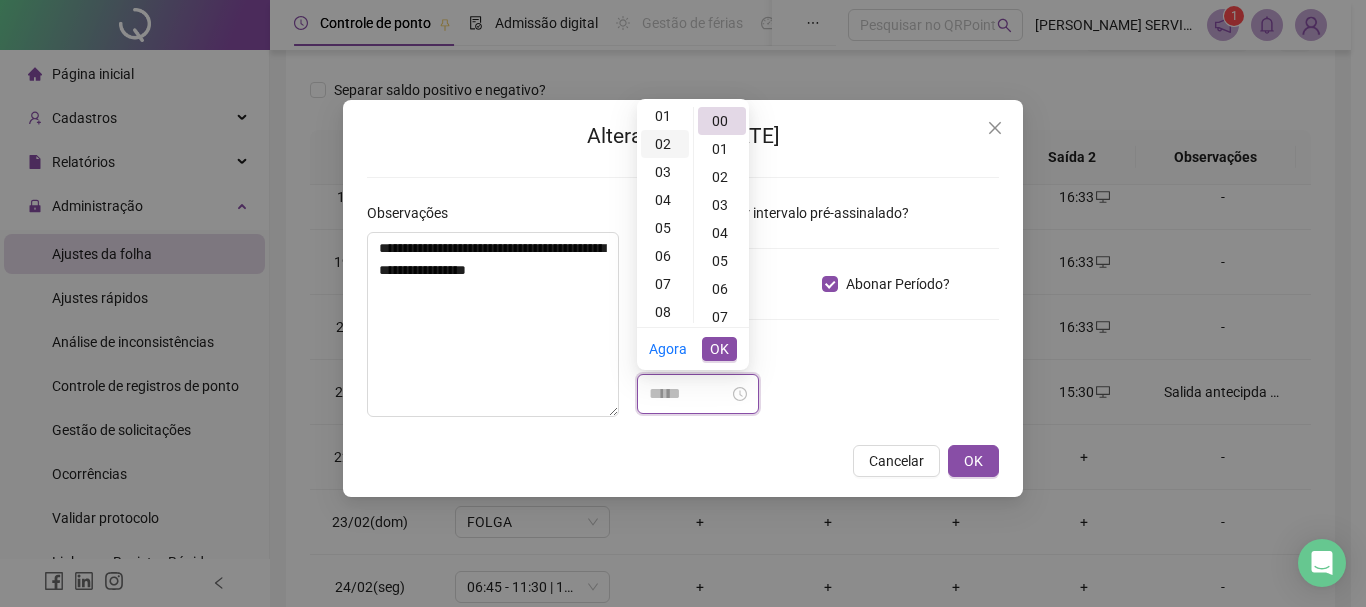 scroll, scrollTop: 0, scrollLeft: 0, axis: both 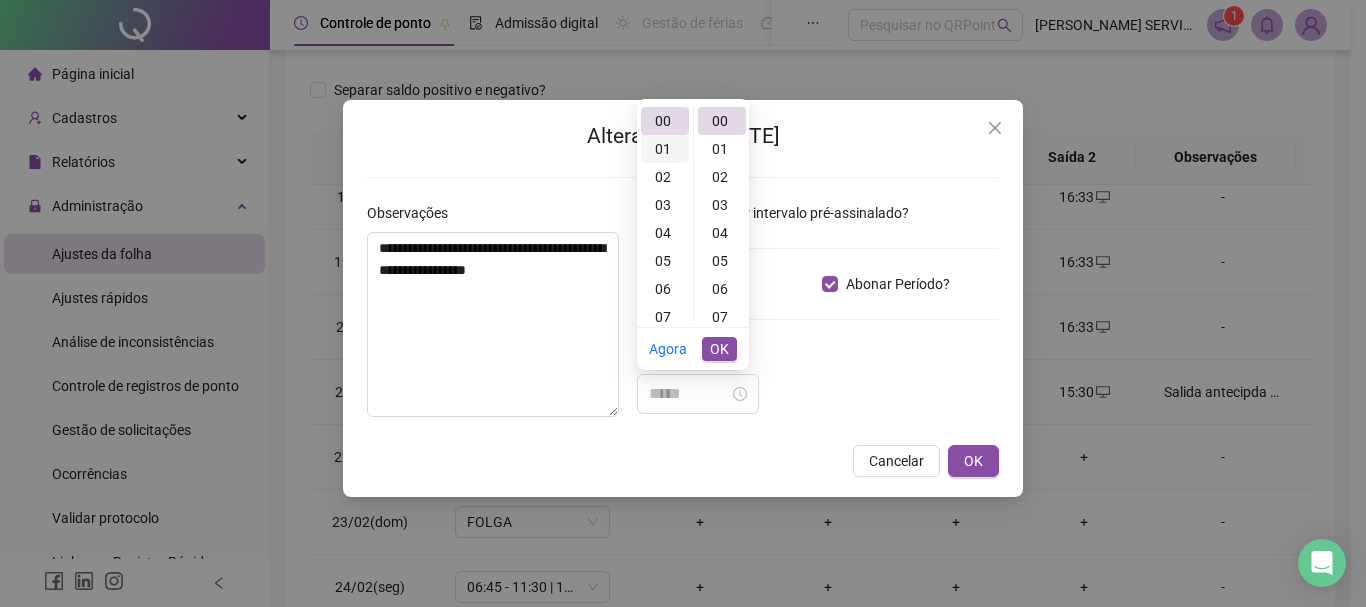 click on "01" at bounding box center [665, 149] 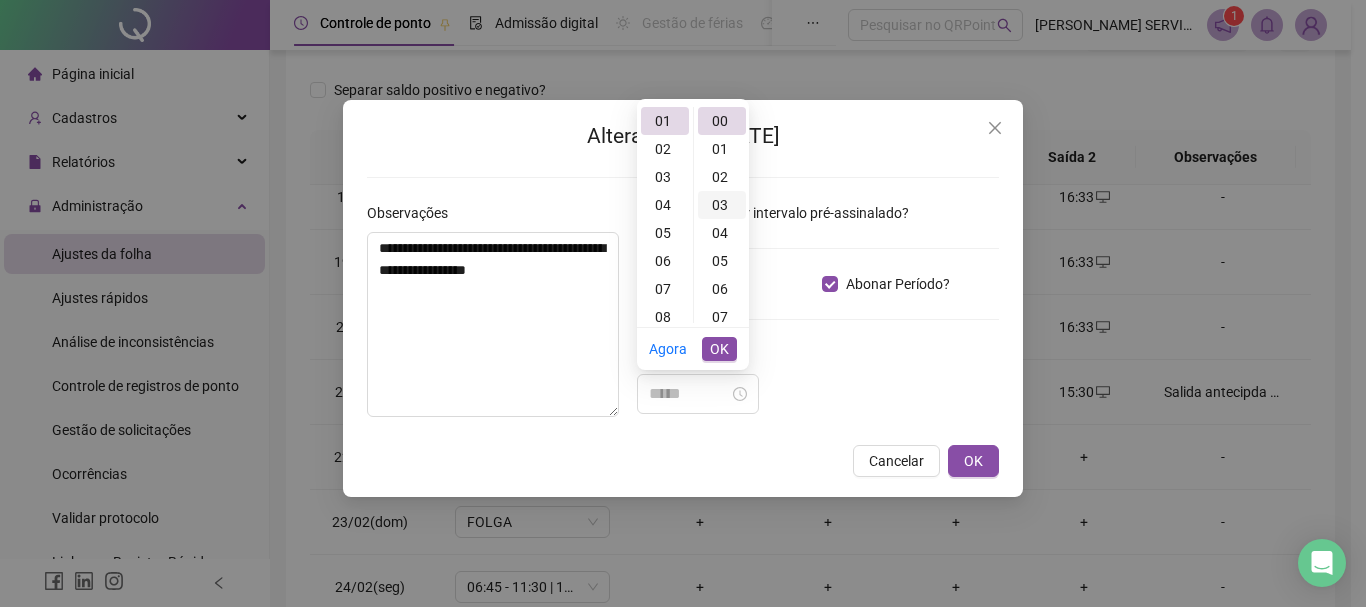 click on "03" at bounding box center (722, 205) 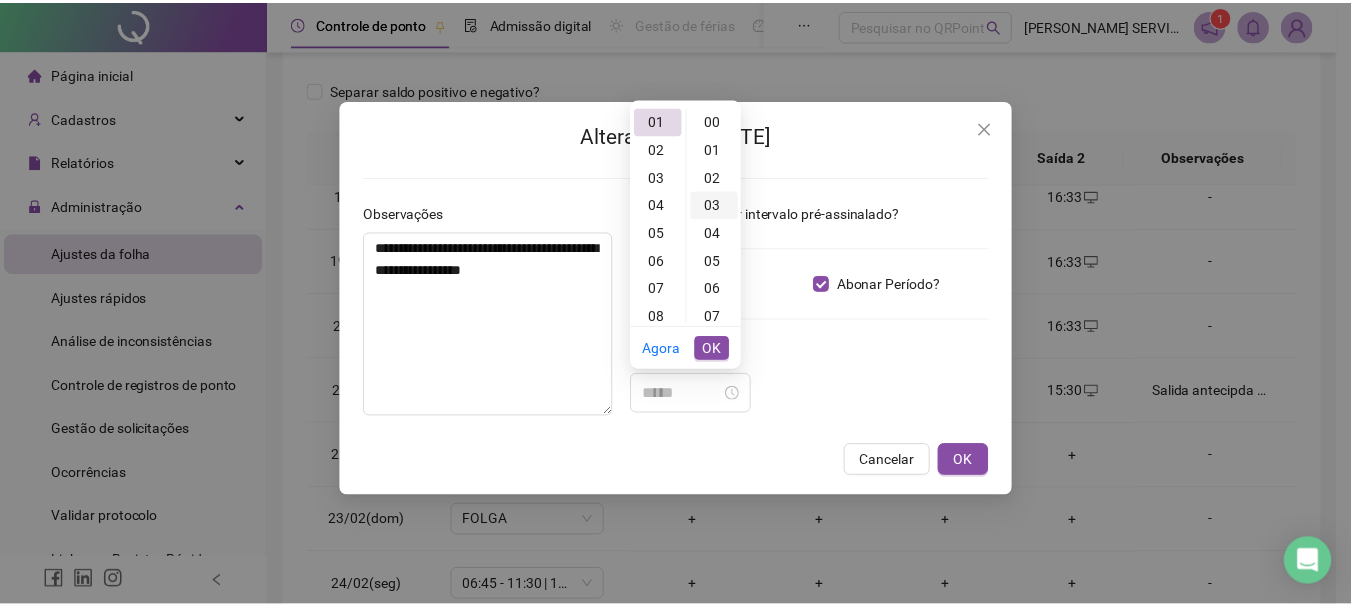 scroll, scrollTop: 84, scrollLeft: 0, axis: vertical 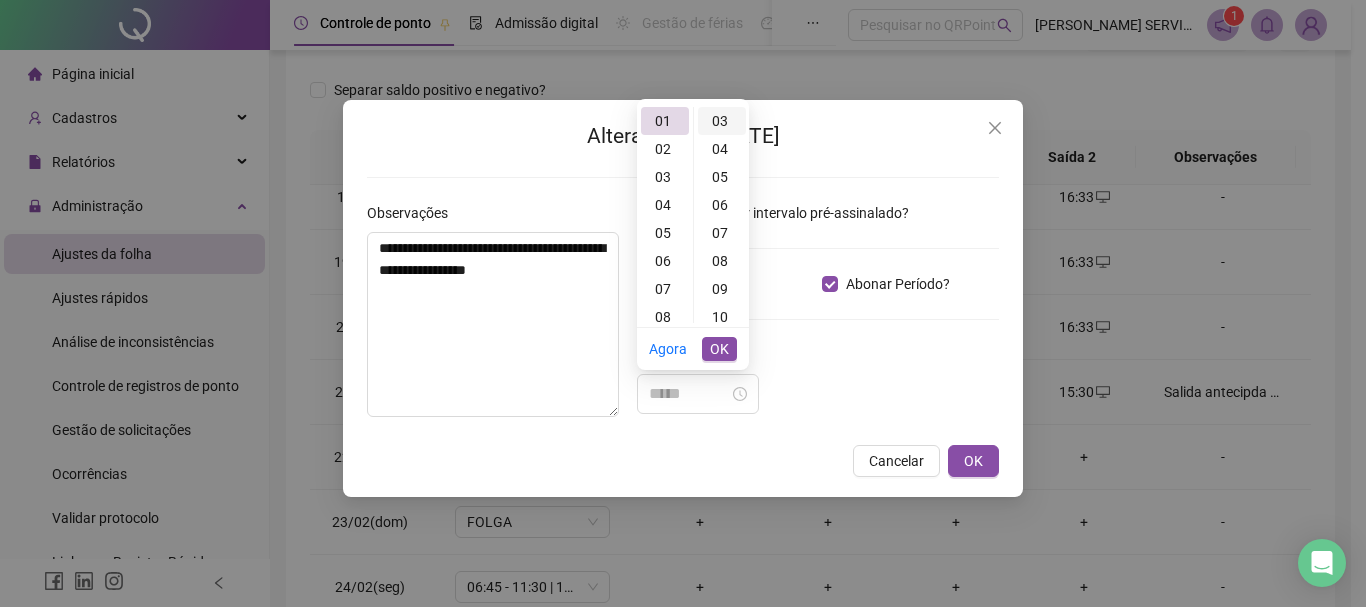 click on "03" at bounding box center [722, 121] 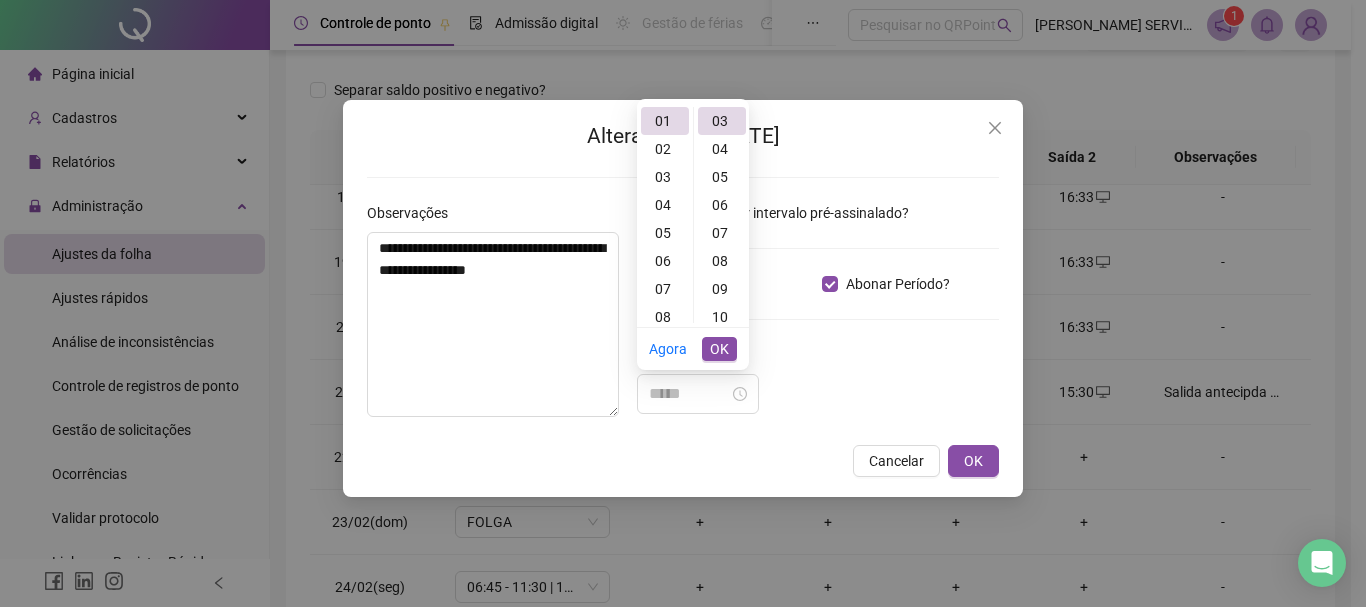 type on "*****" 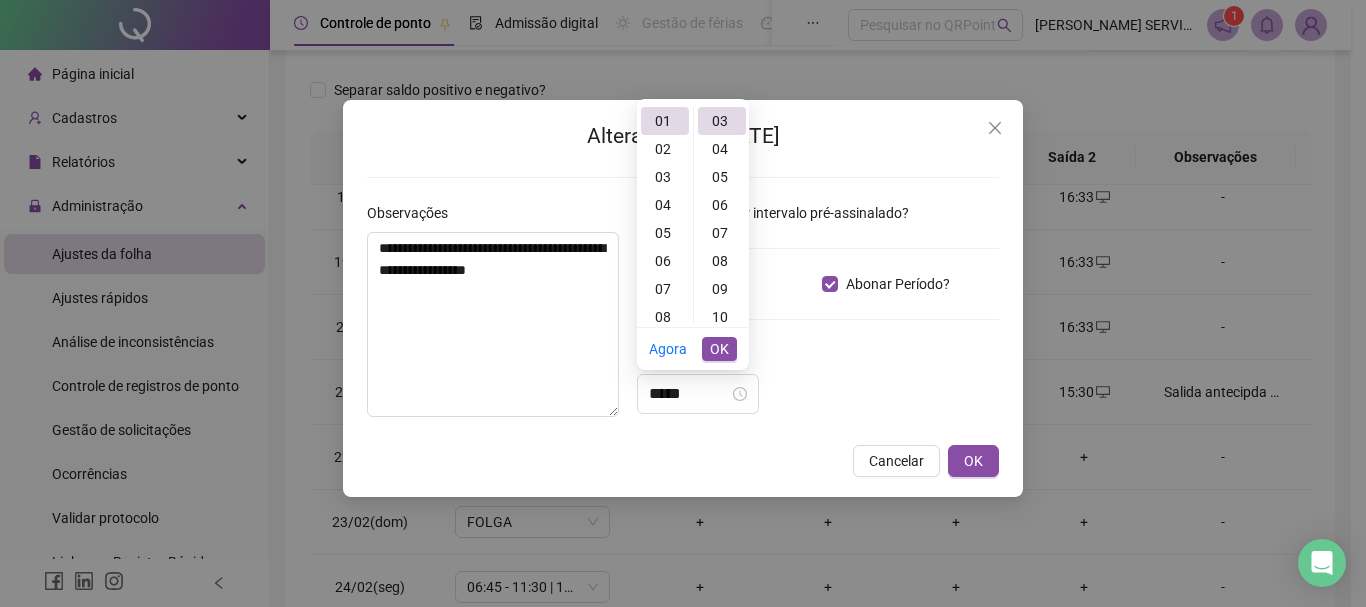 click on "OK" at bounding box center (719, 349) 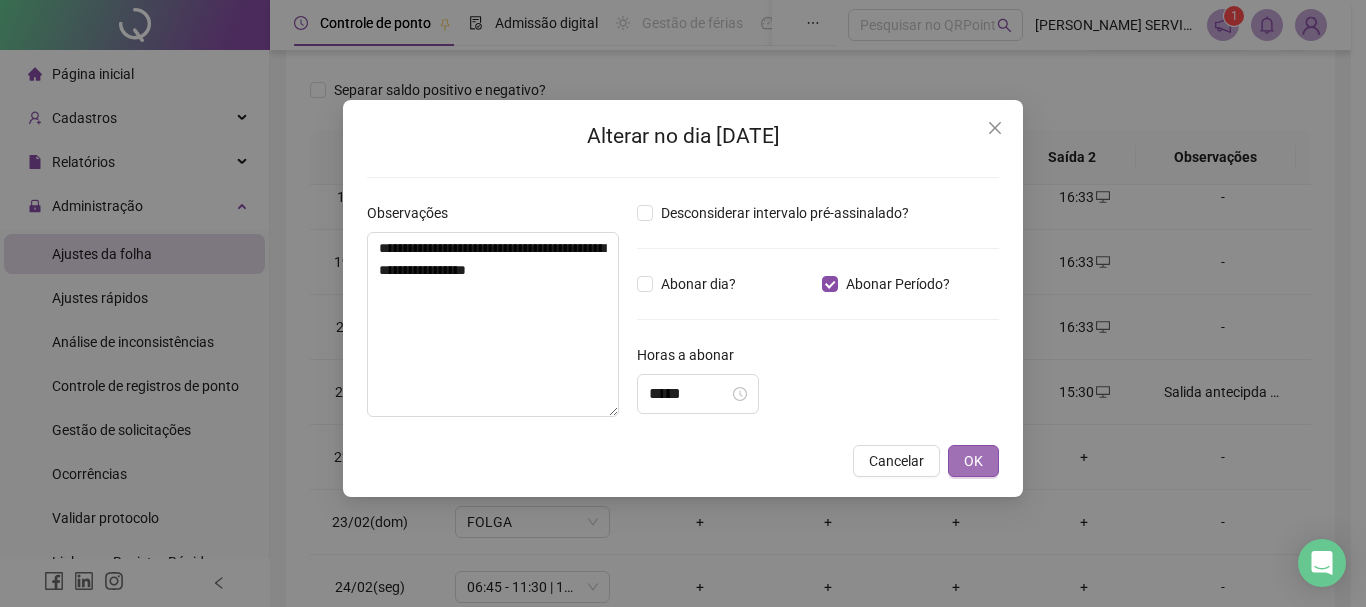 click on "OK" at bounding box center (973, 461) 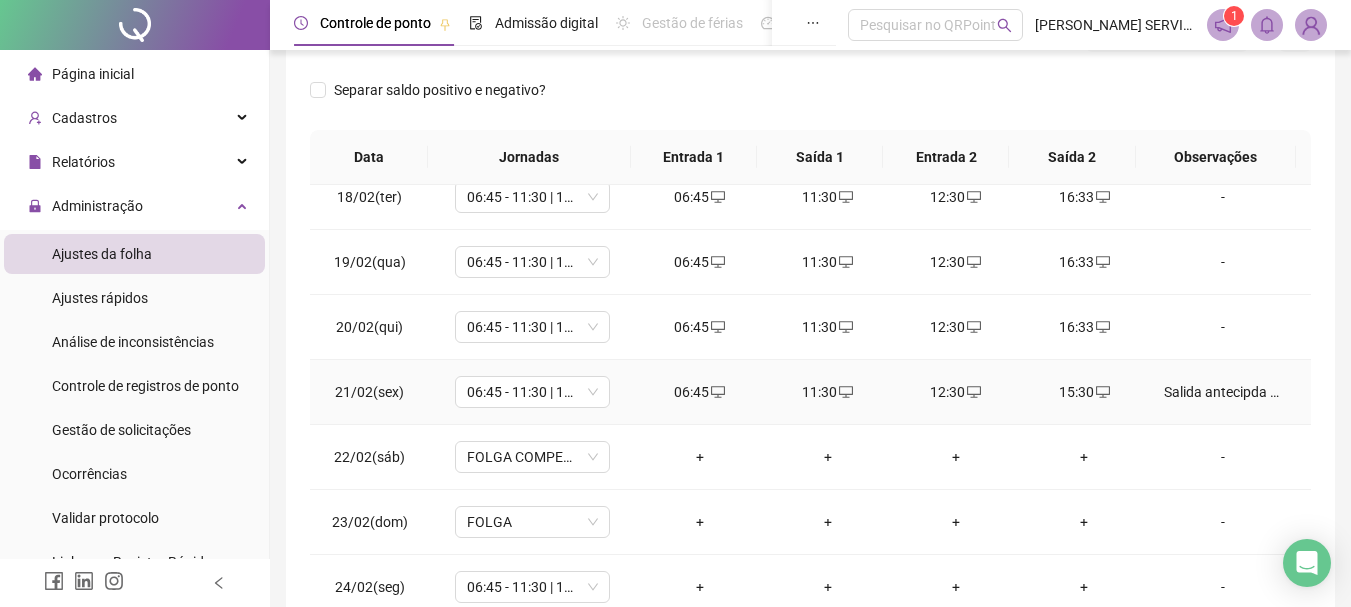 click on "Salida antecipda para retirada de cart;ao de passagem. Abonar." at bounding box center (1223, 392) 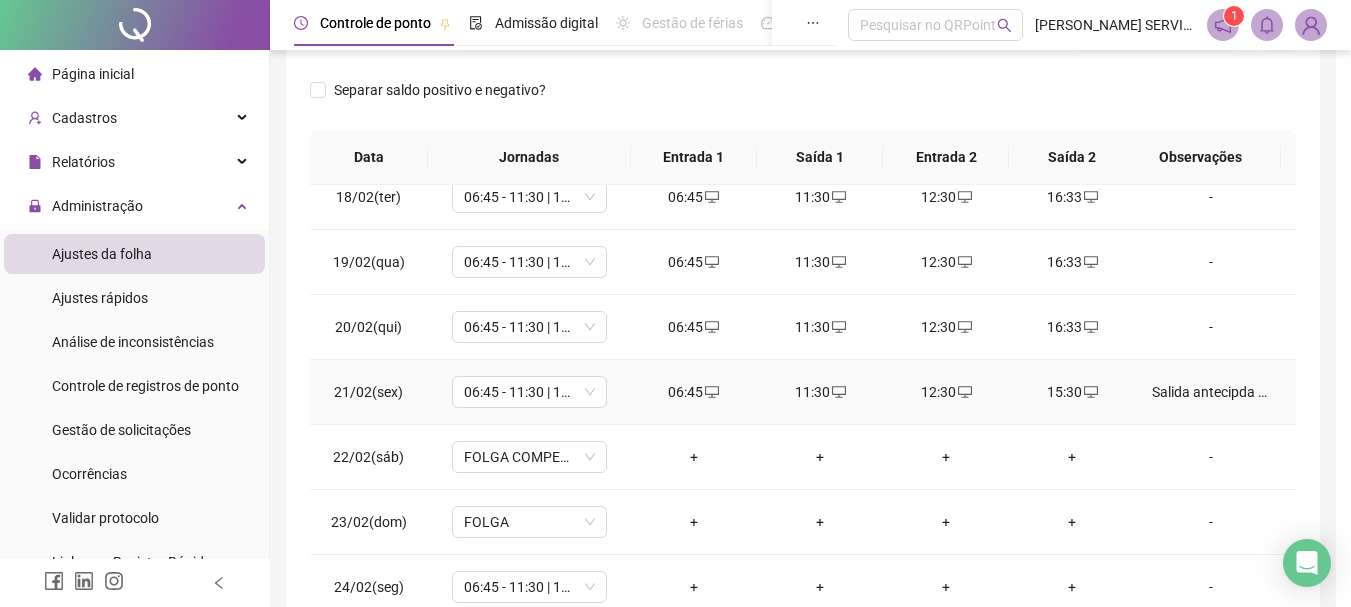 type 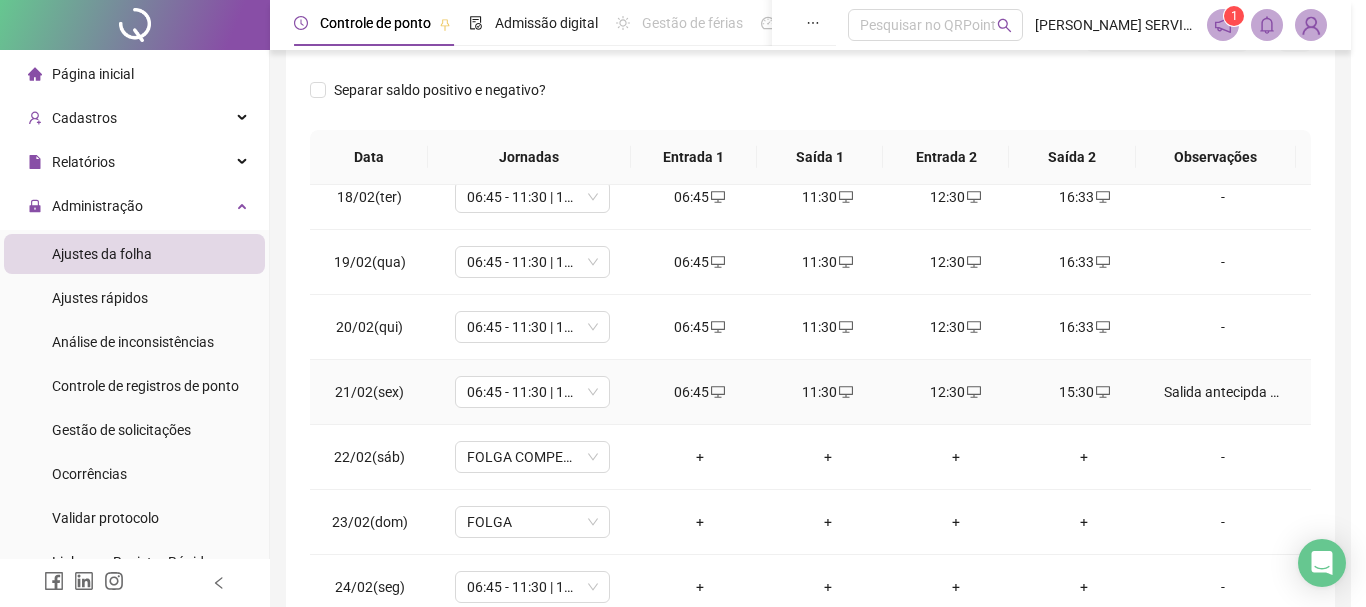 type on "**********" 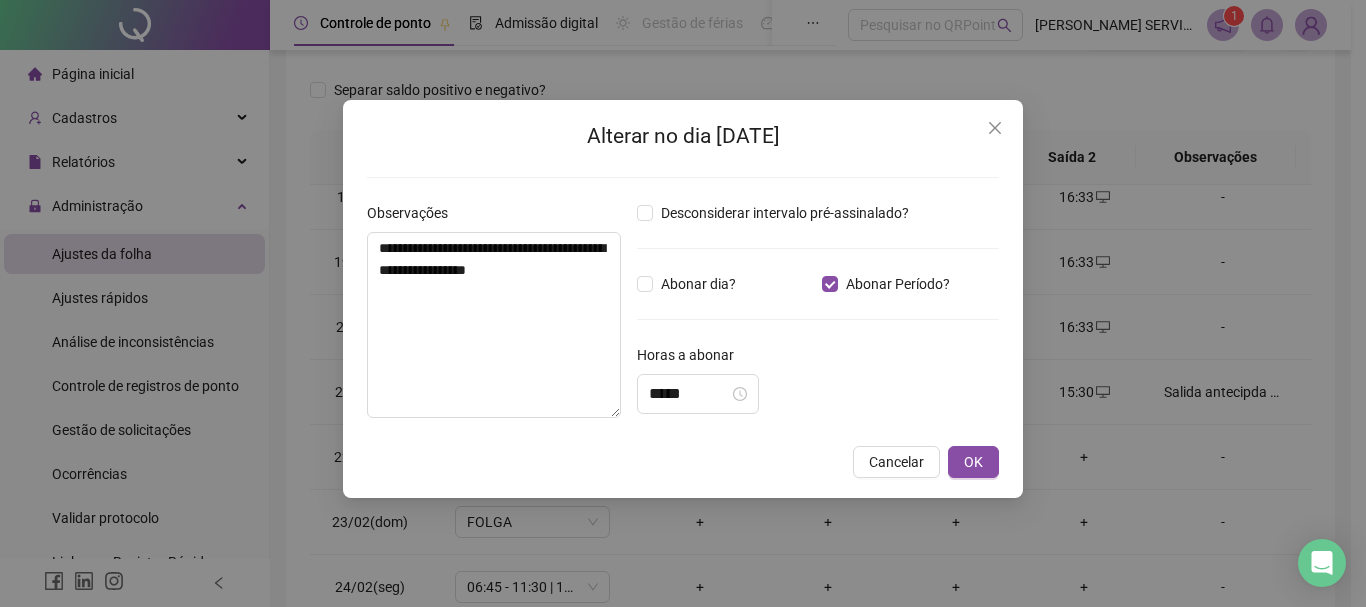 type on "*****" 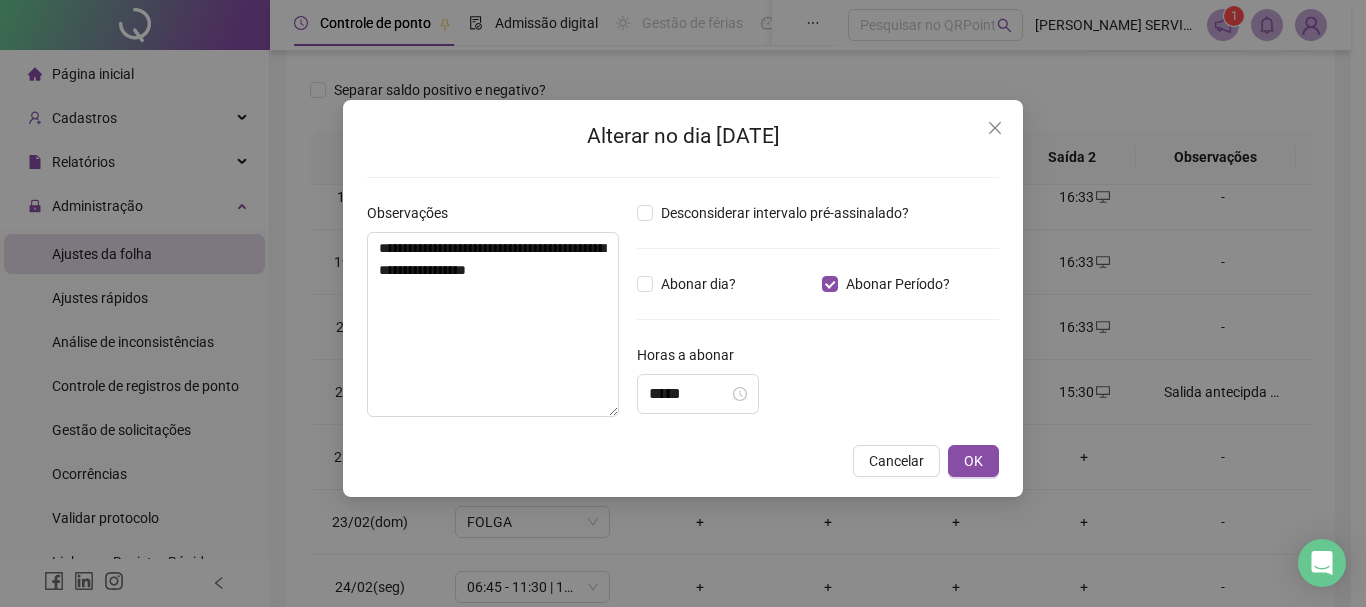 click on "**********" at bounding box center [683, 303] 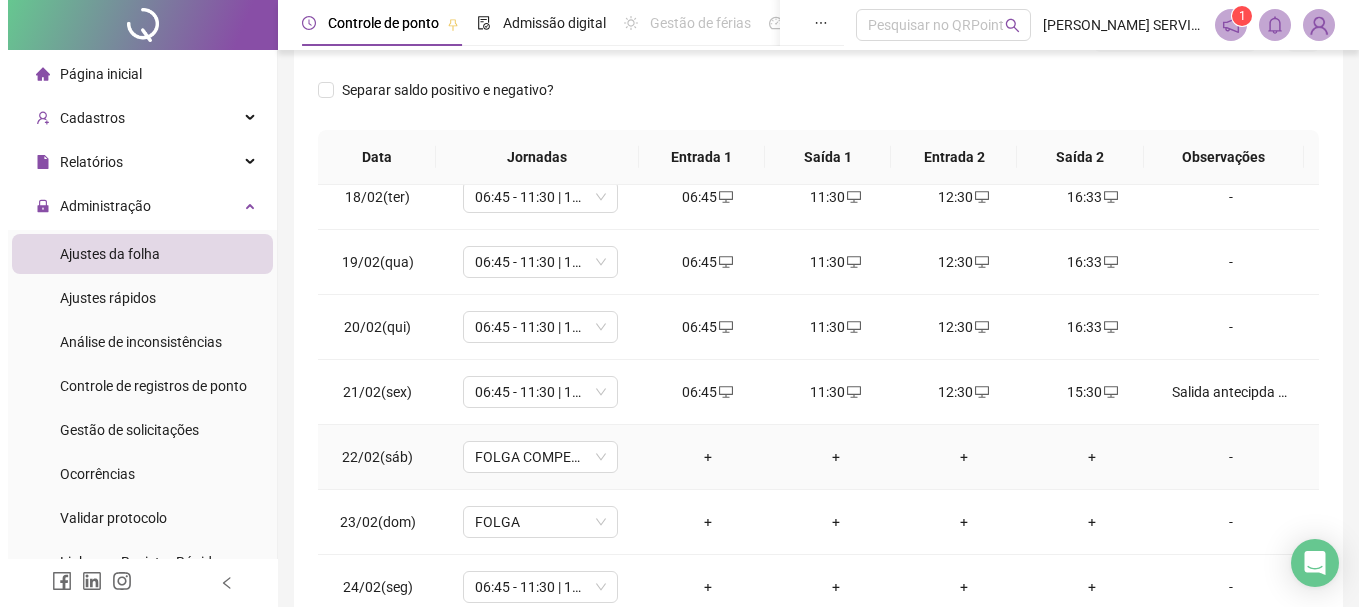 scroll, scrollTop: 900, scrollLeft: 0, axis: vertical 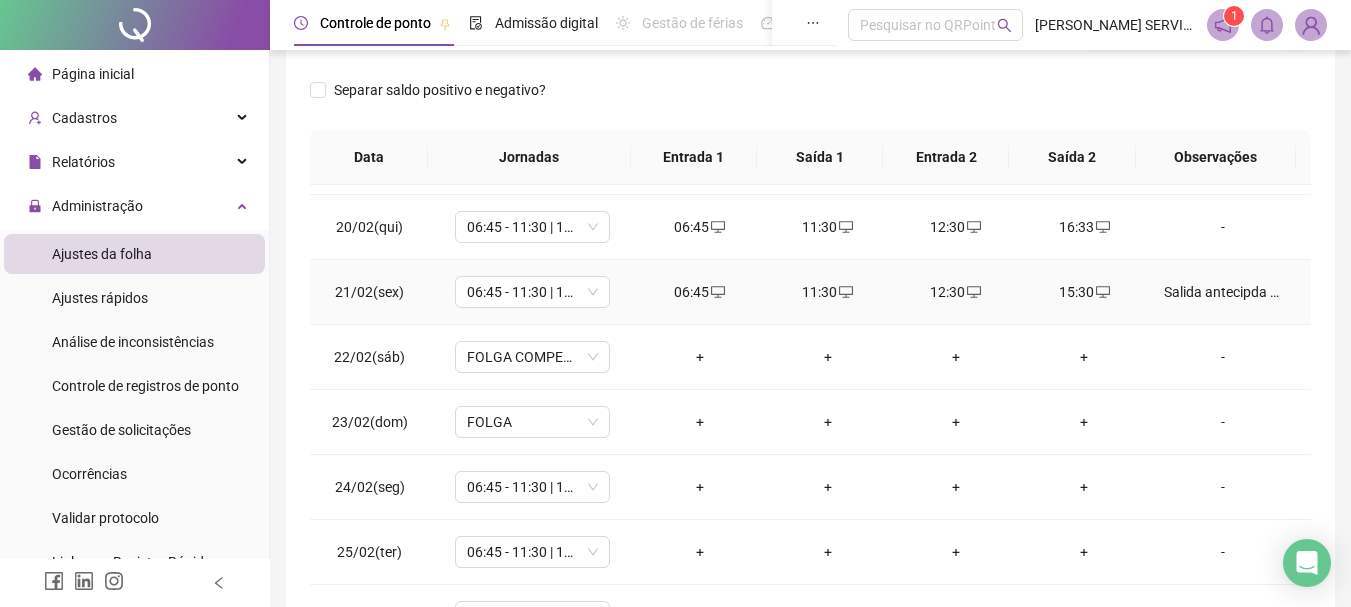 click on "Salida antecipda para retirada de cart;ao de passagem. Abonar." at bounding box center (1229, 292) 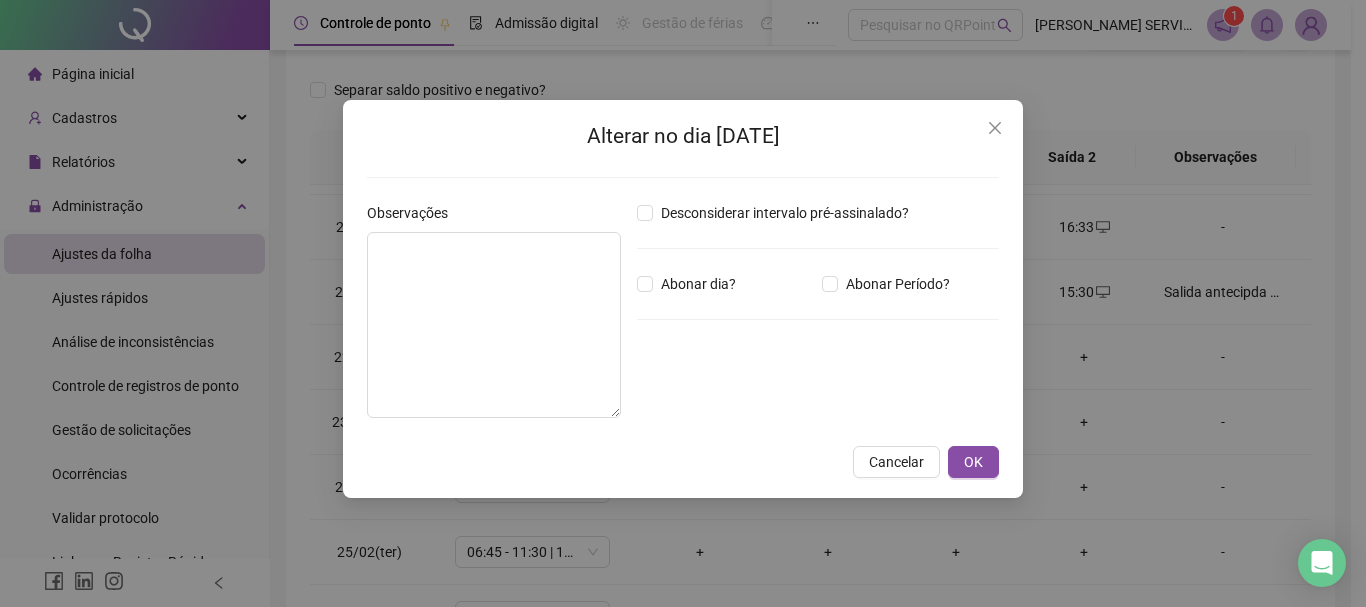 type on "**********" 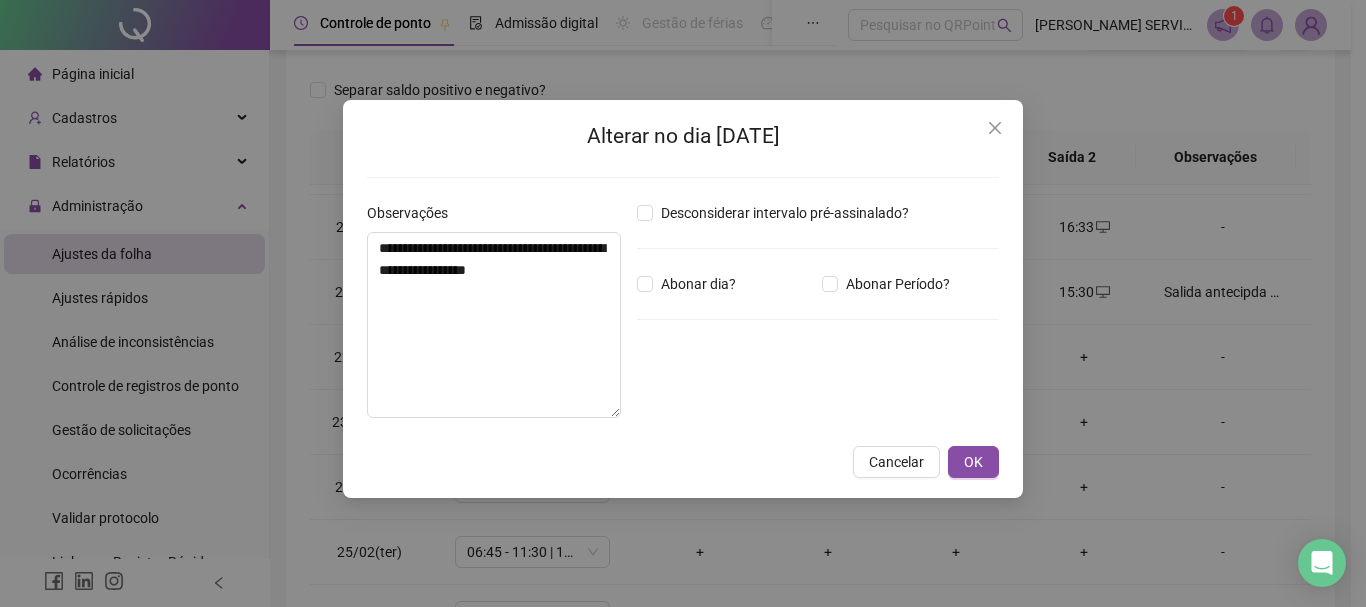 type on "*****" 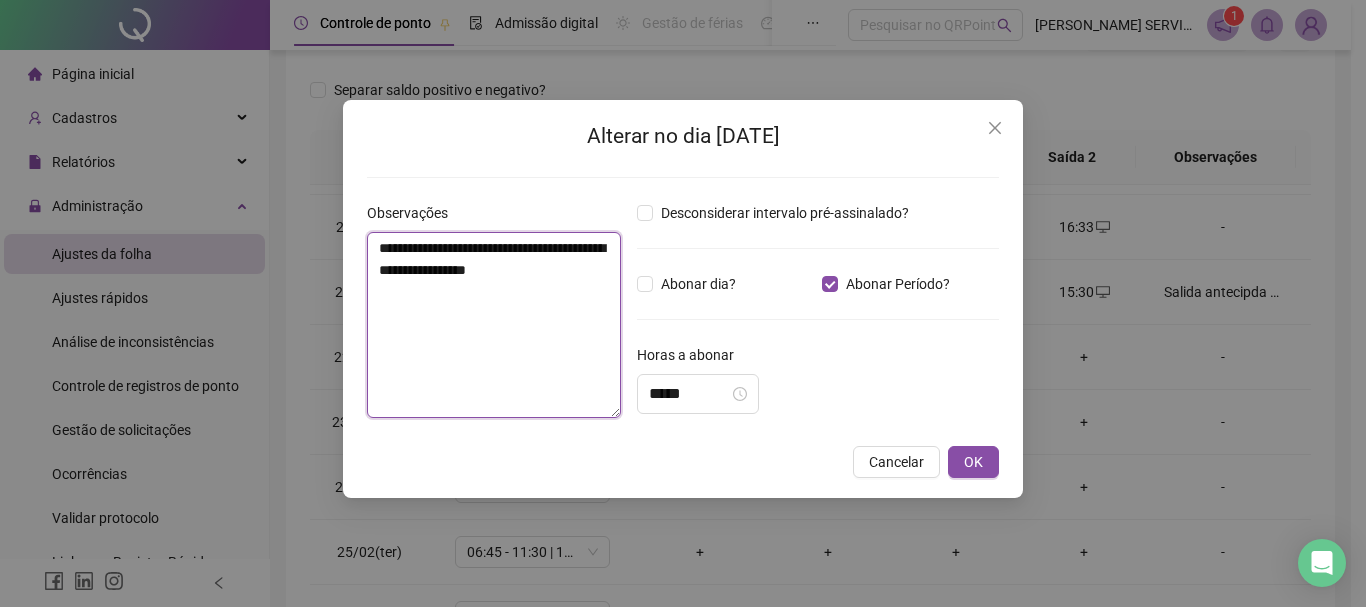 drag, startPoint x: 597, startPoint y: 288, endPoint x: 367, endPoint y: 212, distance: 242.2313 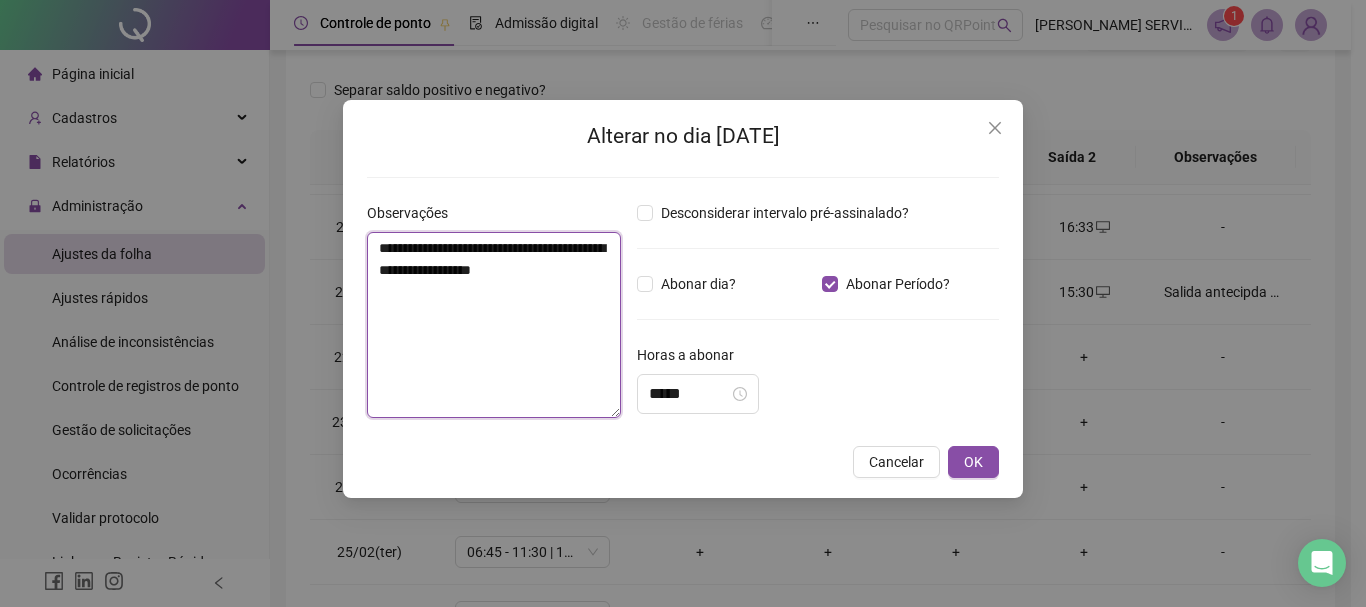 drag, startPoint x: 585, startPoint y: 278, endPoint x: 364, endPoint y: 233, distance: 225.53491 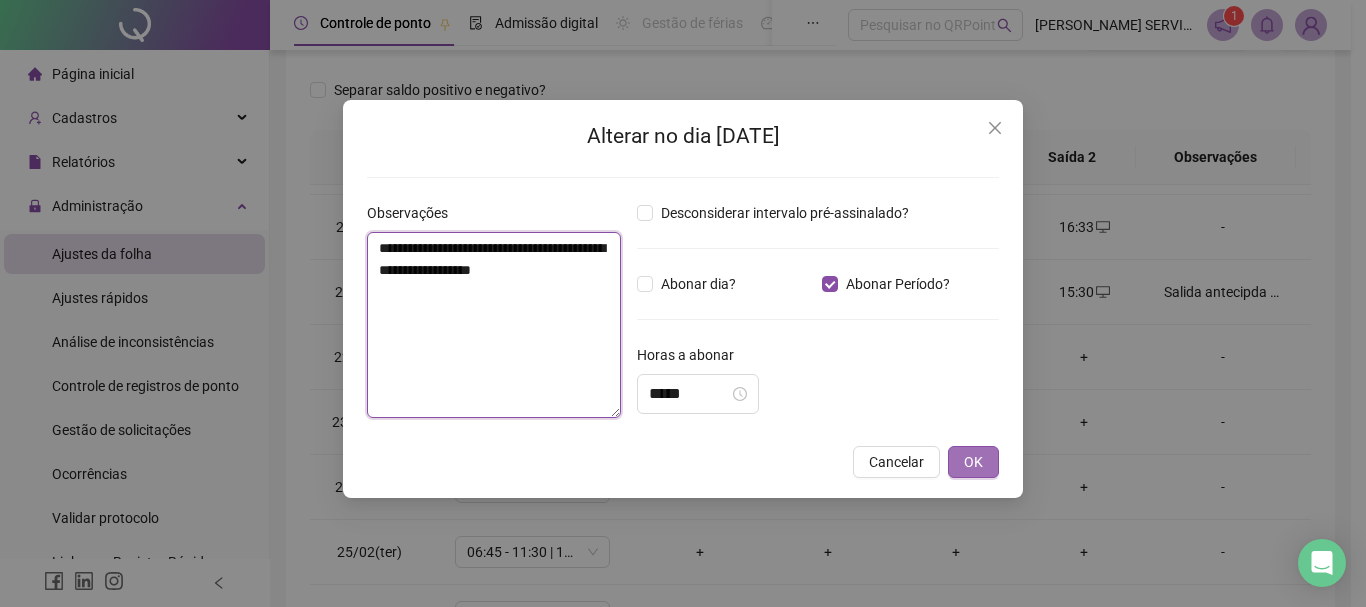type on "**********" 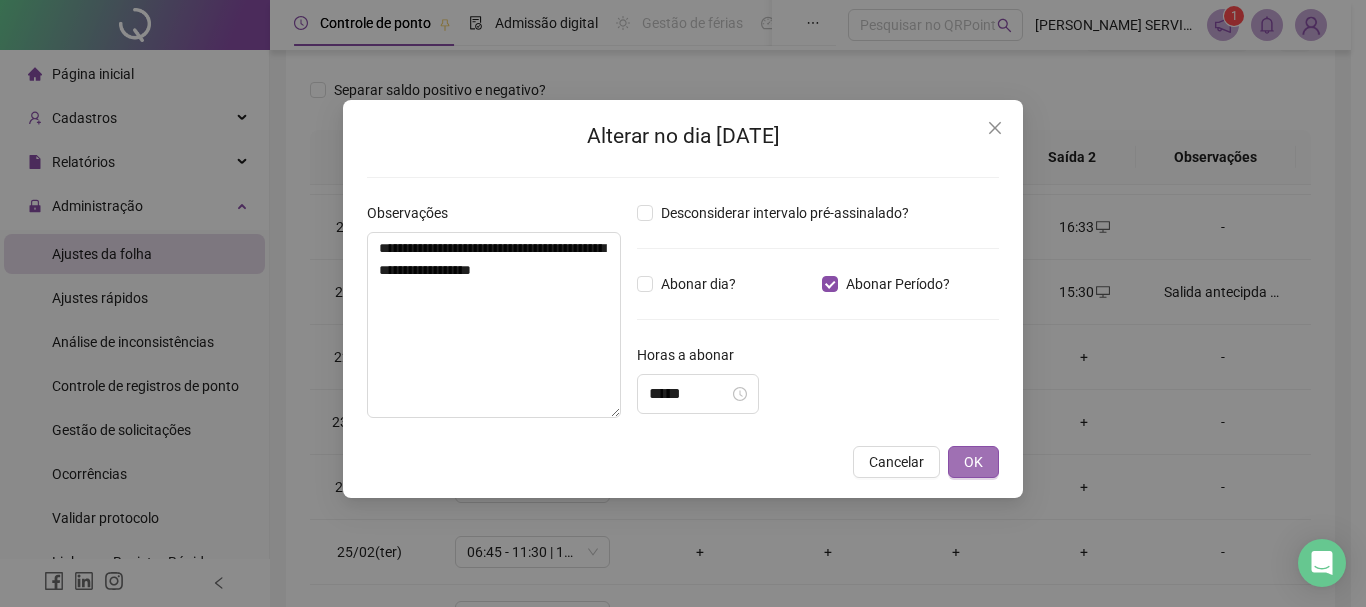 click on "OK" at bounding box center [973, 462] 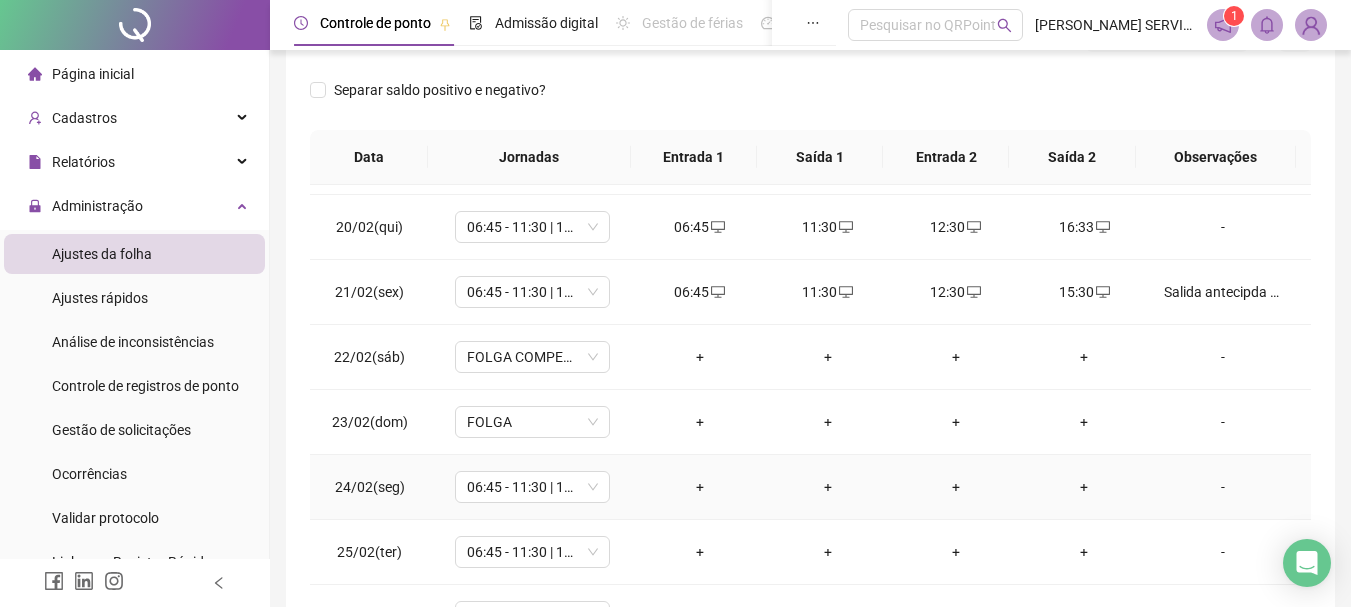 click on "+" at bounding box center [700, 487] 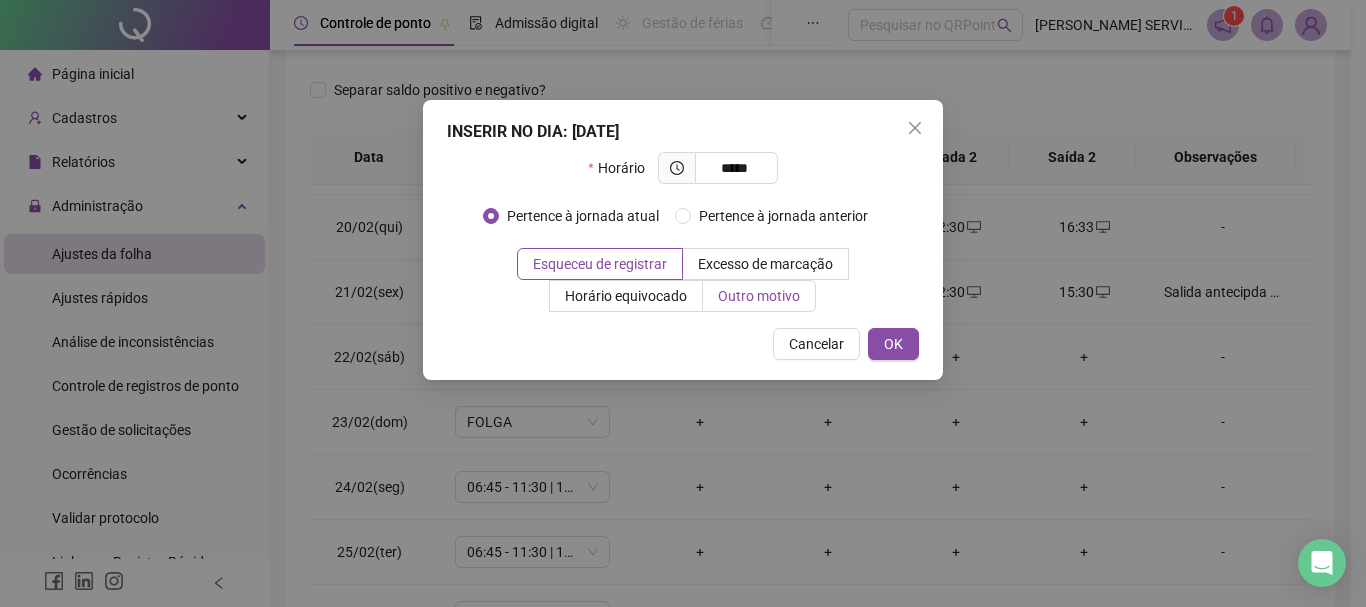 type on "*****" 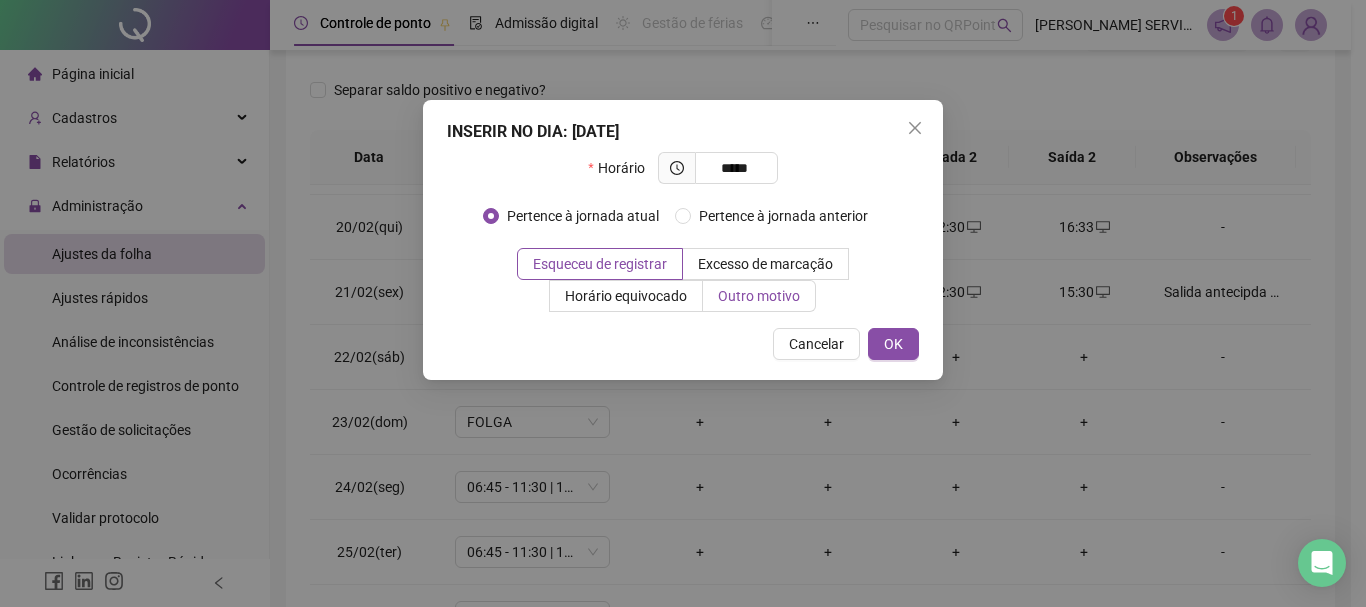 click on "Outro motivo" at bounding box center (759, 296) 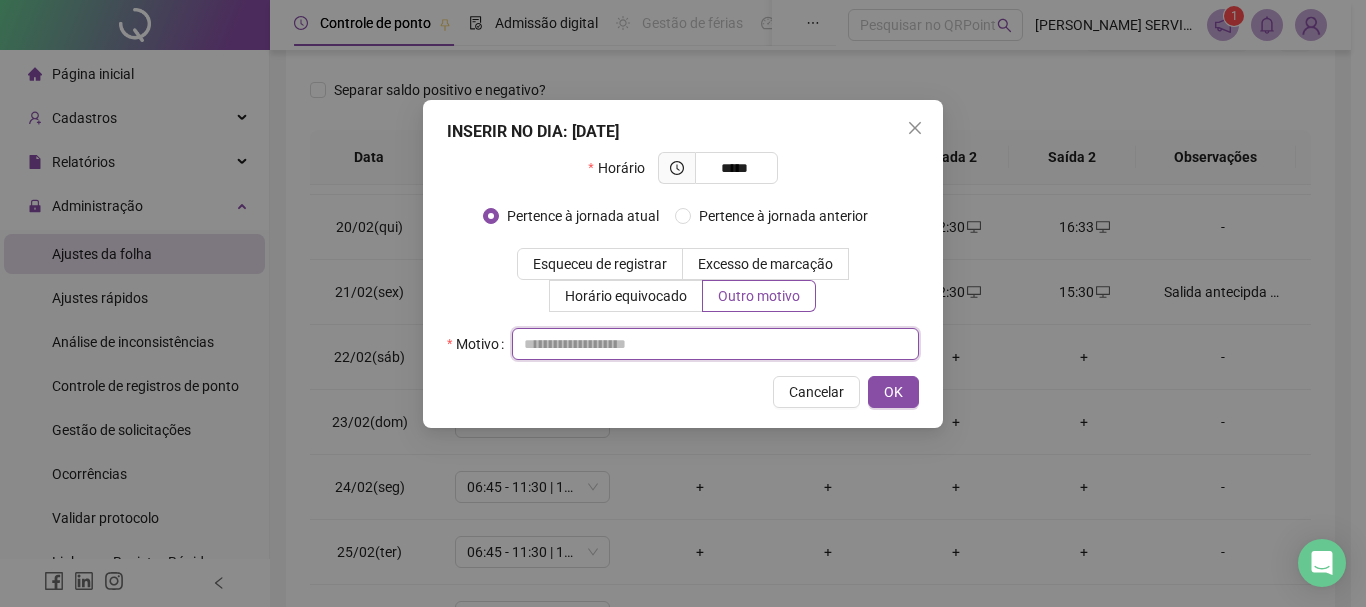 click at bounding box center (715, 344) 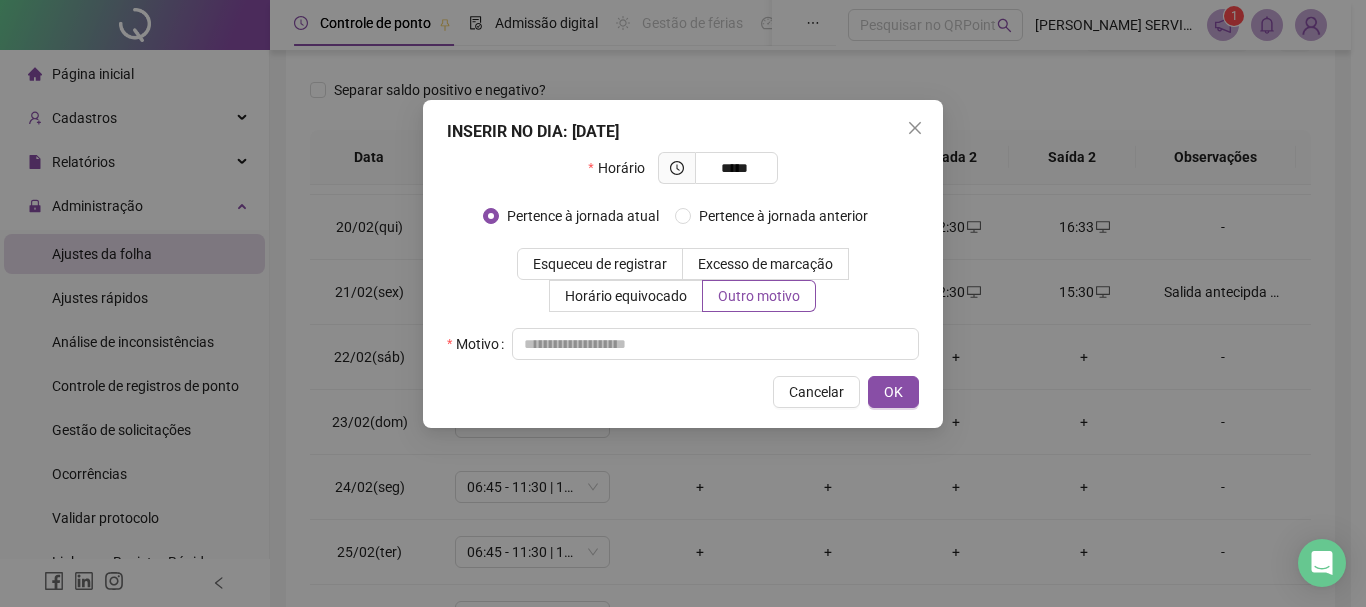 click on "Cancelar" at bounding box center (816, 392) 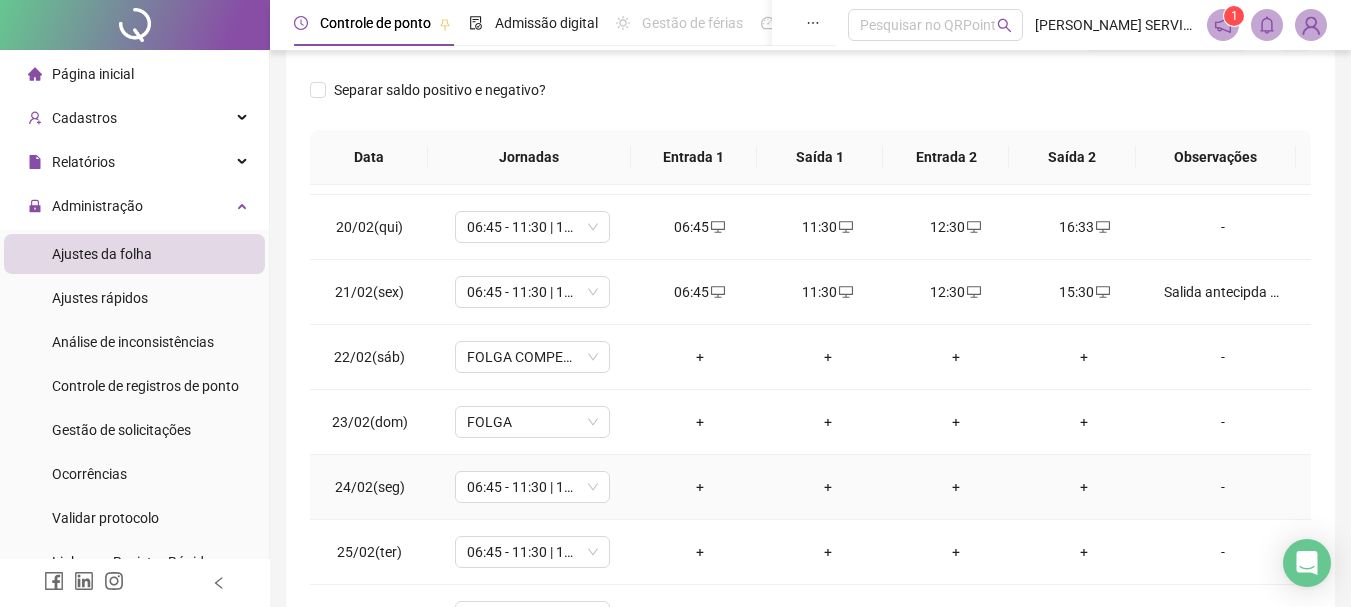 click on "-" at bounding box center (1223, 487) 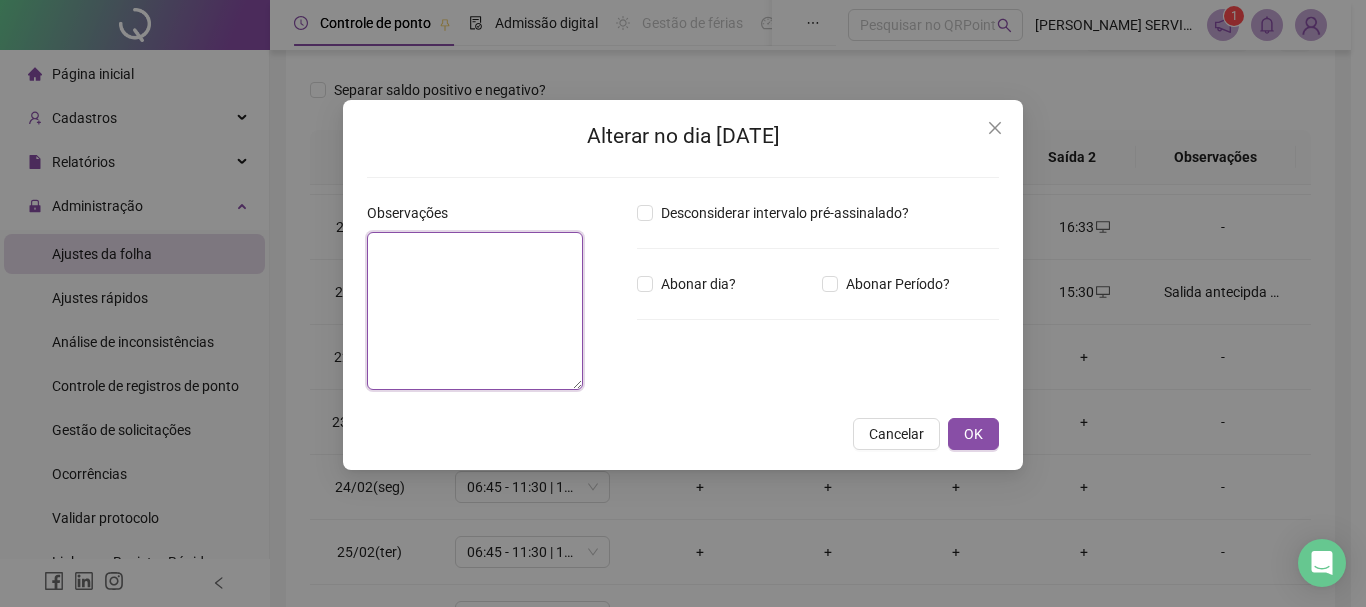 paste on "**********" 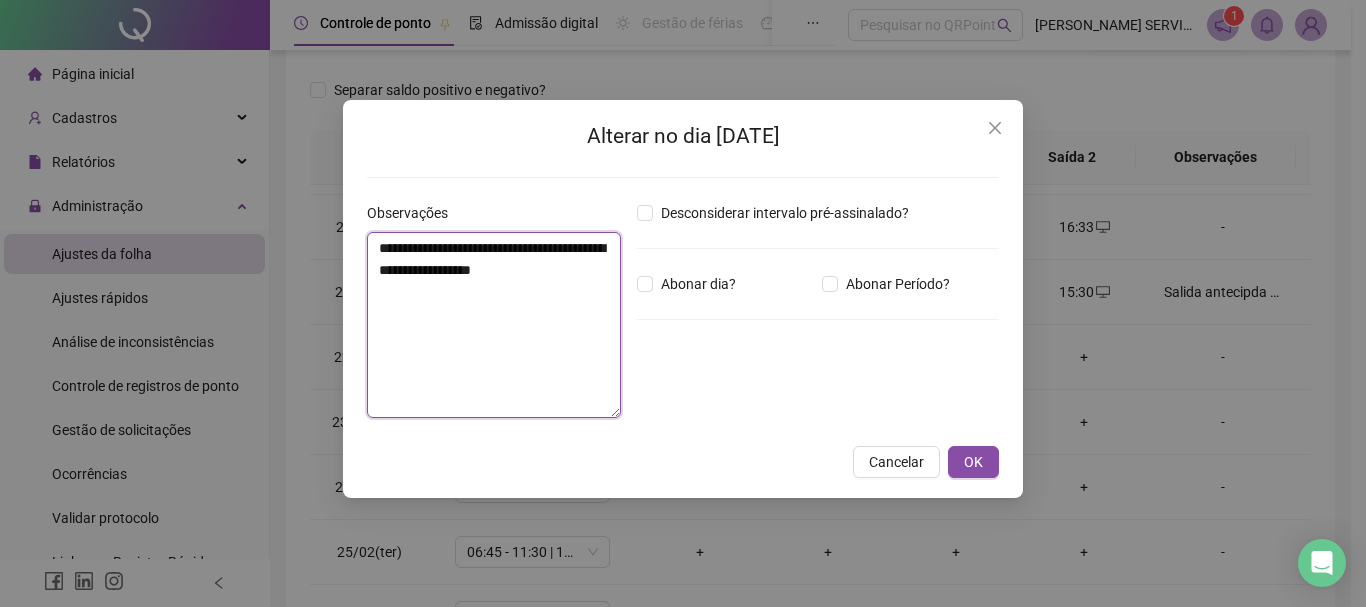 type on "**********" 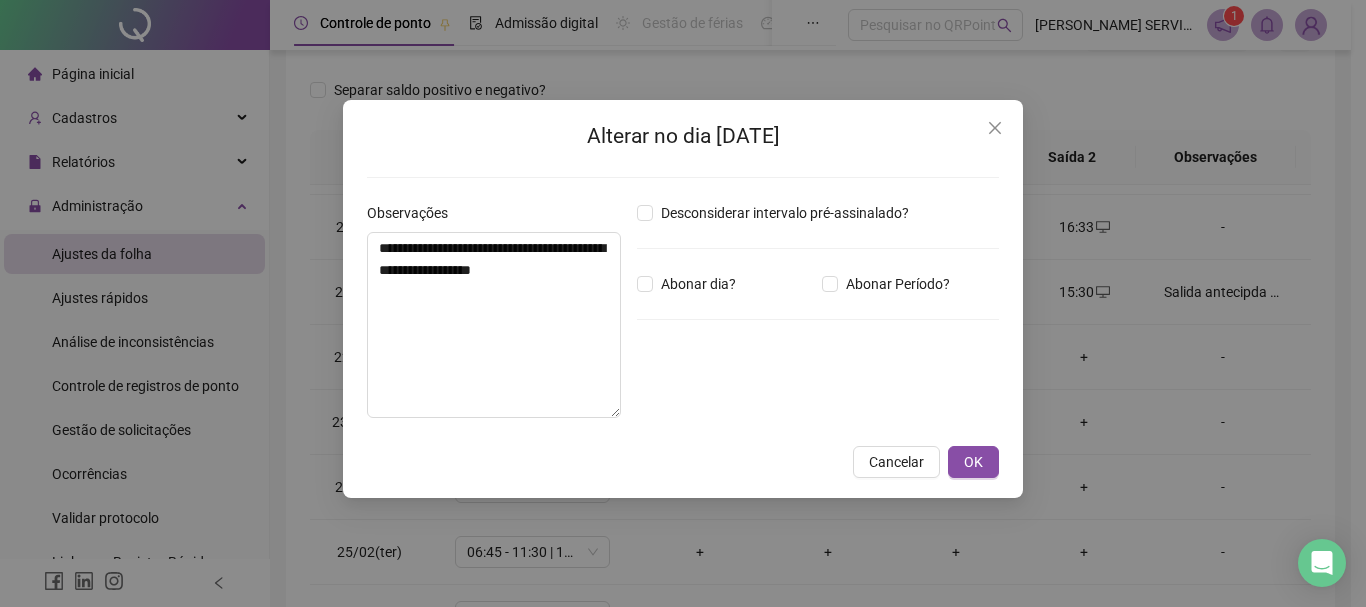 click on "Abonar Período?" at bounding box center (910, 284) 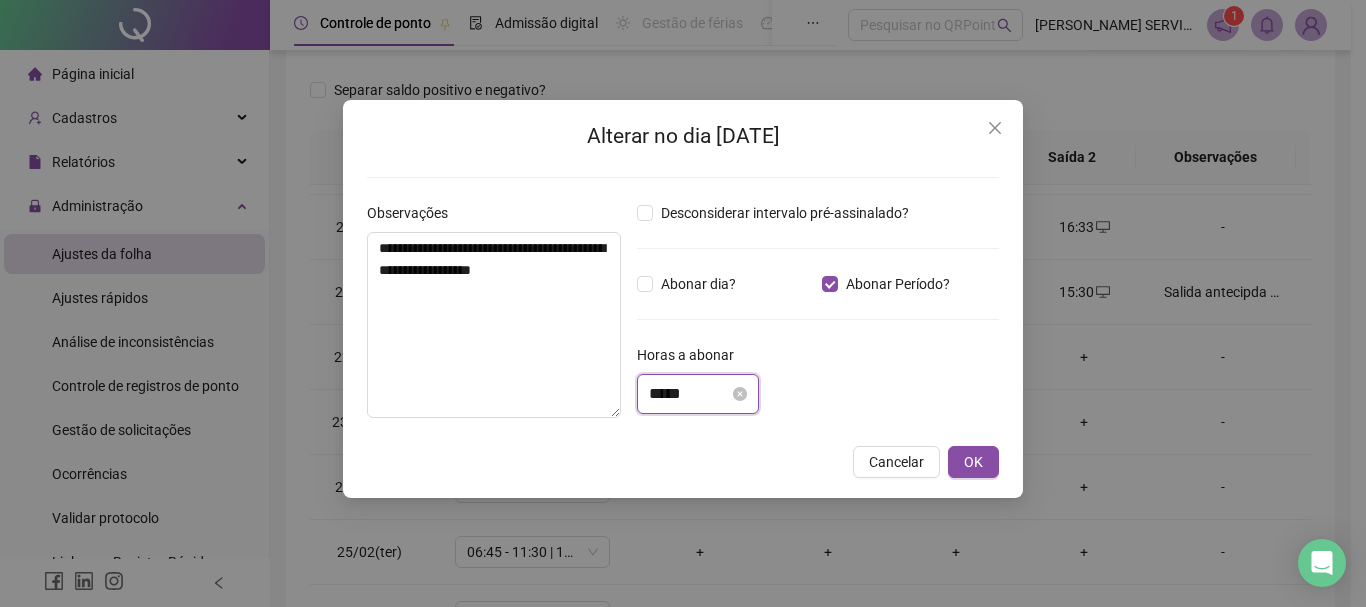 click on "*****" at bounding box center (689, 394) 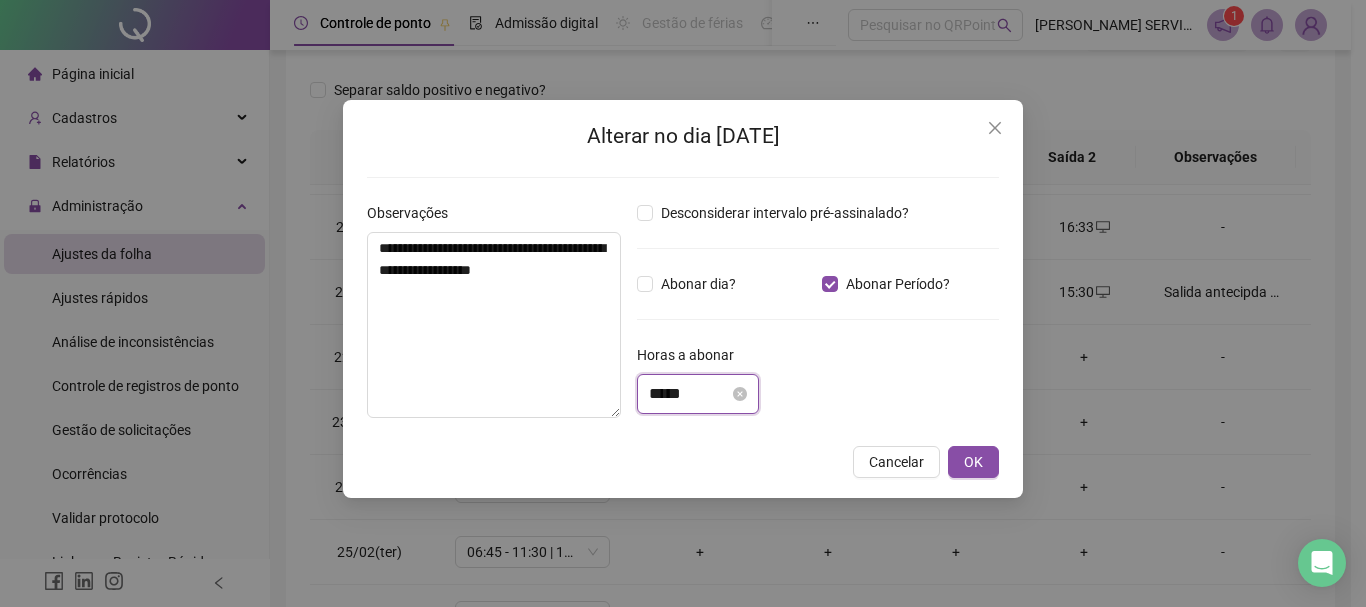 scroll, scrollTop: 0, scrollLeft: 0, axis: both 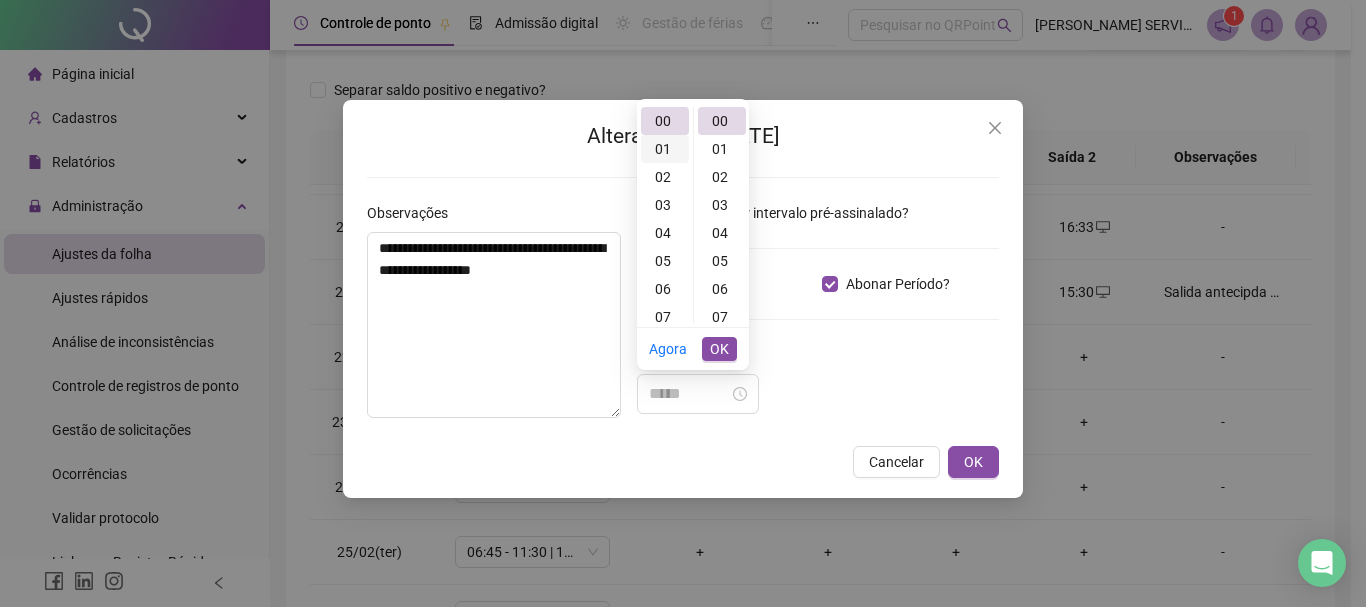click on "01" at bounding box center (665, 149) 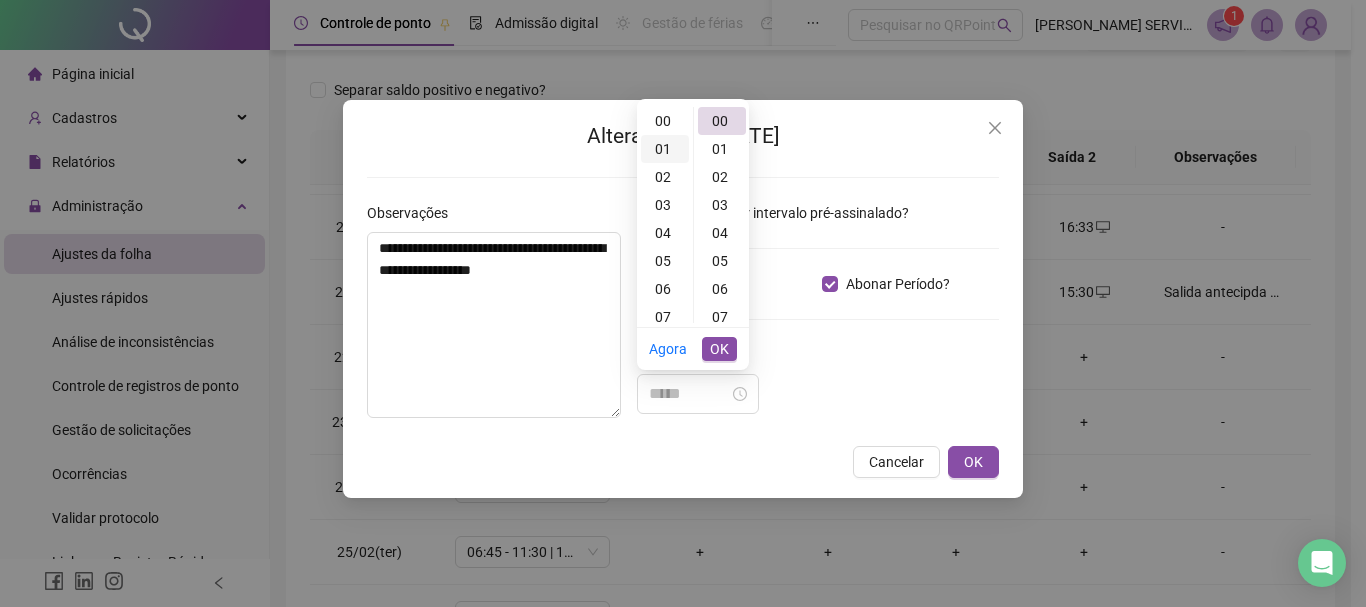 scroll, scrollTop: 28, scrollLeft: 0, axis: vertical 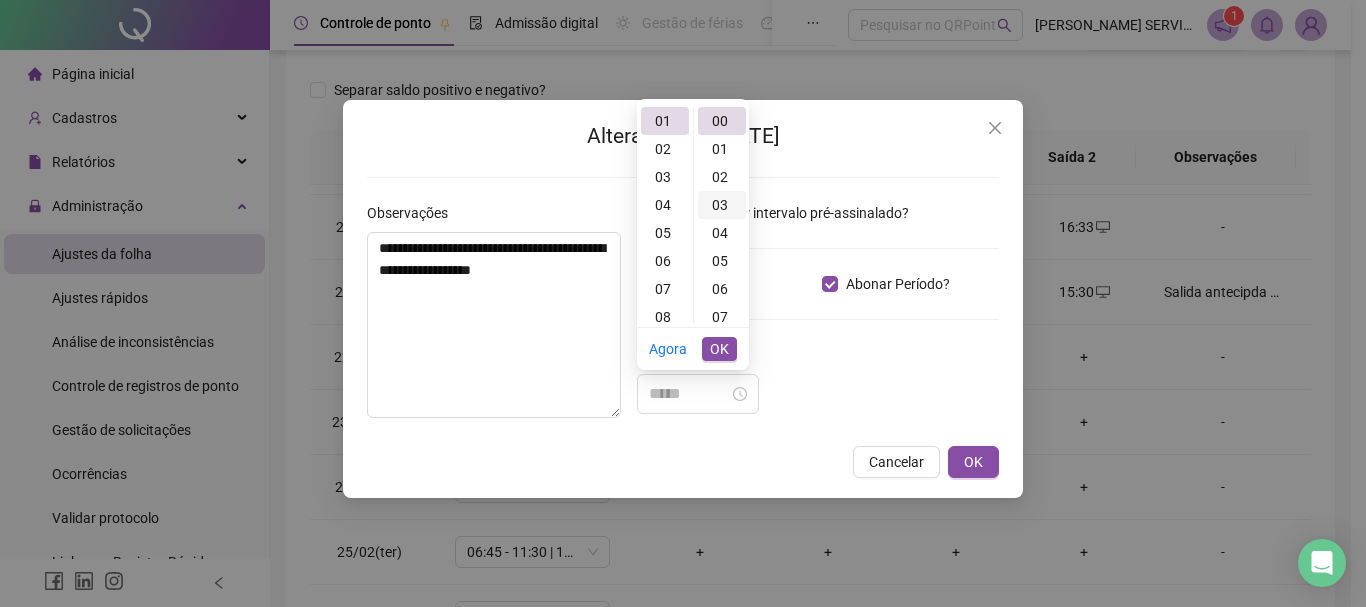 click on "03" at bounding box center [722, 205] 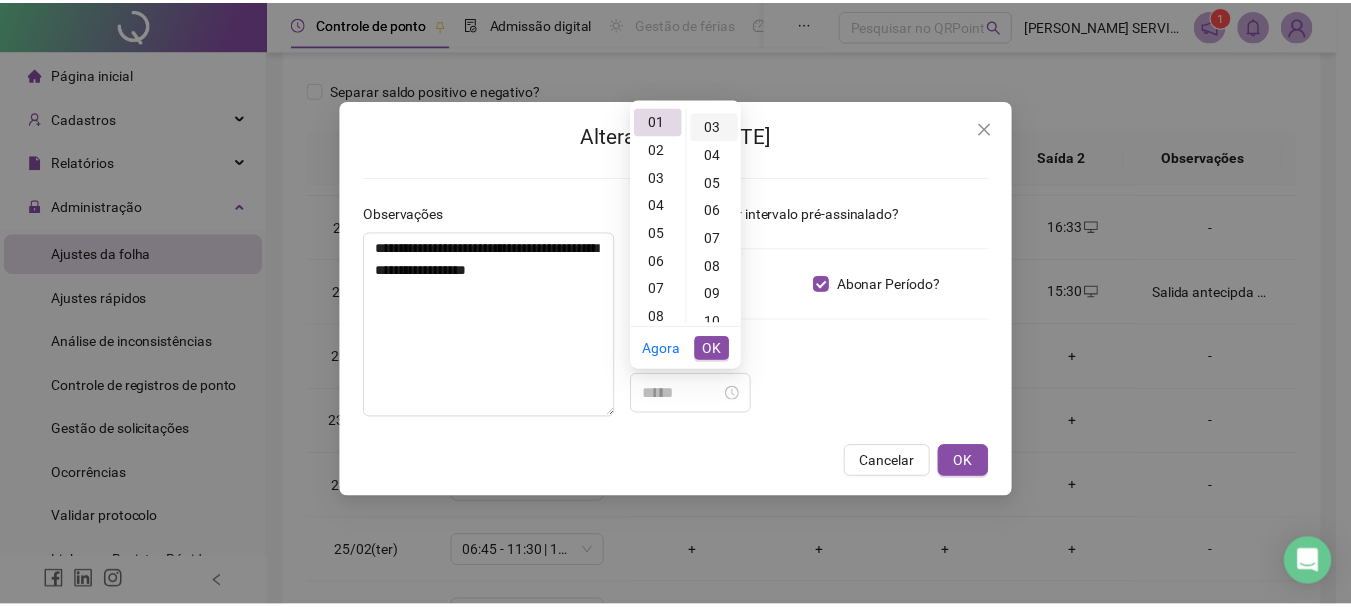 scroll, scrollTop: 84, scrollLeft: 0, axis: vertical 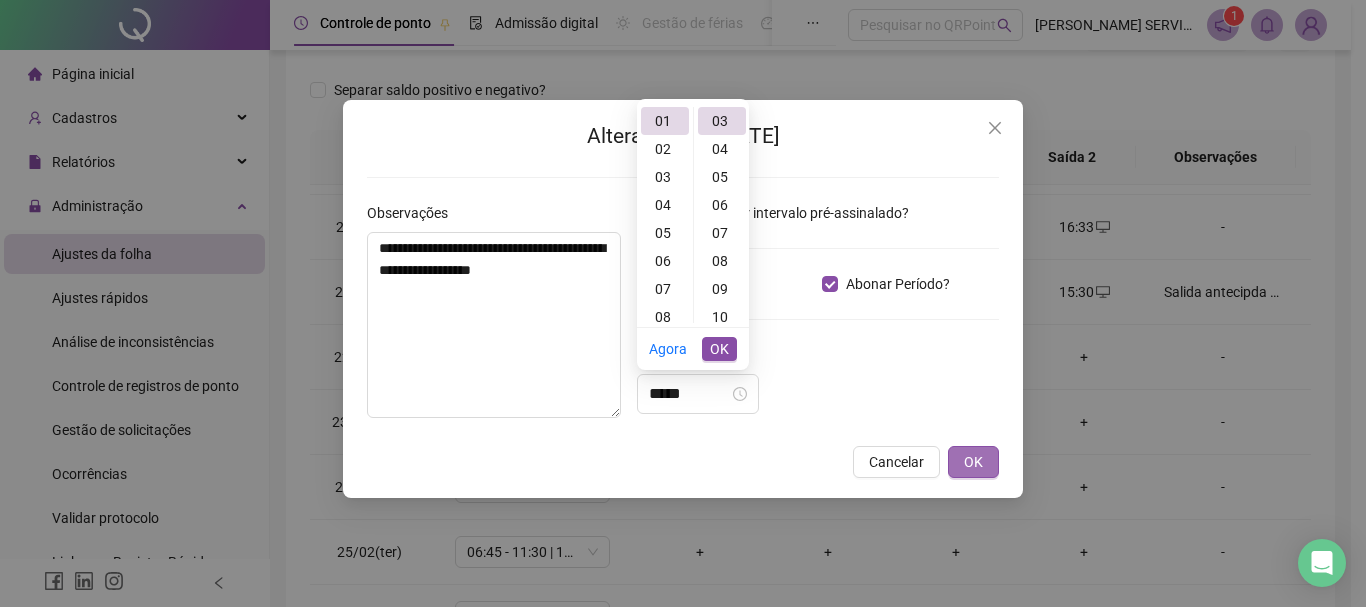 type on "*****" 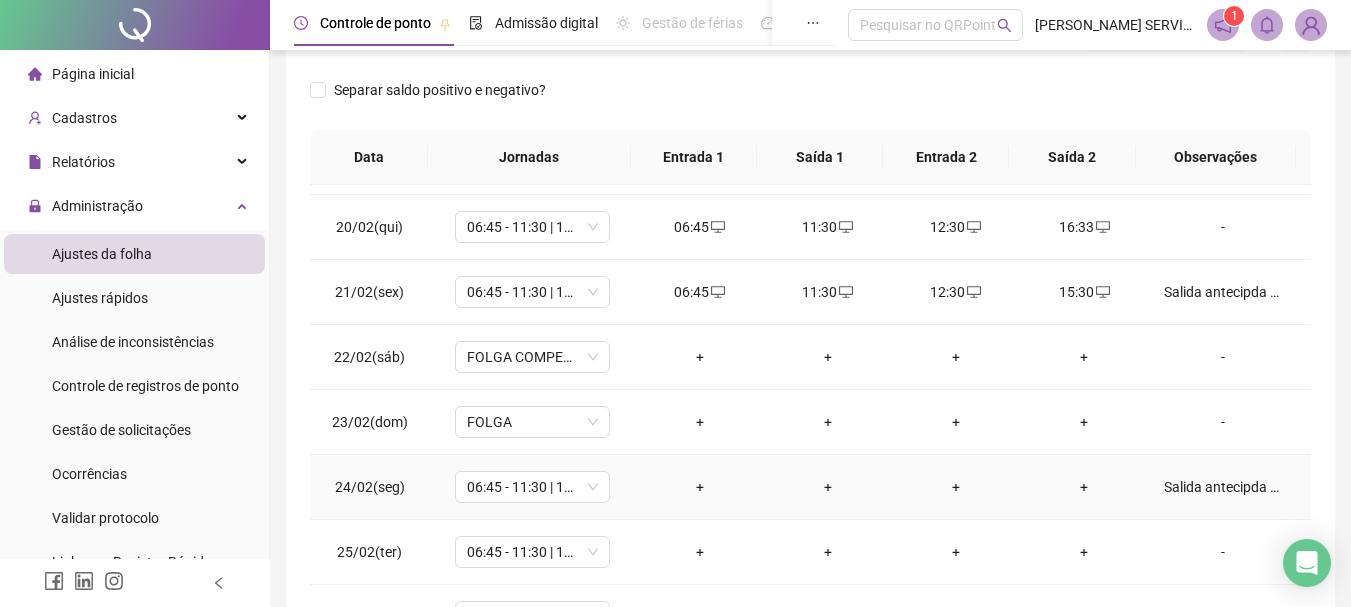 click on "+" at bounding box center (700, 487) 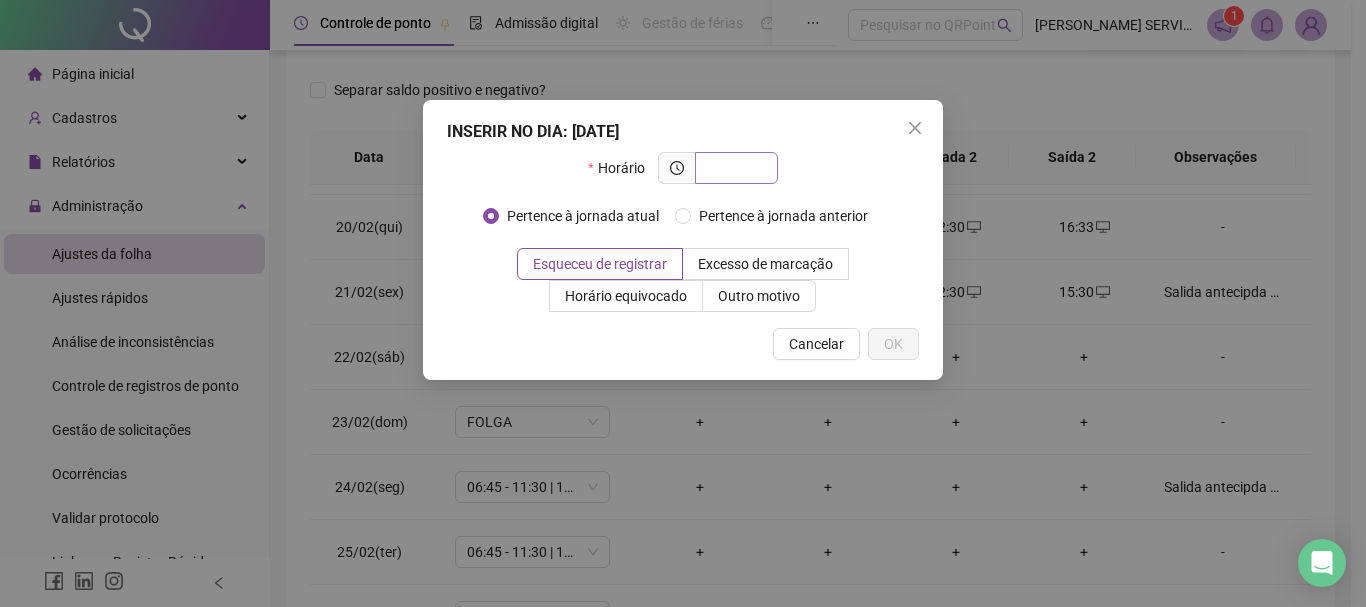 click at bounding box center (736, 168) 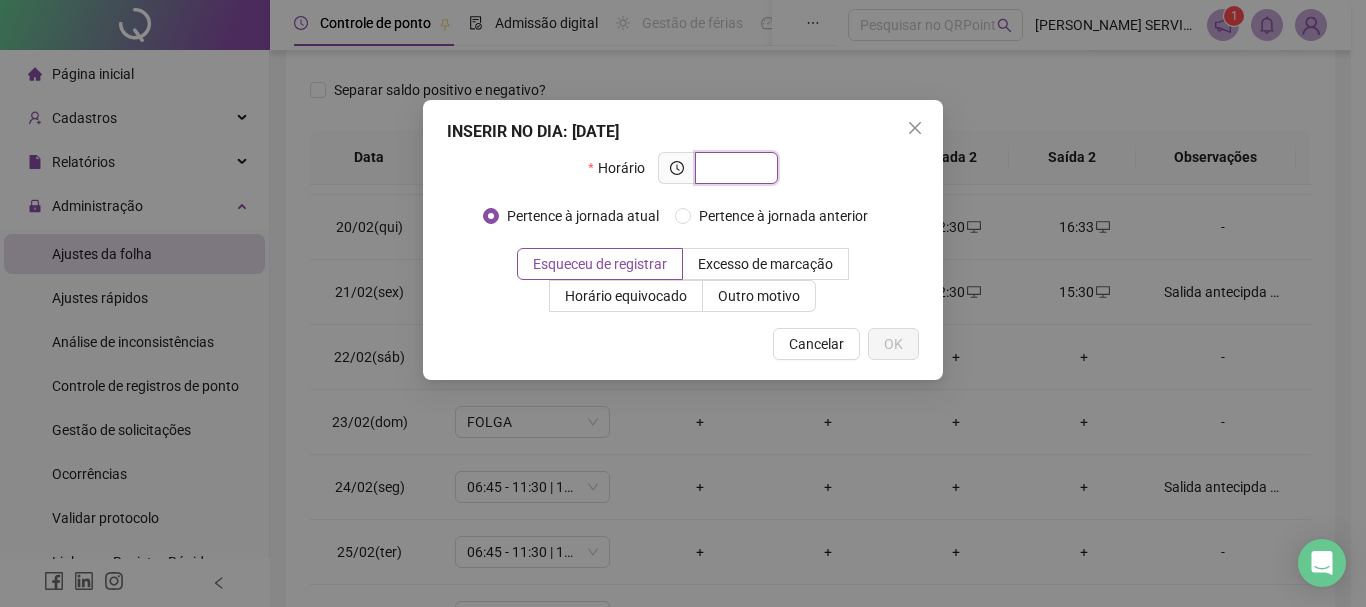 click at bounding box center (734, 168) 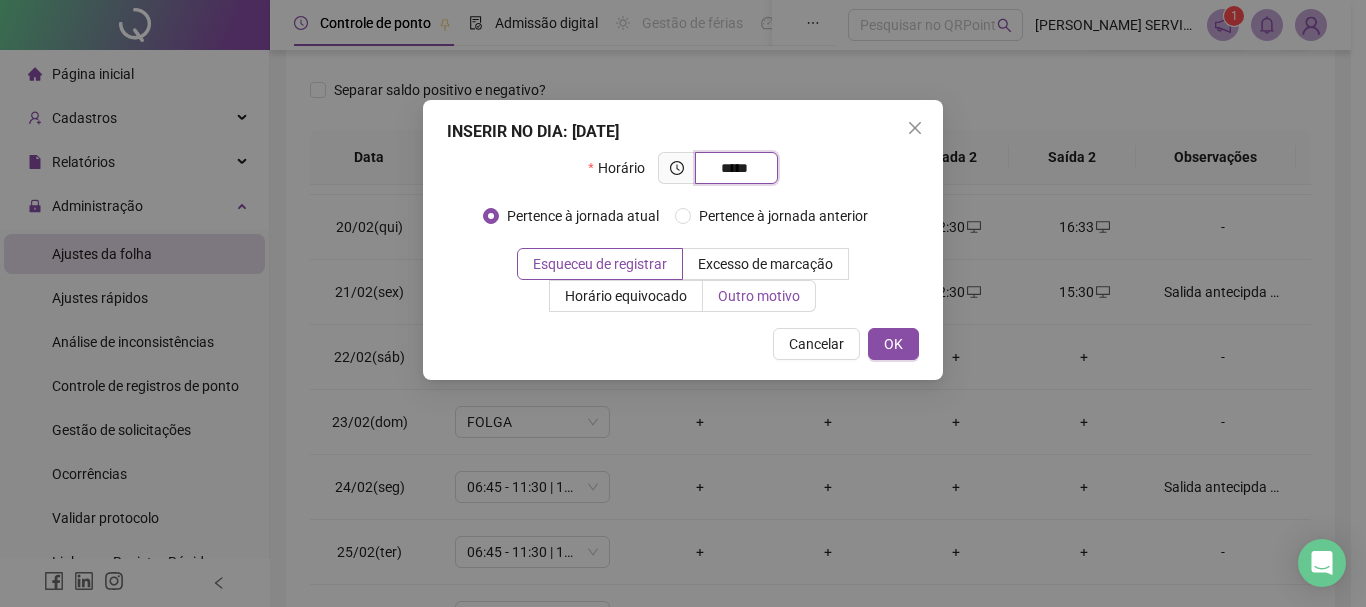 type on "*****" 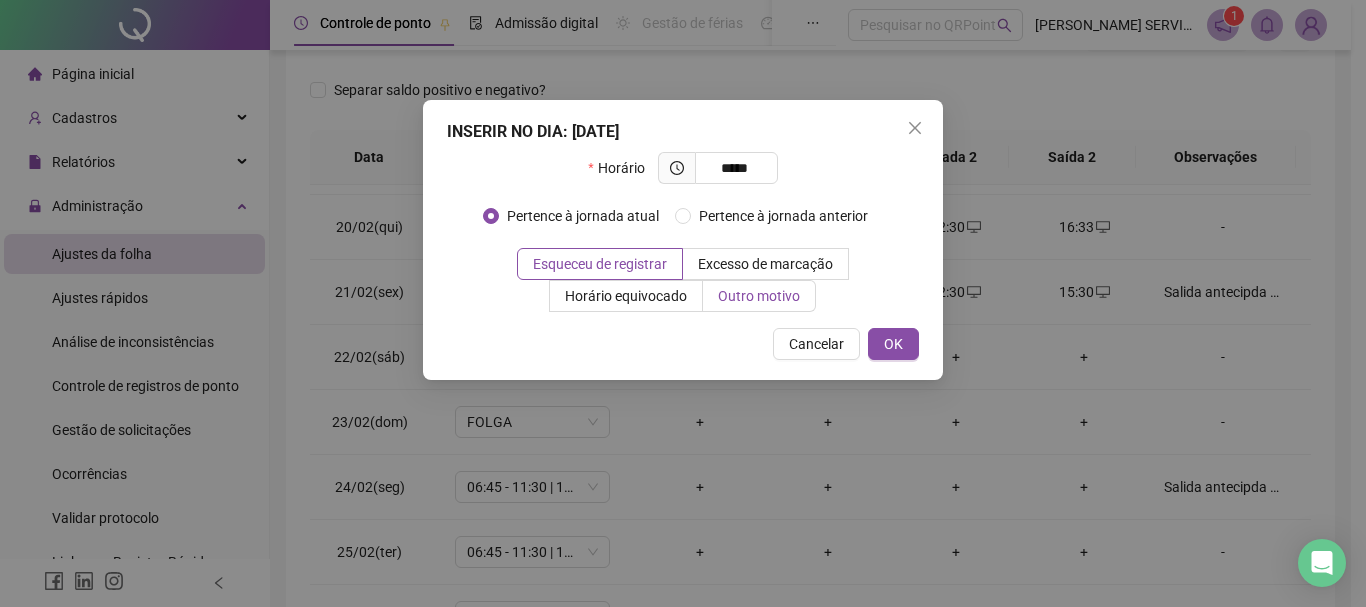 click on "Outro motivo" at bounding box center [759, 296] 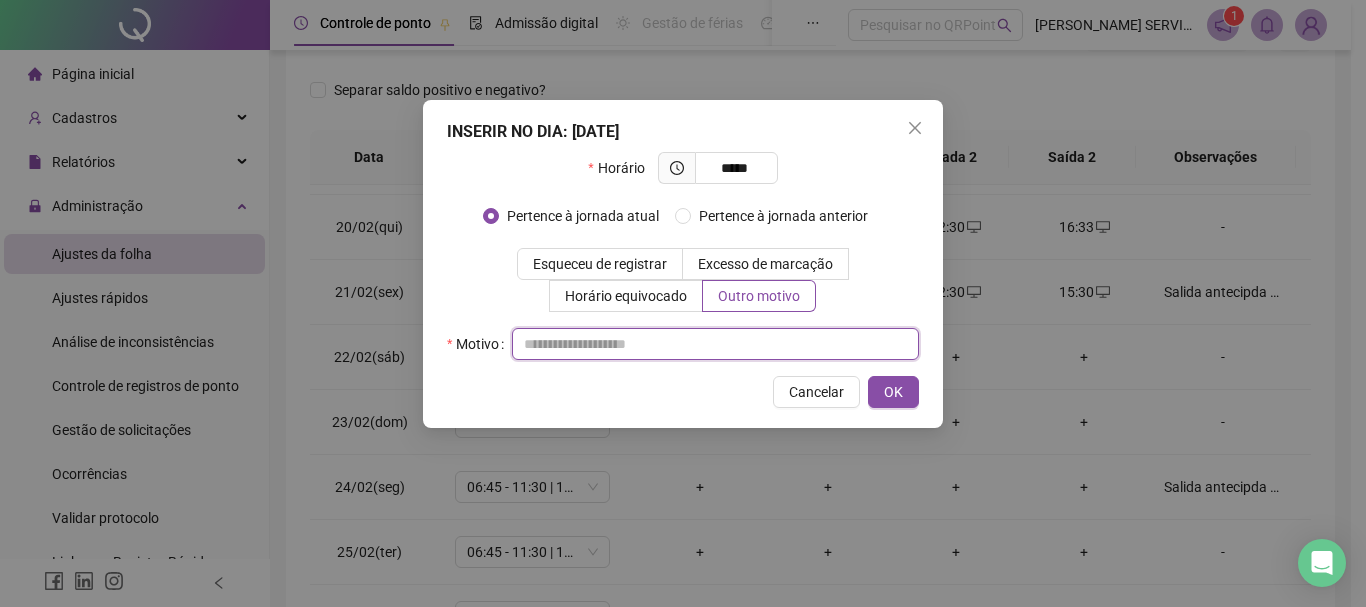 click at bounding box center (715, 344) 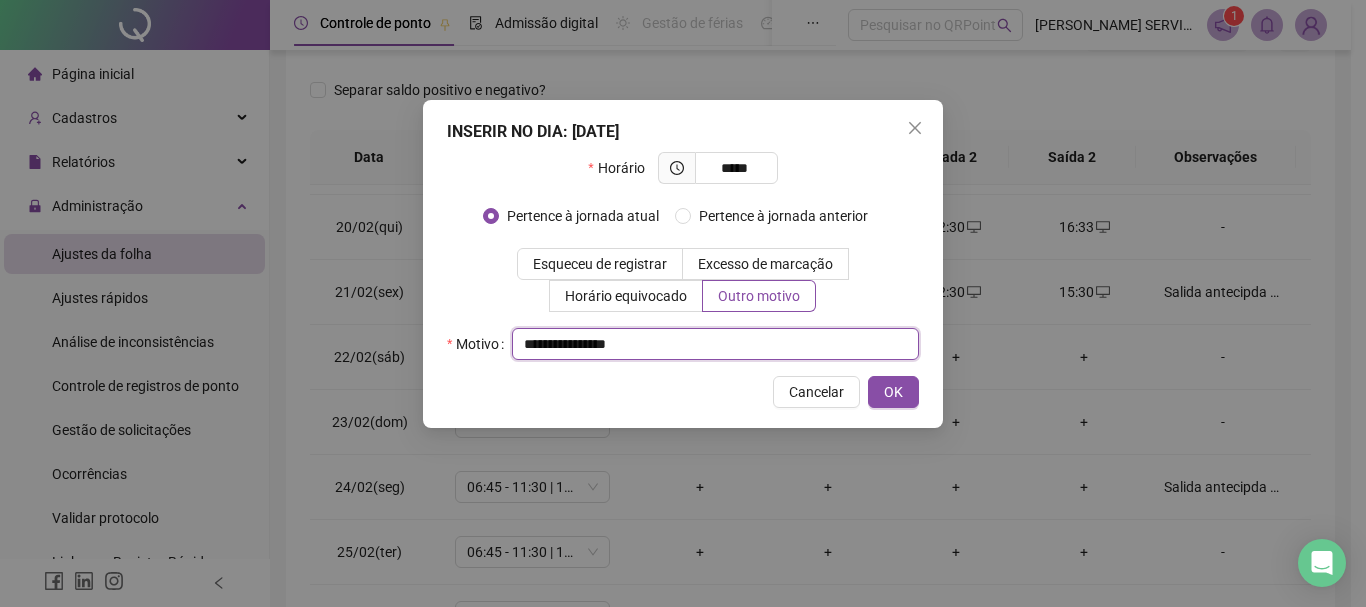 drag, startPoint x: 741, startPoint y: 339, endPoint x: 439, endPoint y: 323, distance: 302.42355 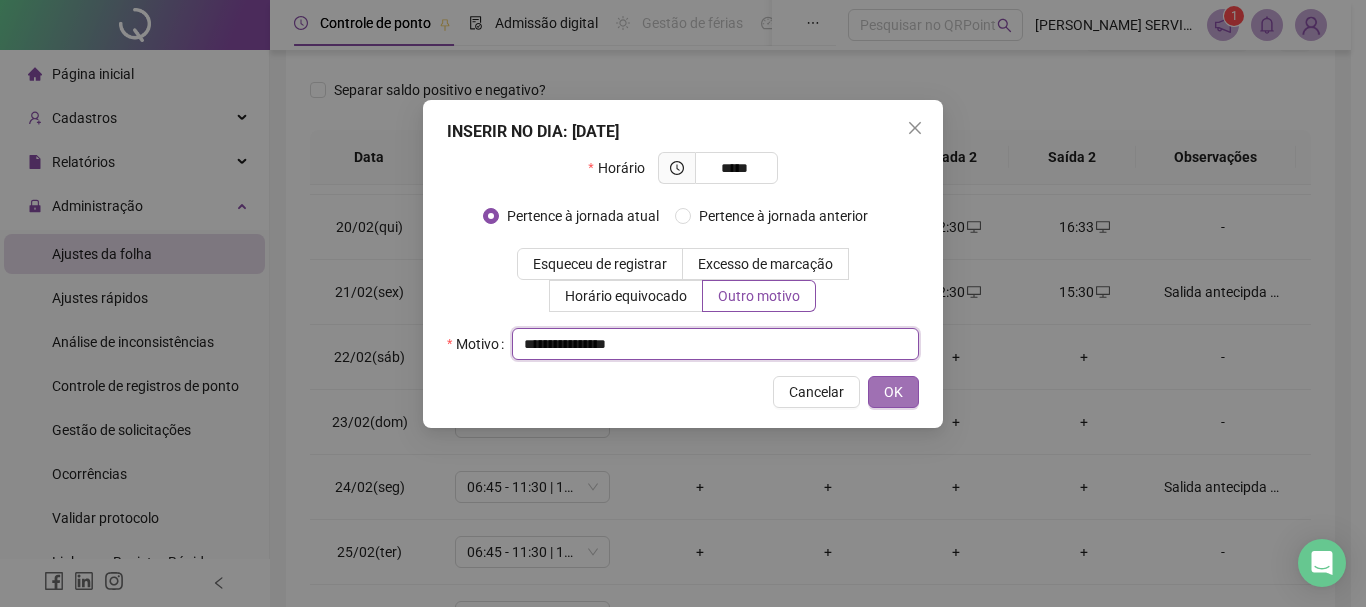 type on "**********" 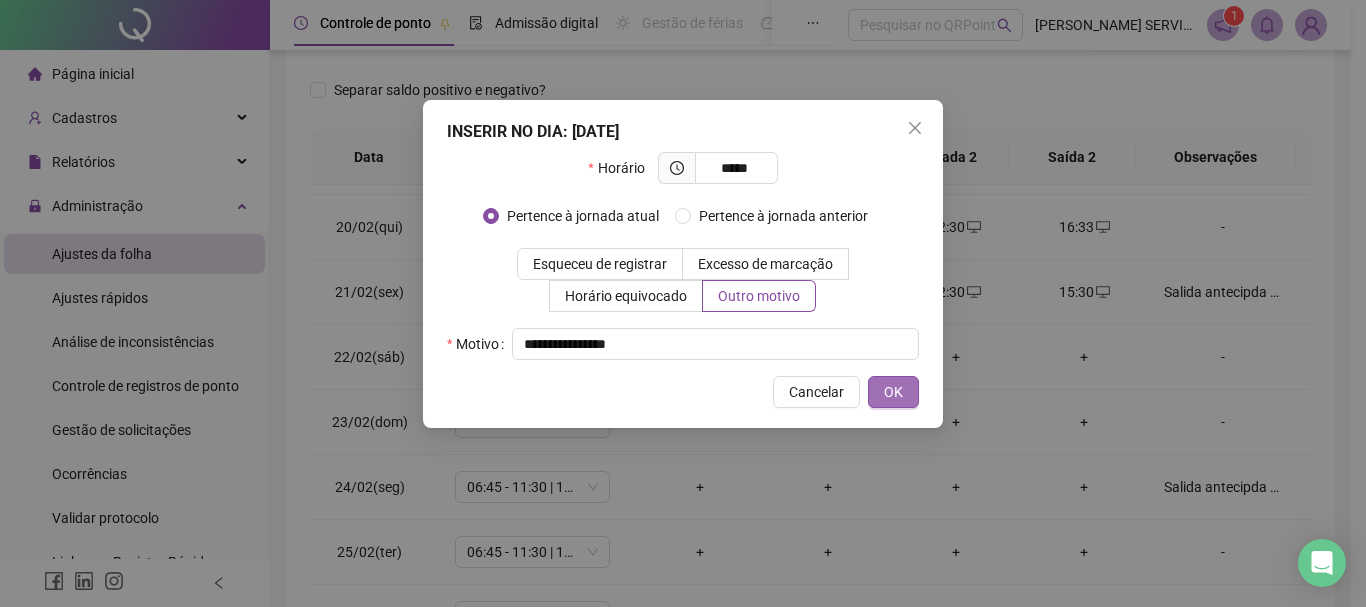 click on "OK" at bounding box center (893, 392) 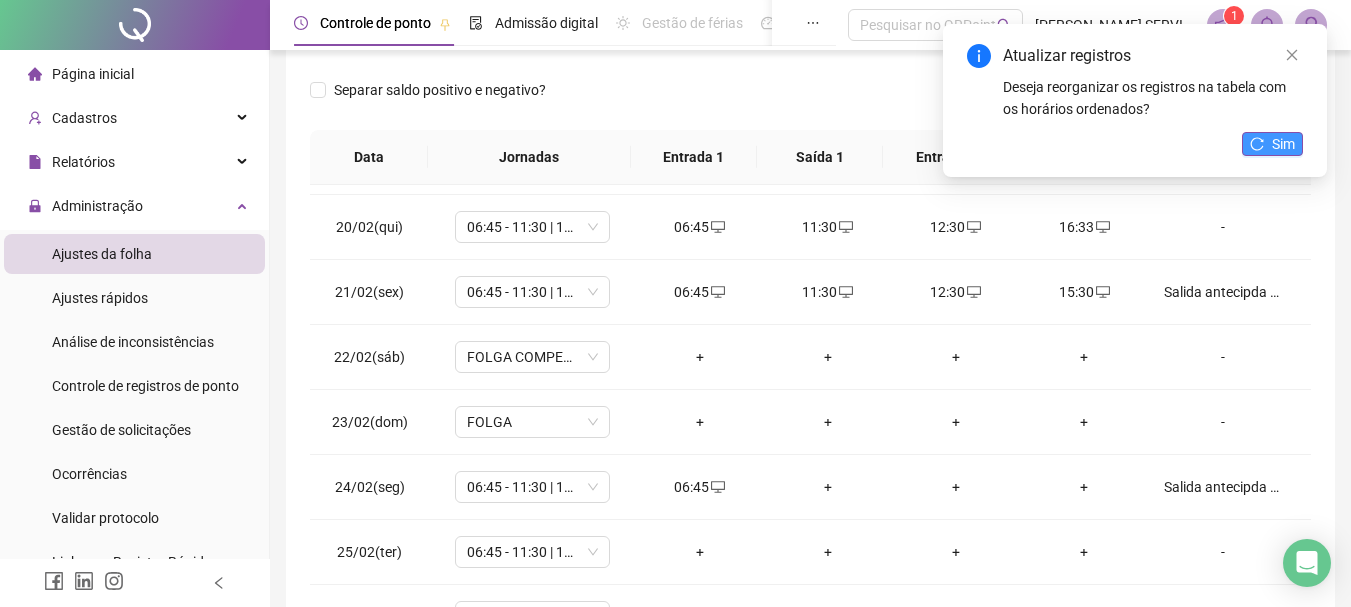 click on "Sim" at bounding box center [1283, 144] 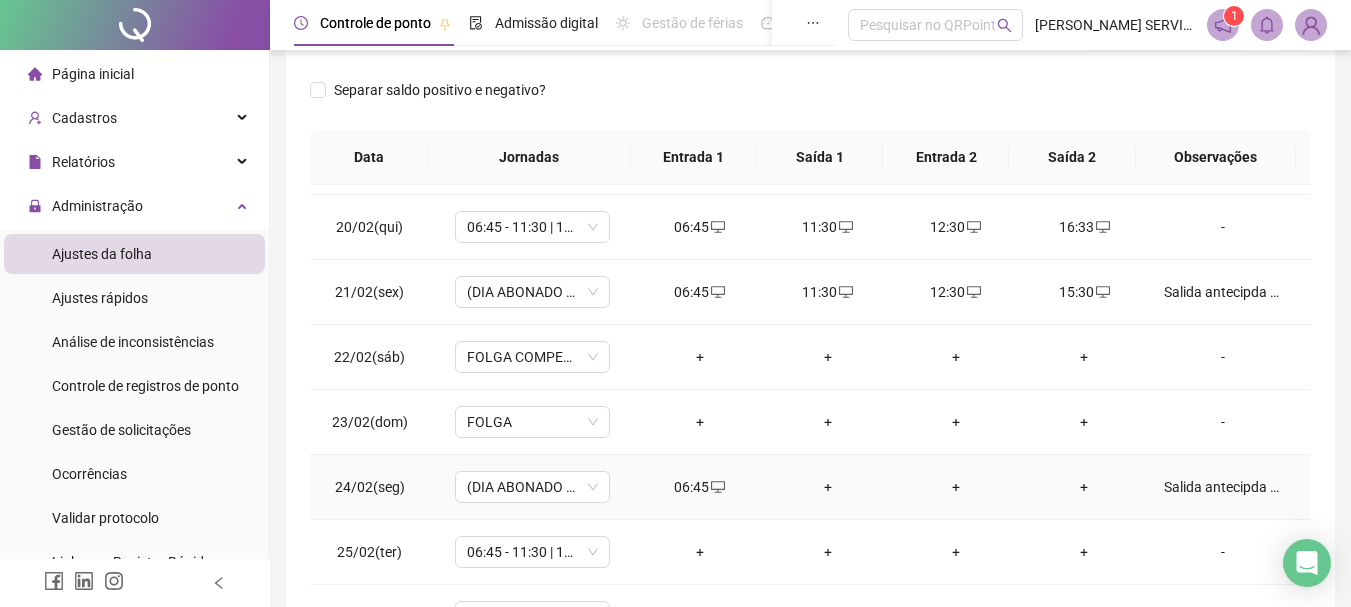 click on "+" at bounding box center (828, 487) 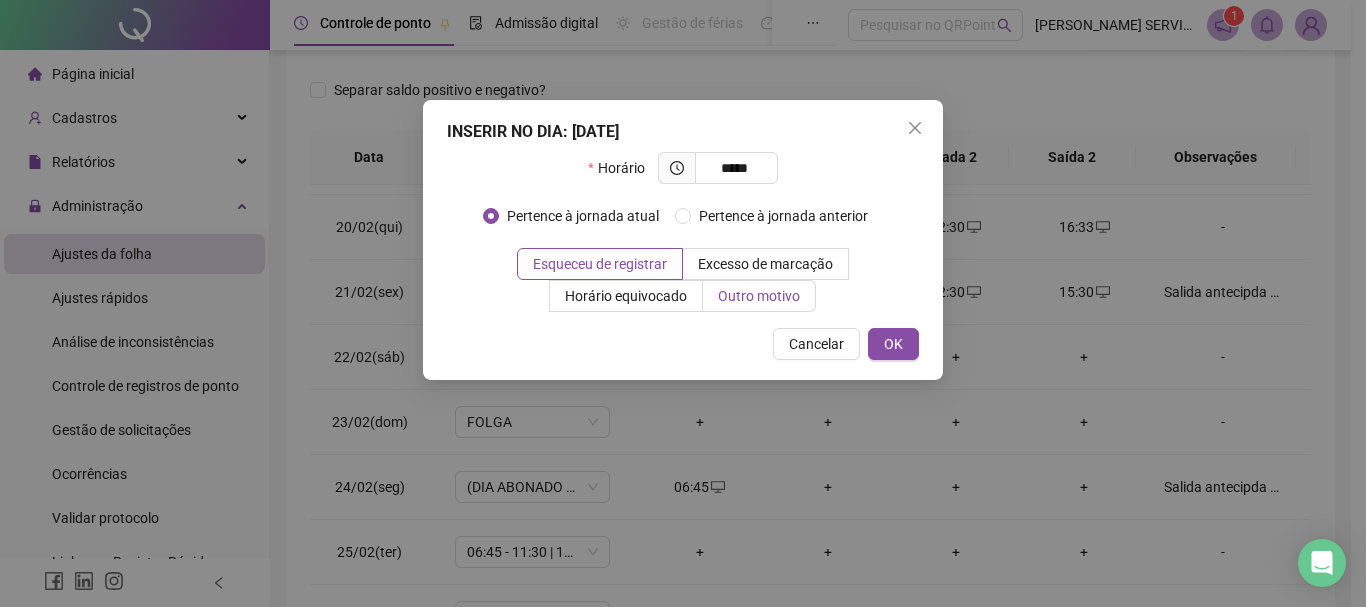 type on "*****" 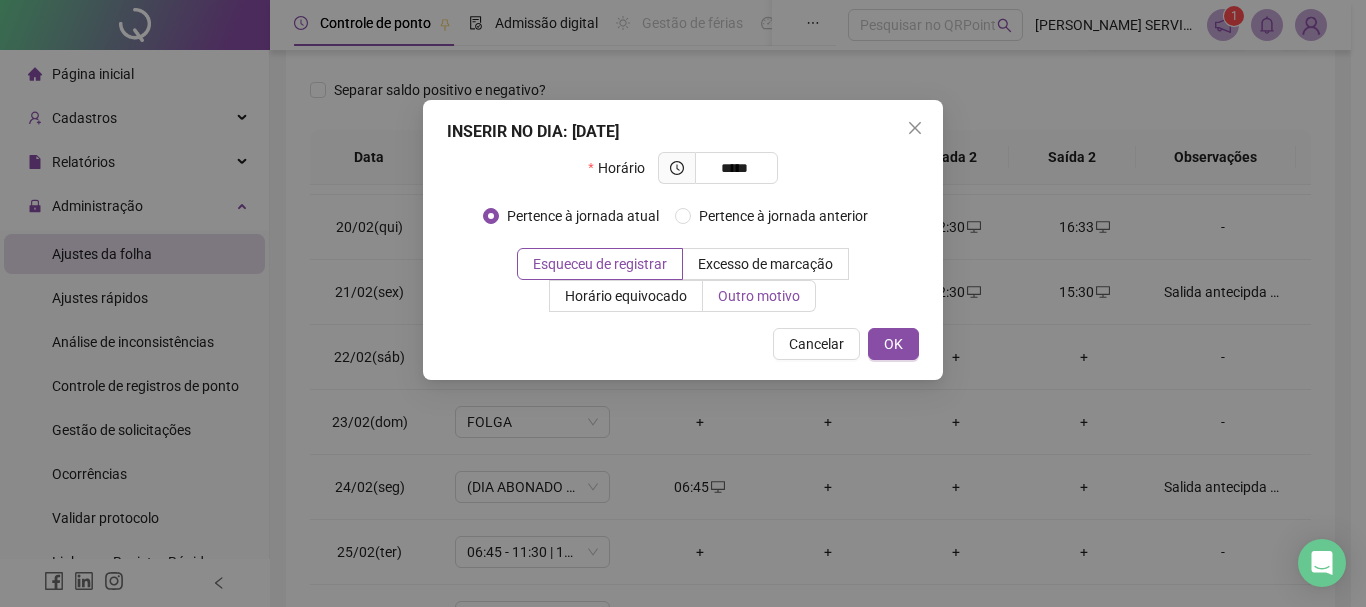 click on "Outro motivo" at bounding box center [759, 296] 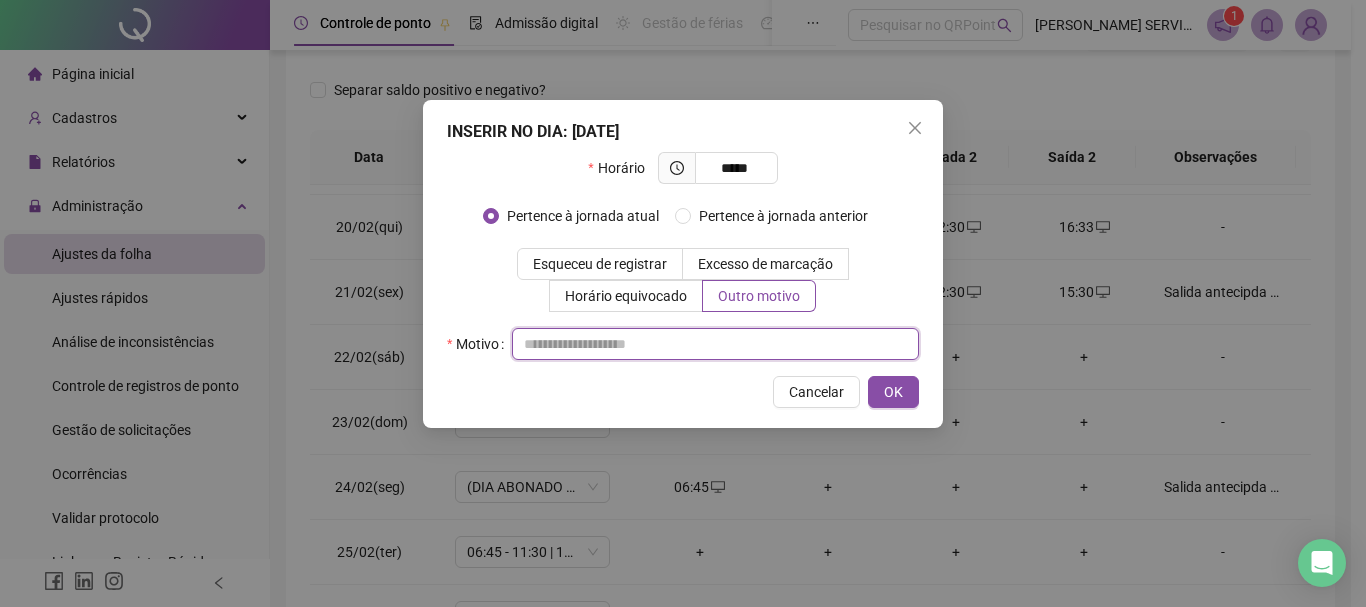 paste on "**********" 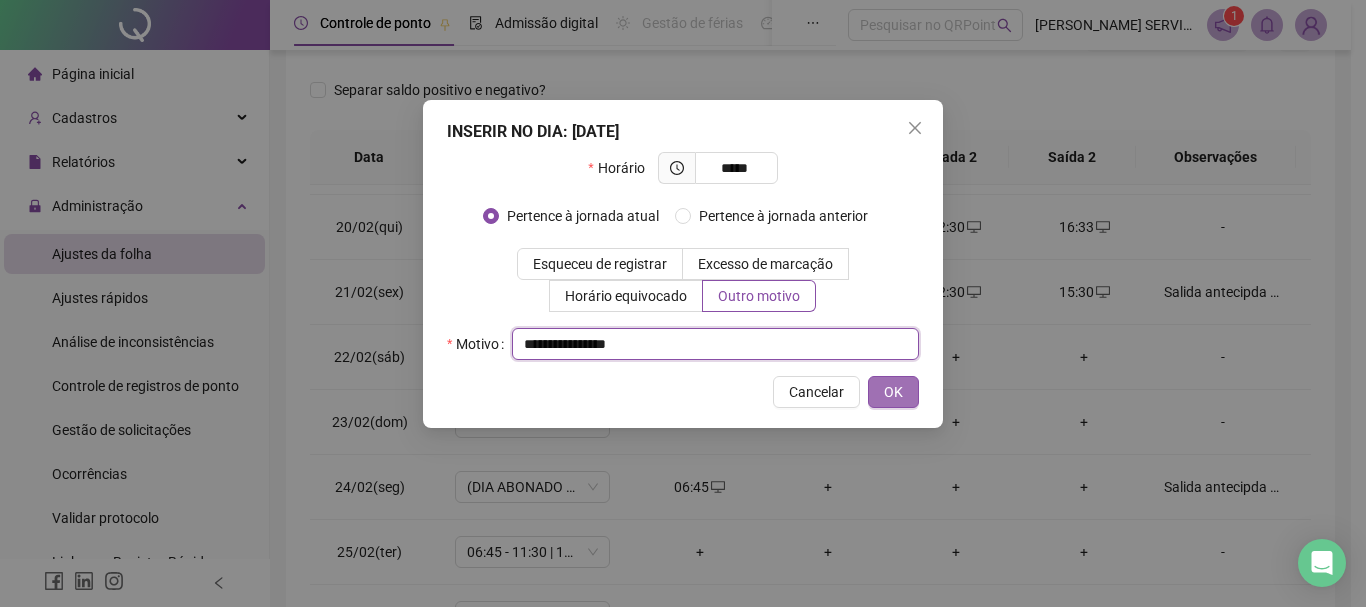 type on "**********" 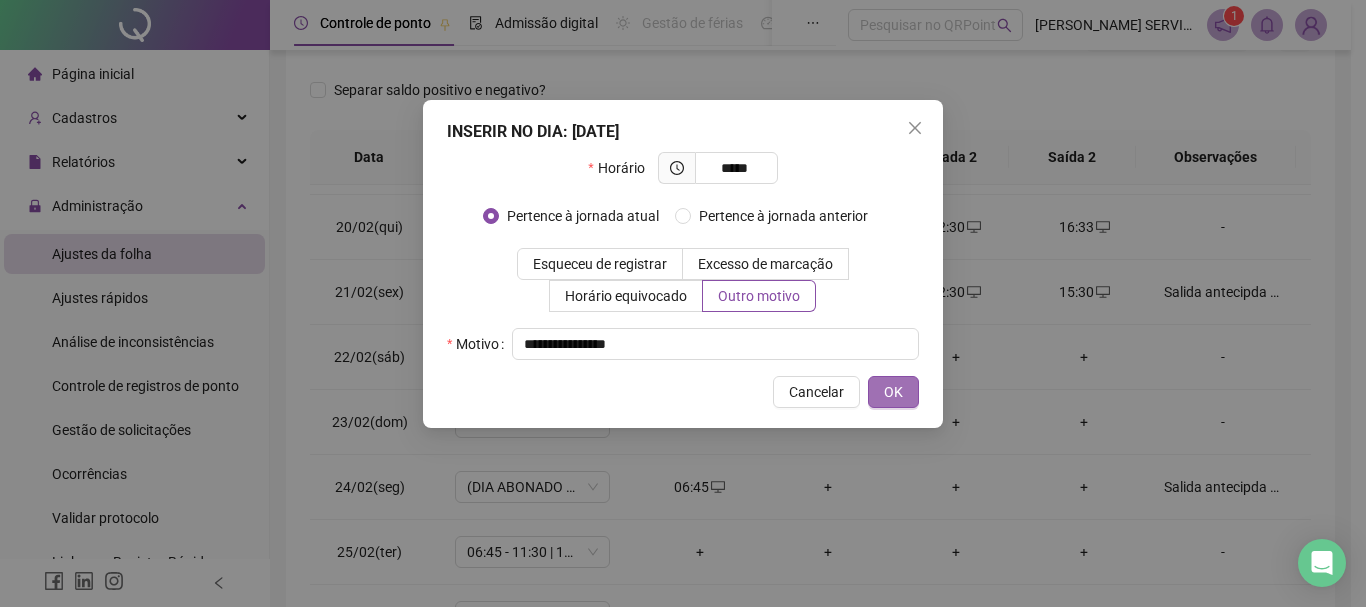 click on "OK" at bounding box center [893, 392] 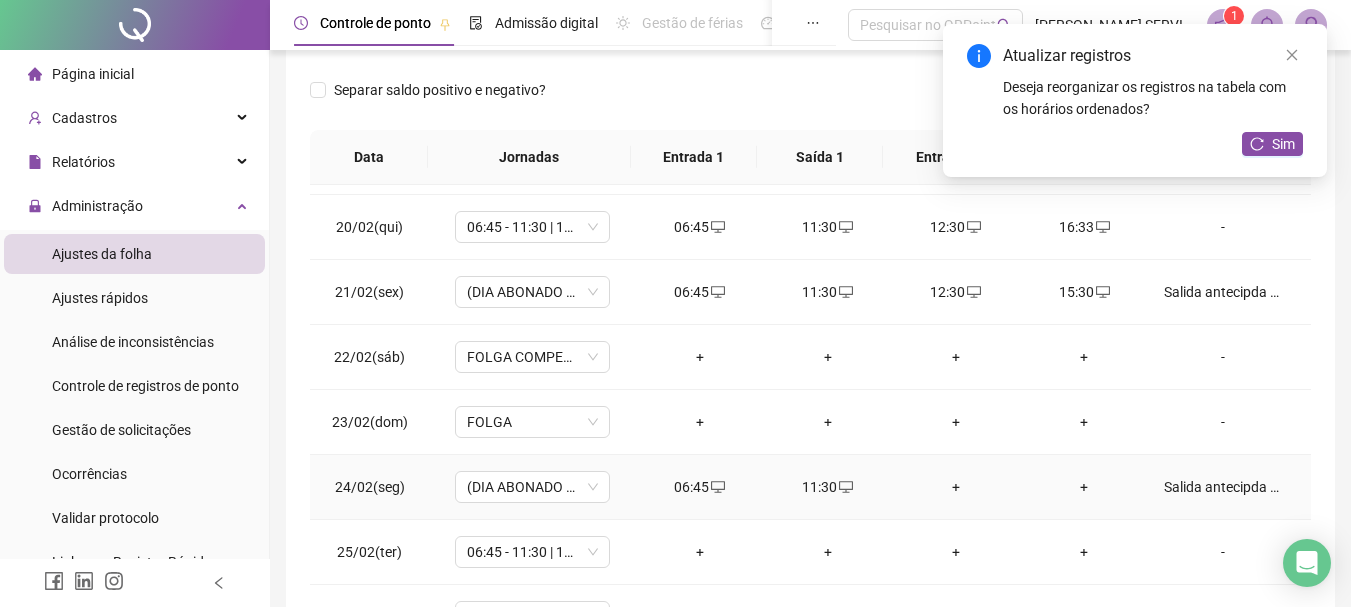 click on "+" at bounding box center [956, 487] 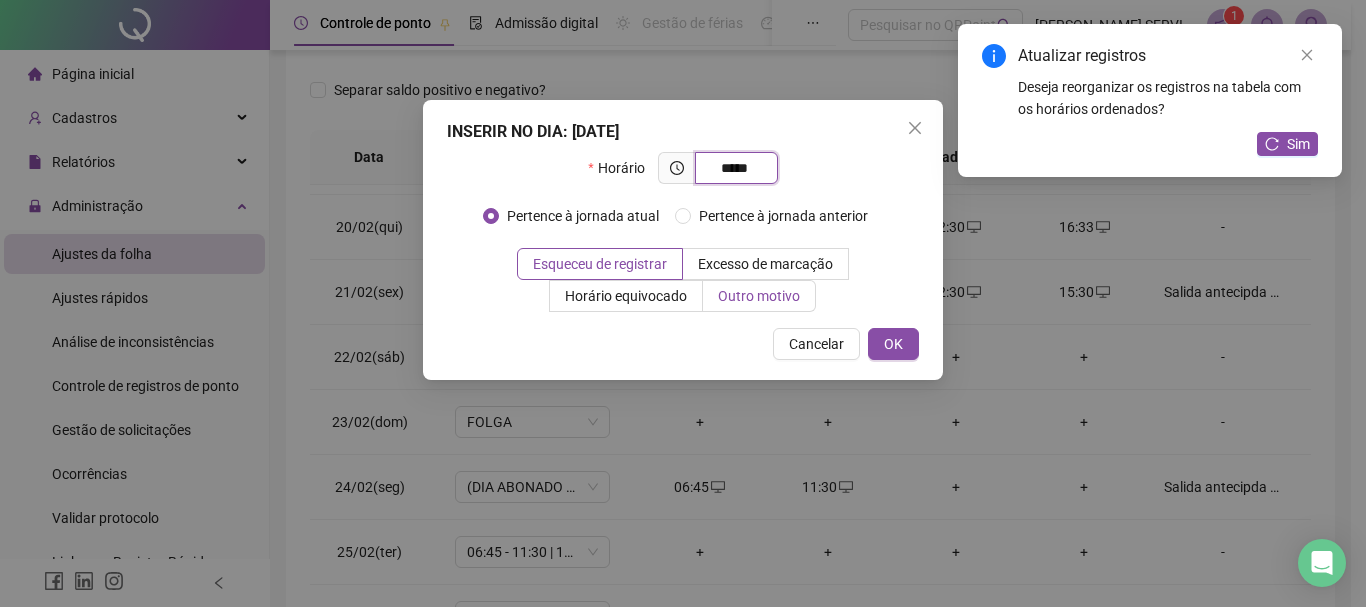 type on "*****" 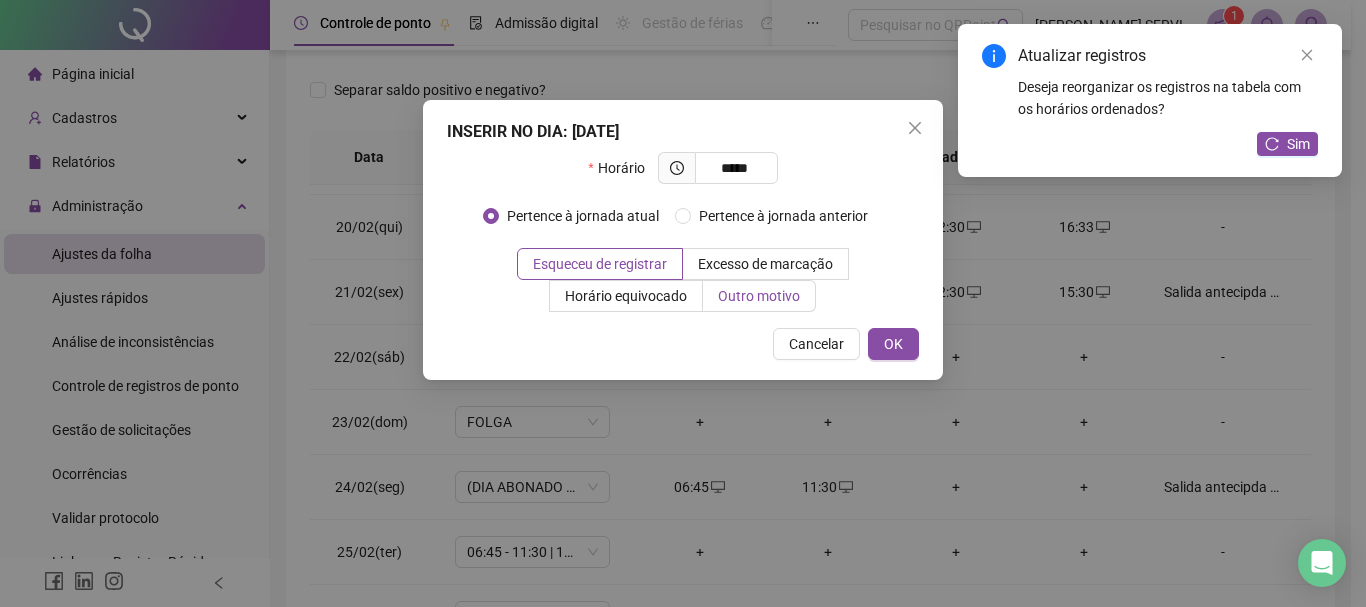 click on "Outro motivo" at bounding box center (759, 296) 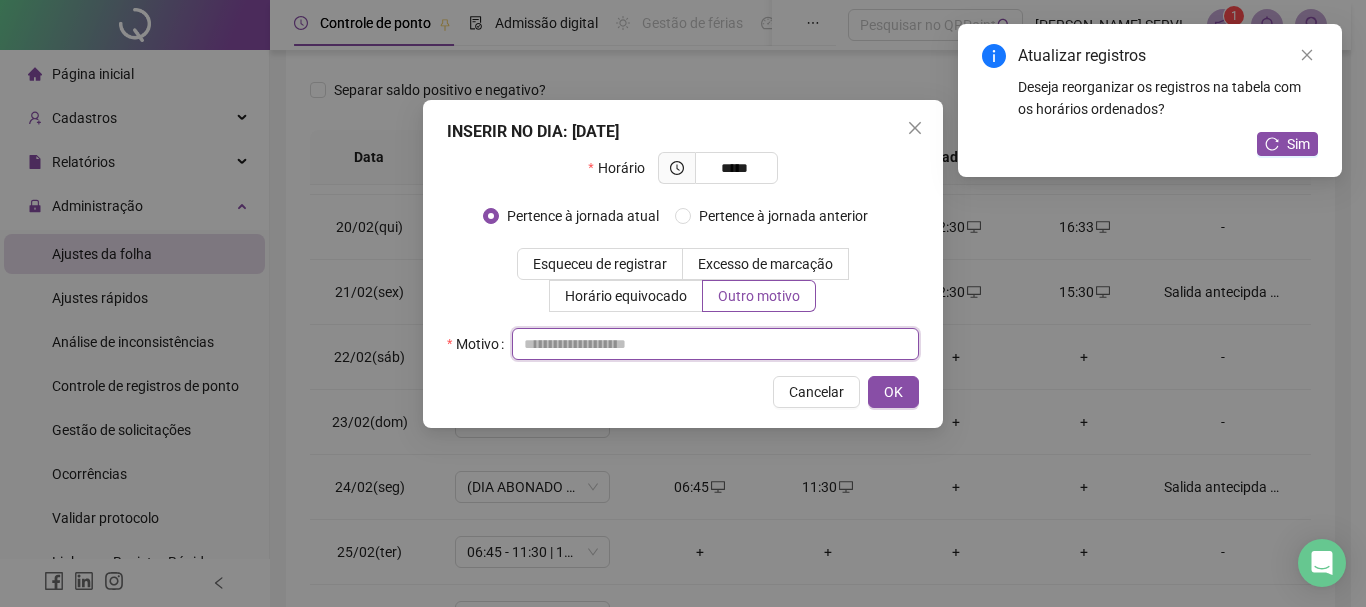 paste on "**********" 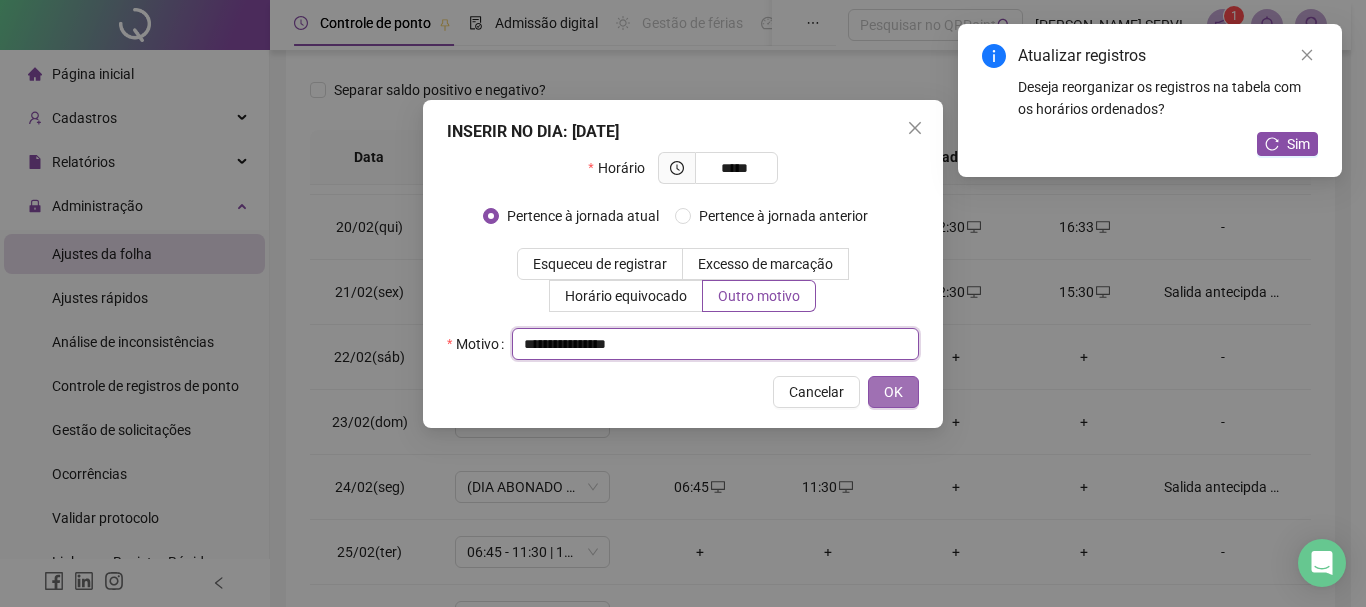 type on "**********" 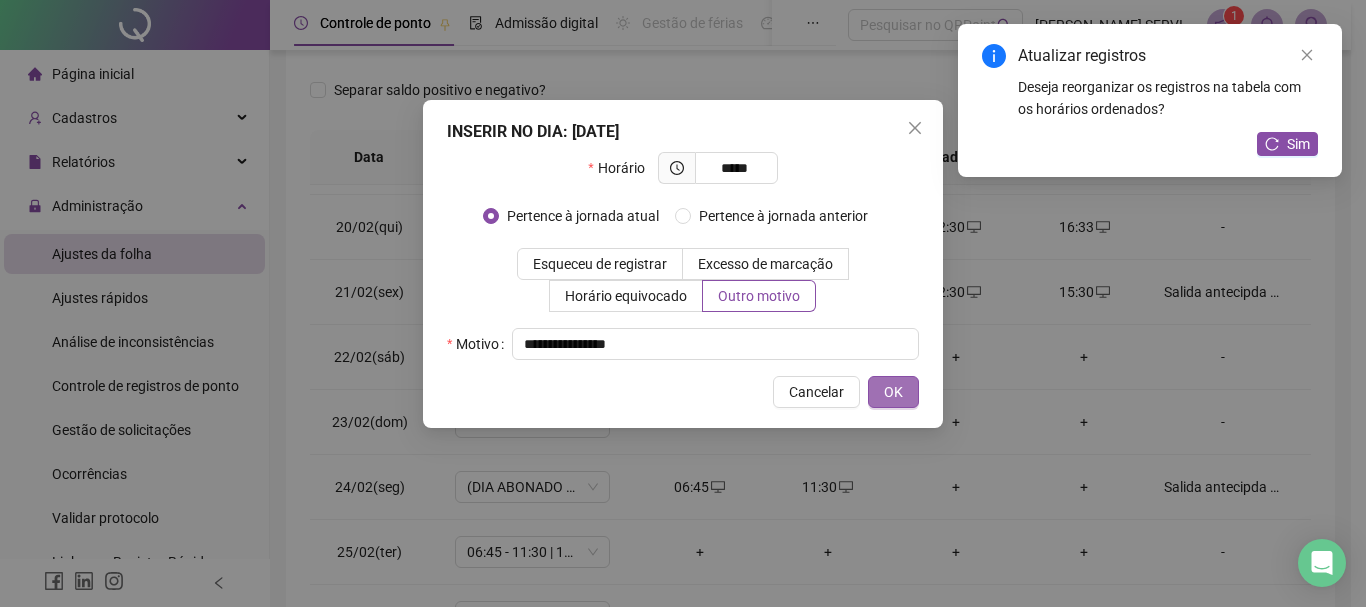 click on "OK" at bounding box center [893, 392] 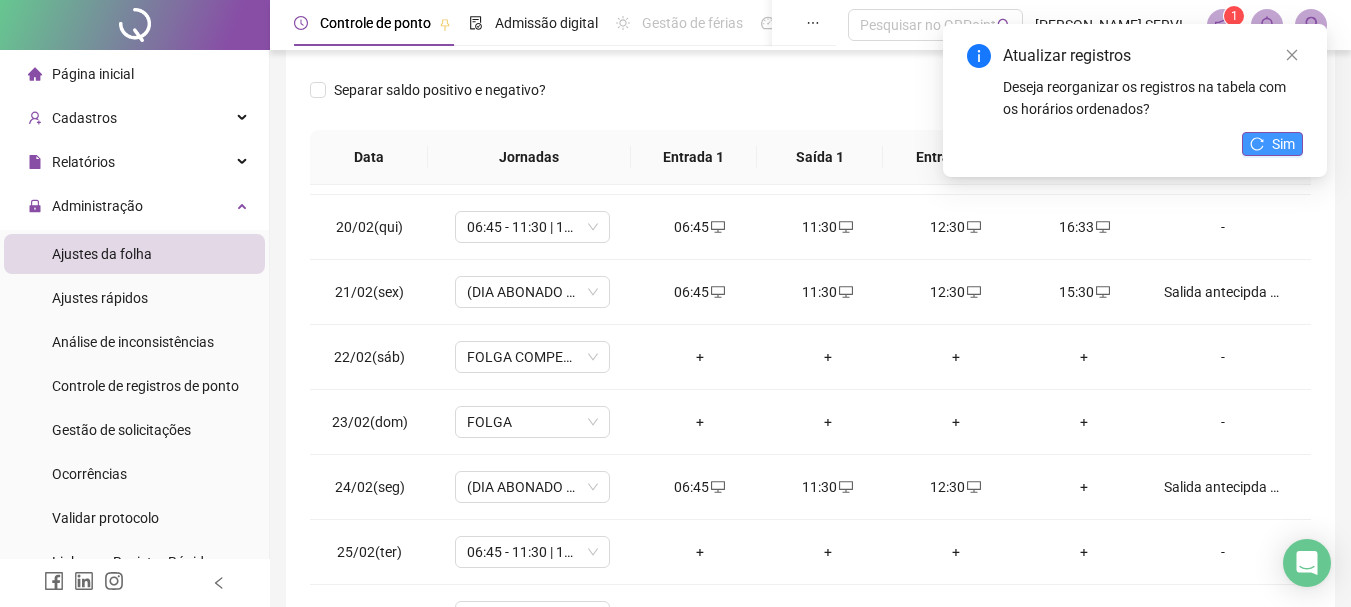 click on "Sim" at bounding box center (1283, 144) 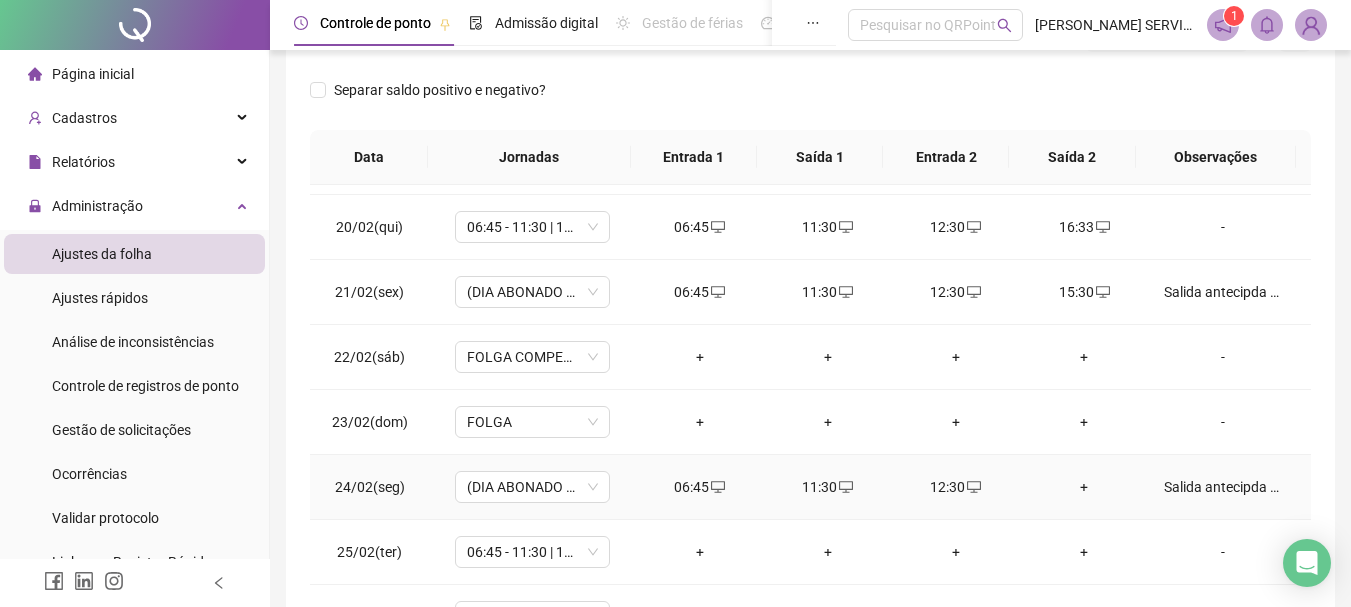 click on "+" at bounding box center (1084, 487) 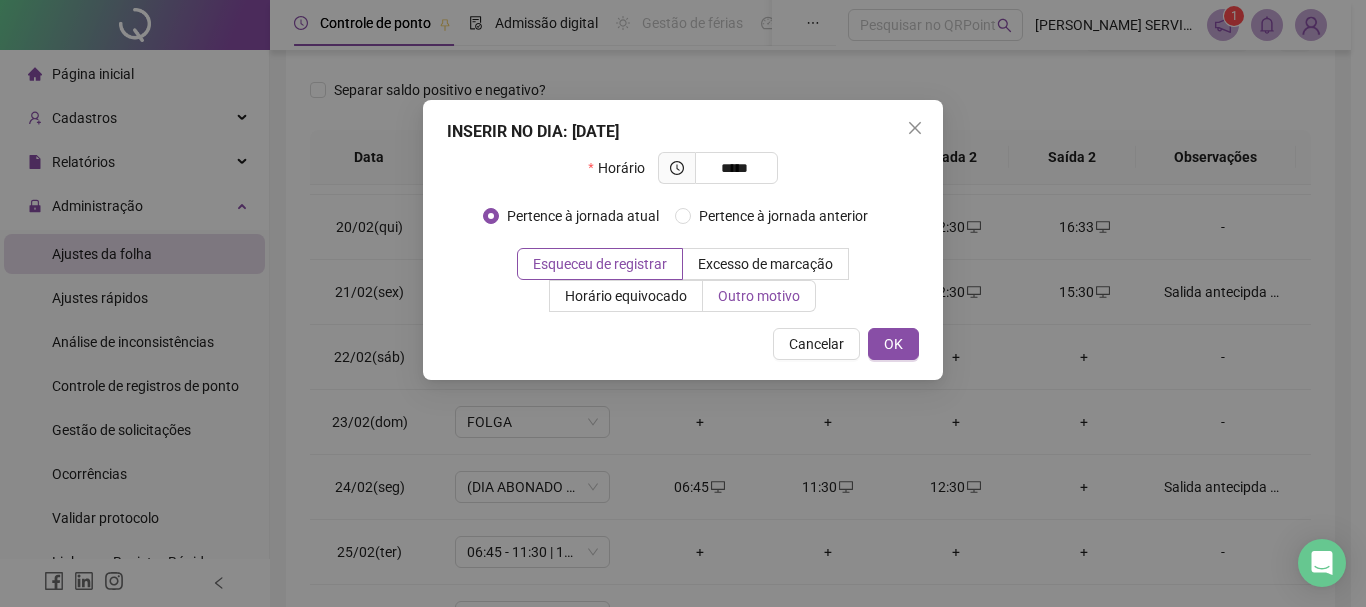 type on "*****" 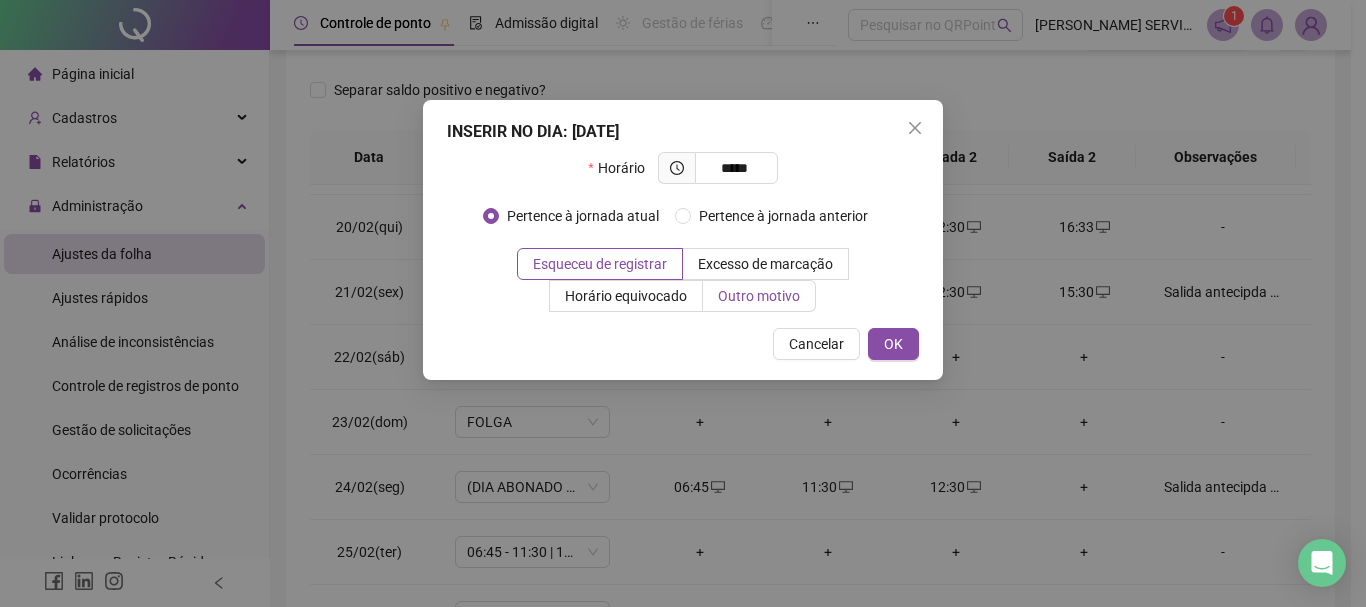 click on "Outro motivo" at bounding box center (759, 296) 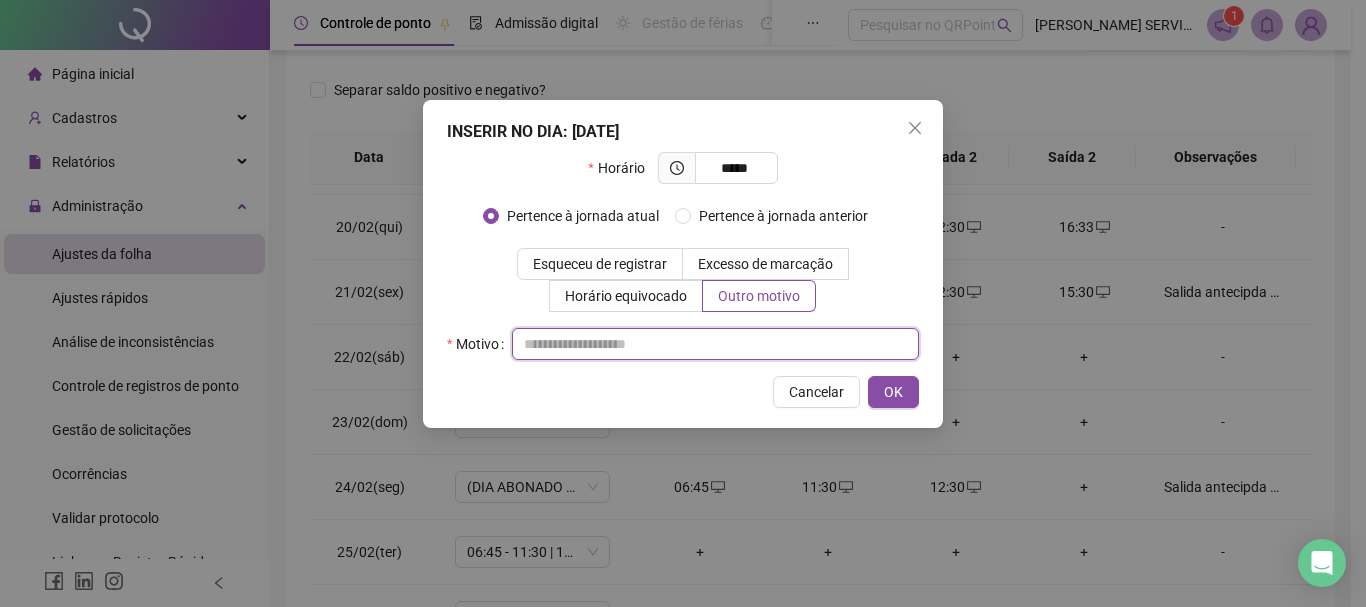 paste on "**********" 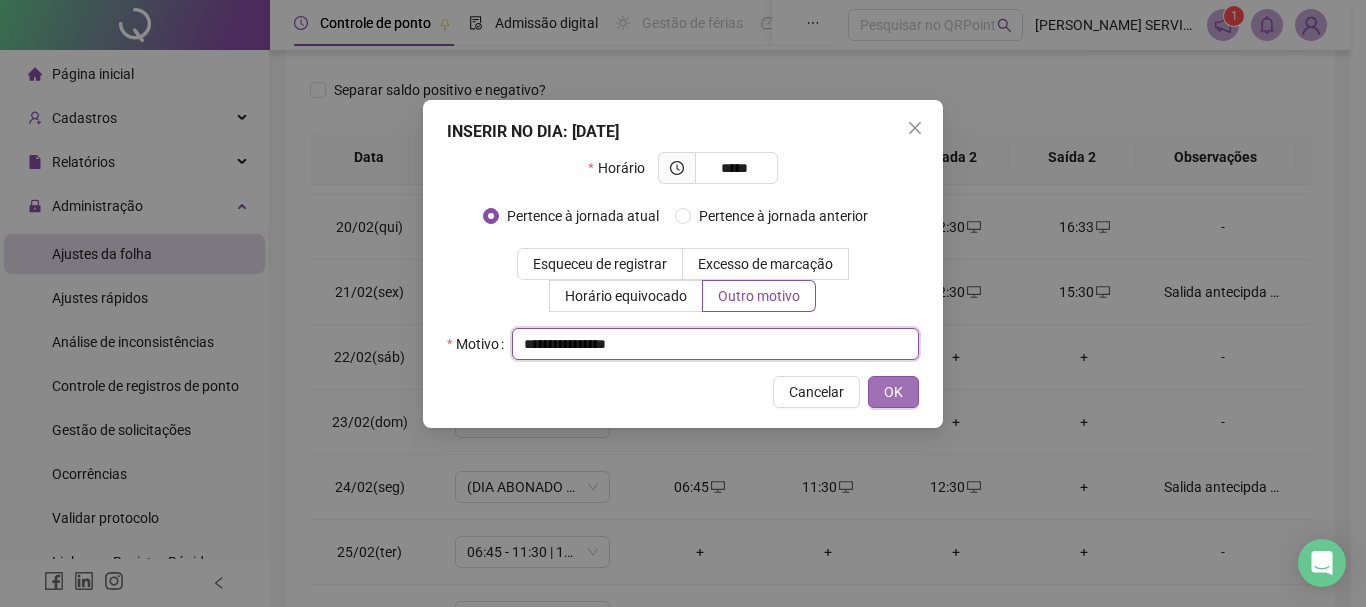 type on "**********" 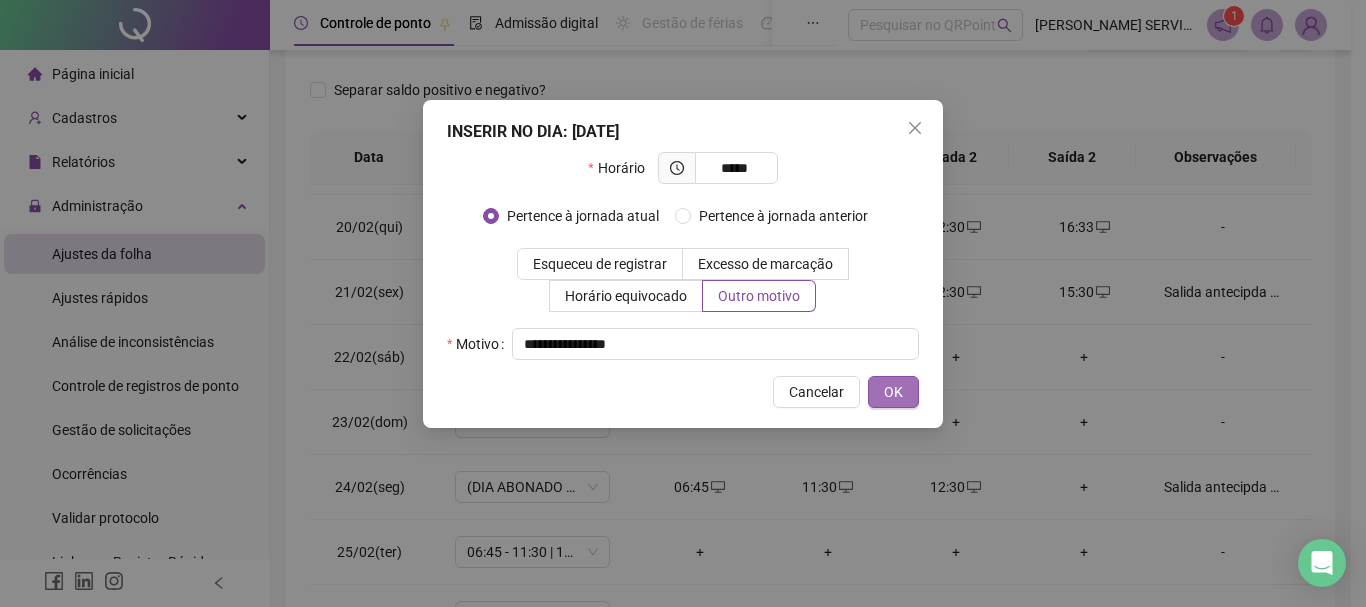click on "OK" at bounding box center (893, 392) 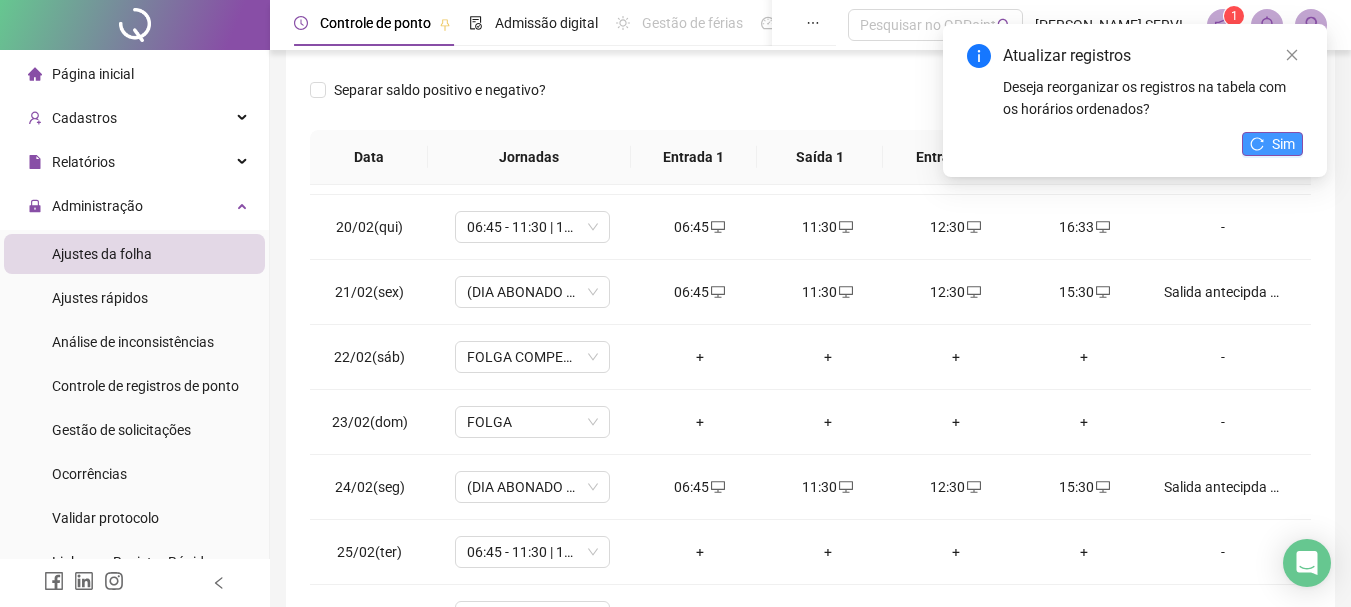 click on "Sim" at bounding box center [1283, 144] 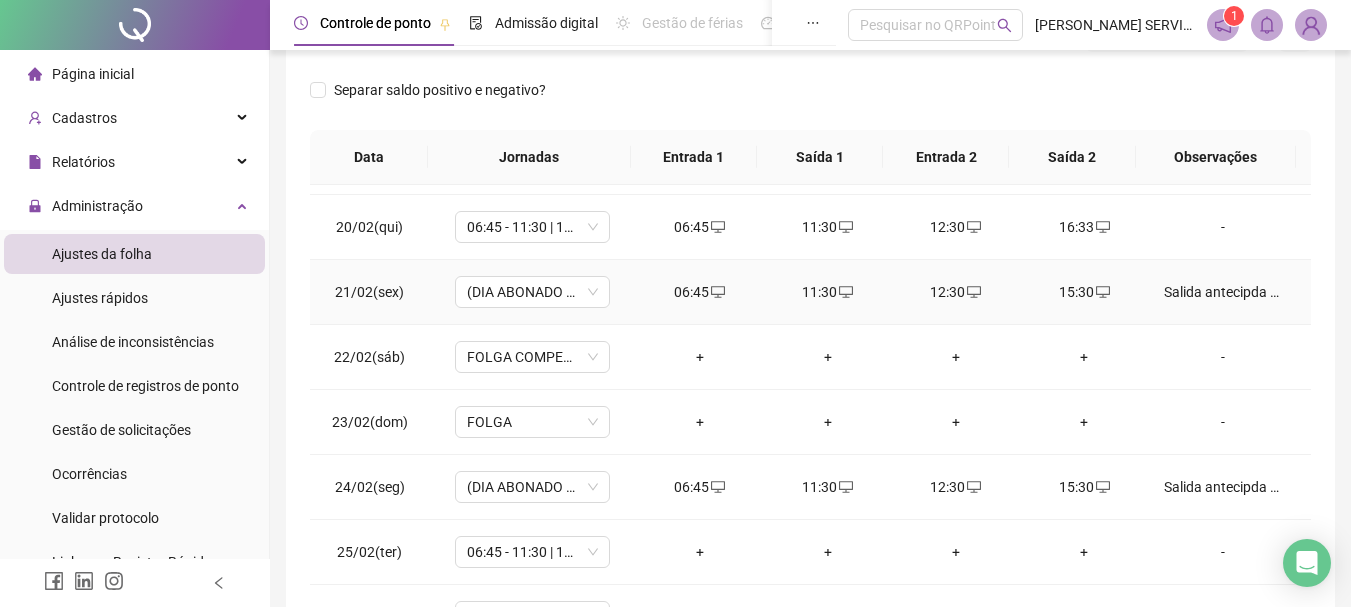 click on "Salida antecipda para retirada de cart;ao de passagem. Abonado." at bounding box center (1223, 292) 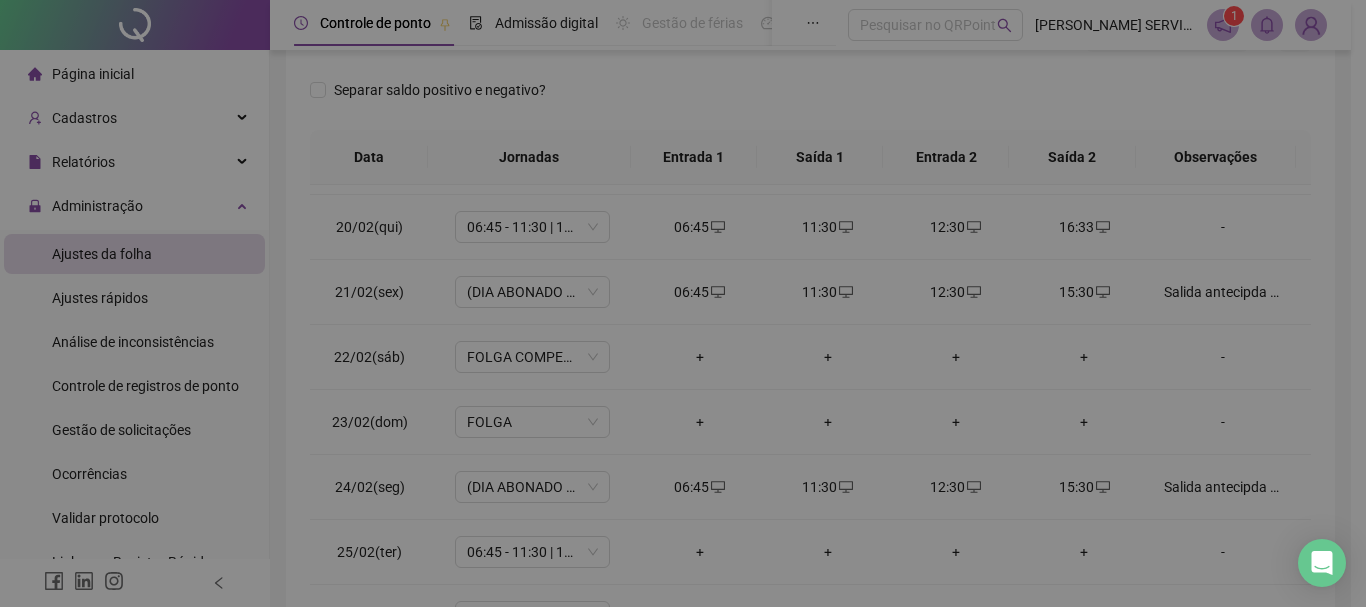 type on "**********" 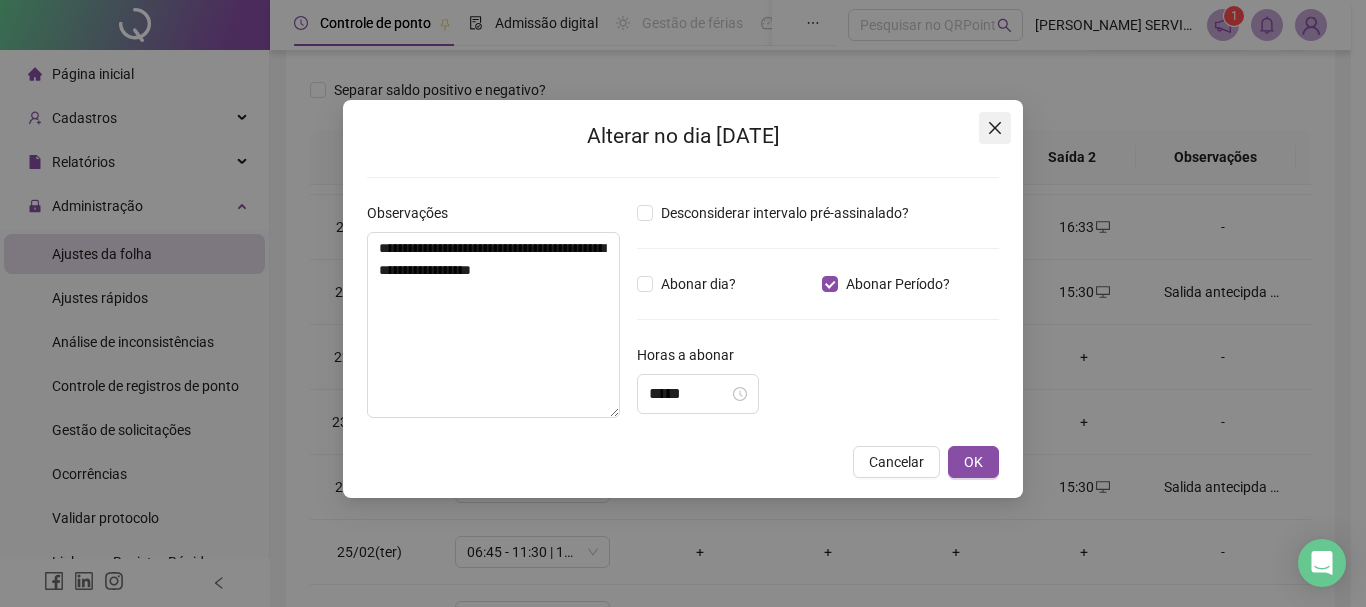 click at bounding box center (995, 128) 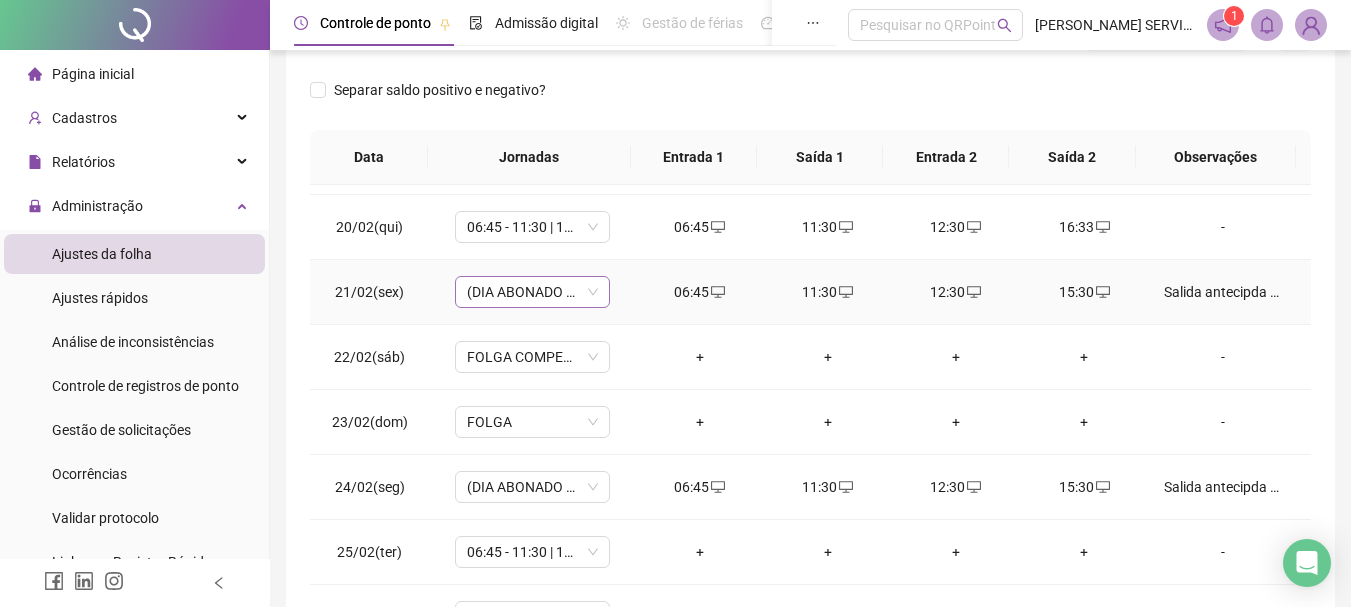 click on "(DIA ABONADO PARCIALMENTE)" at bounding box center (532, 292) 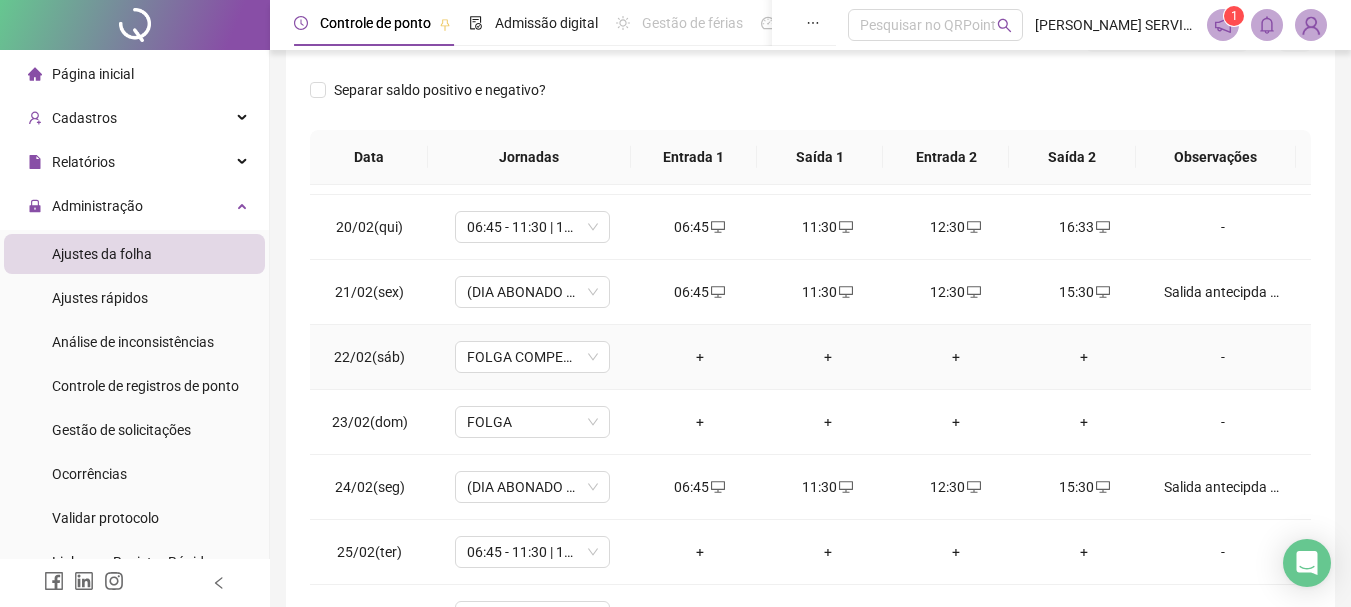 click on "+" at bounding box center [828, 357] 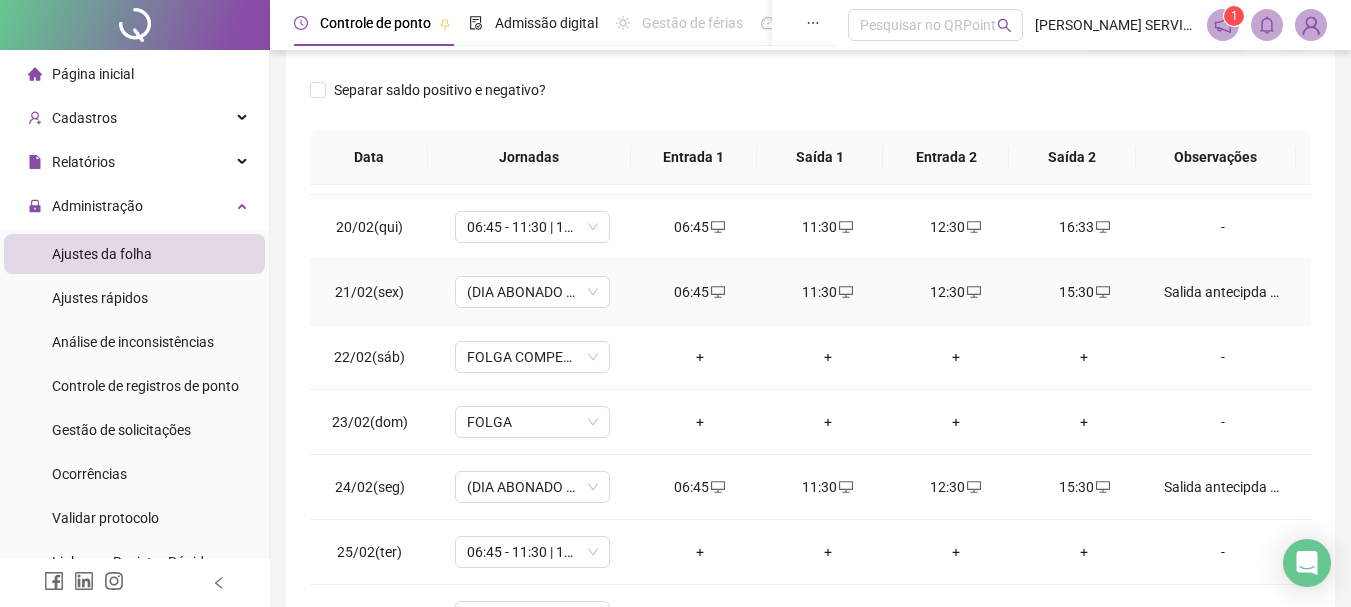 click on "Salida antecipda para retirada de cart;ao de passagem. Abonado." at bounding box center (1223, 292) 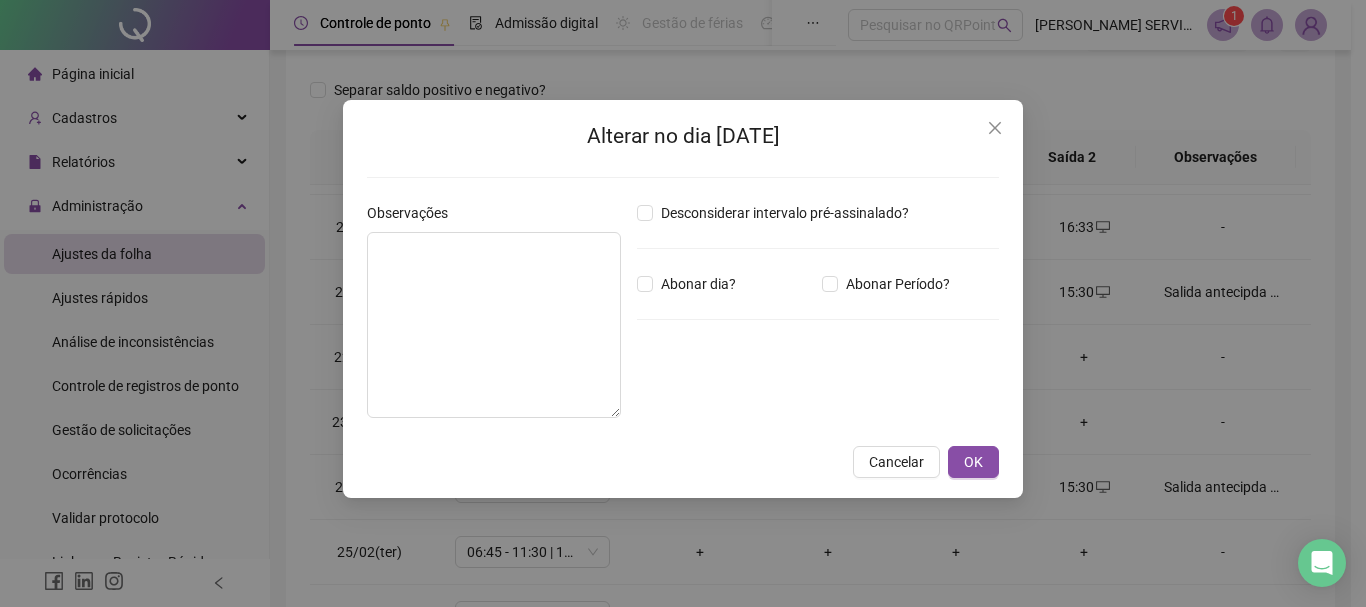 type on "**********" 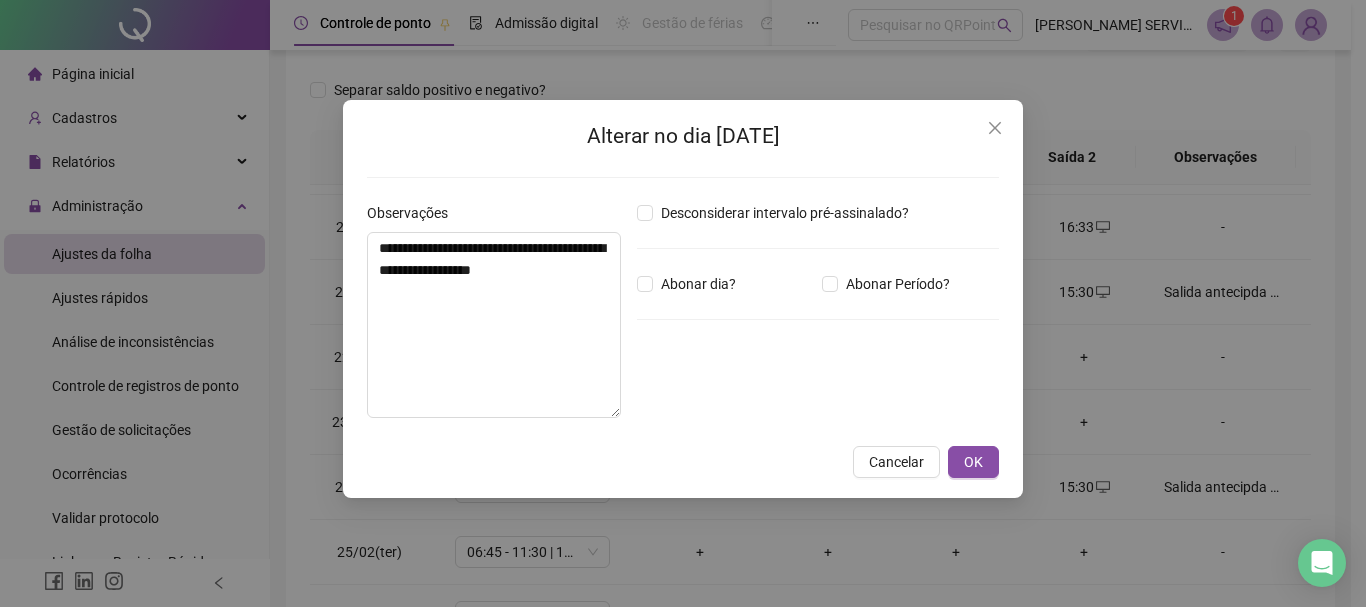 type on "*****" 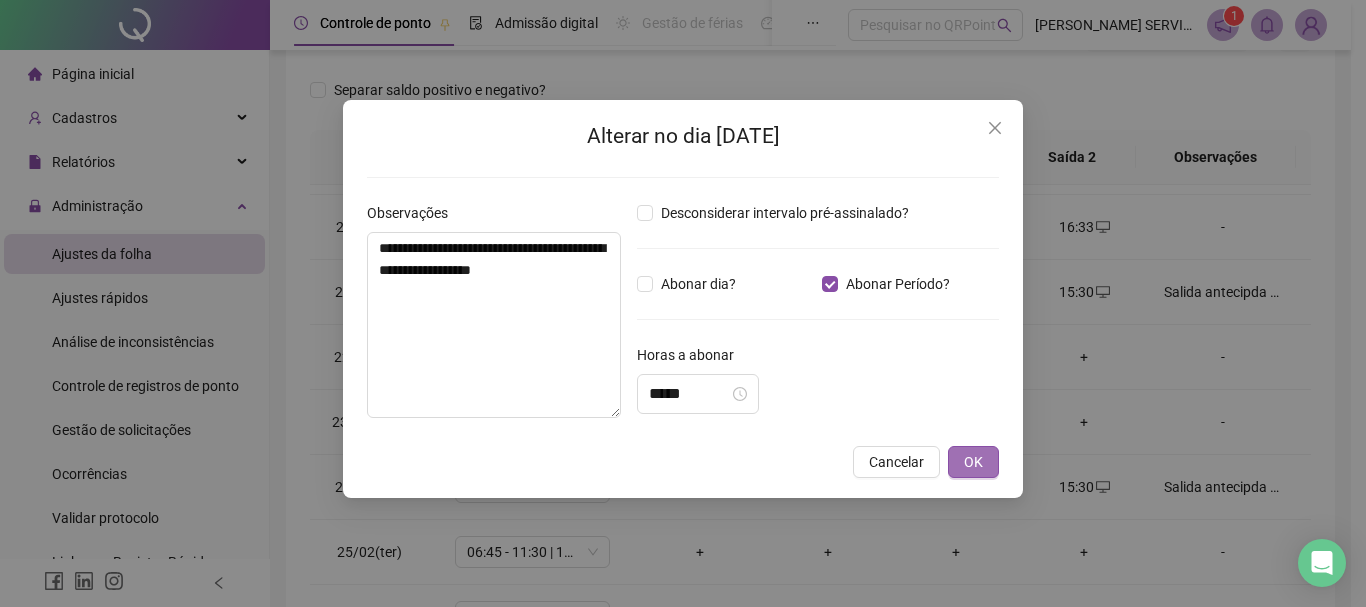 click on "OK" at bounding box center (973, 462) 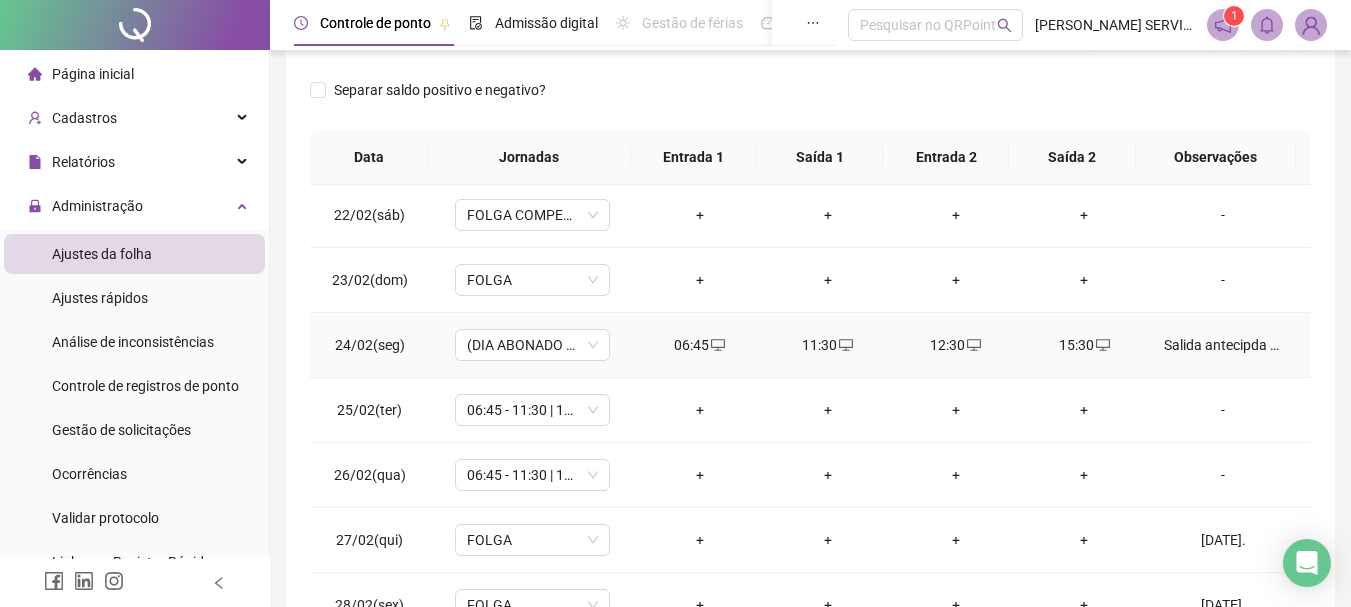 scroll, scrollTop: 1068, scrollLeft: 0, axis: vertical 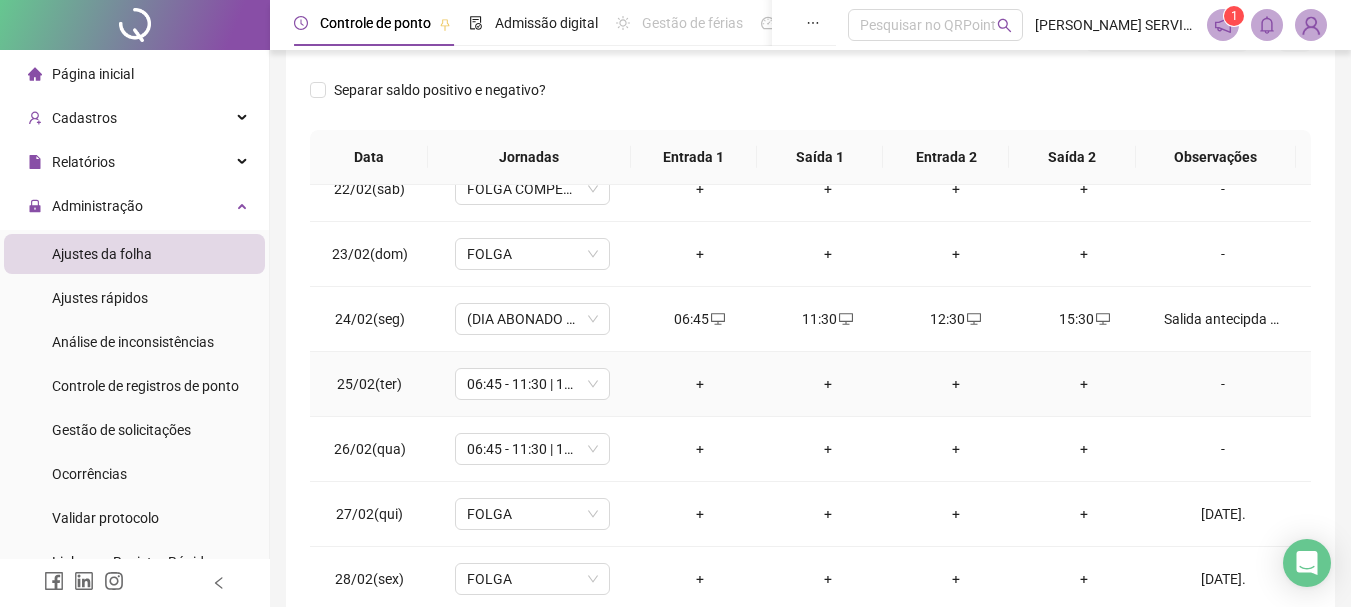 click on "+" at bounding box center (700, 384) 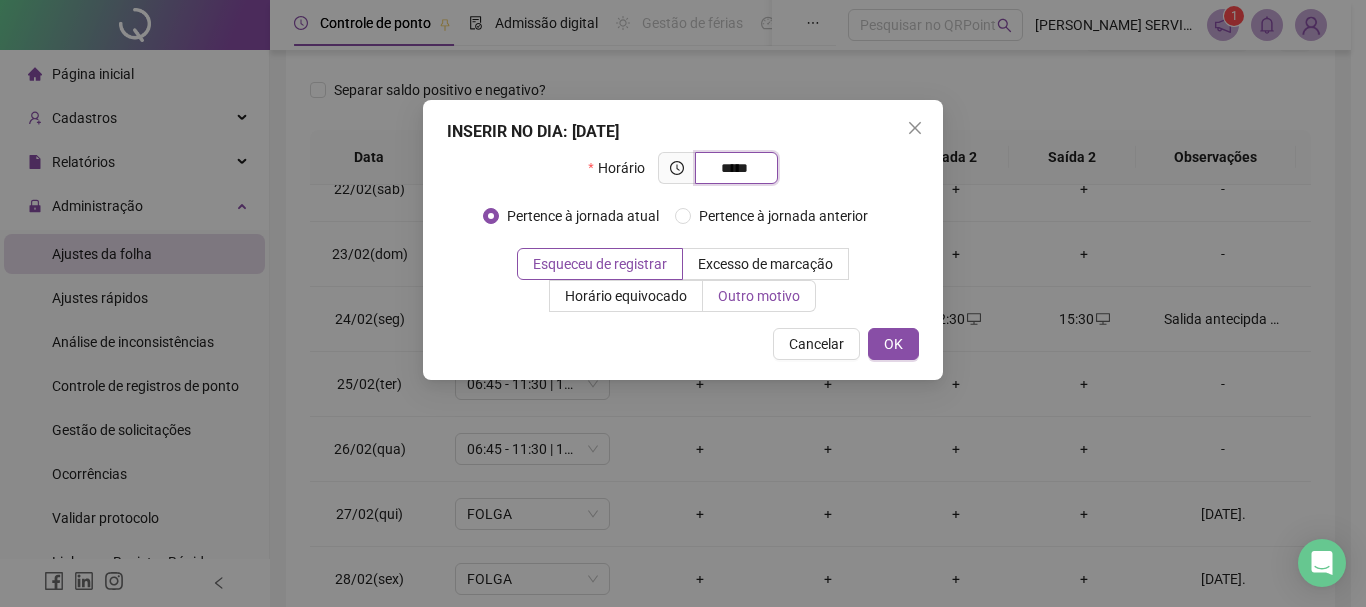 type on "*****" 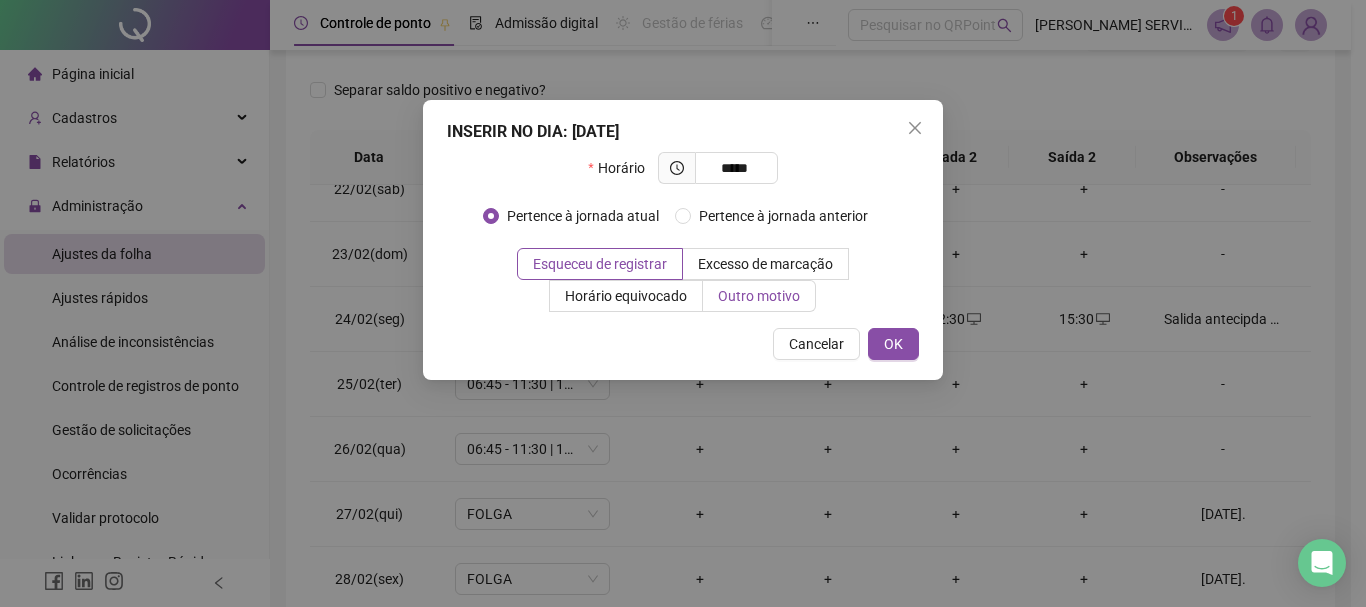 click on "Outro motivo" at bounding box center (759, 296) 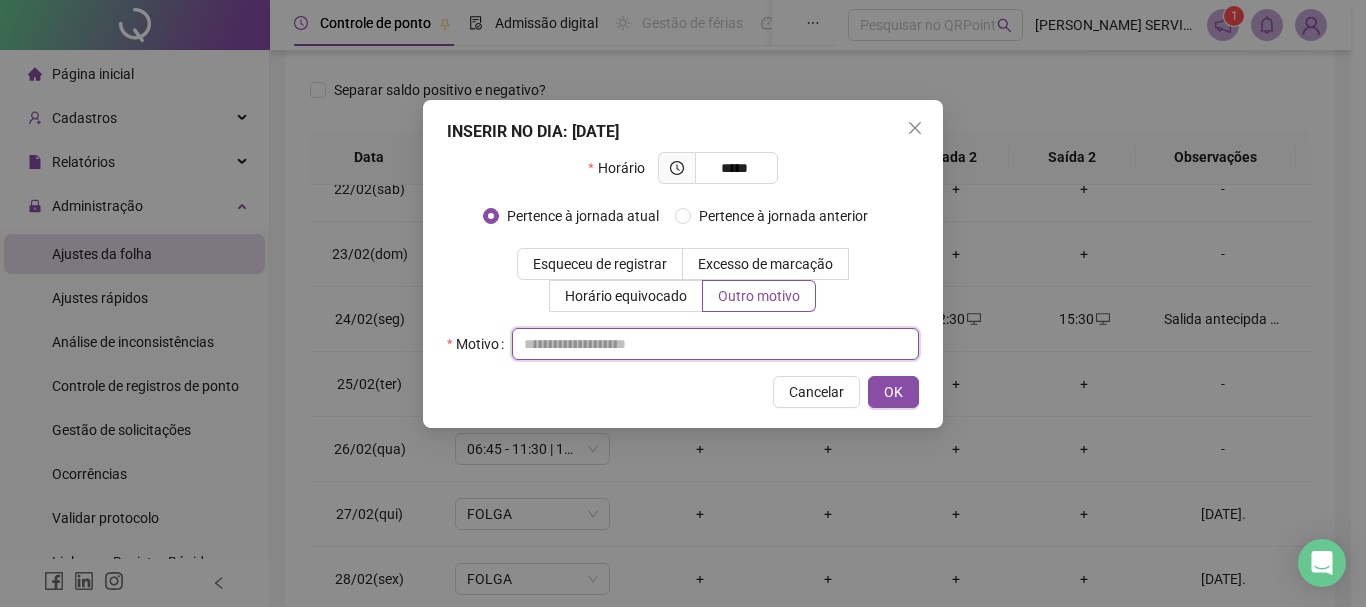 paste on "**********" 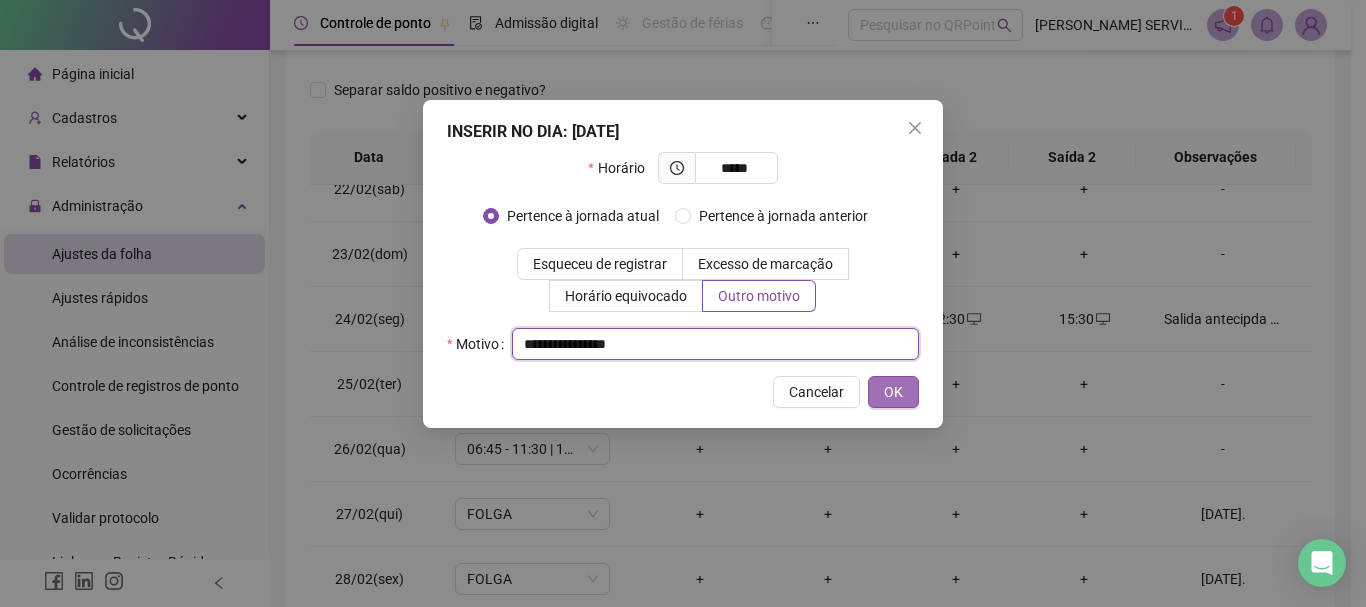 type on "**********" 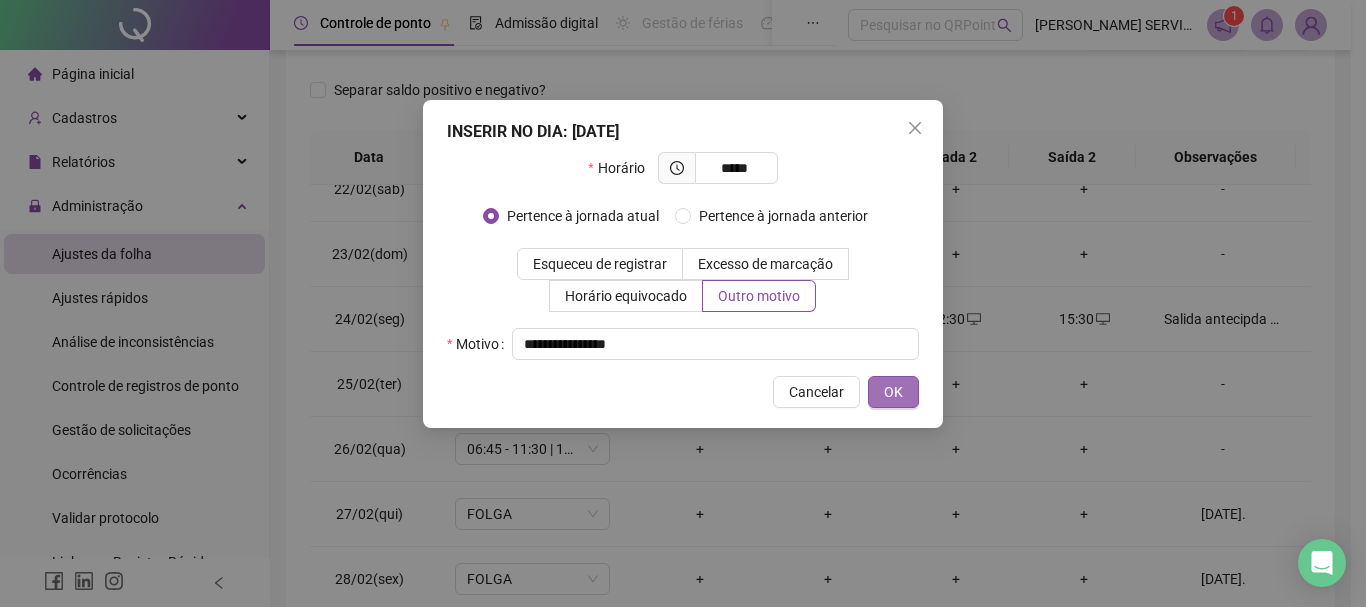 click on "OK" at bounding box center (893, 392) 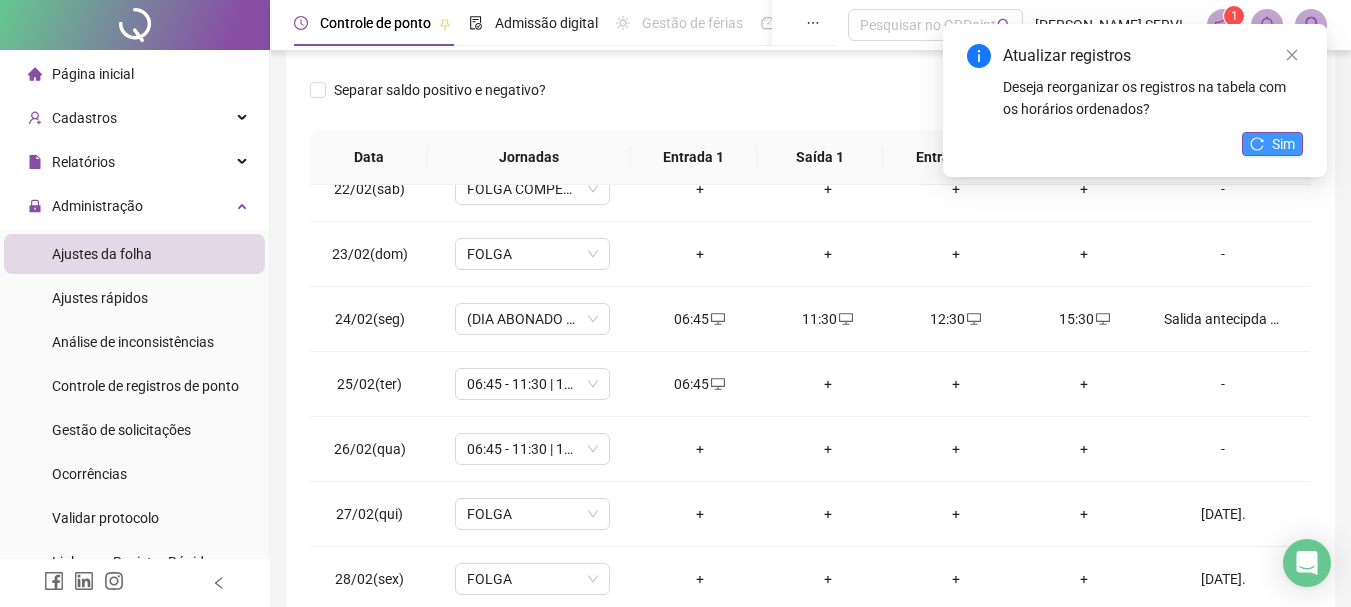 click on "Sim" at bounding box center (1283, 144) 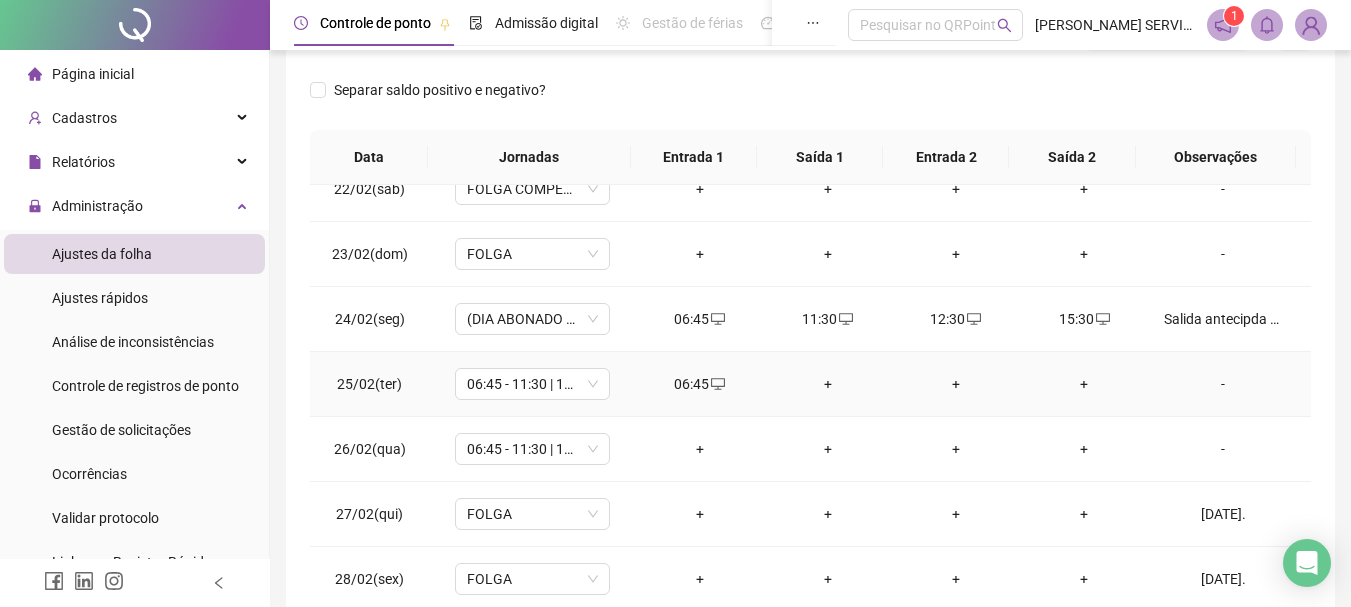 click on "+" at bounding box center [828, 384] 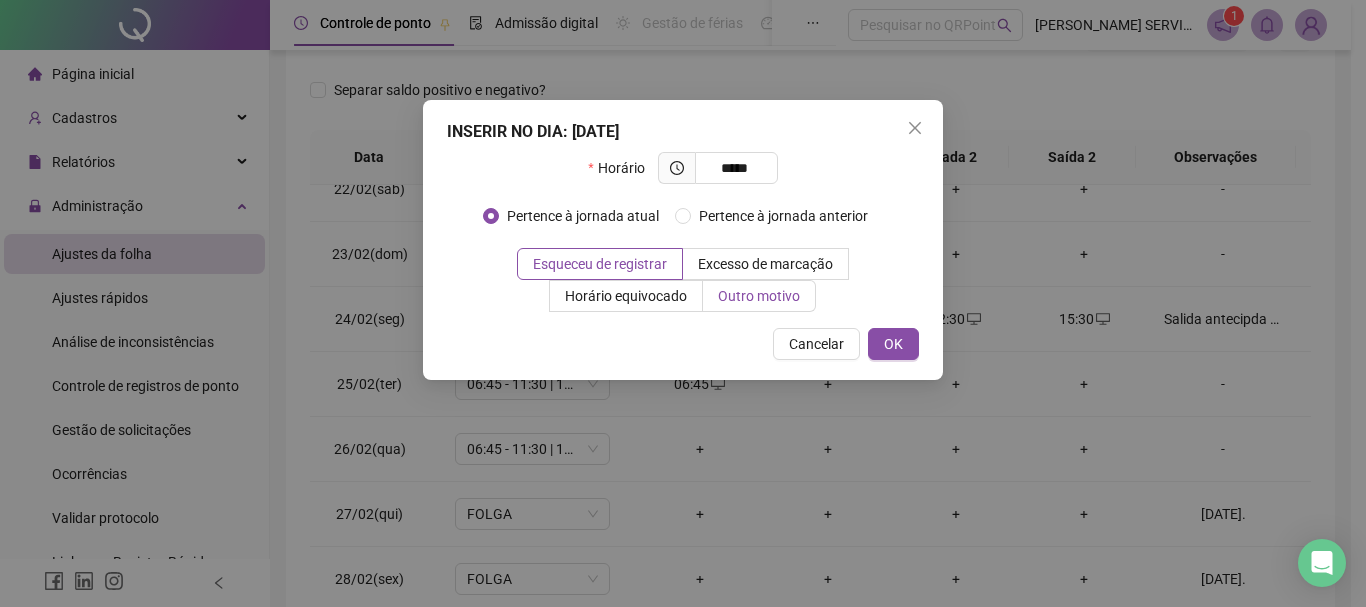type on "*****" 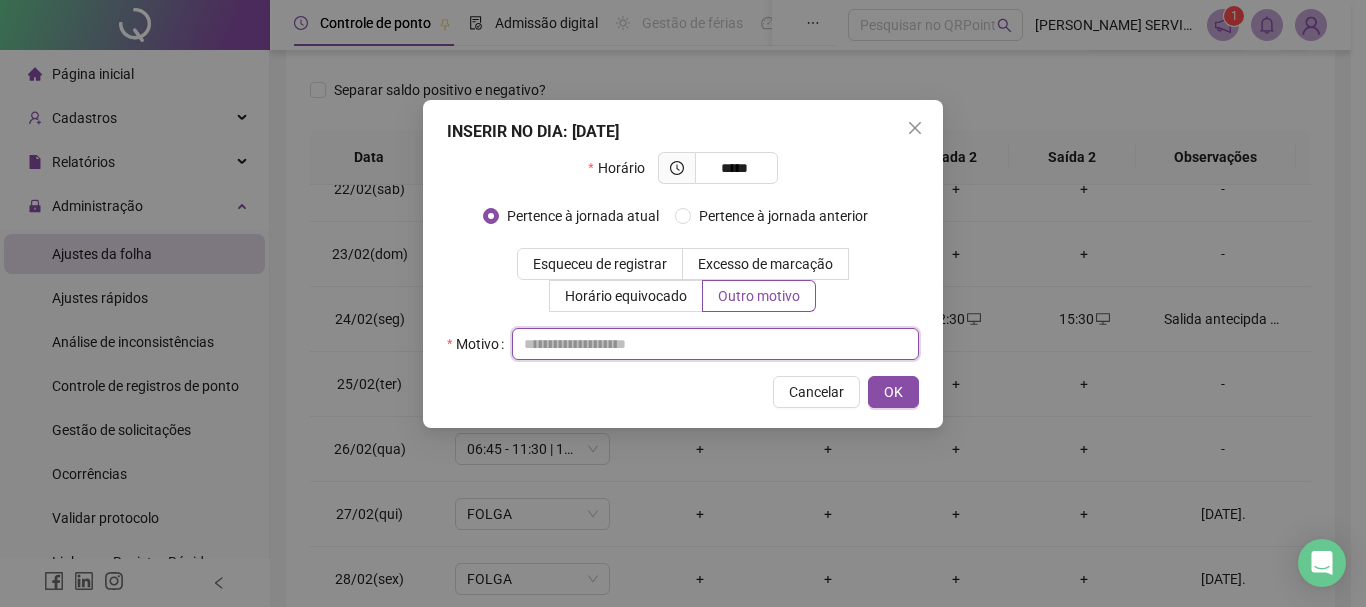 click at bounding box center [715, 344] 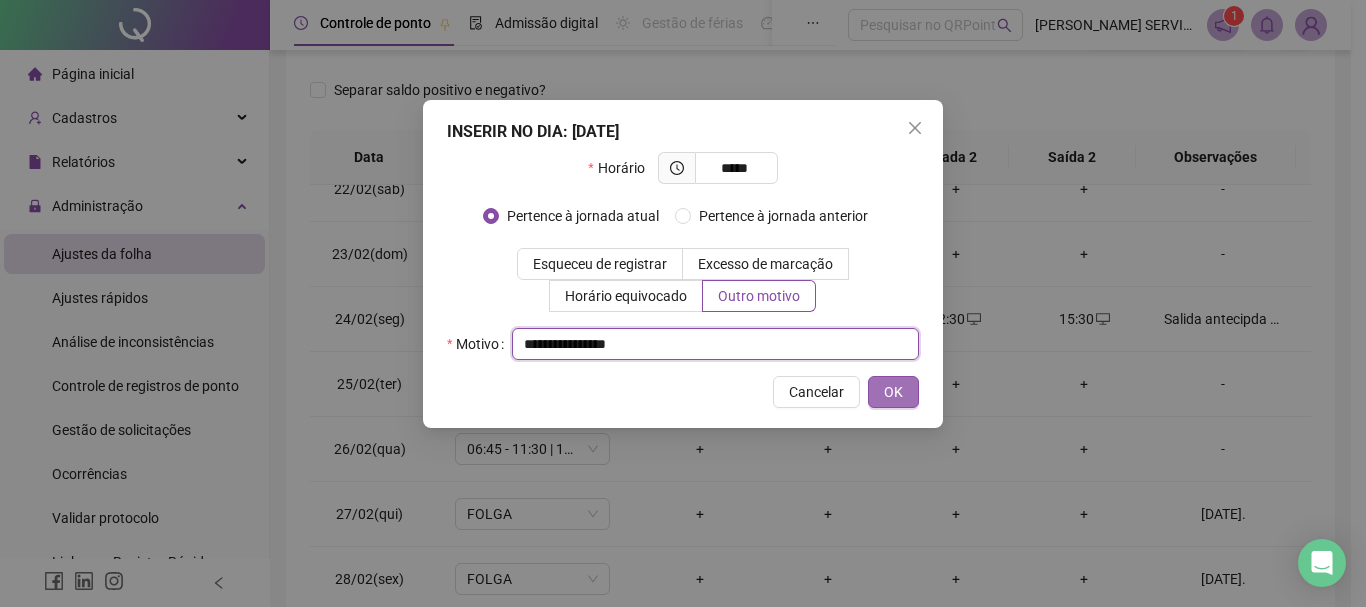 type on "**********" 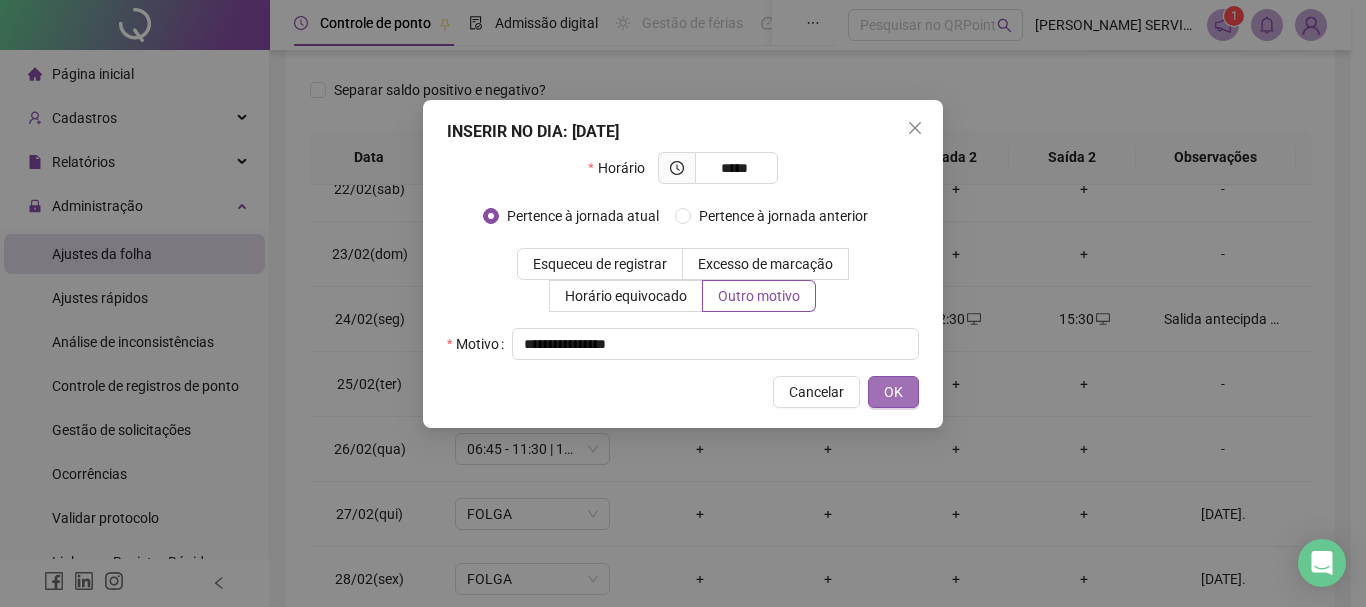 click on "OK" at bounding box center [893, 392] 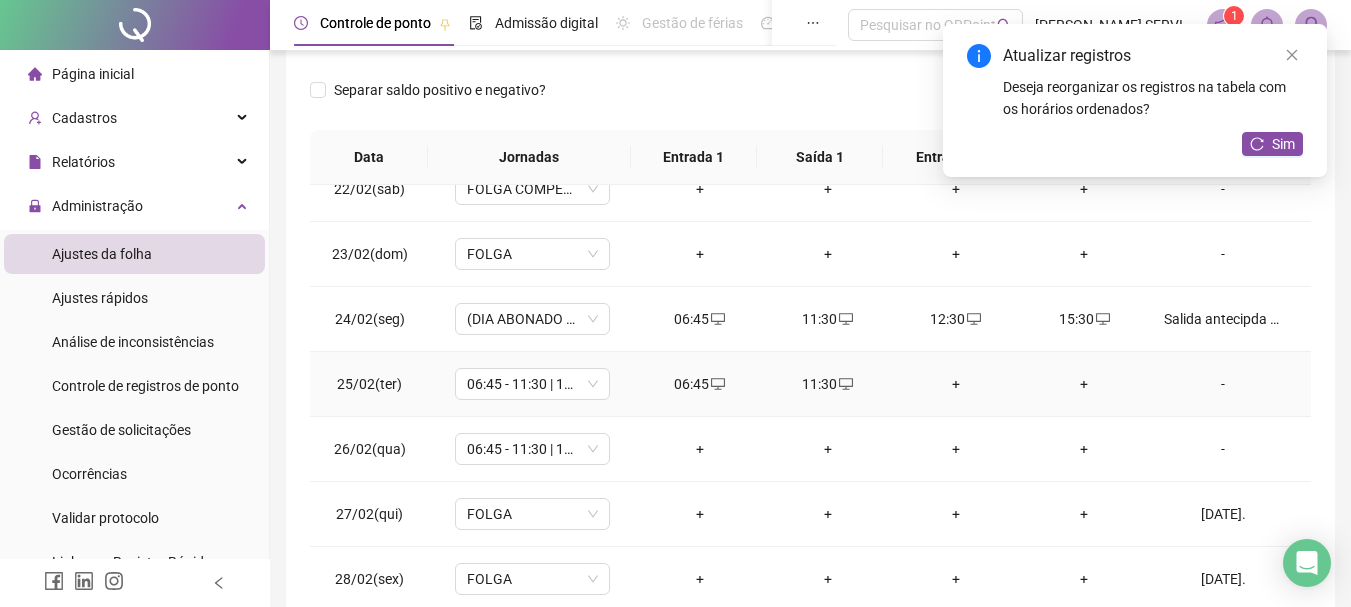 click on "+" at bounding box center [956, 384] 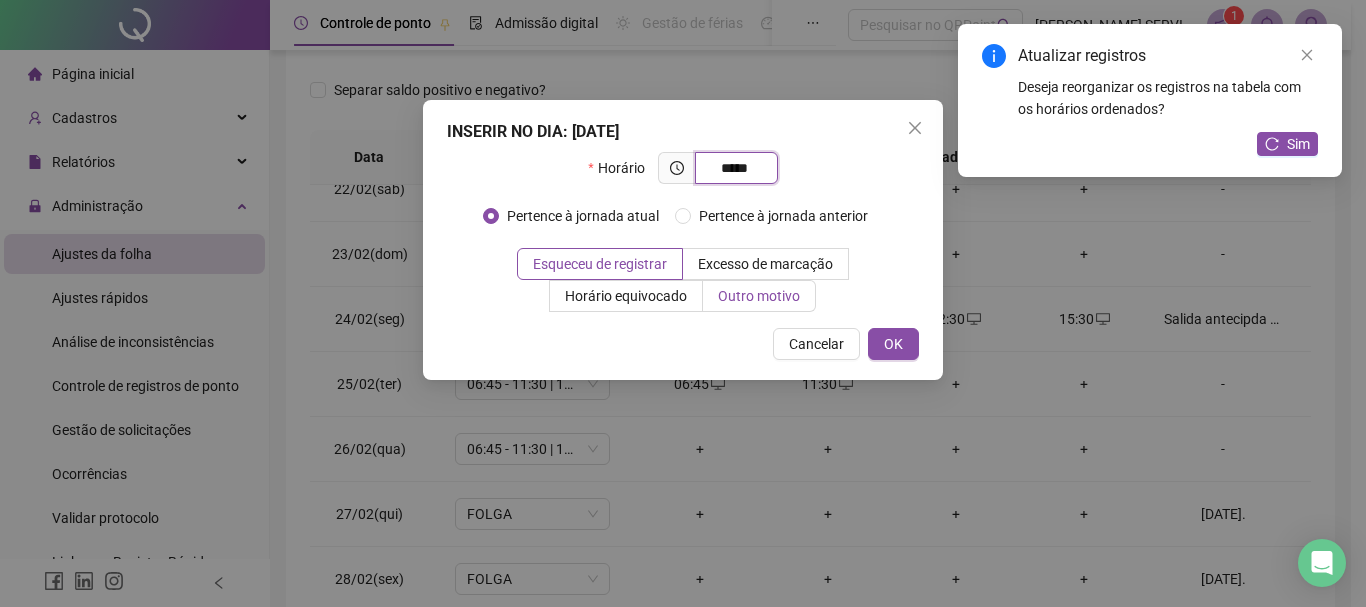 type on "*****" 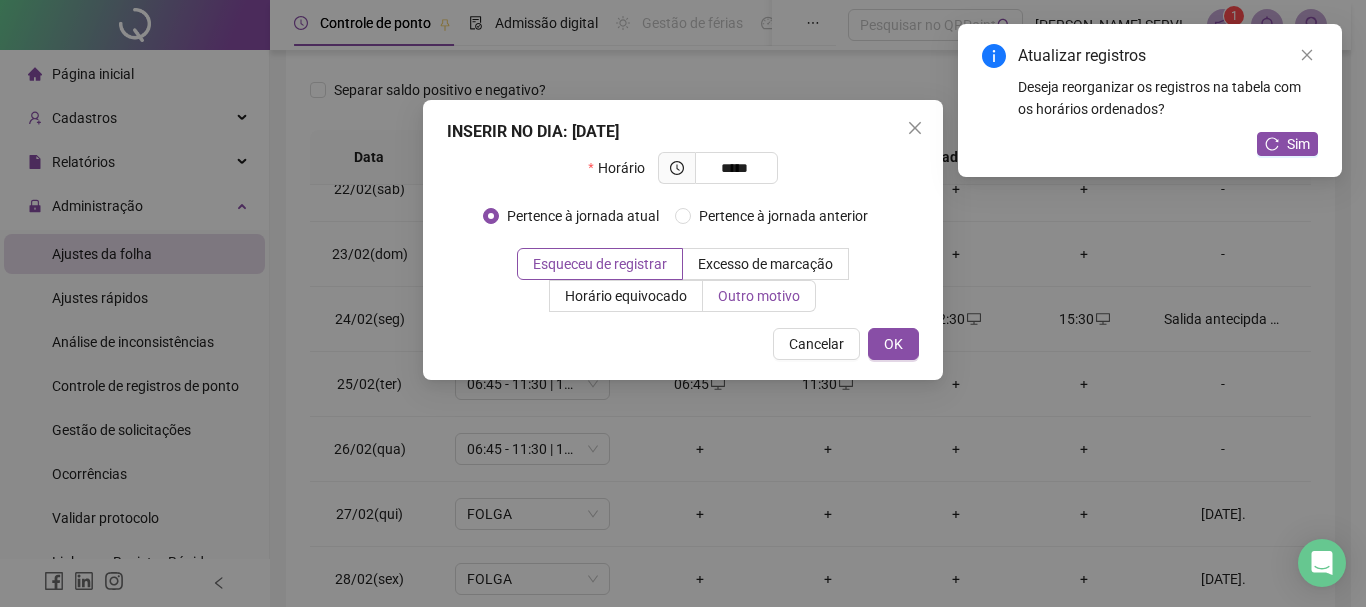 click on "Outro motivo" at bounding box center [759, 296] 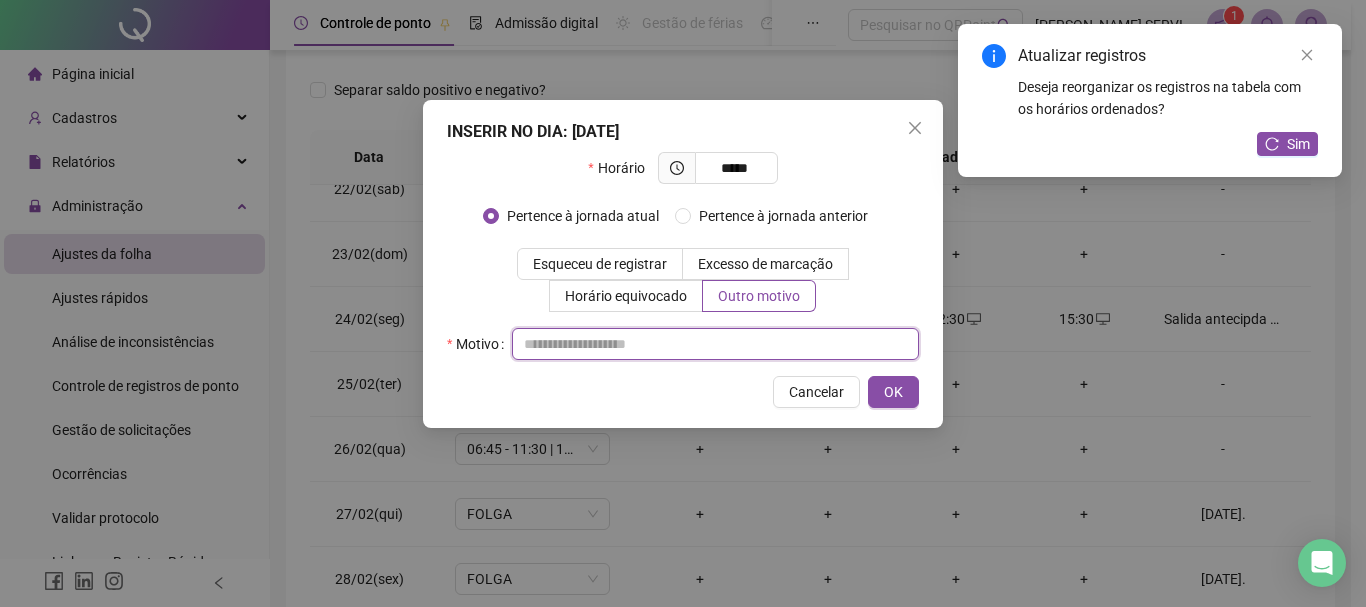 drag, startPoint x: 756, startPoint y: 362, endPoint x: 677, endPoint y: 349, distance: 80.06248 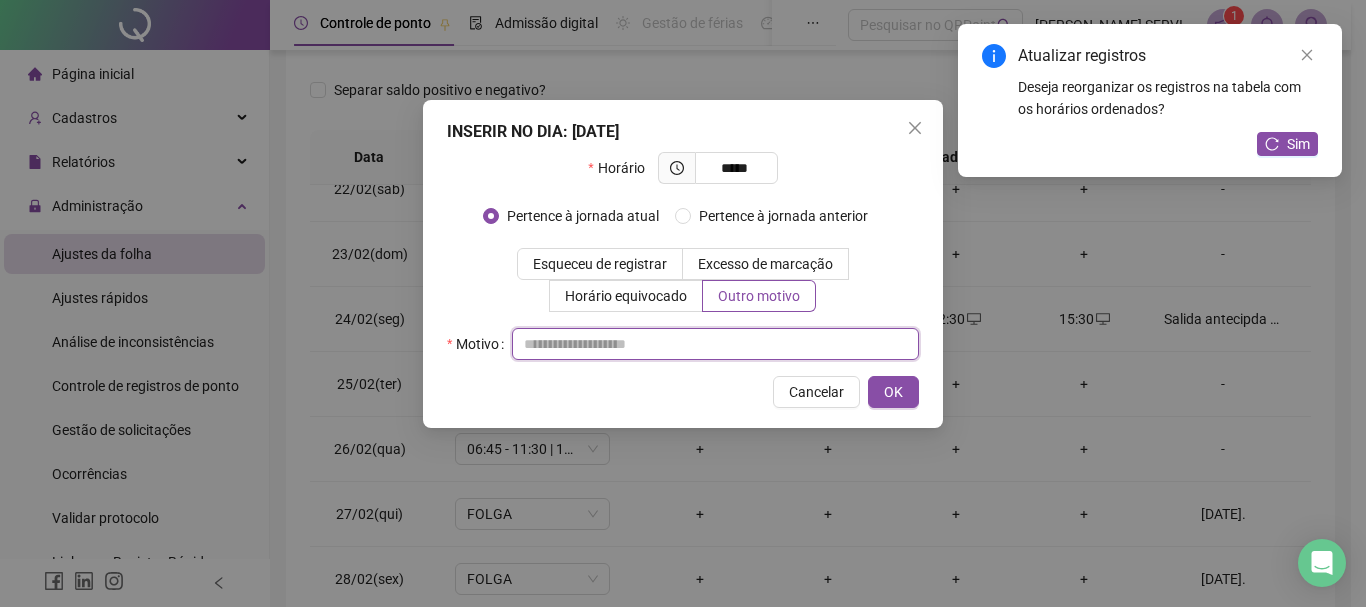 paste on "**********" 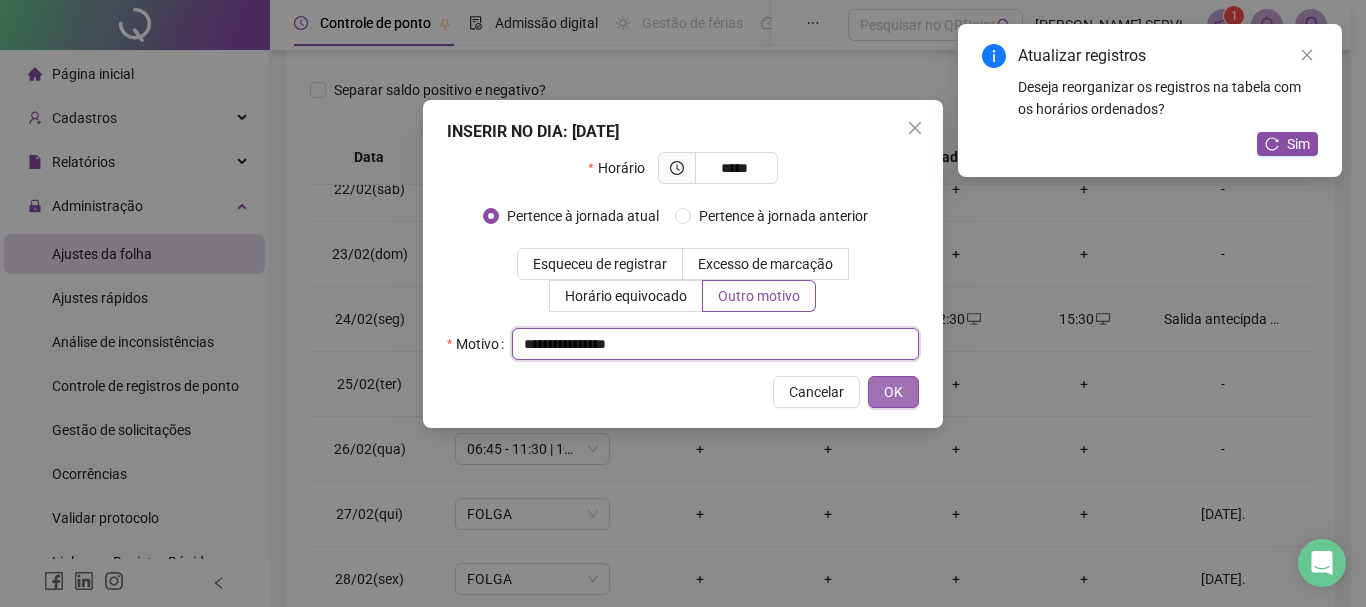 type on "**********" 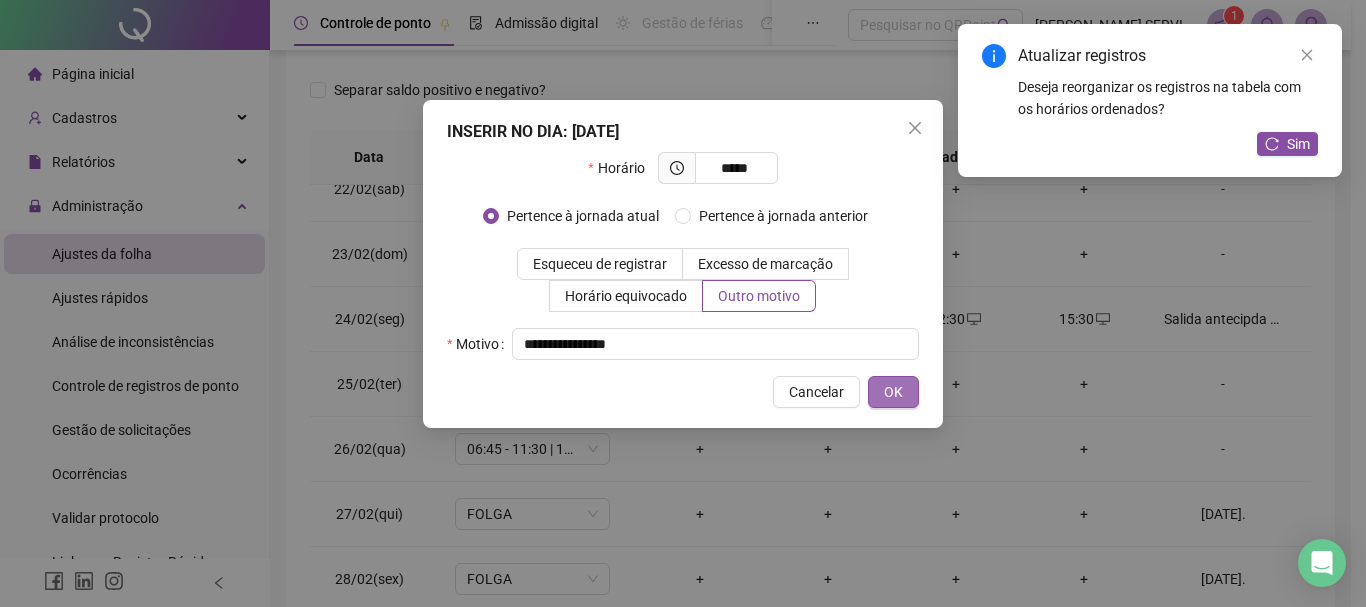 click on "OK" at bounding box center (893, 392) 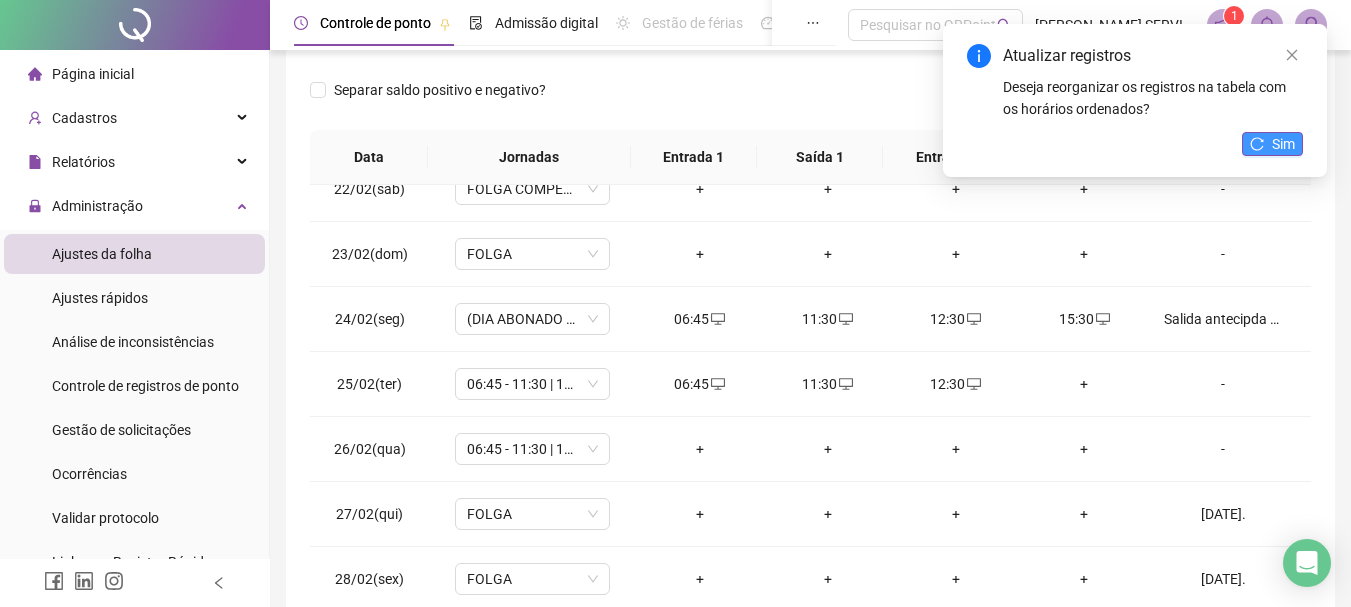 click on "Sim" at bounding box center (1283, 144) 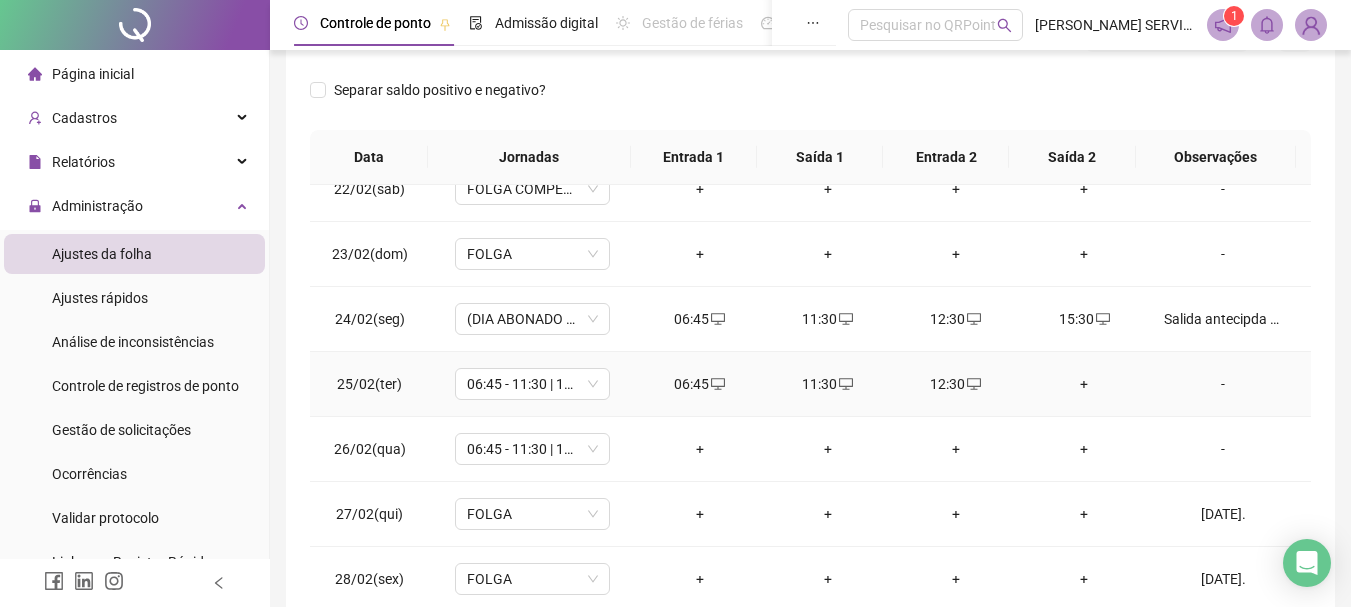 click on "+" at bounding box center (1084, 384) 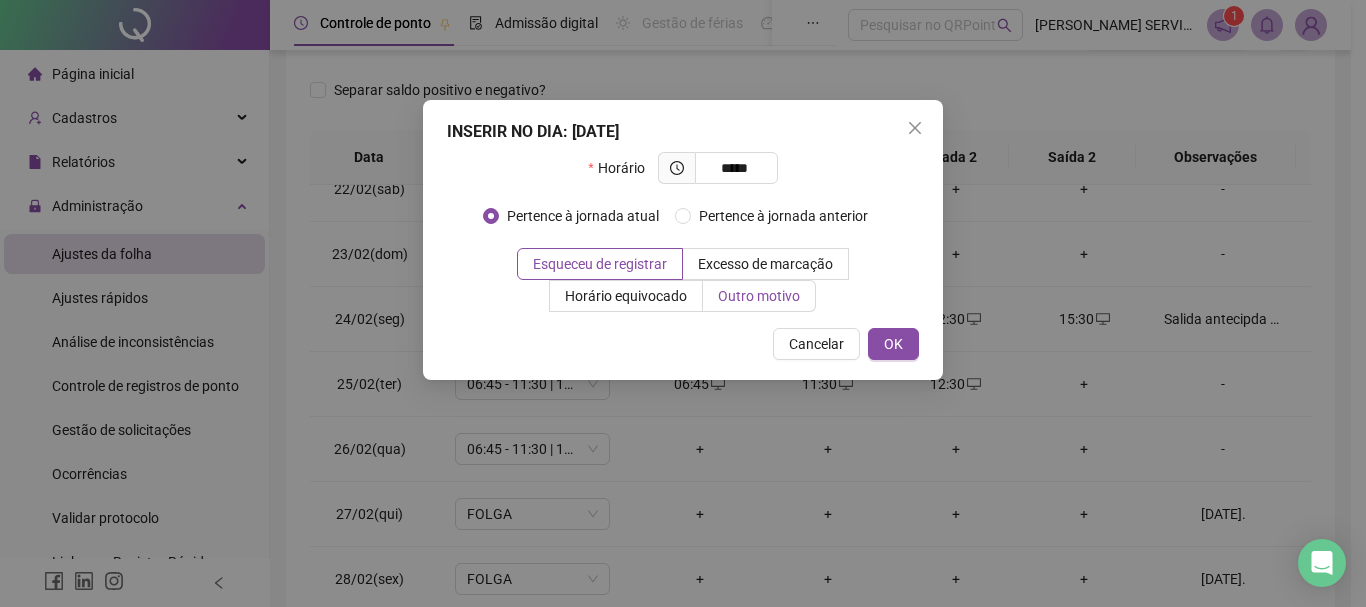 type on "*****" 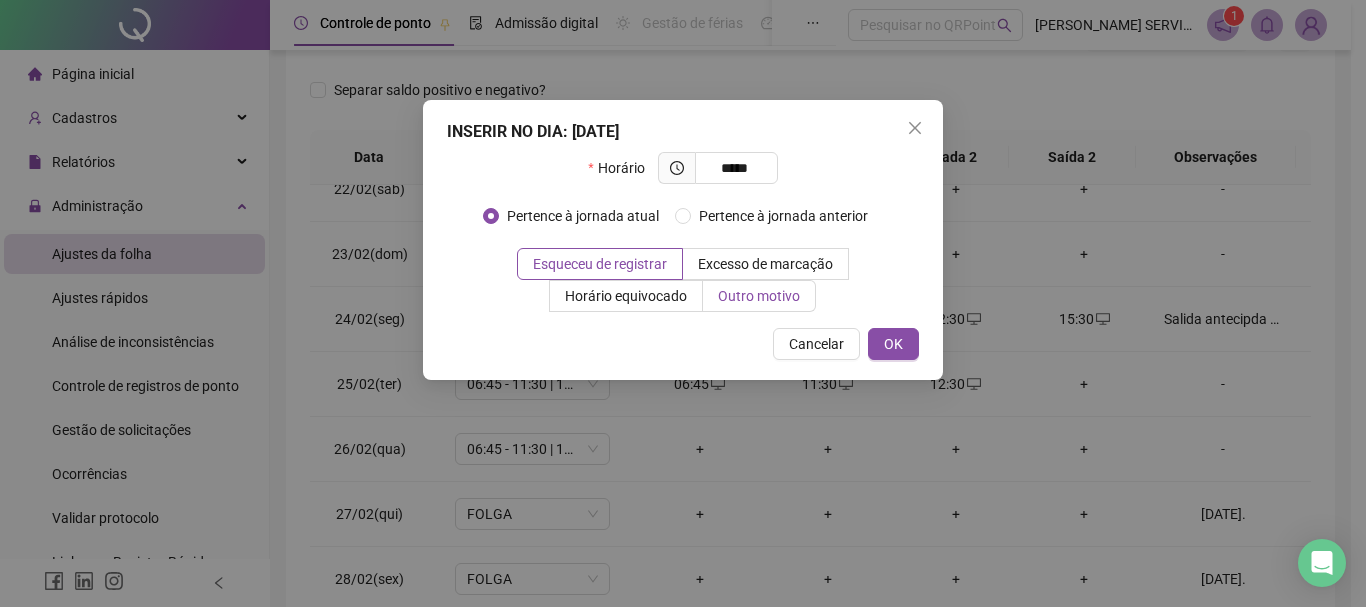 click on "Outro motivo" at bounding box center (759, 296) 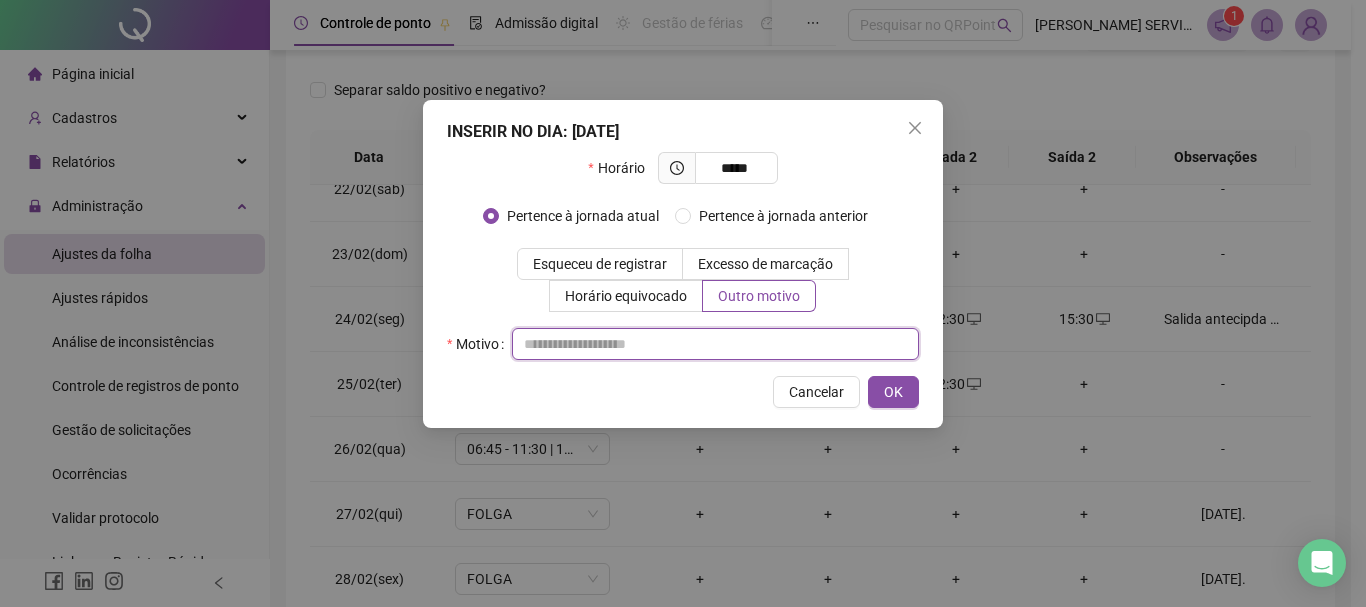 paste on "**********" 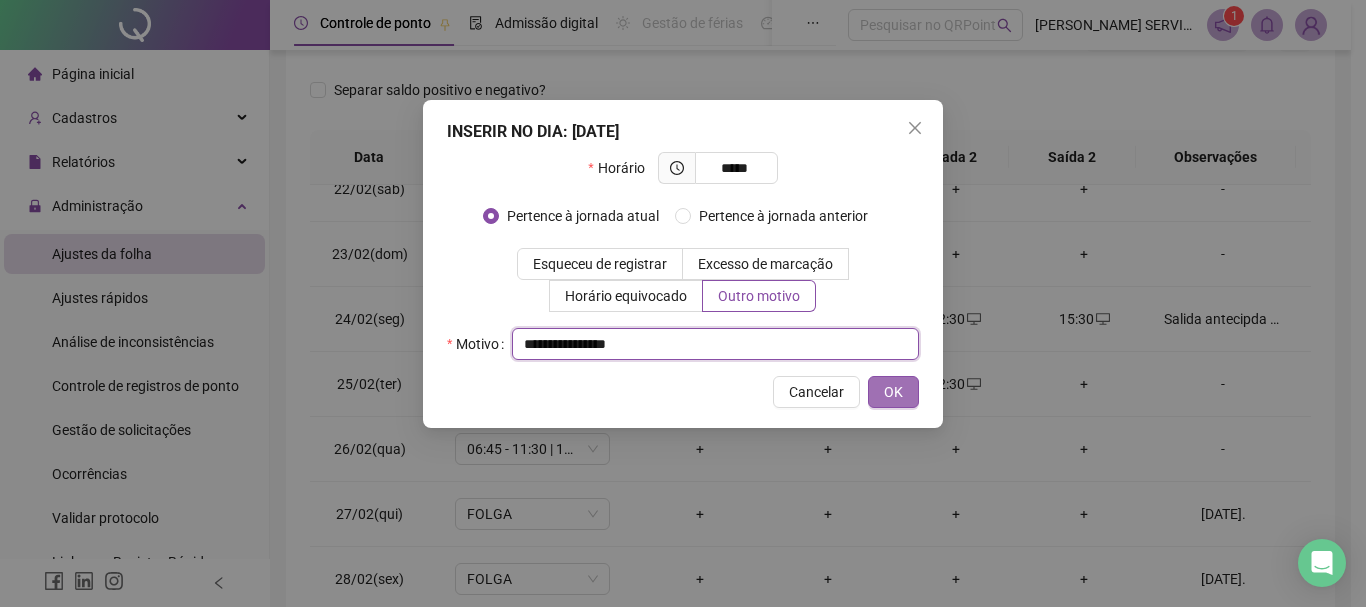 type on "**********" 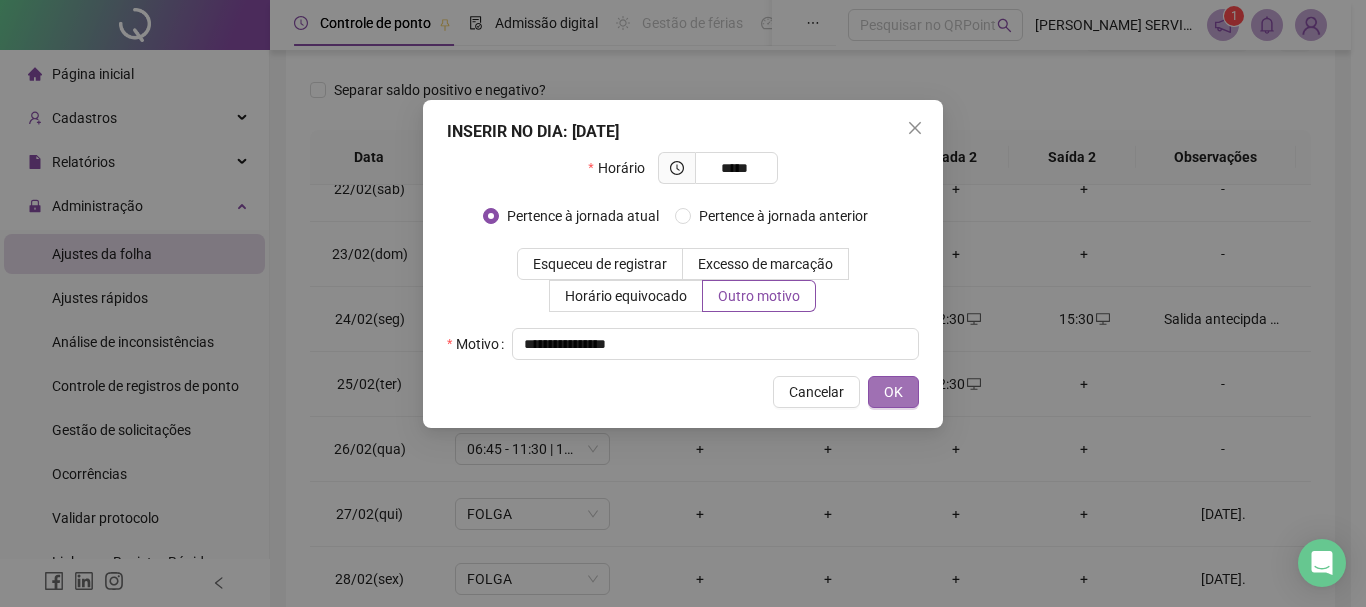 click on "OK" at bounding box center [893, 392] 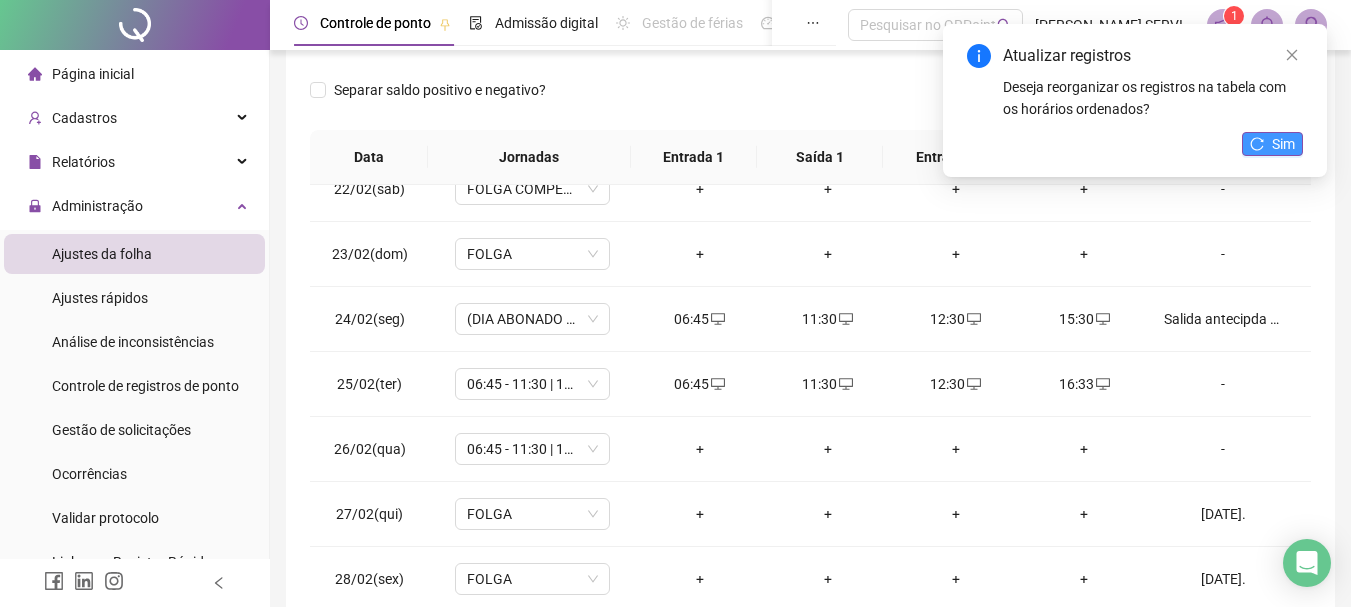 click on "Sim" at bounding box center (1283, 144) 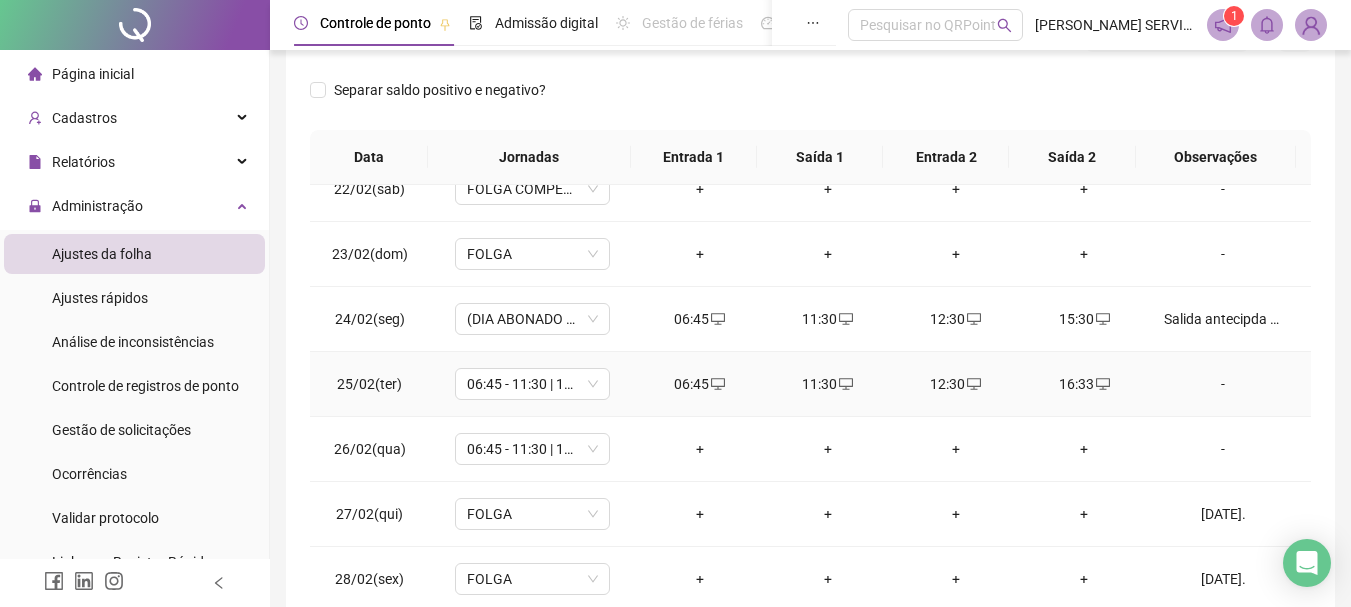 scroll, scrollTop: 400, scrollLeft: 0, axis: vertical 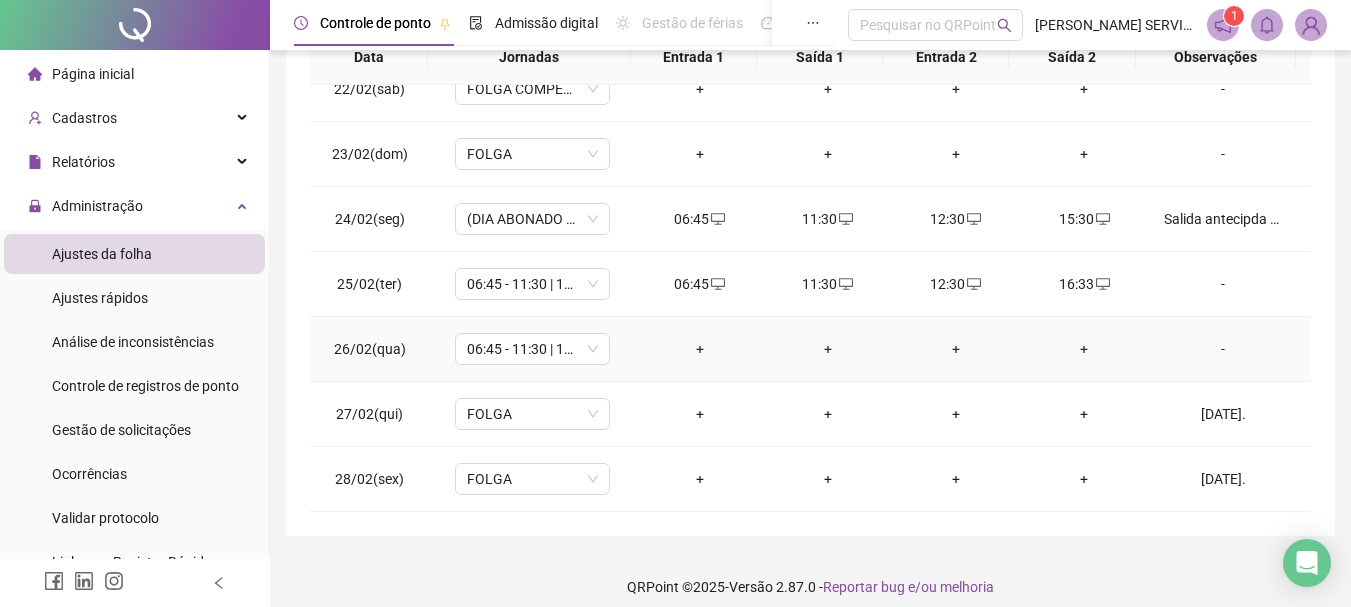 click on "+" at bounding box center (700, 349) 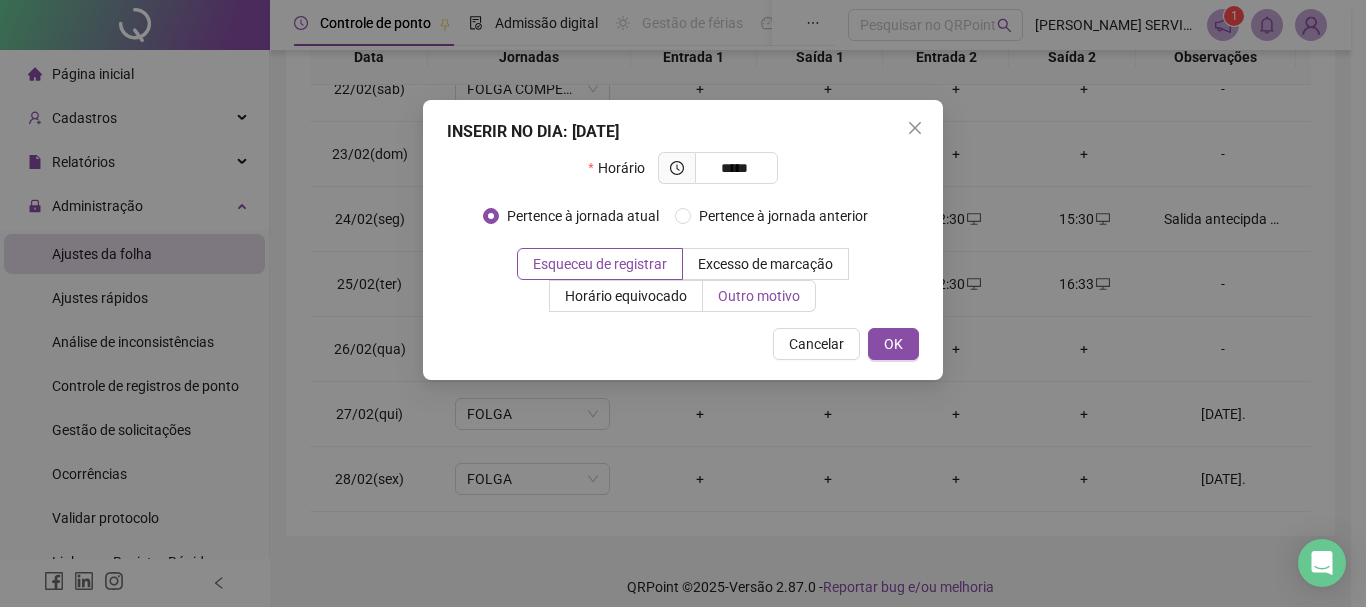type on "*****" 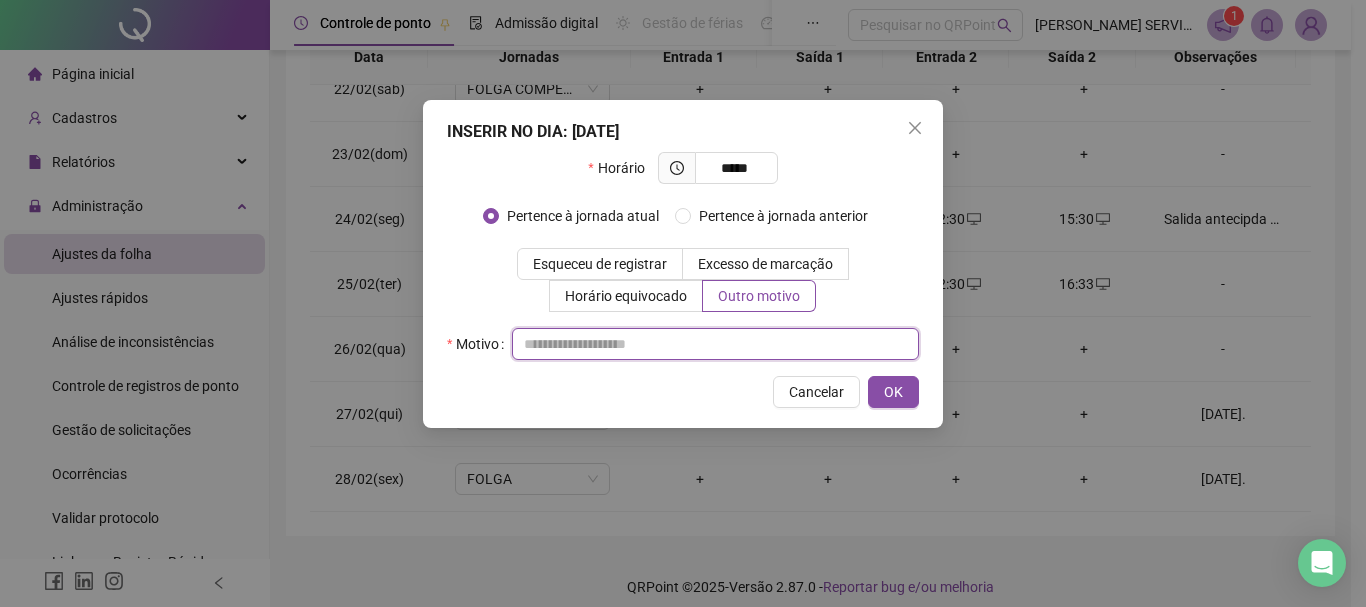 paste on "**********" 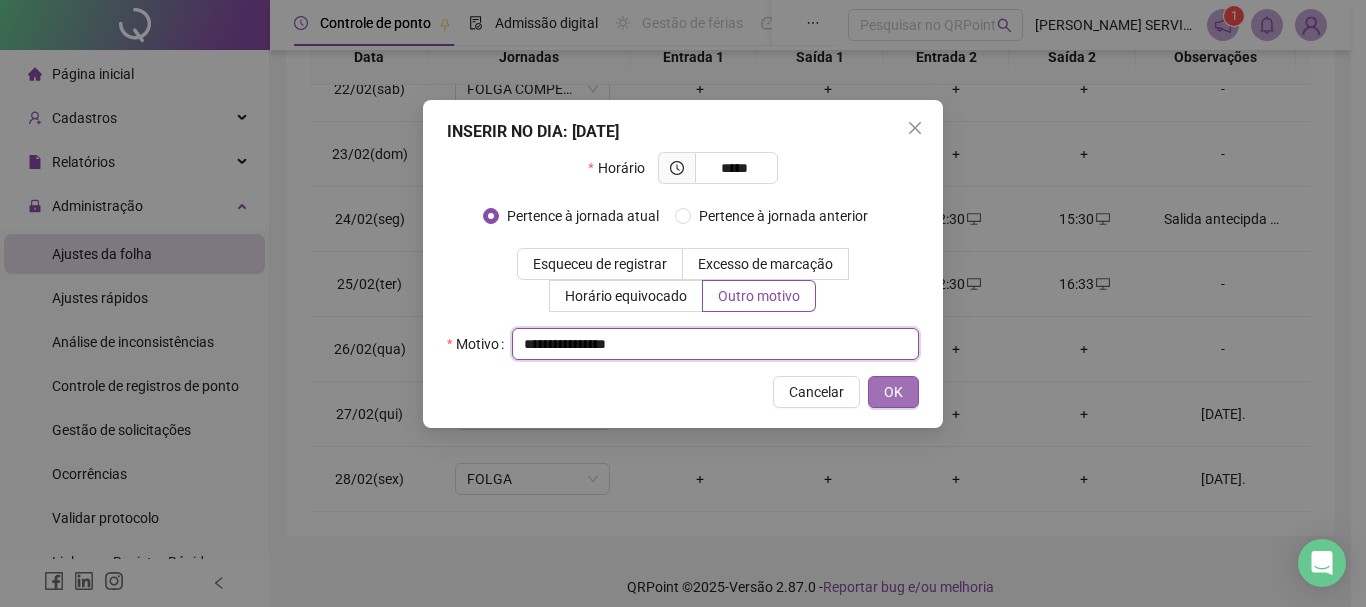 type on "**********" 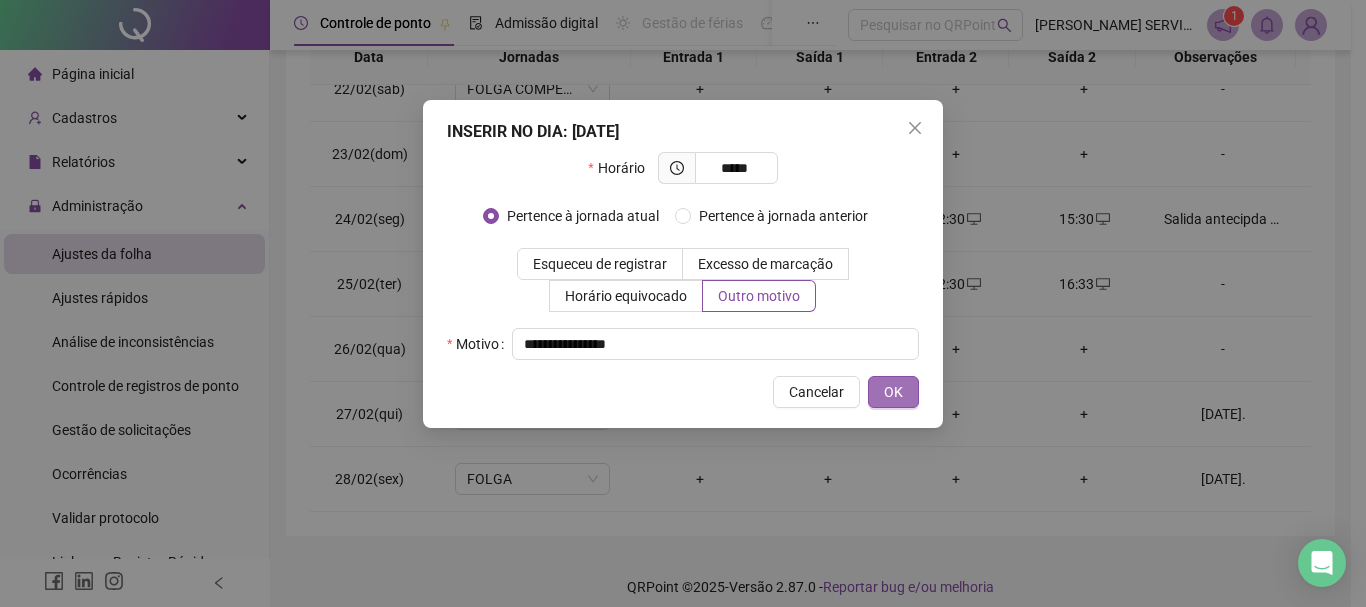 click on "OK" at bounding box center [893, 392] 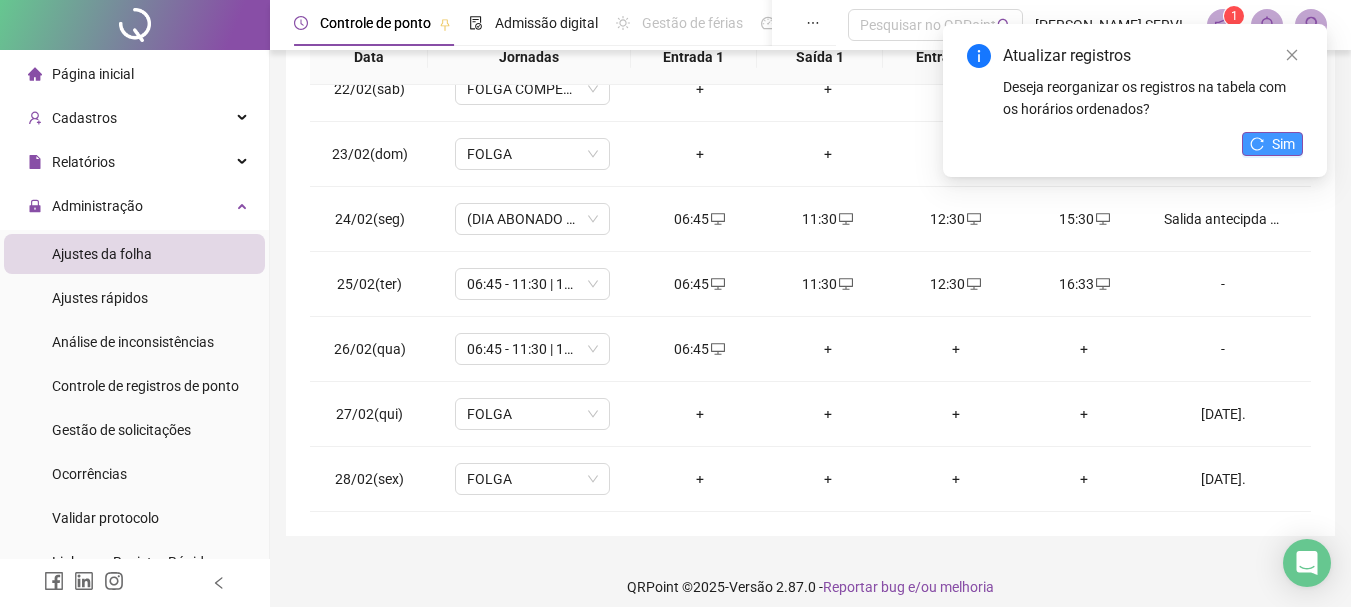 click on "Sim" at bounding box center (1283, 144) 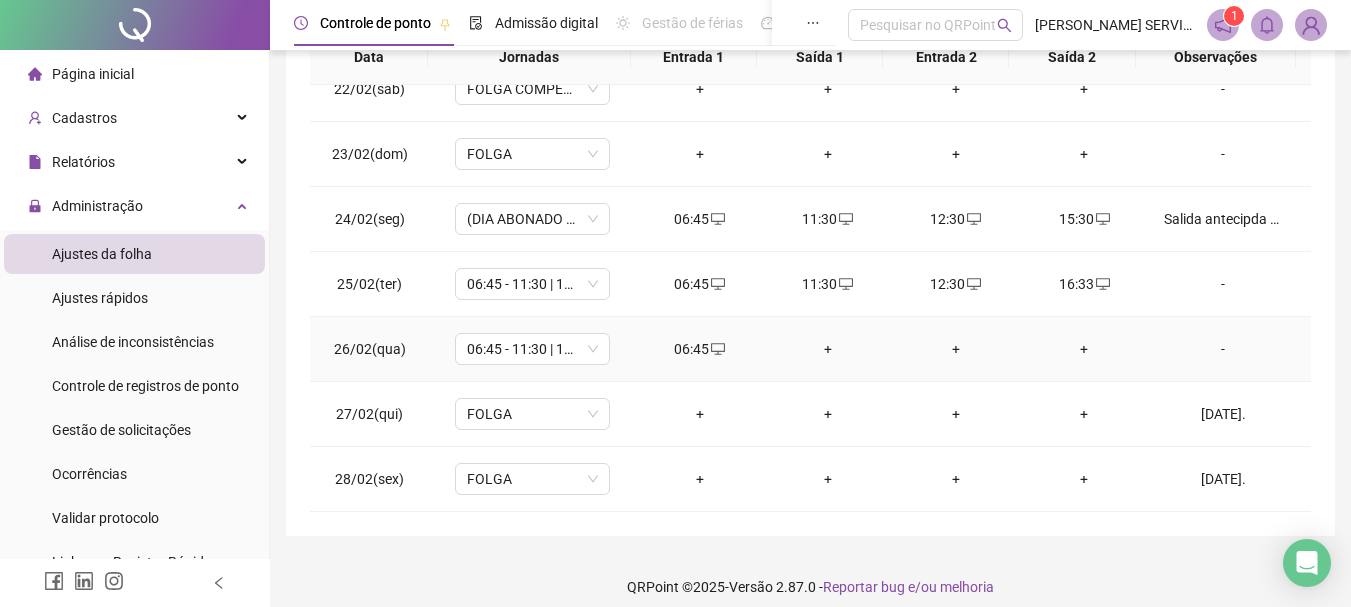 click on "+" at bounding box center (828, 349) 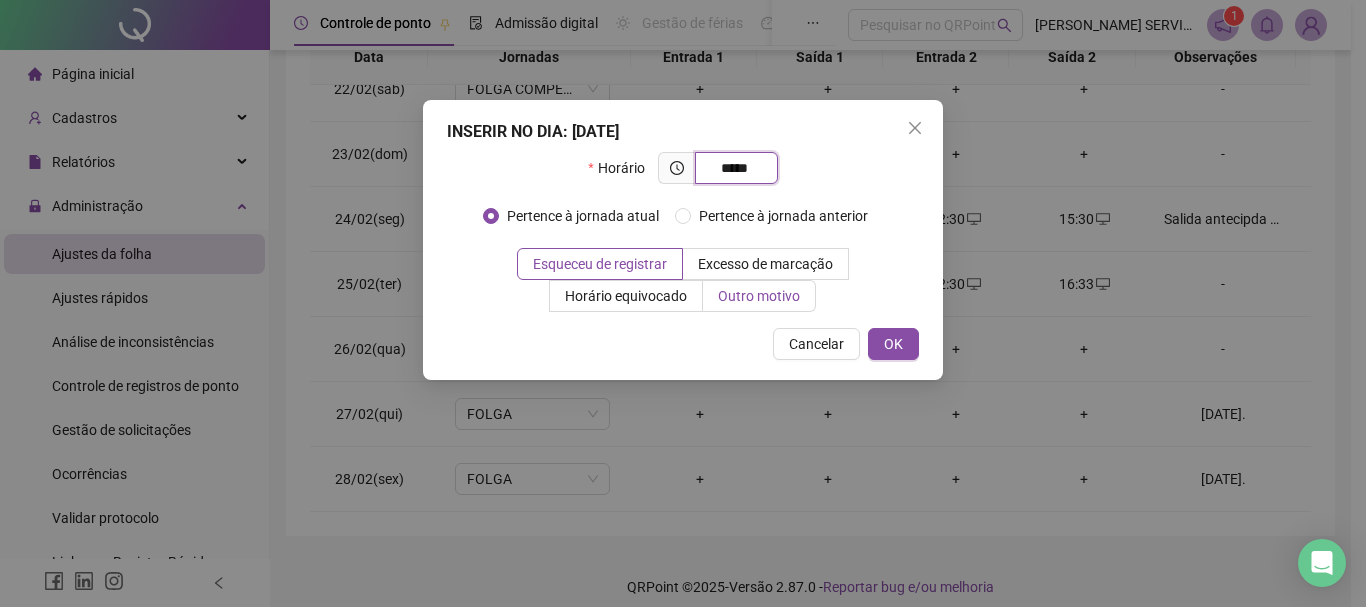 type on "*****" 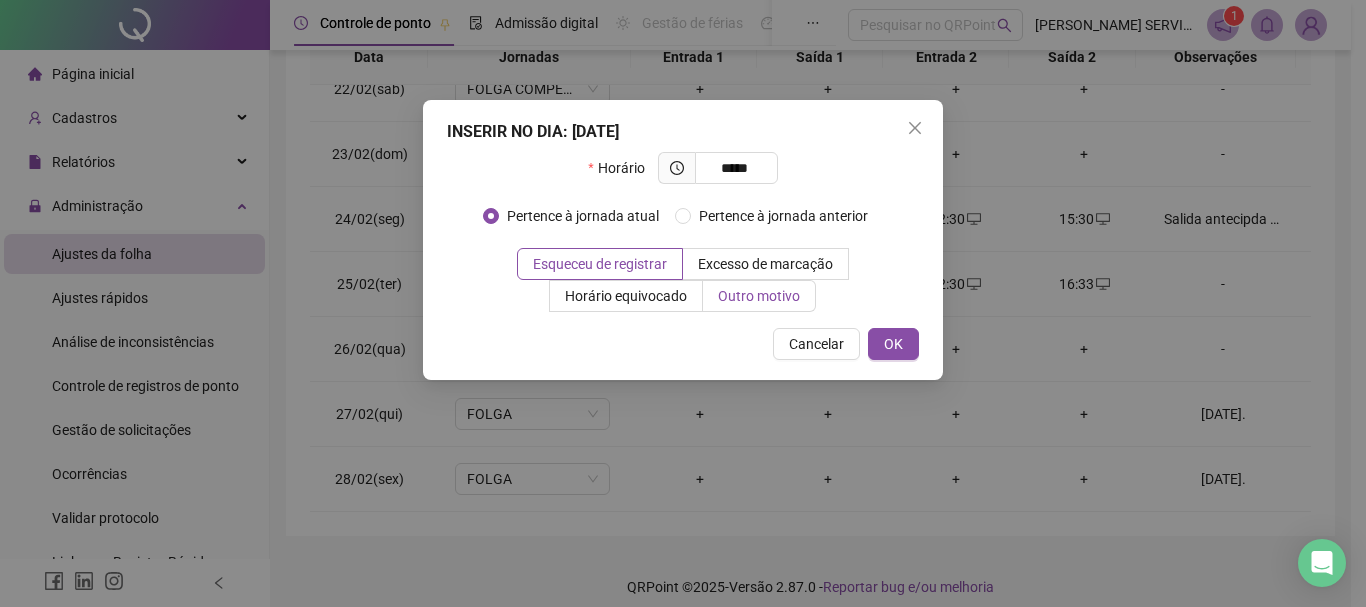 click on "Outro motivo" at bounding box center (759, 296) 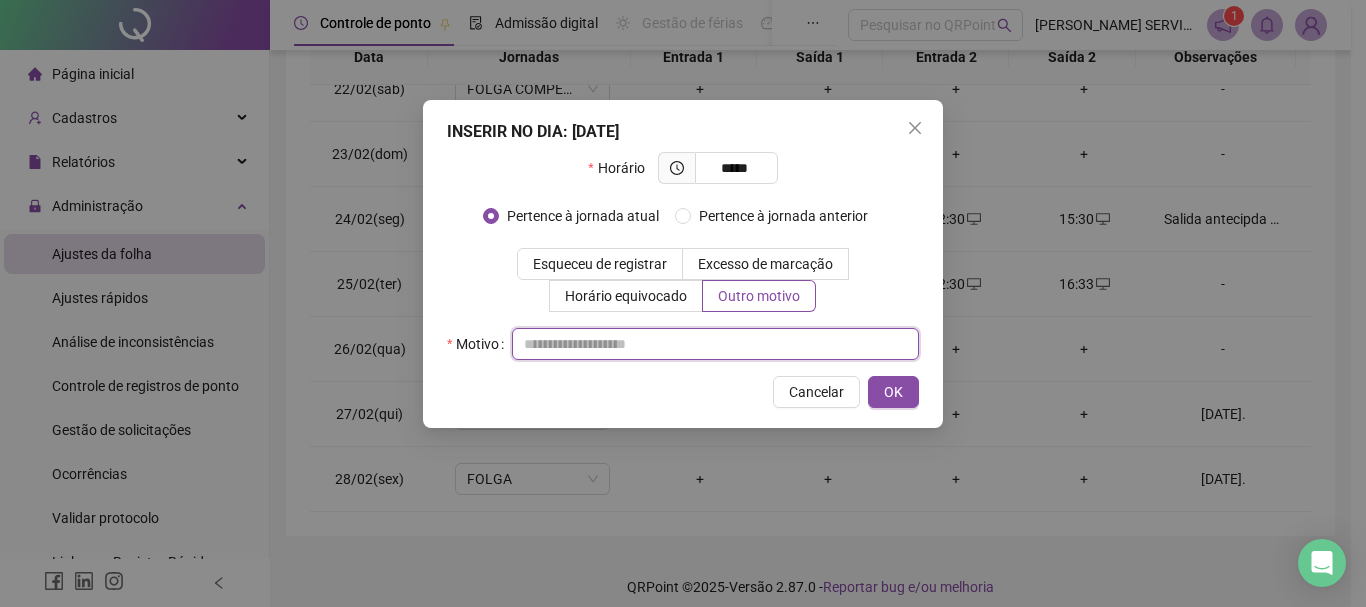 click at bounding box center (715, 344) 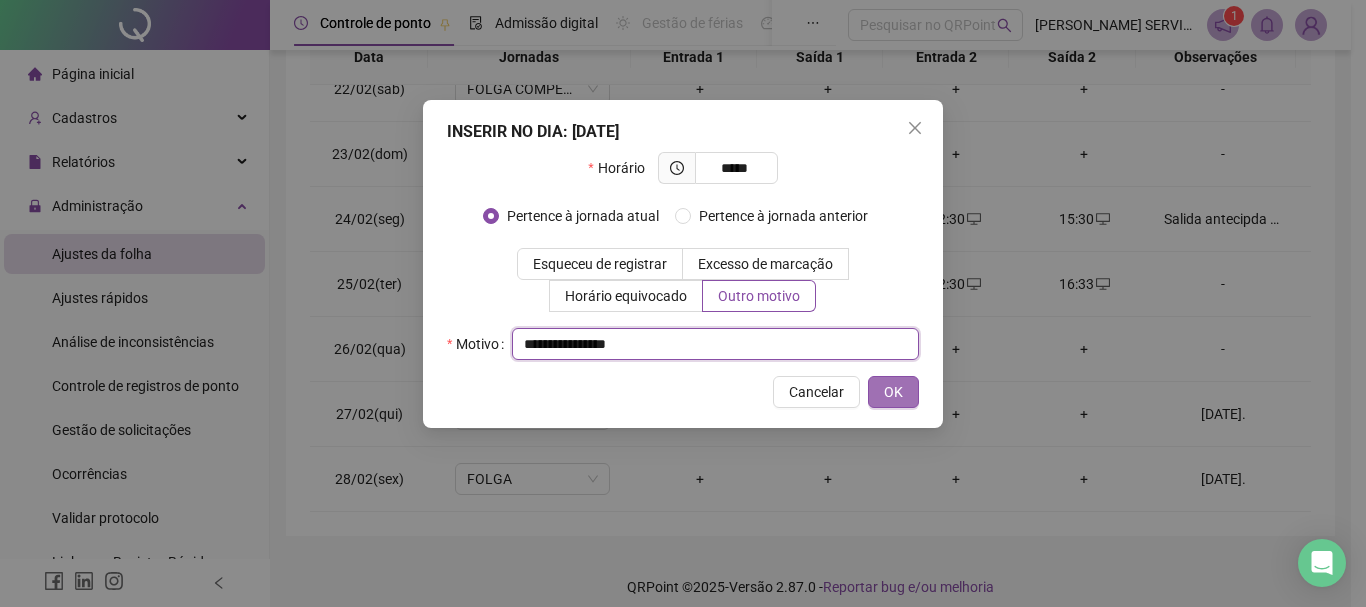type on "**********" 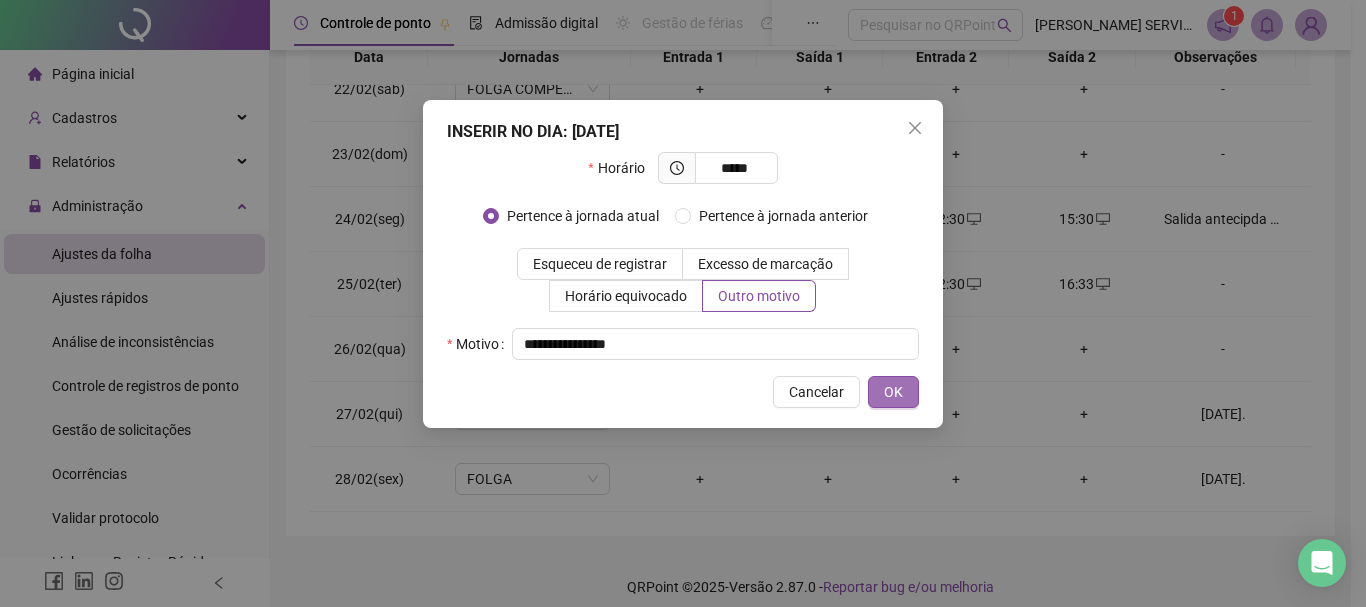 click on "OK" at bounding box center [893, 392] 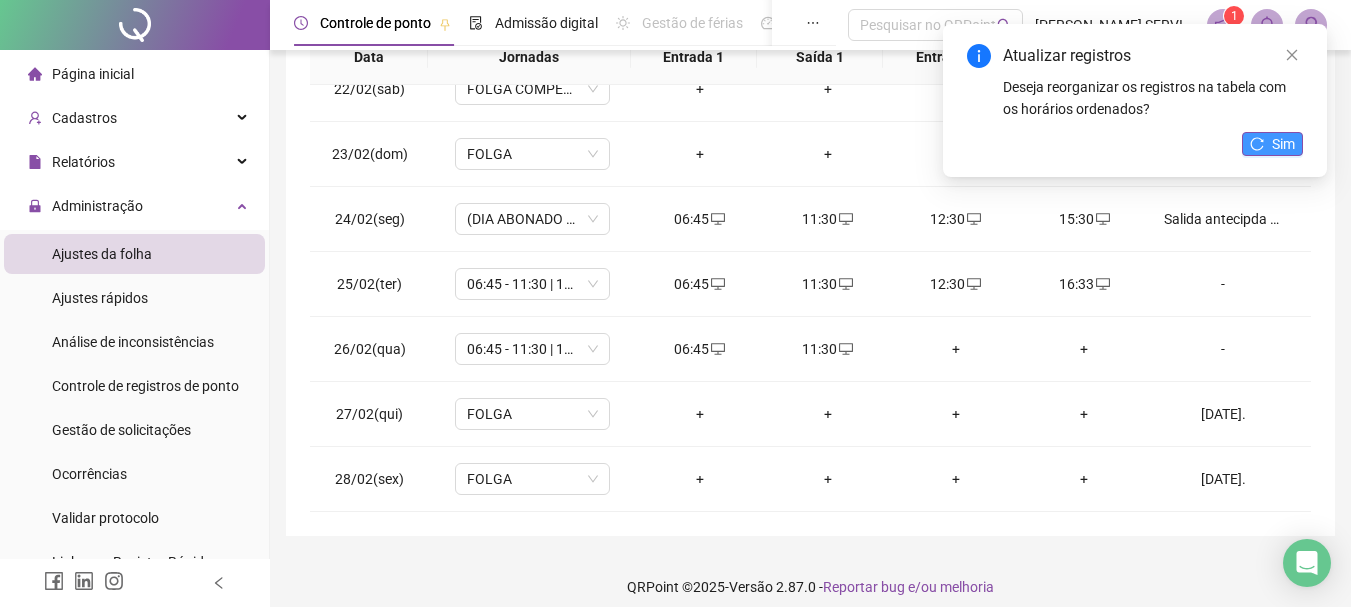 click on "Sim" at bounding box center (1283, 144) 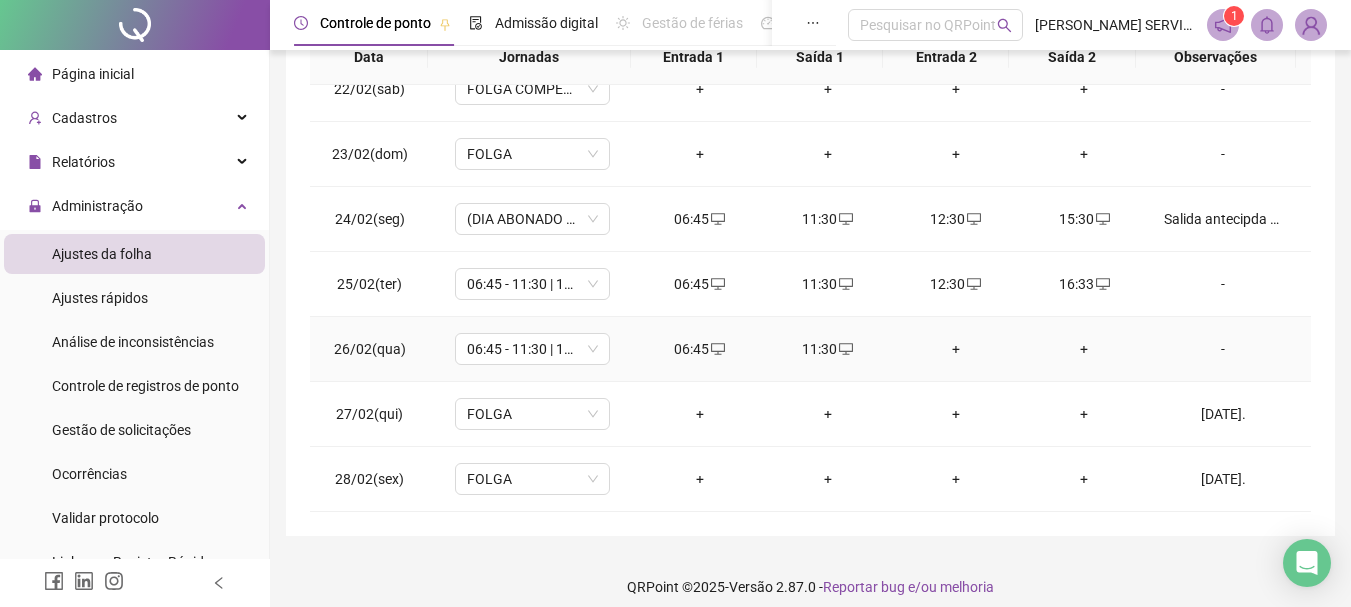 click on "+" at bounding box center (956, 349) 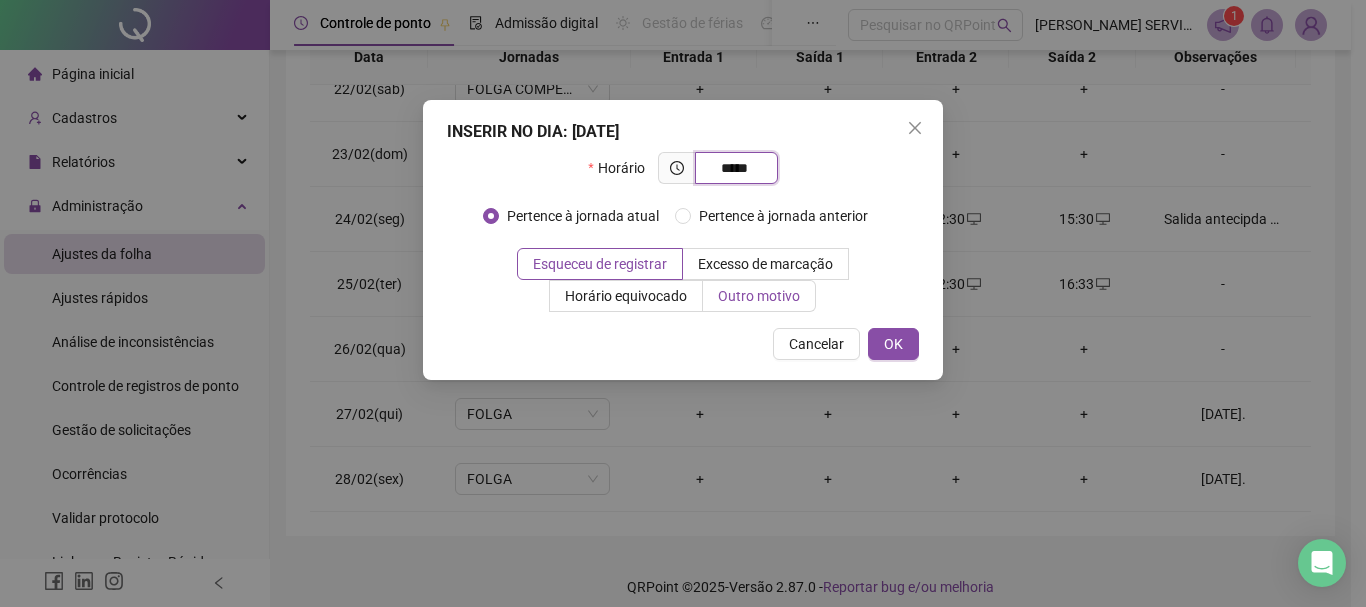 type on "*****" 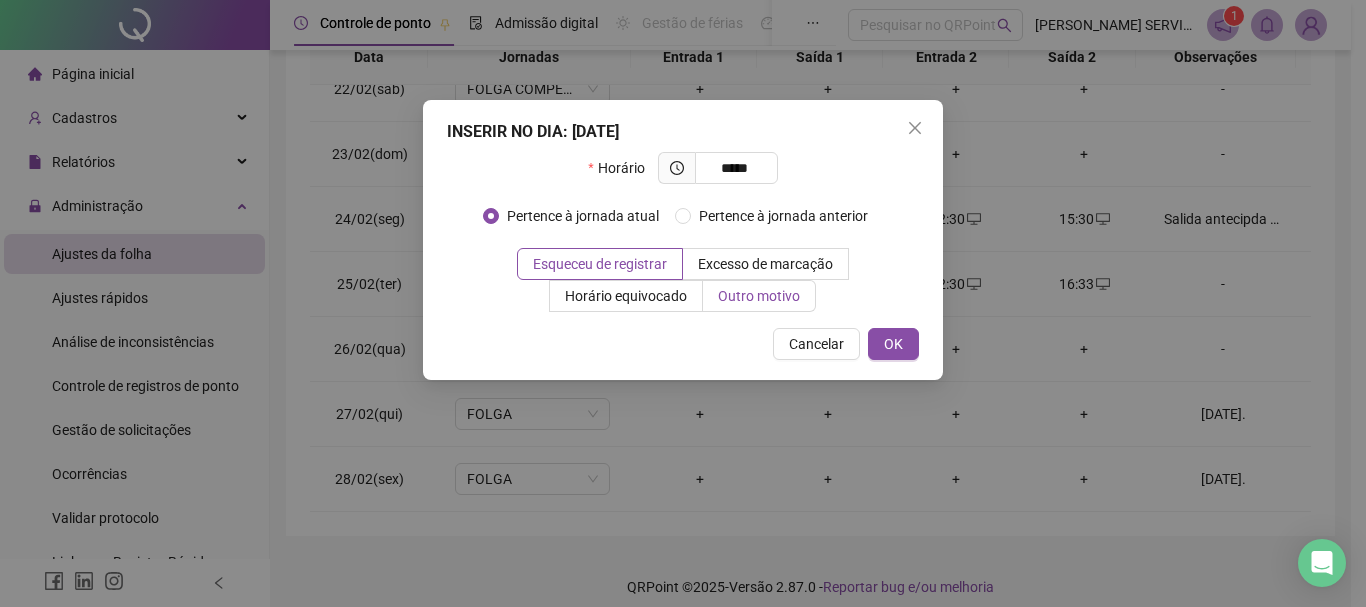 click on "Outro motivo" at bounding box center [759, 296] 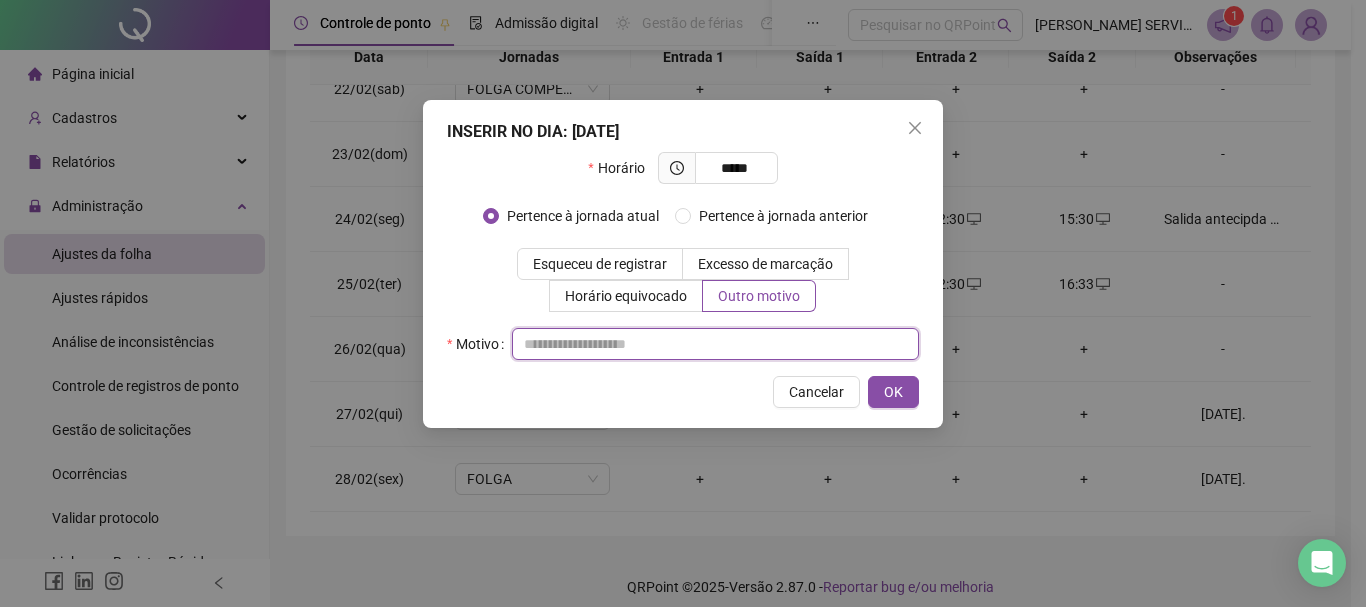 click at bounding box center [715, 344] 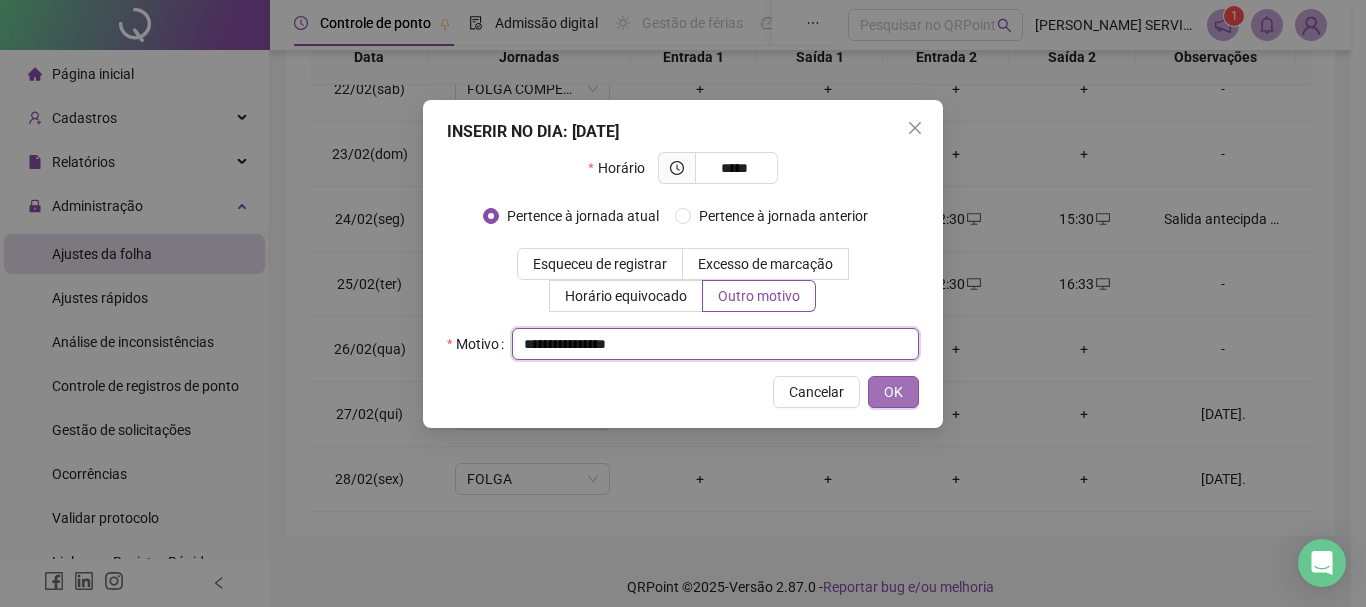 type on "**********" 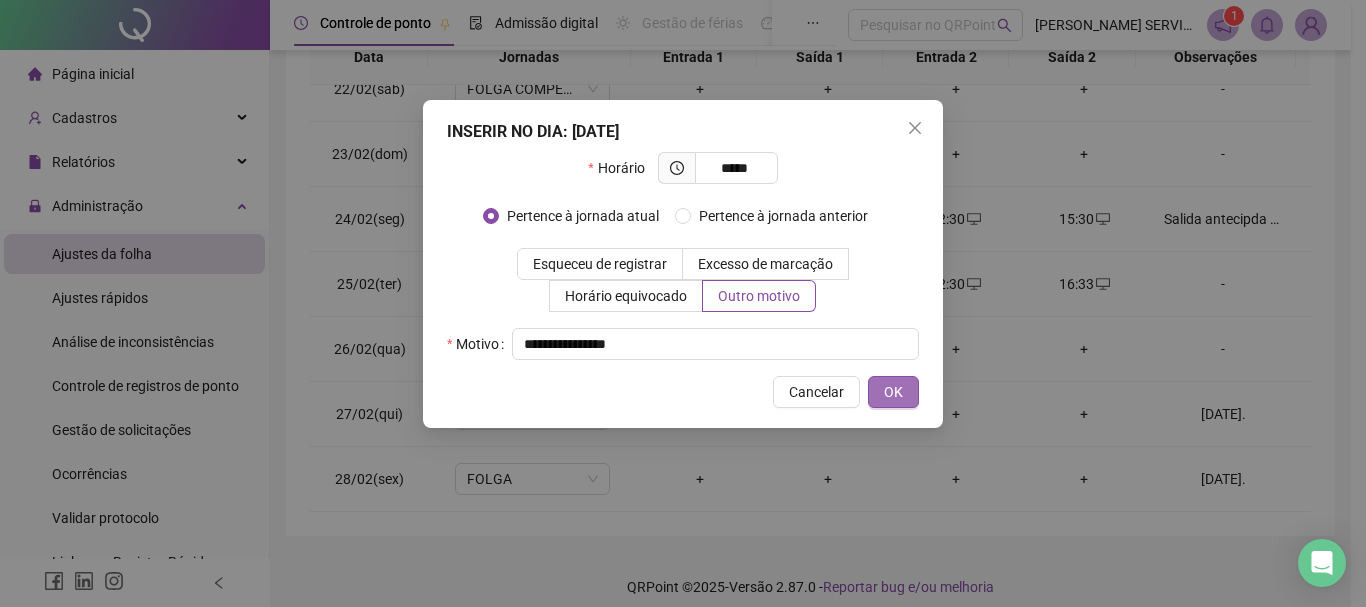 click on "OK" at bounding box center (893, 392) 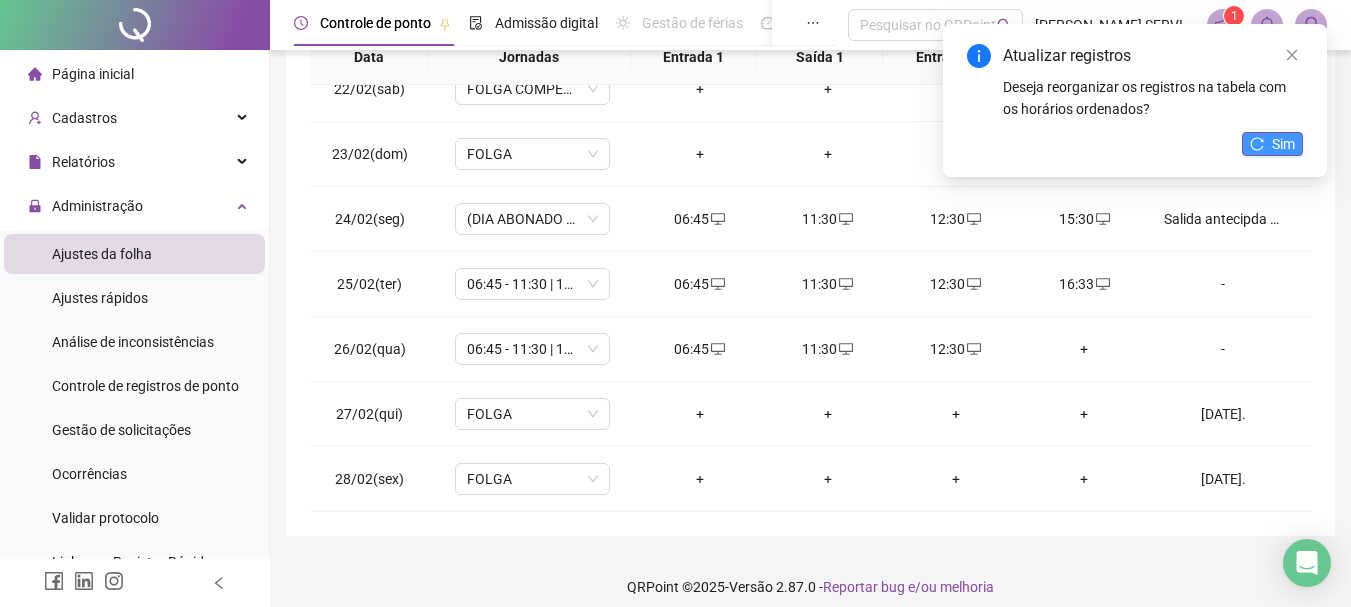 click on "Sim" at bounding box center [1283, 144] 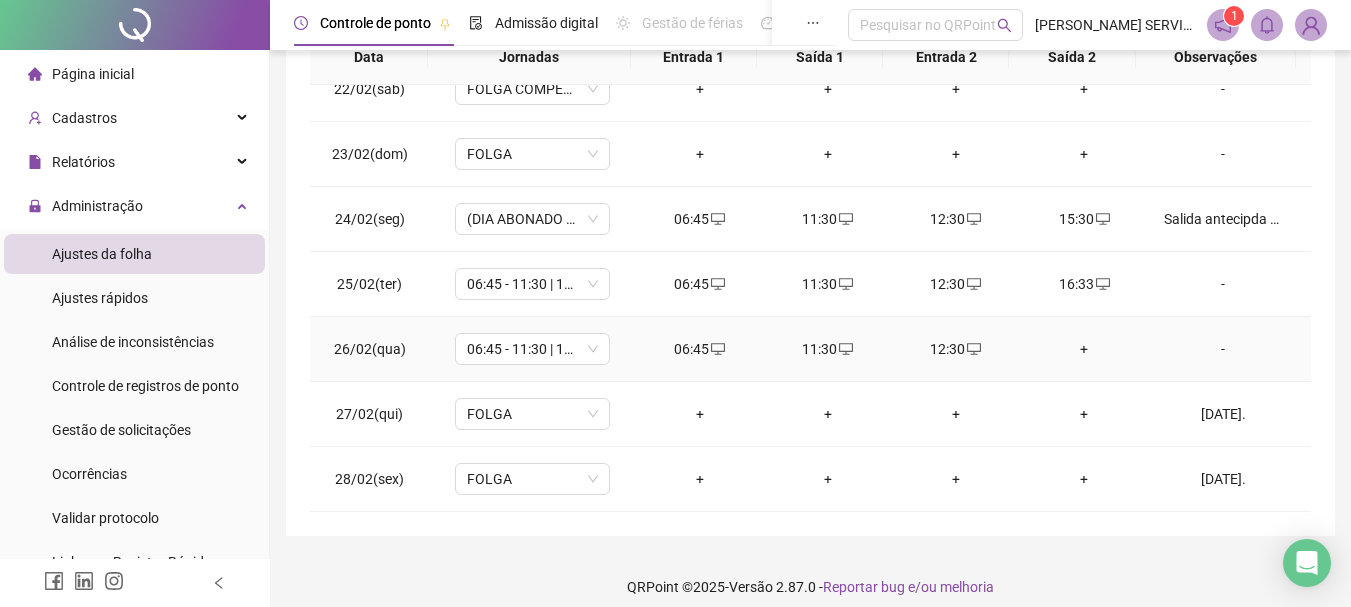 click on "+" at bounding box center [1084, 349] 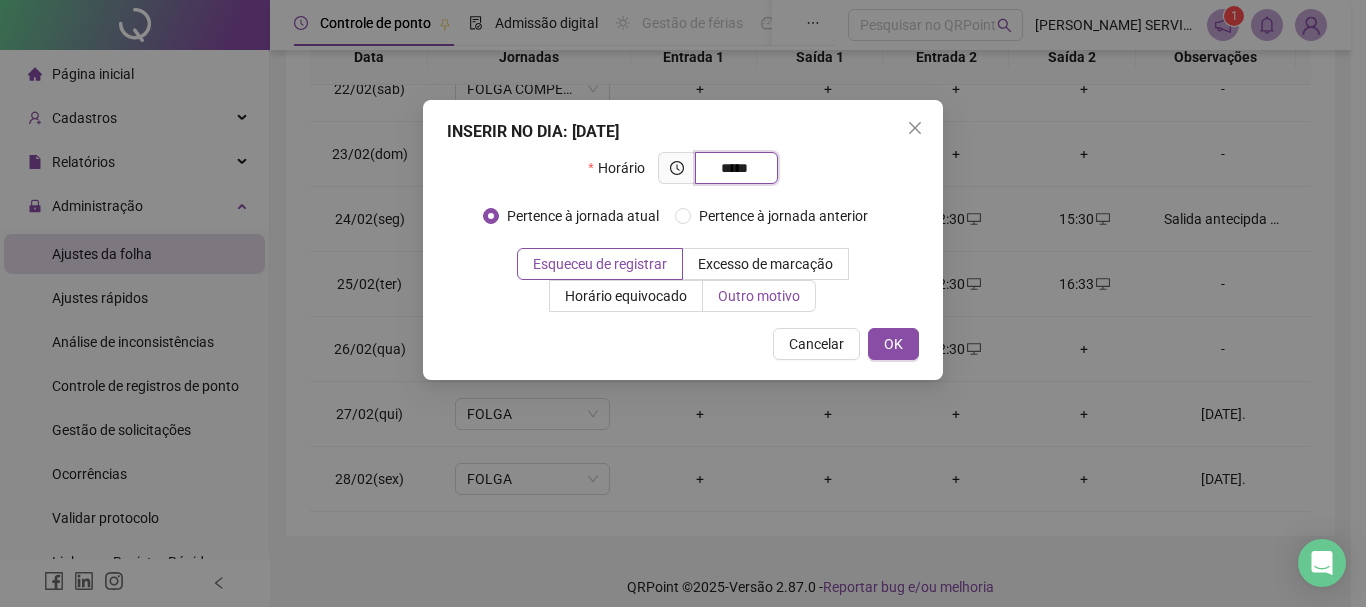 type on "*****" 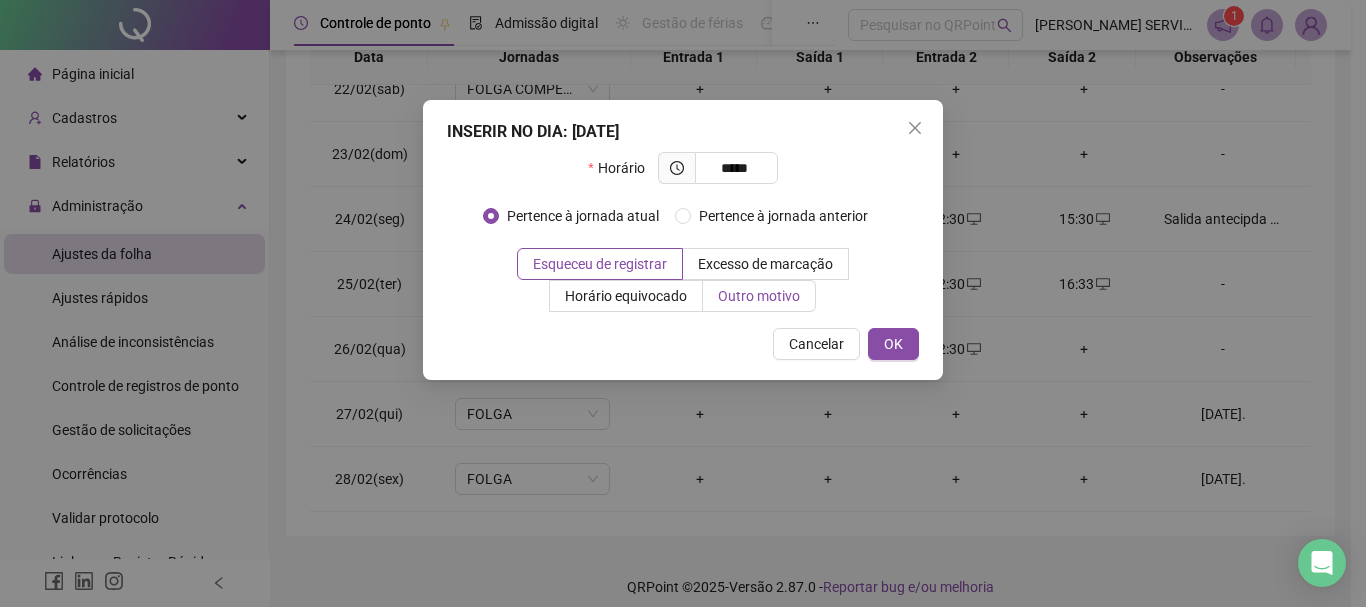 click on "Outro motivo" at bounding box center [759, 296] 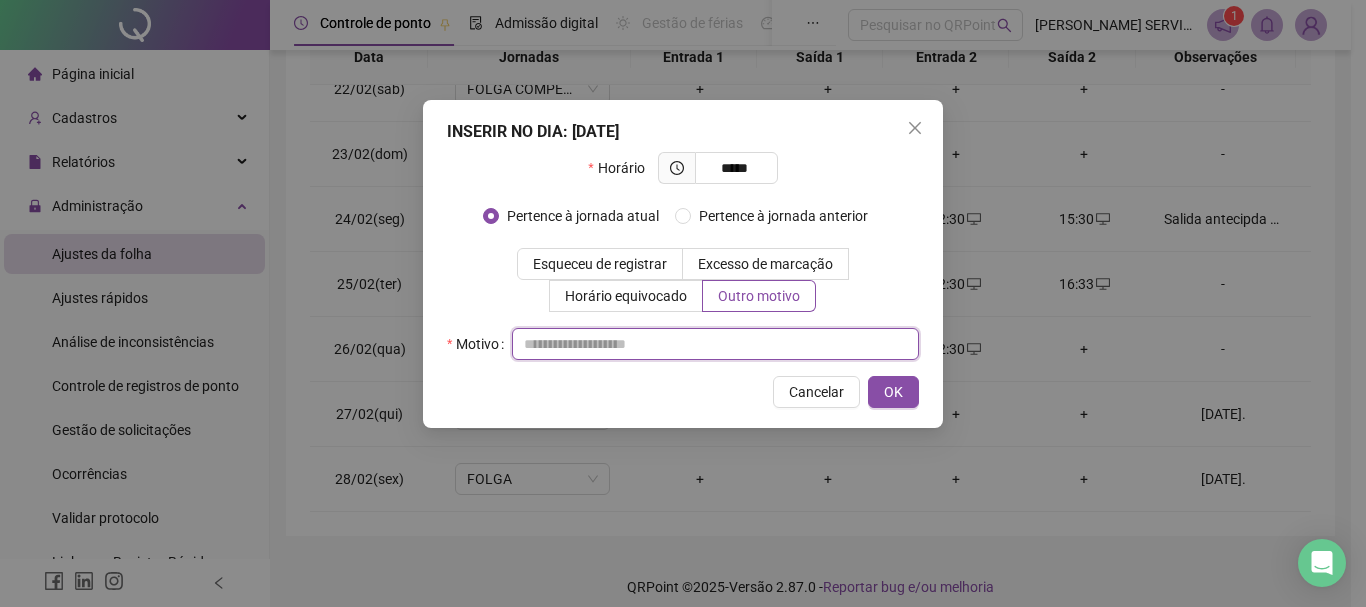 click at bounding box center (715, 344) 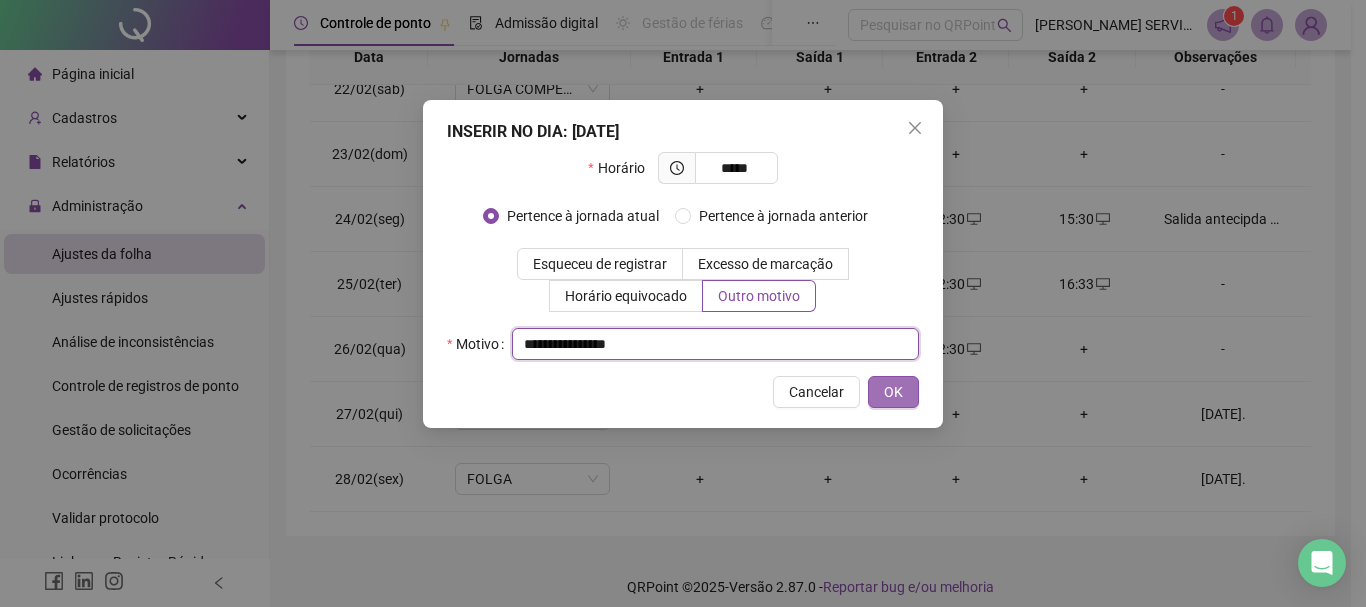 type on "**********" 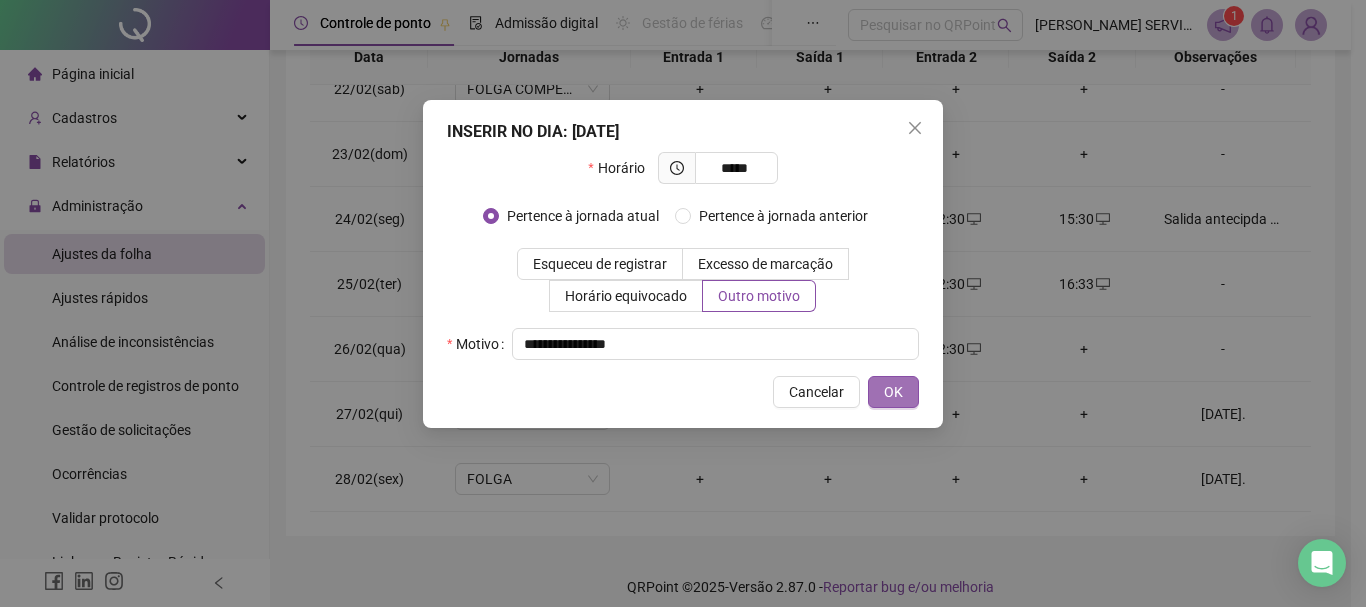 click on "OK" at bounding box center (893, 392) 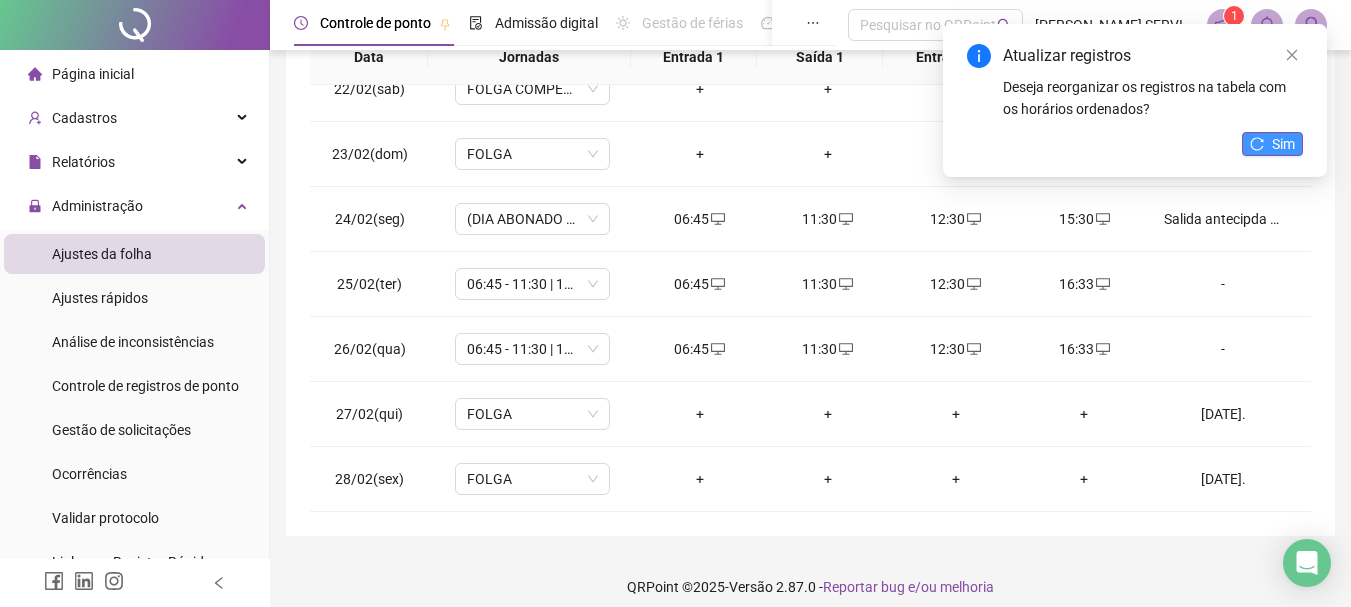 click on "Sim" at bounding box center [1272, 144] 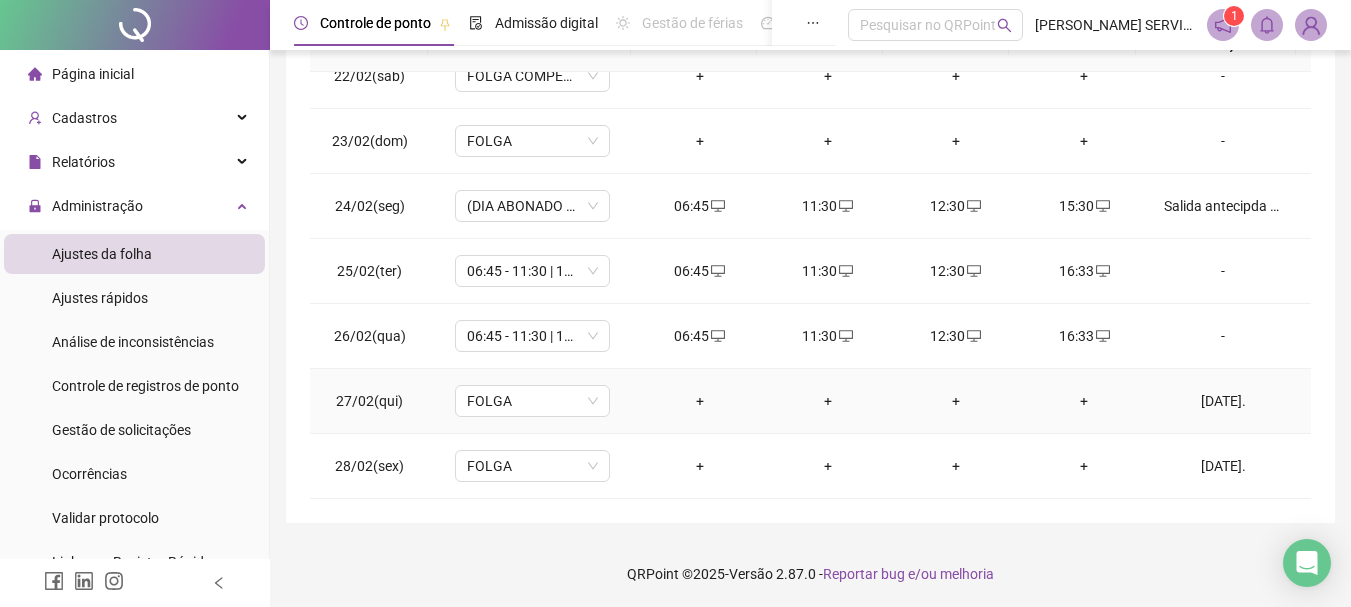 scroll, scrollTop: 415, scrollLeft: 0, axis: vertical 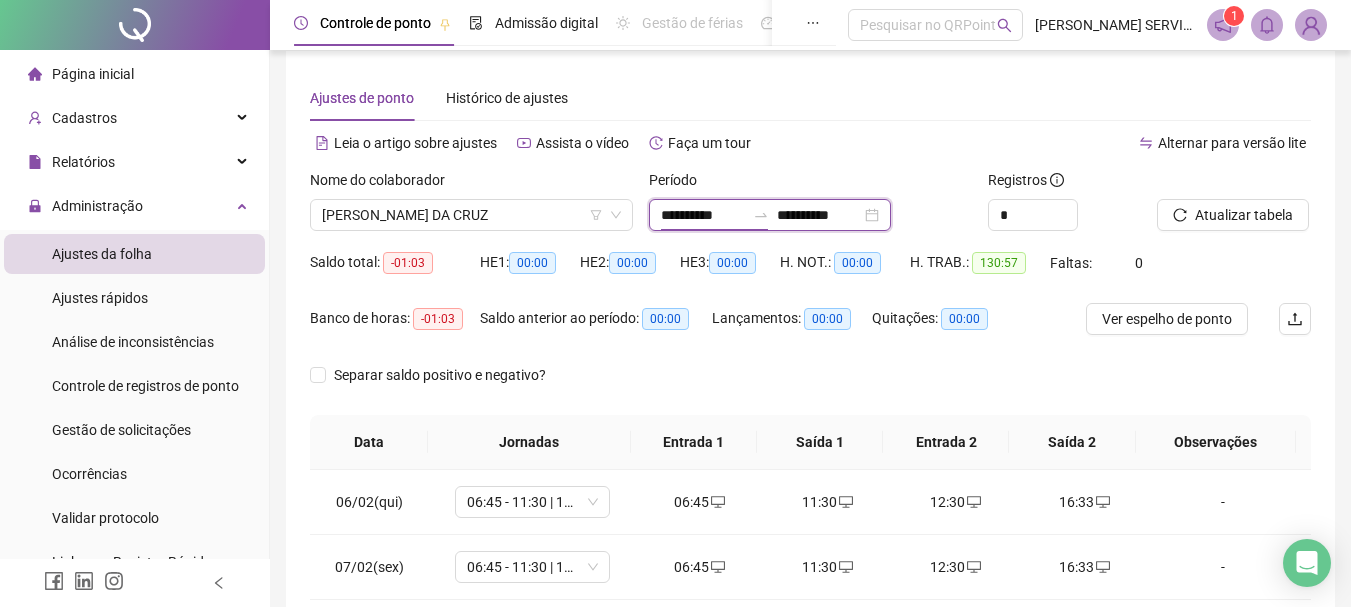 click on "**********" at bounding box center [703, 215] 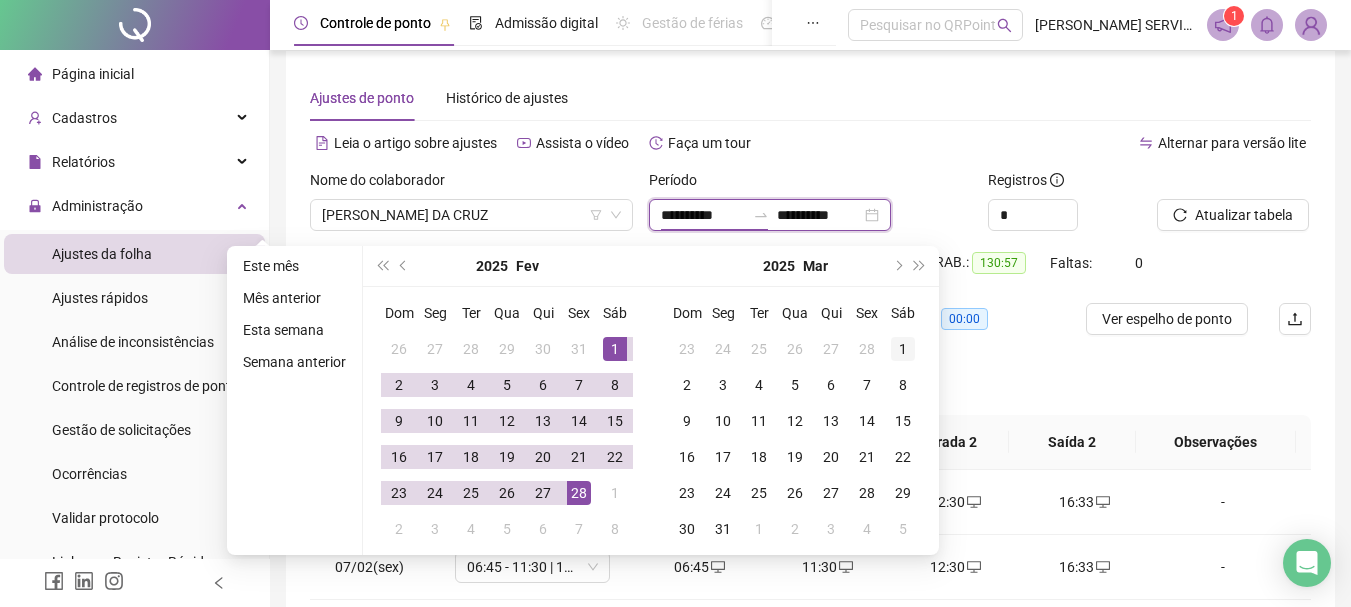 type on "**********" 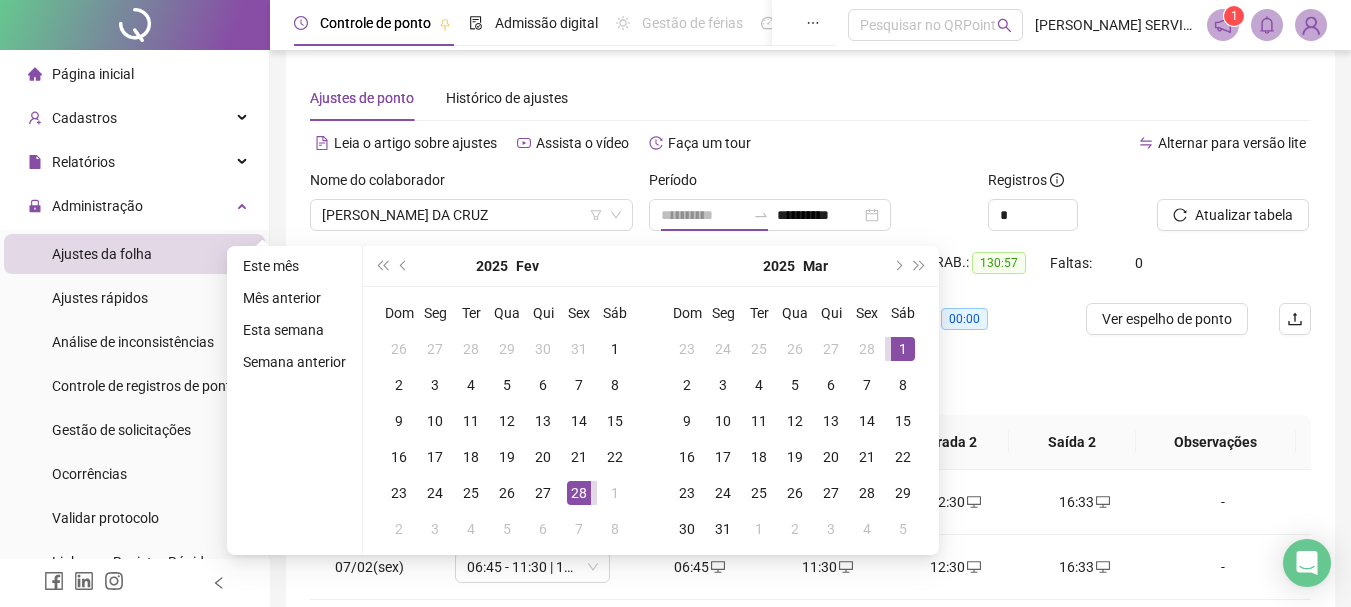 click on "1" at bounding box center [903, 349] 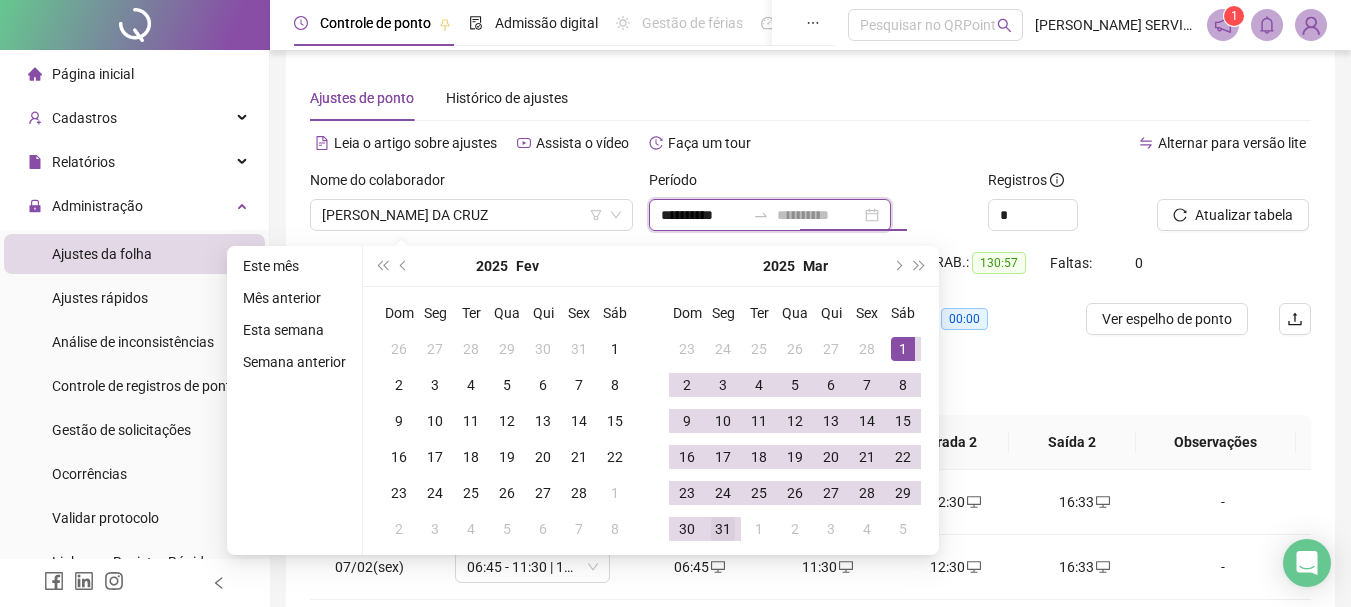 type on "**********" 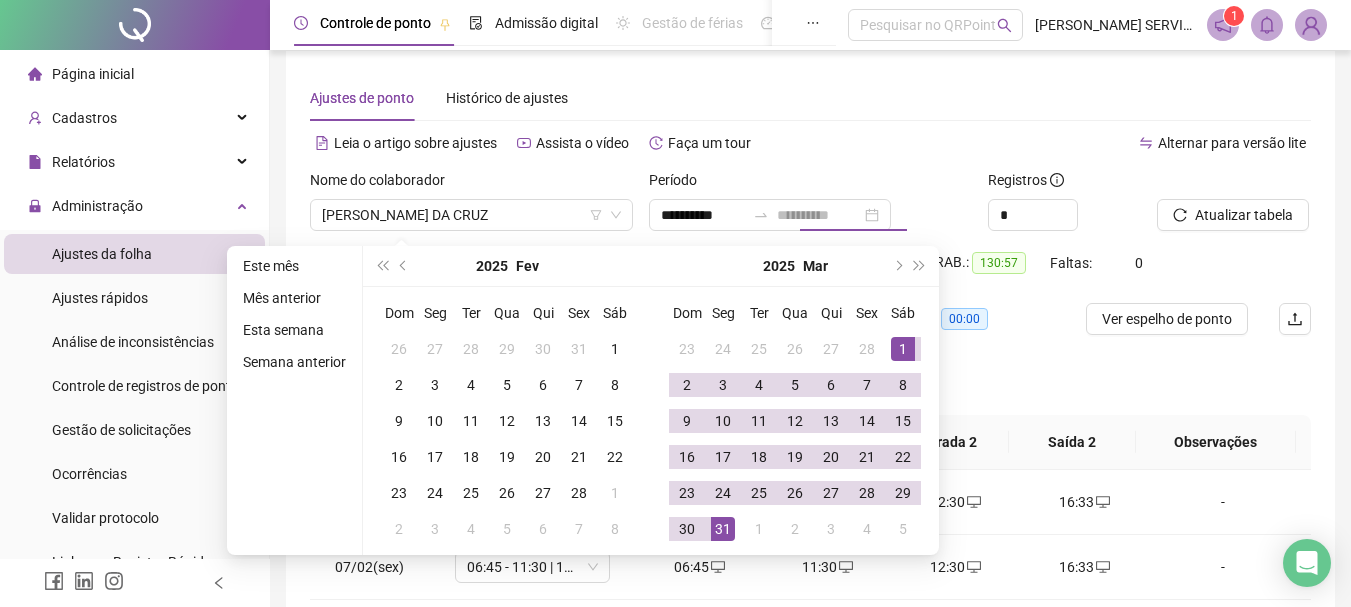 click on "31" at bounding box center [723, 529] 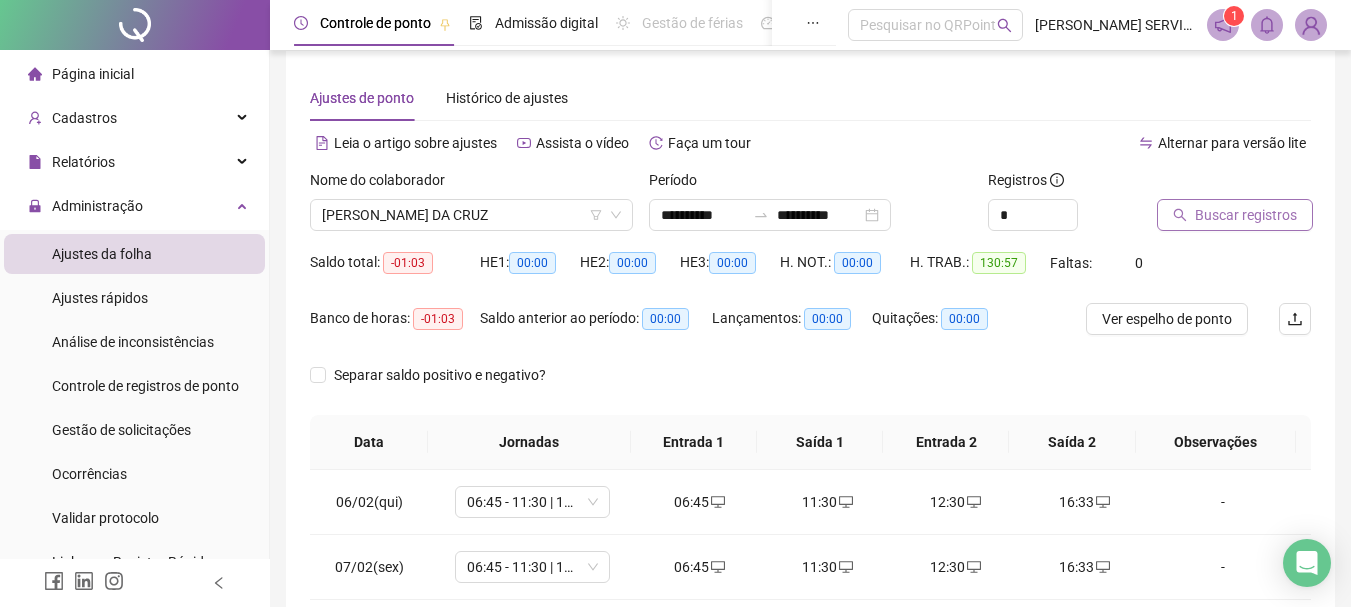 click on "Buscar registros" at bounding box center (1235, 215) 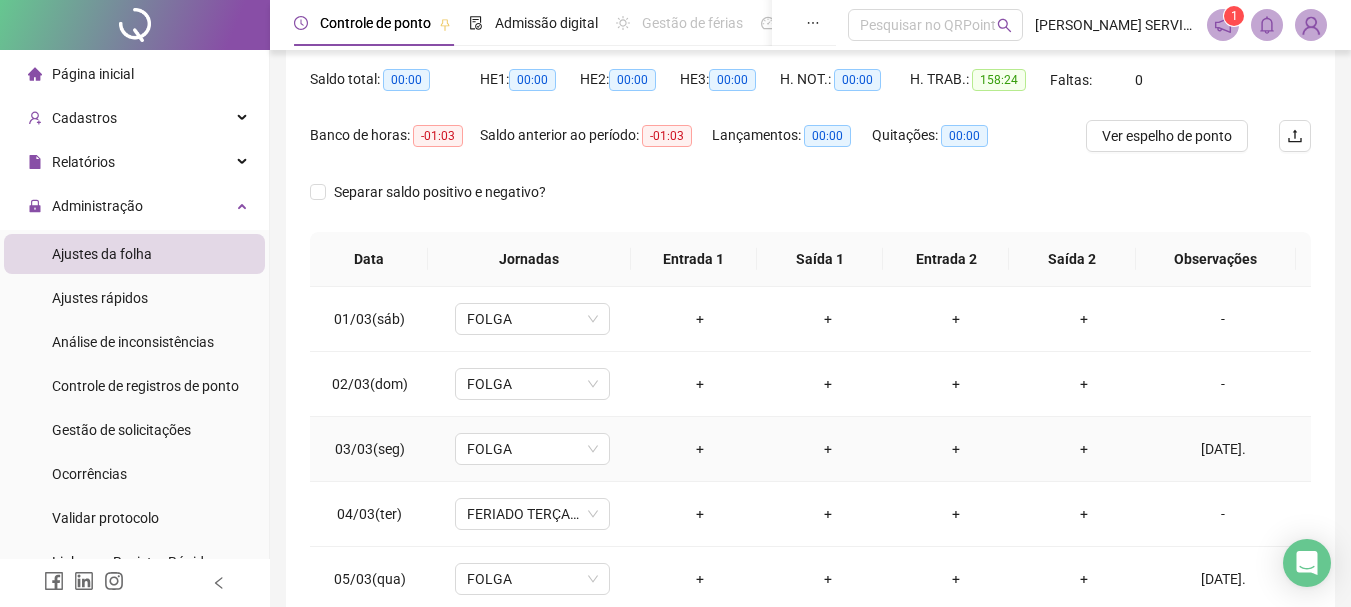 scroll, scrollTop: 115, scrollLeft: 0, axis: vertical 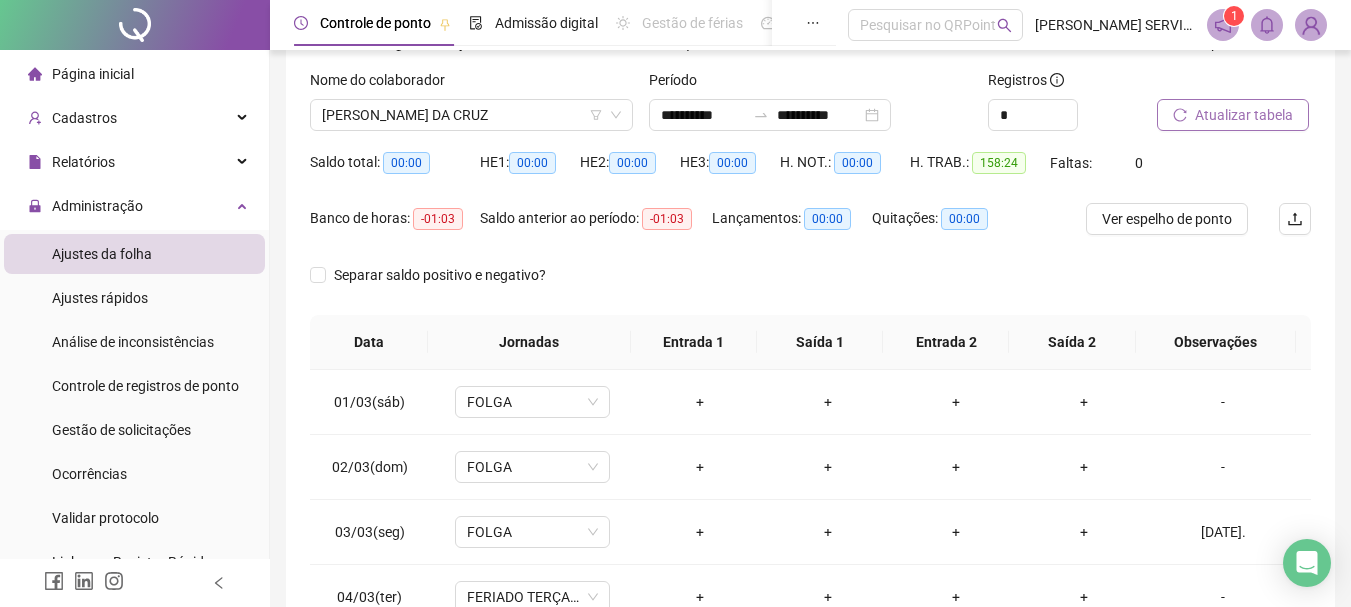 click on "Atualizar tabela" at bounding box center [1233, 115] 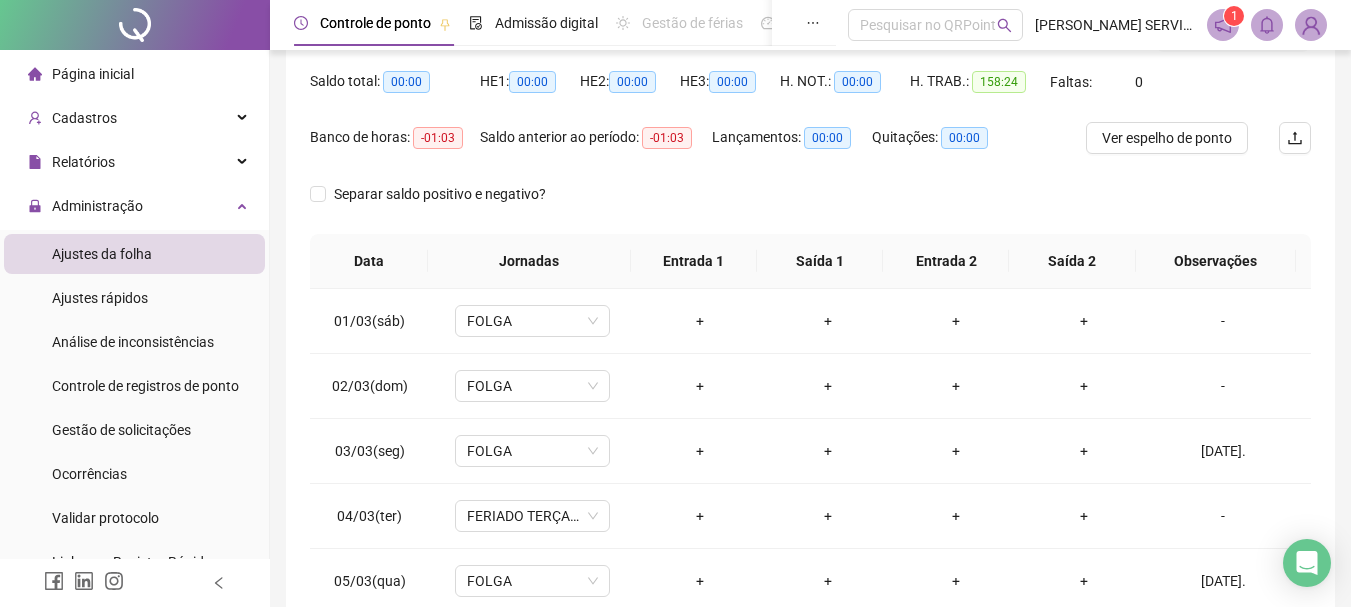 scroll, scrollTop: 215, scrollLeft: 0, axis: vertical 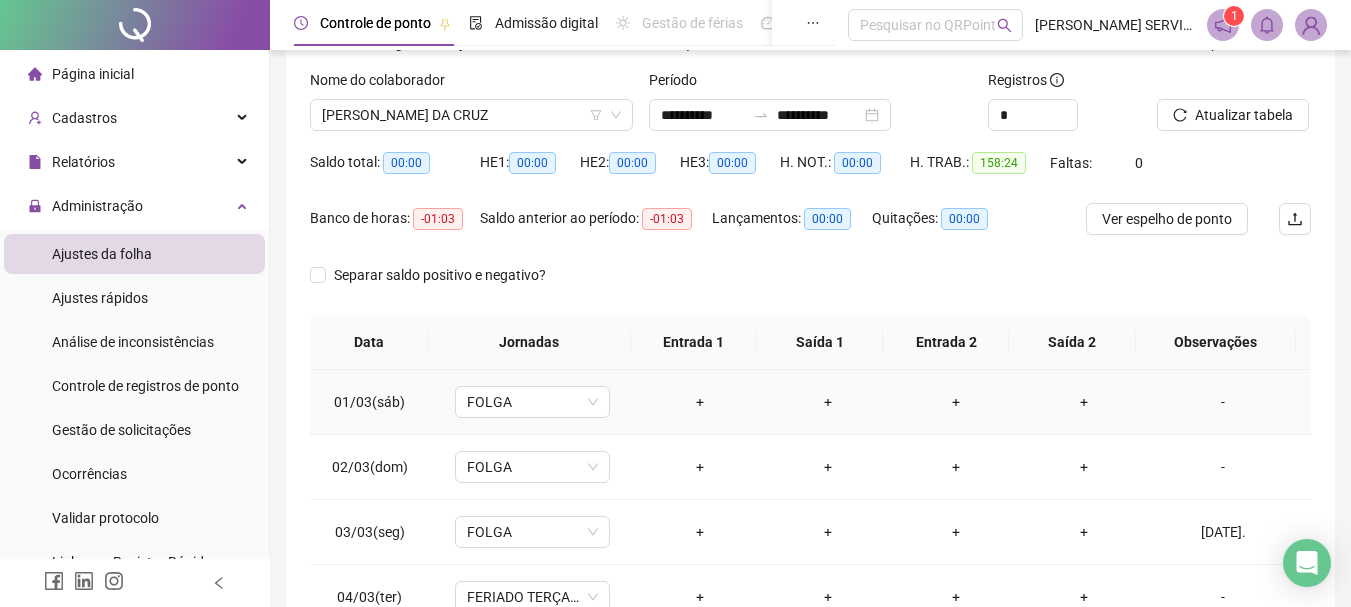 click on "-" at bounding box center (1223, 402) 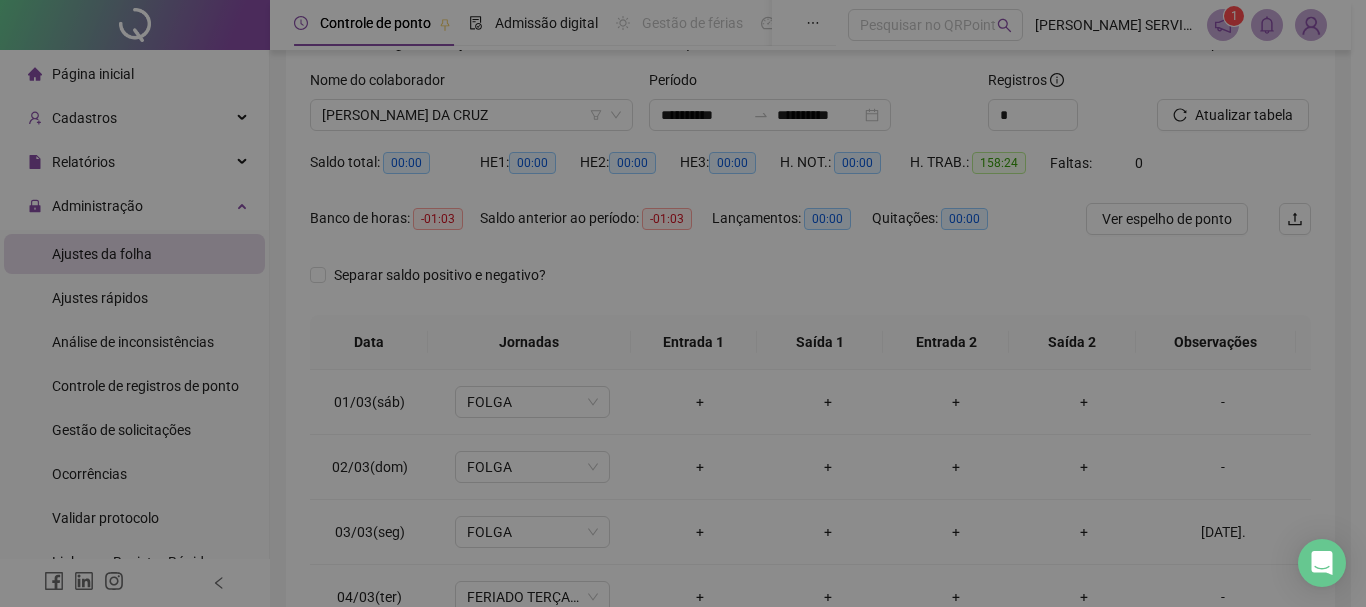 type 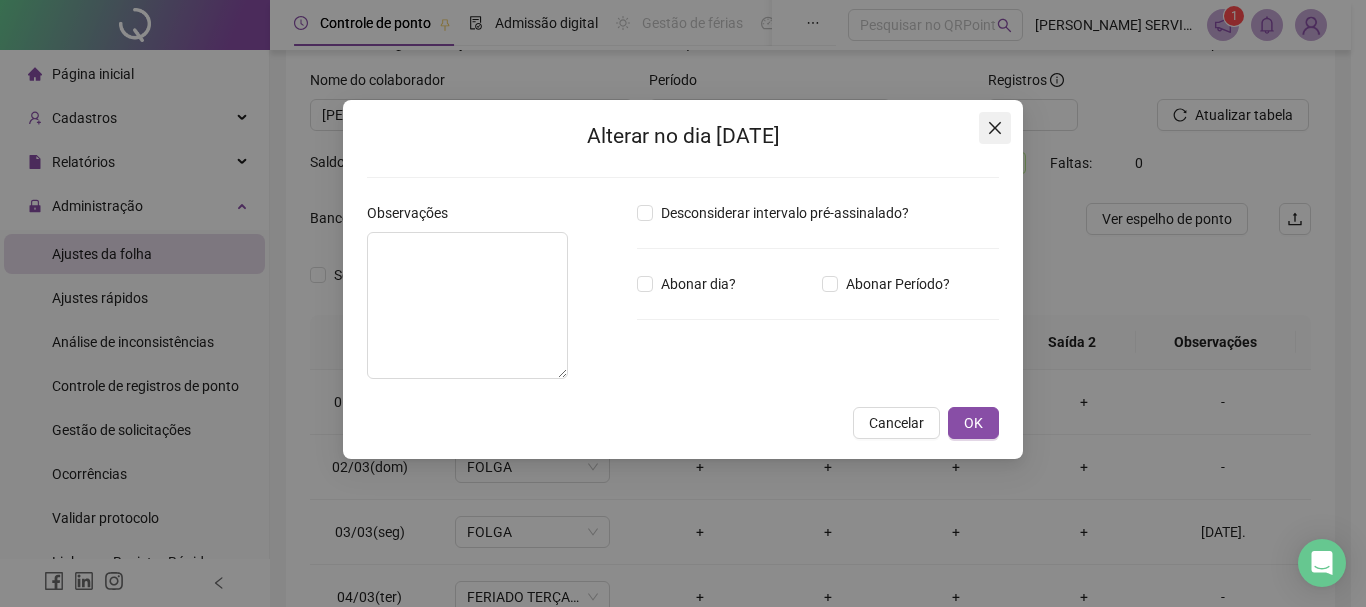 click 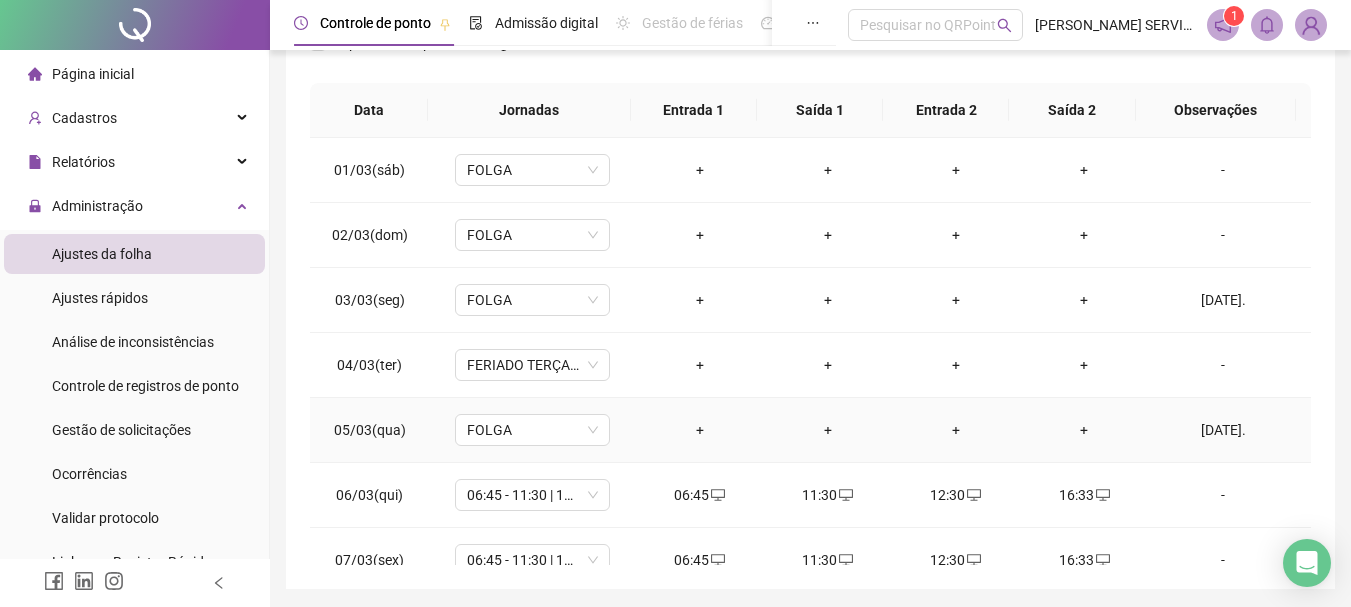 scroll, scrollTop: 315, scrollLeft: 0, axis: vertical 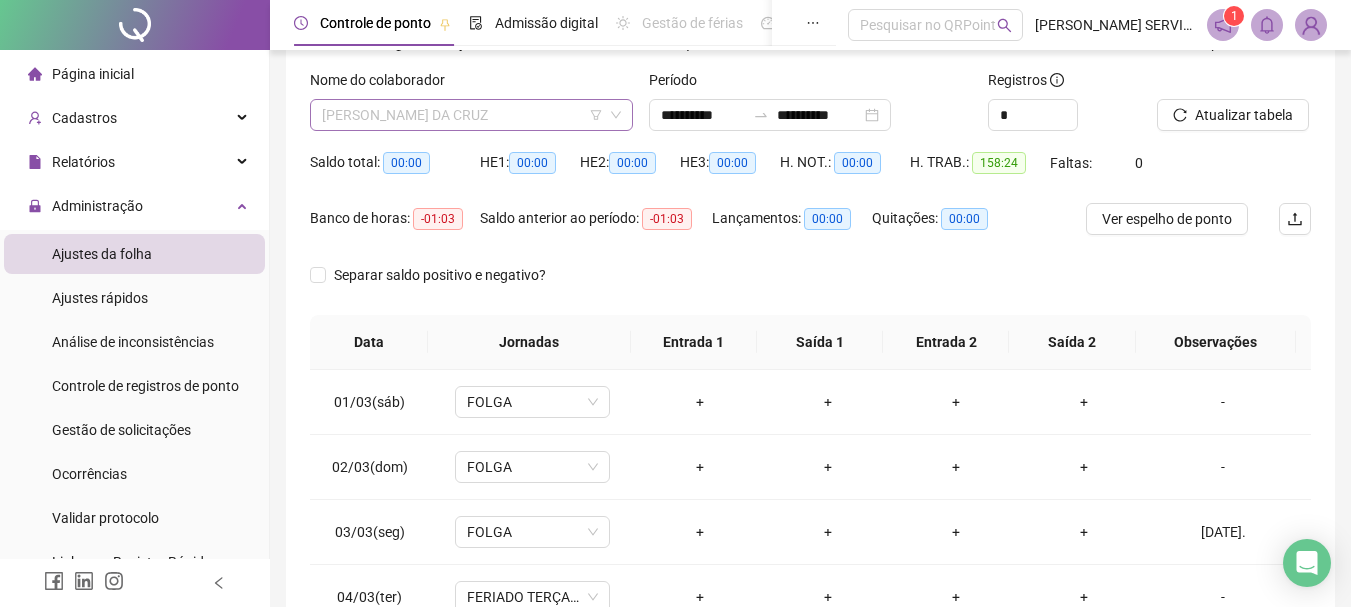 click on "[PERSON_NAME] DA CRUZ" at bounding box center (471, 115) 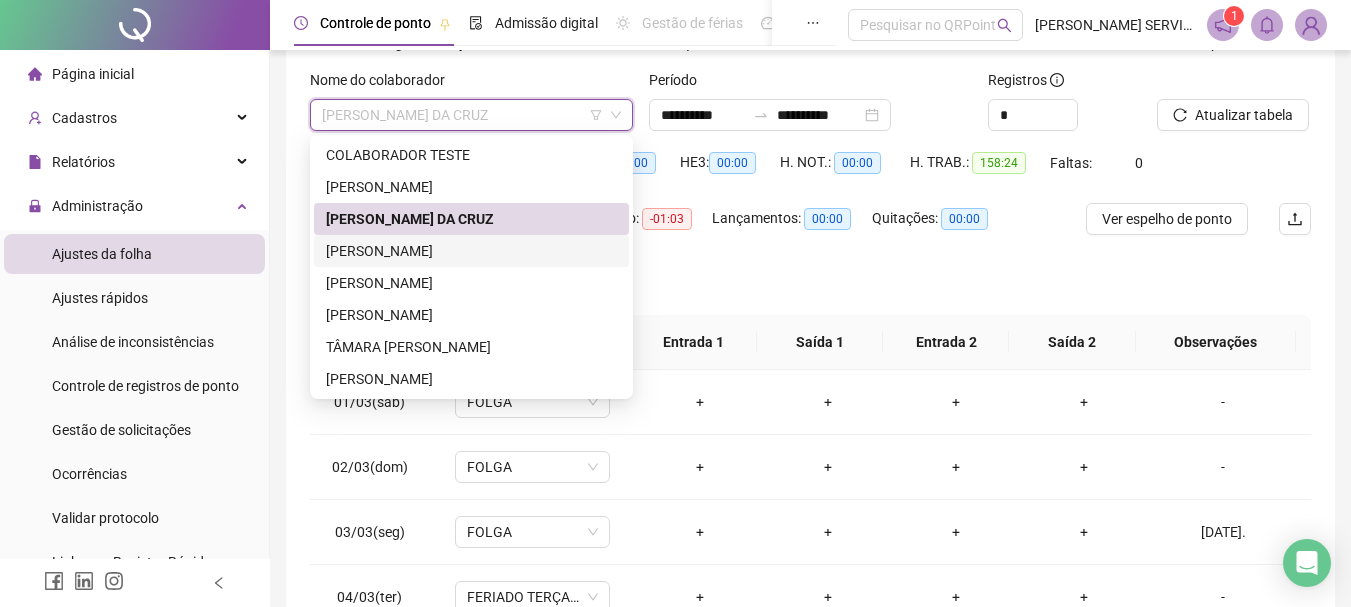click on "[PERSON_NAME]" at bounding box center [471, 251] 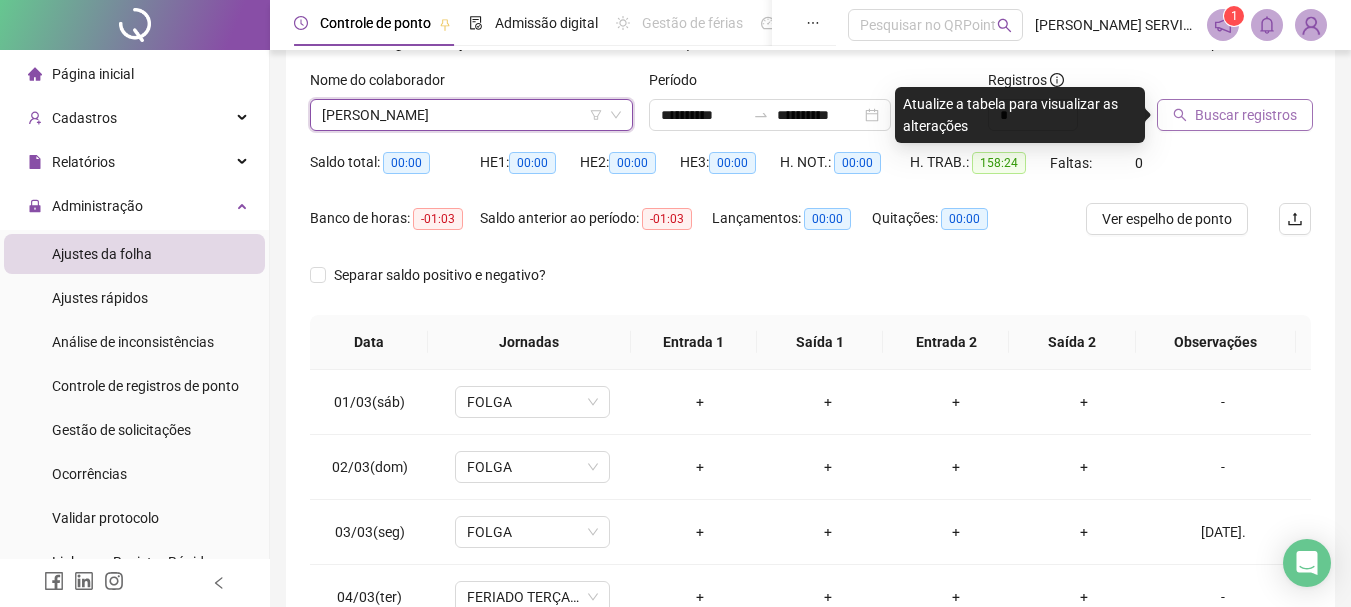 click on "Buscar registros" at bounding box center (1246, 115) 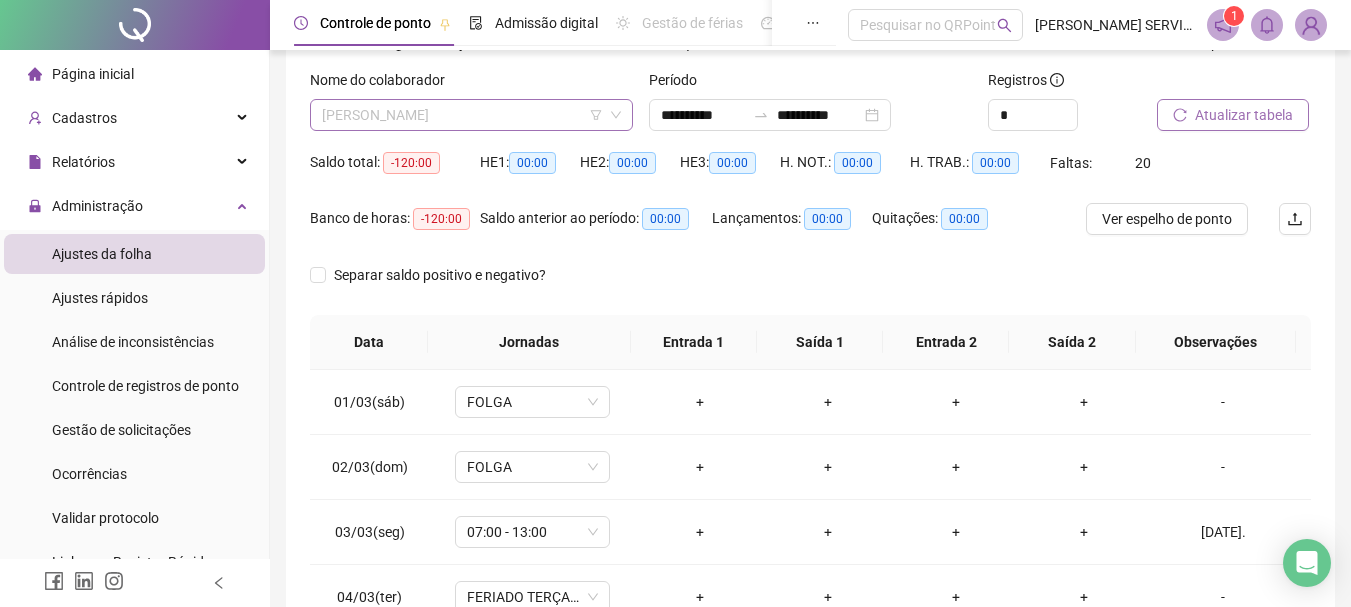 click on "[PERSON_NAME]" at bounding box center [471, 115] 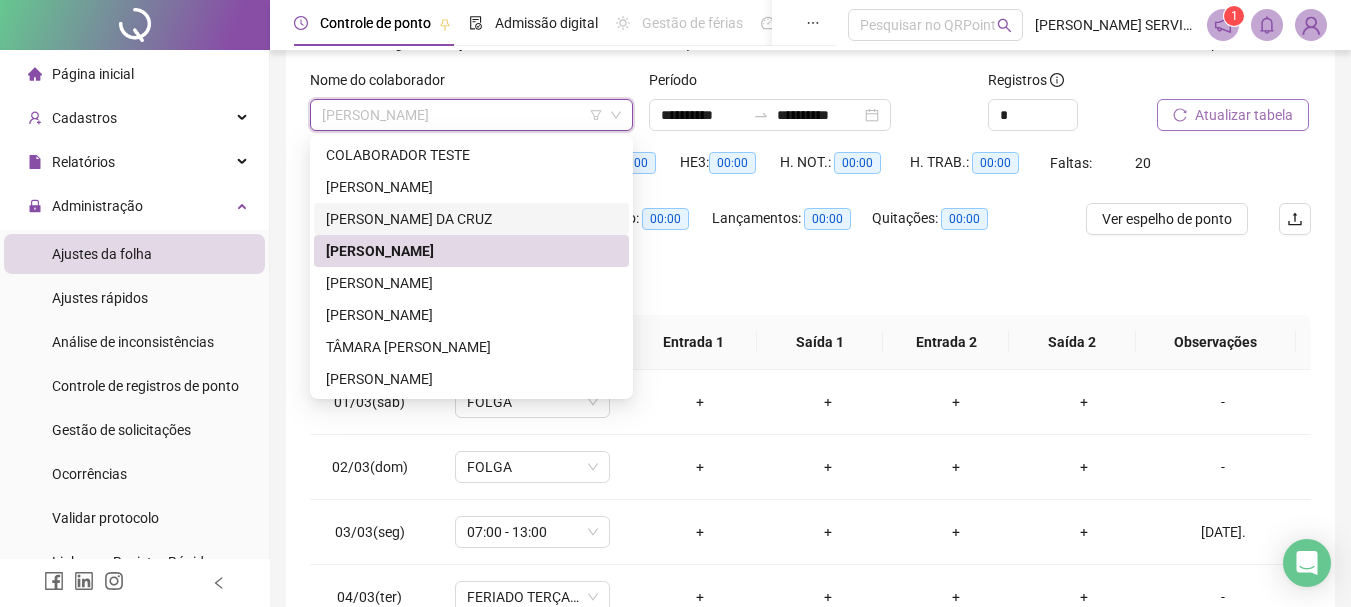 click on "[PERSON_NAME] DA CRUZ" at bounding box center (471, 219) 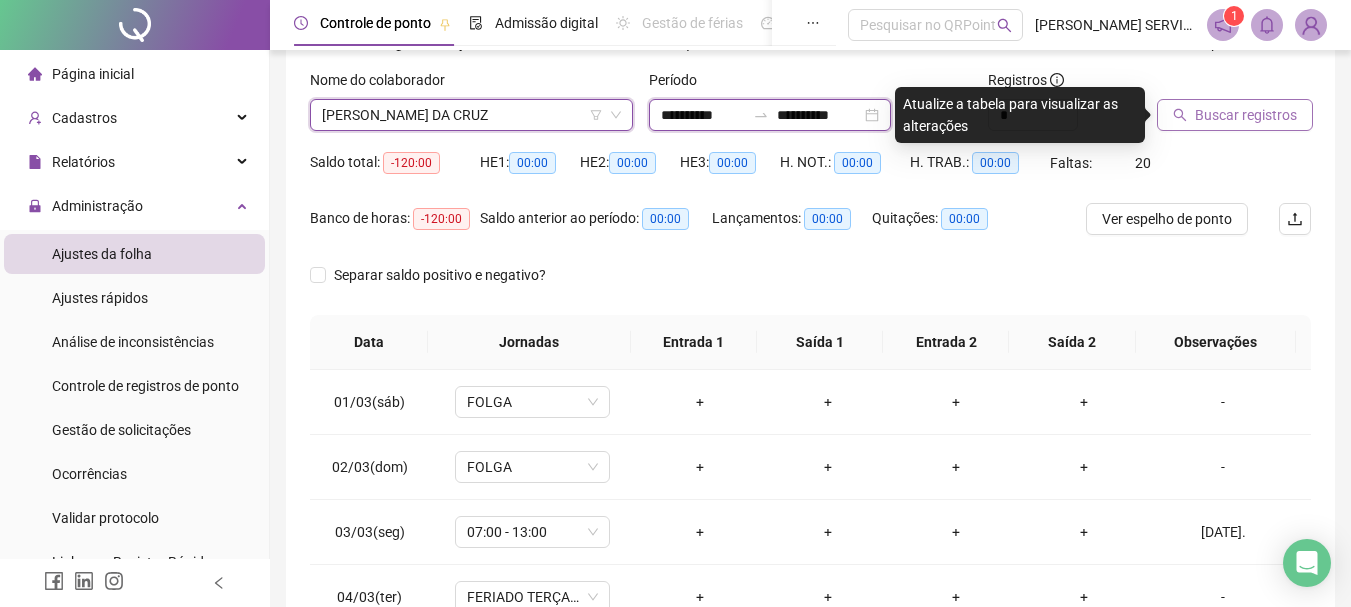click on "**********" at bounding box center (703, 115) 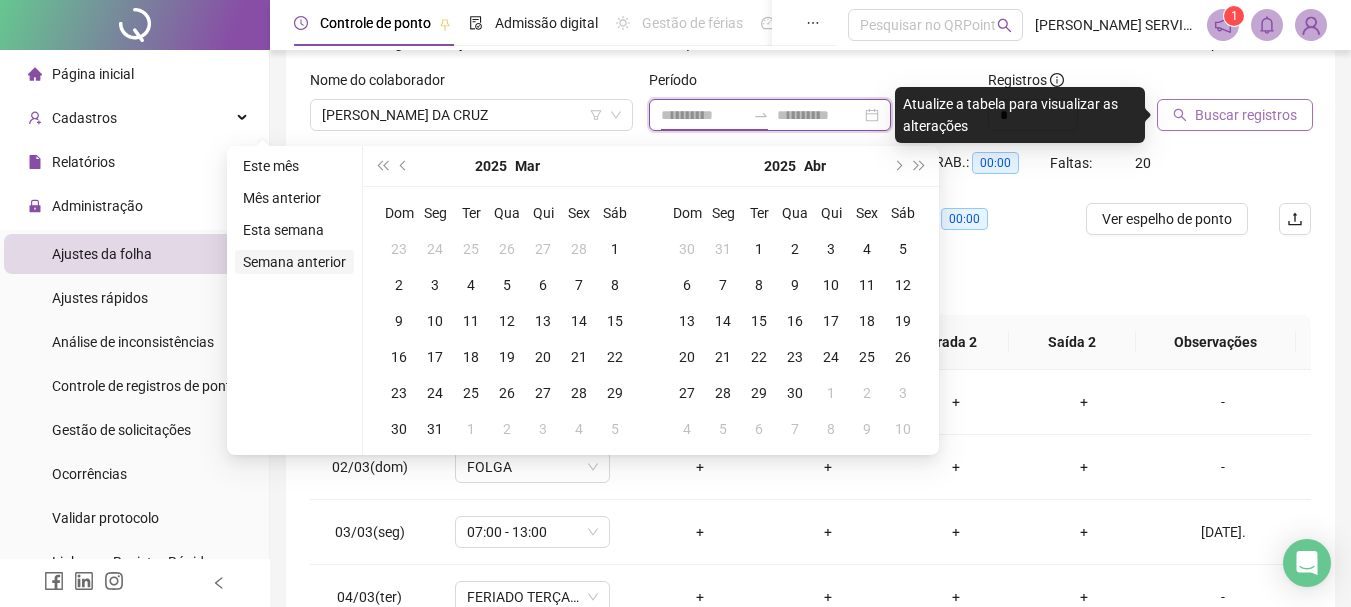 type on "**********" 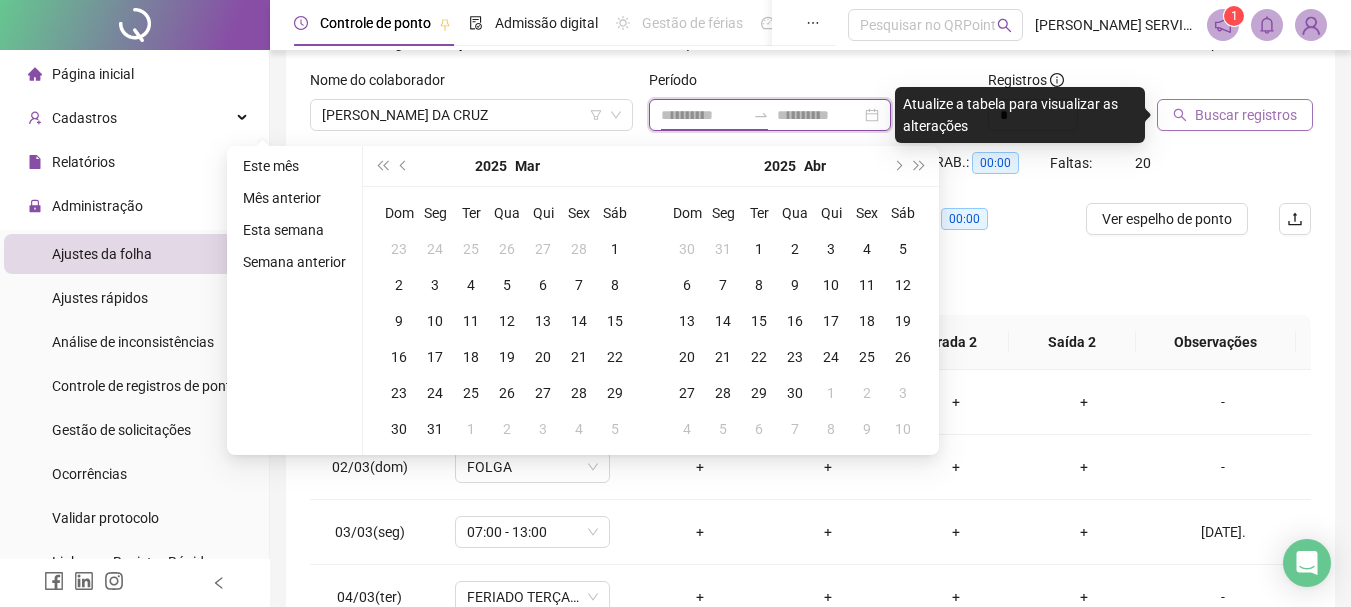 type on "**********" 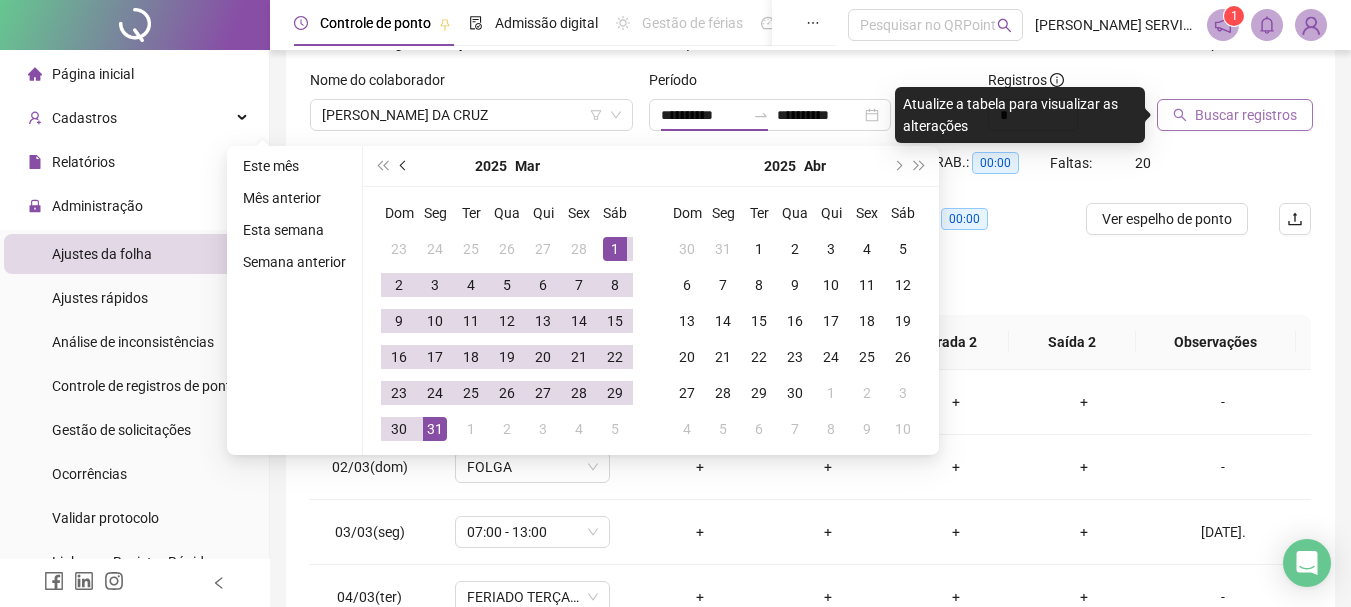 click at bounding box center [405, 166] 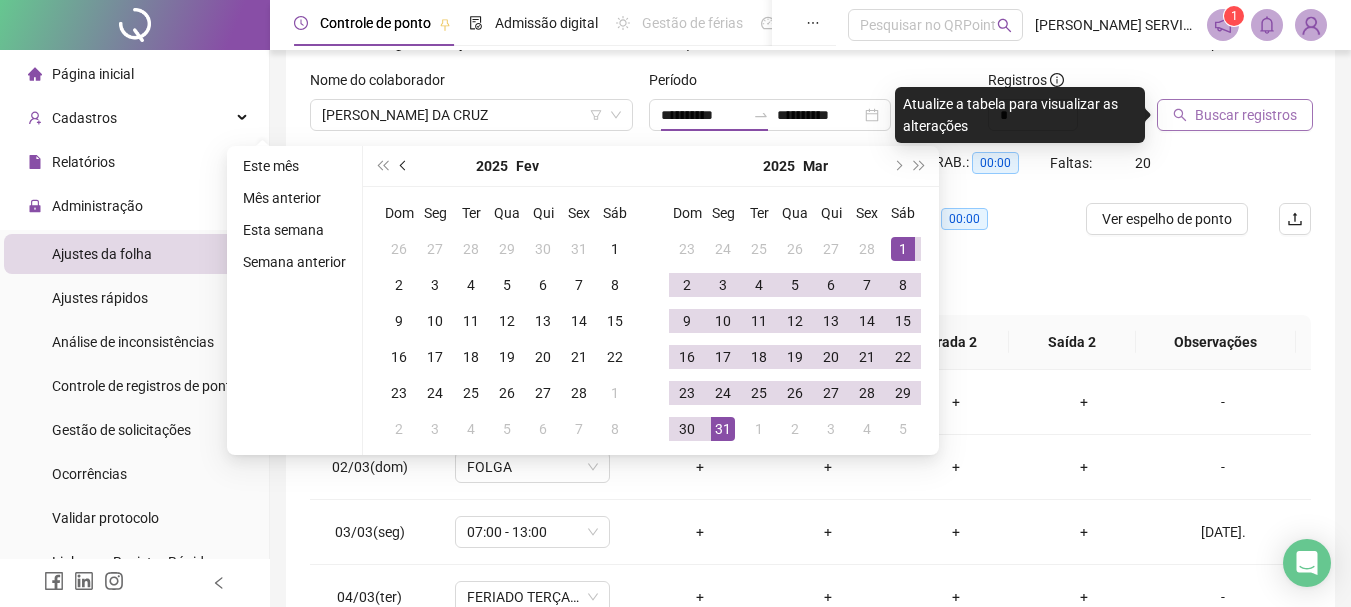 click at bounding box center (405, 166) 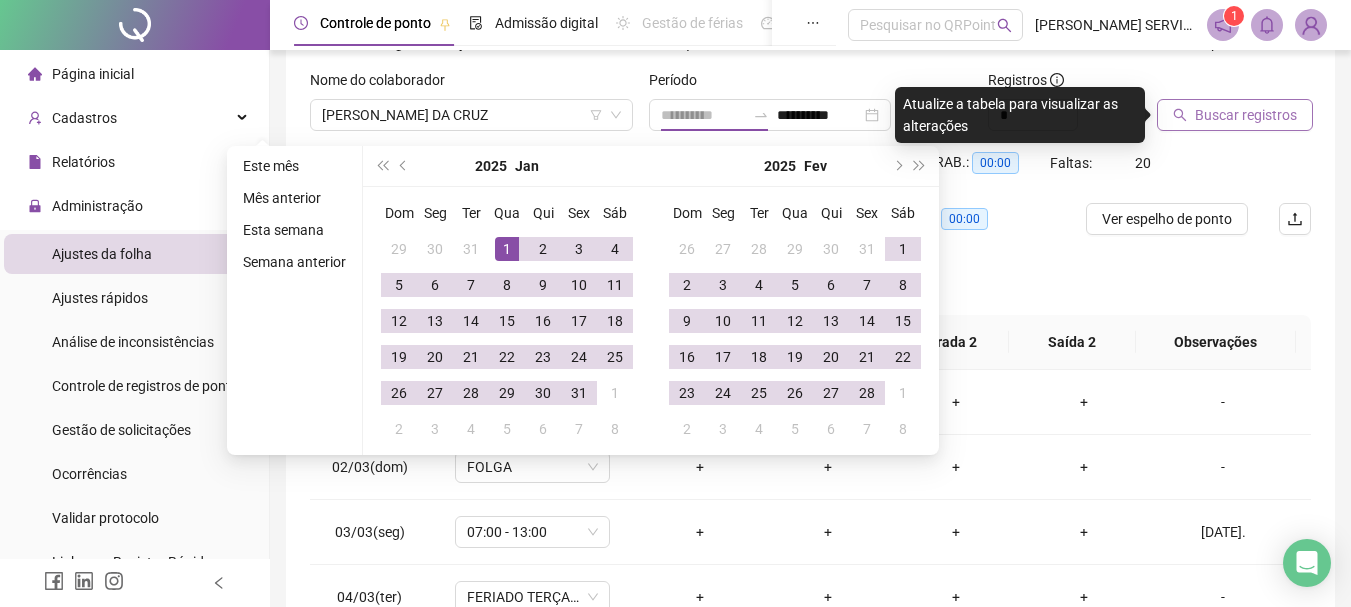 type on "**********" 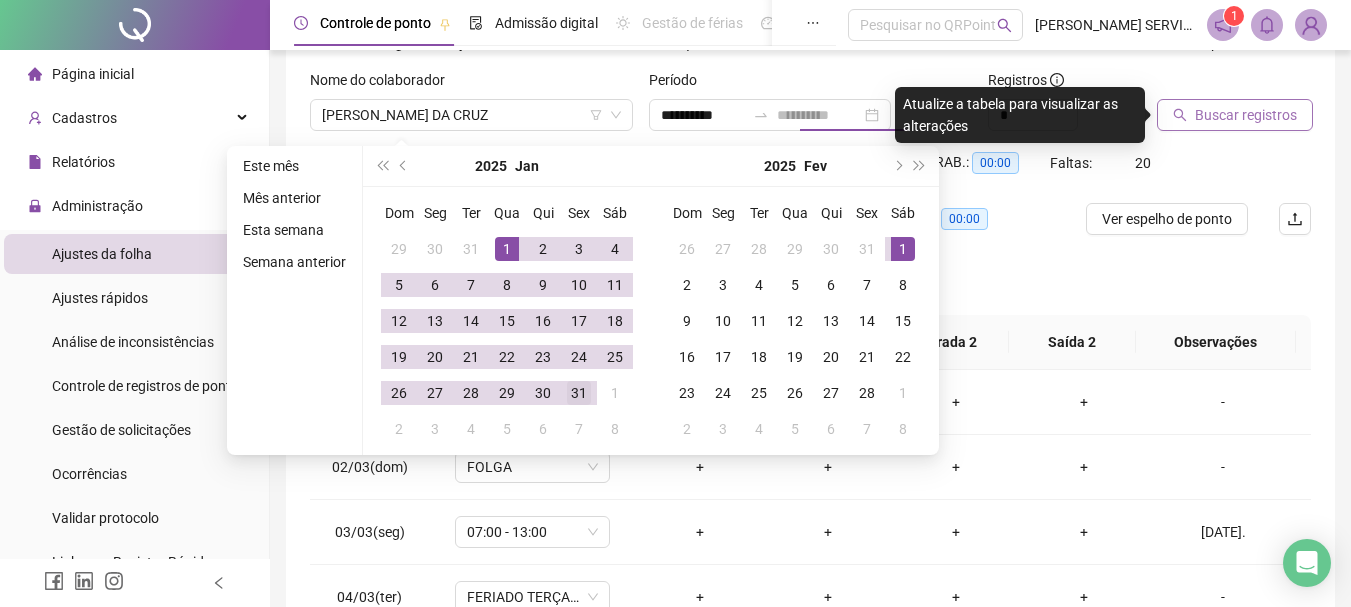 type on "**********" 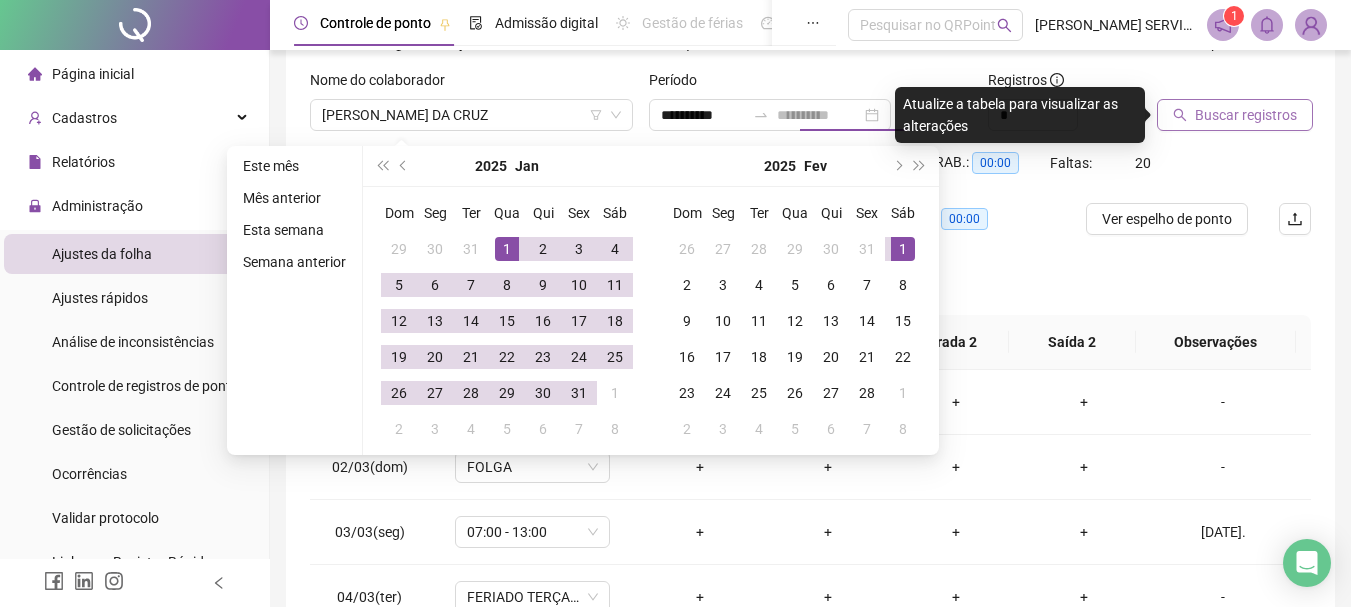 click on "31" at bounding box center (579, 393) 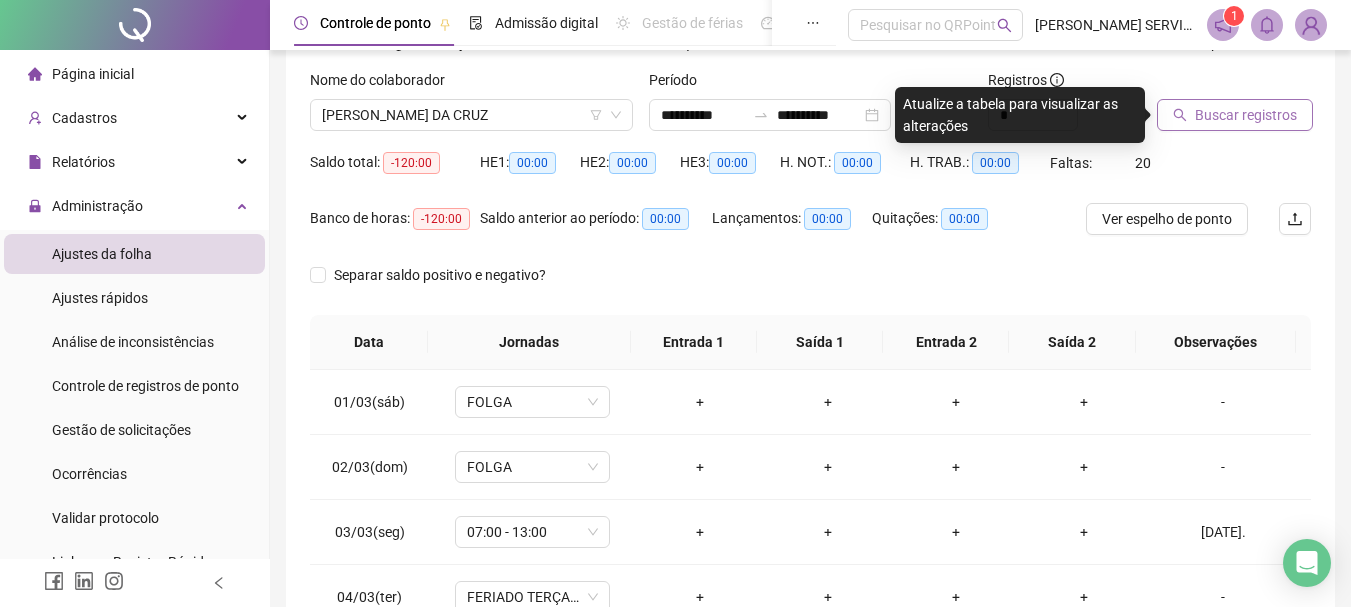 click on "Buscar registros" at bounding box center [1246, 115] 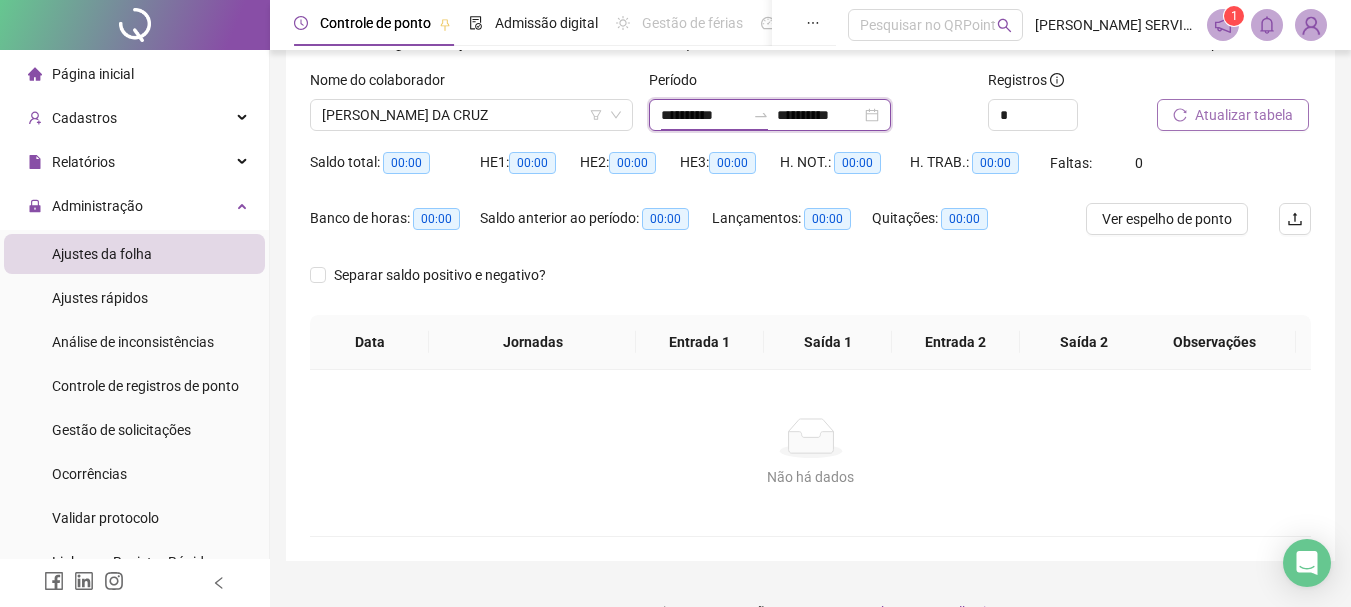 click on "**********" at bounding box center [703, 115] 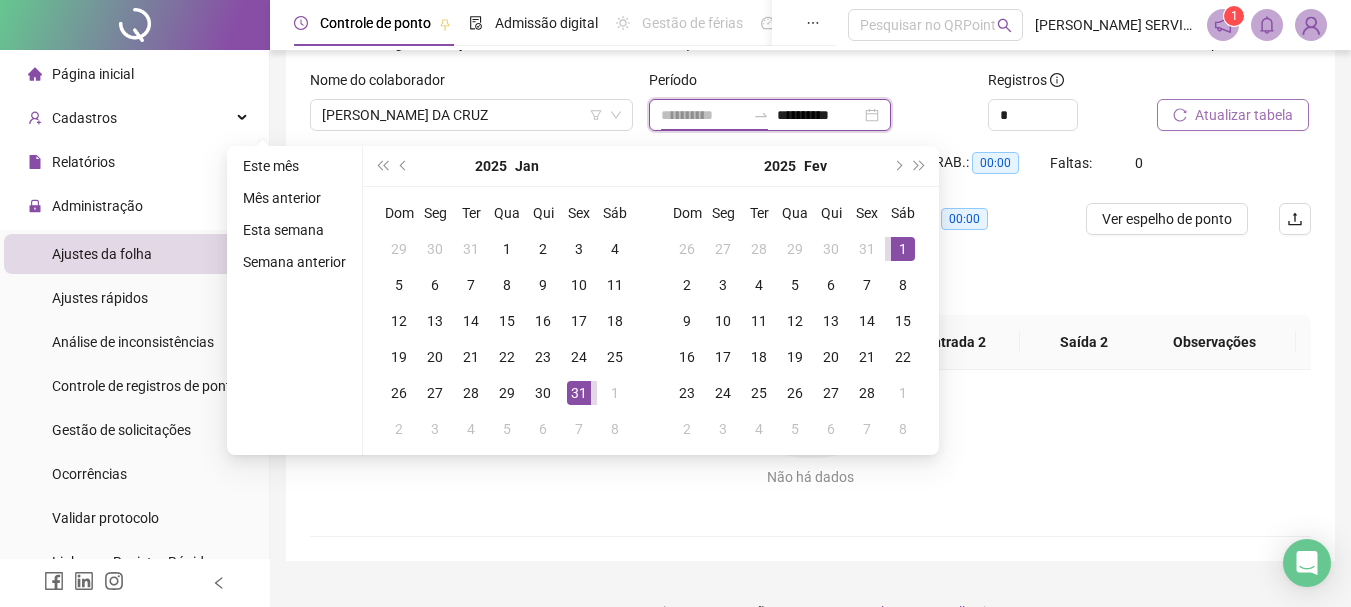 type on "**********" 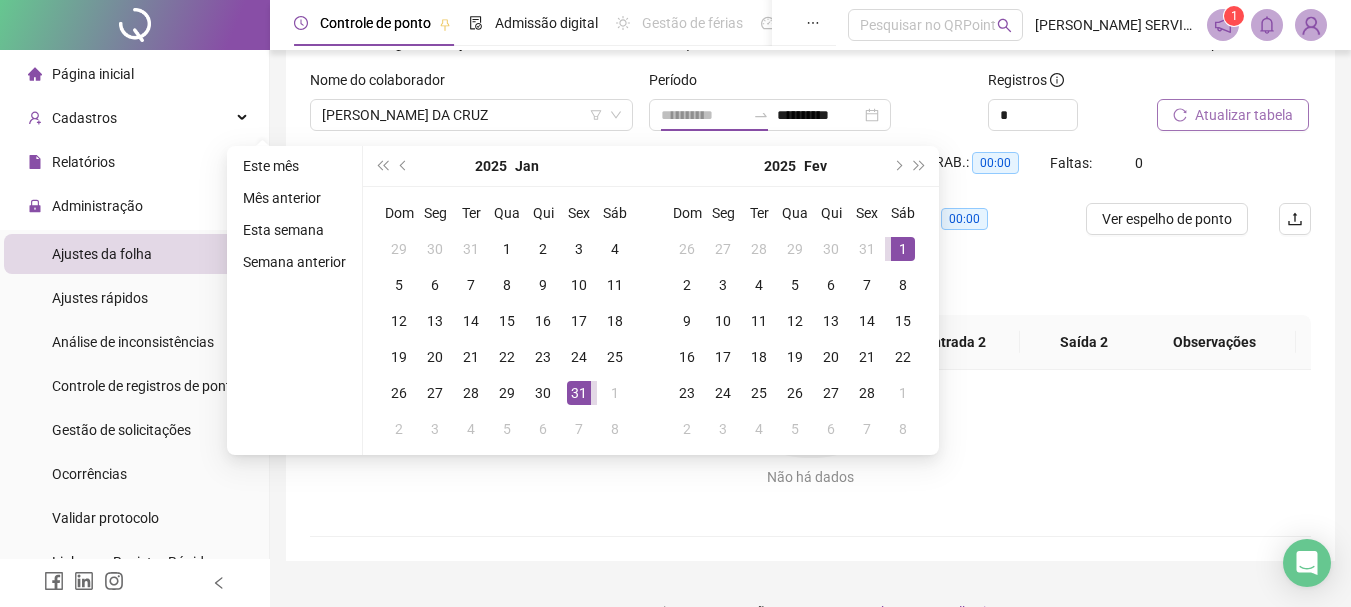 click on "1" at bounding box center (903, 249) 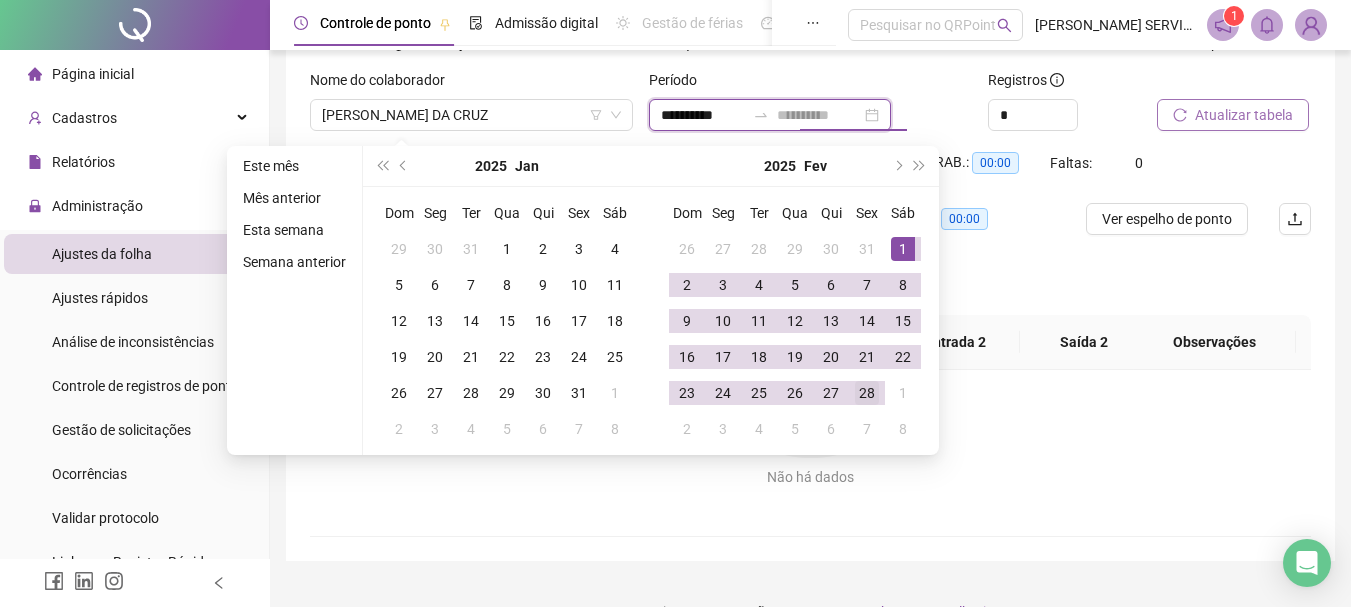type on "**********" 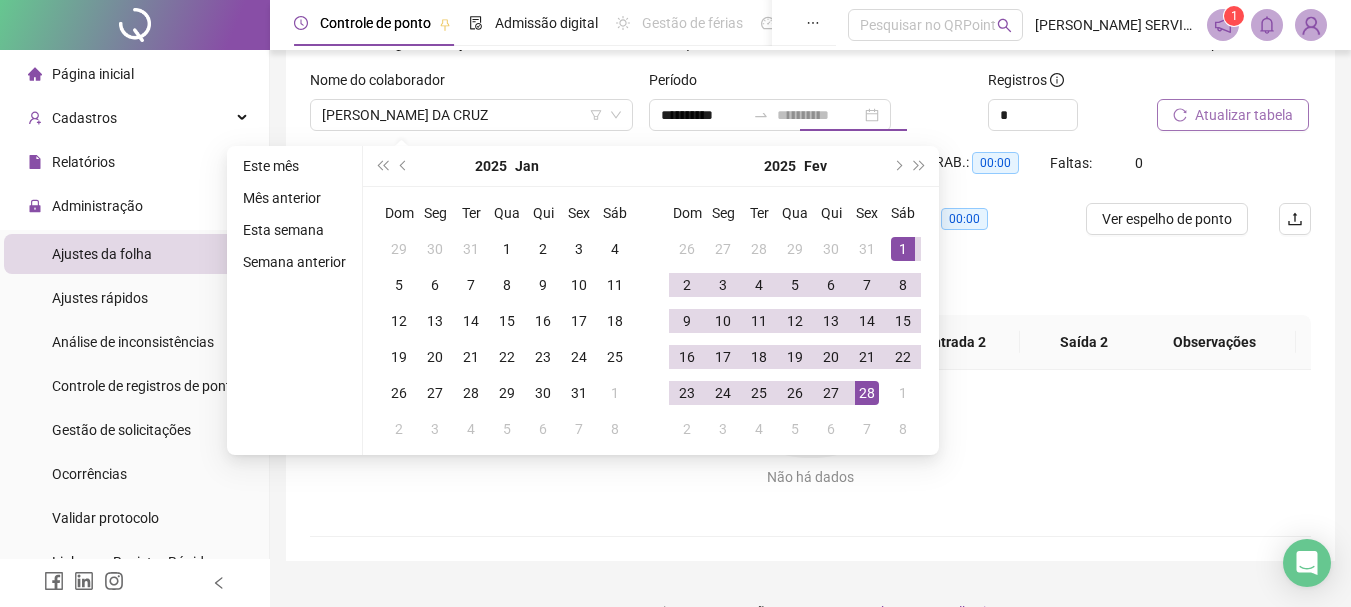 click on "28" at bounding box center [867, 393] 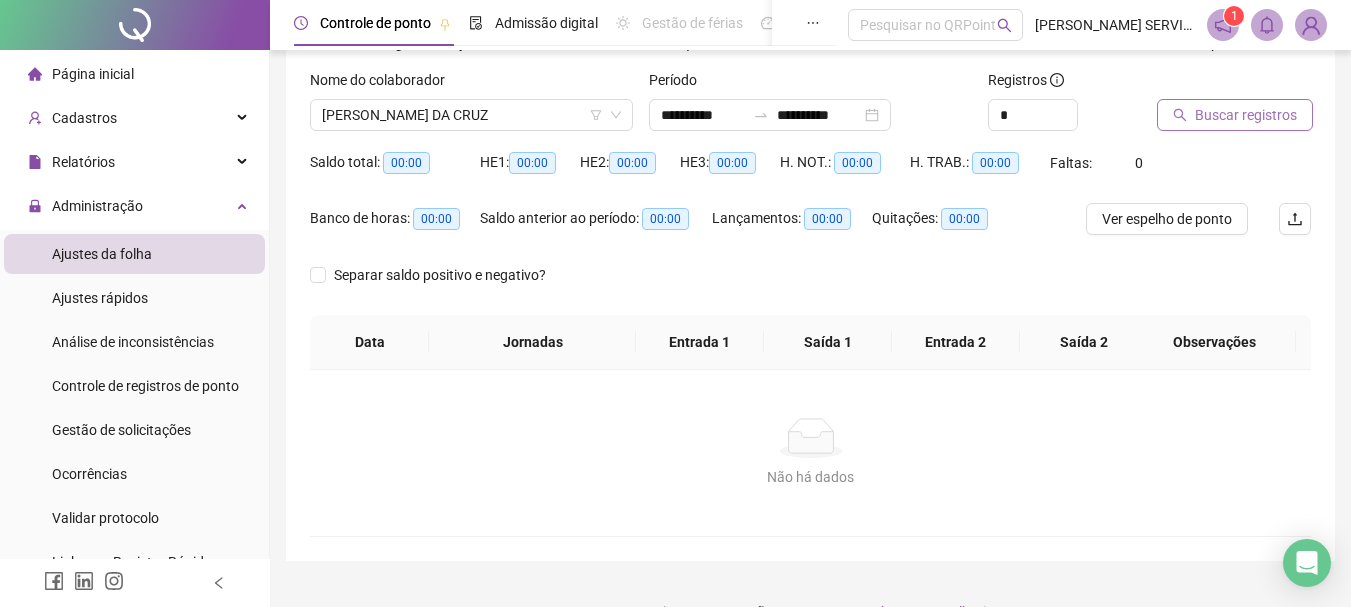 click at bounding box center (1209, 84) 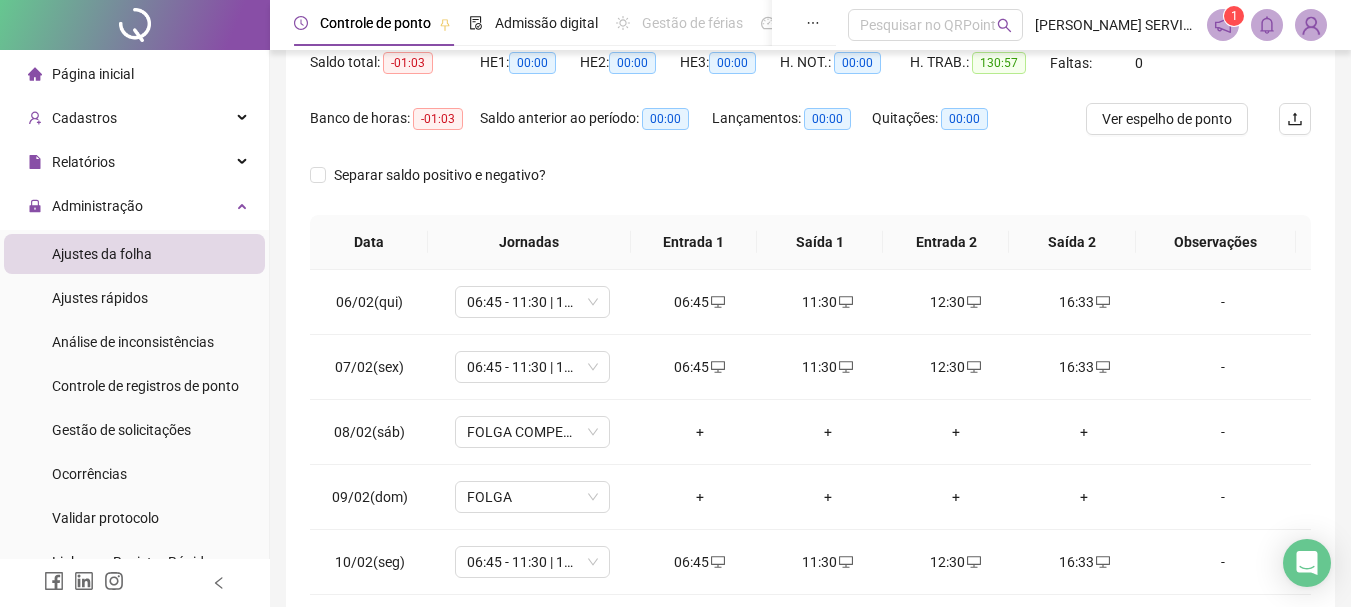 scroll, scrollTop: 315, scrollLeft: 0, axis: vertical 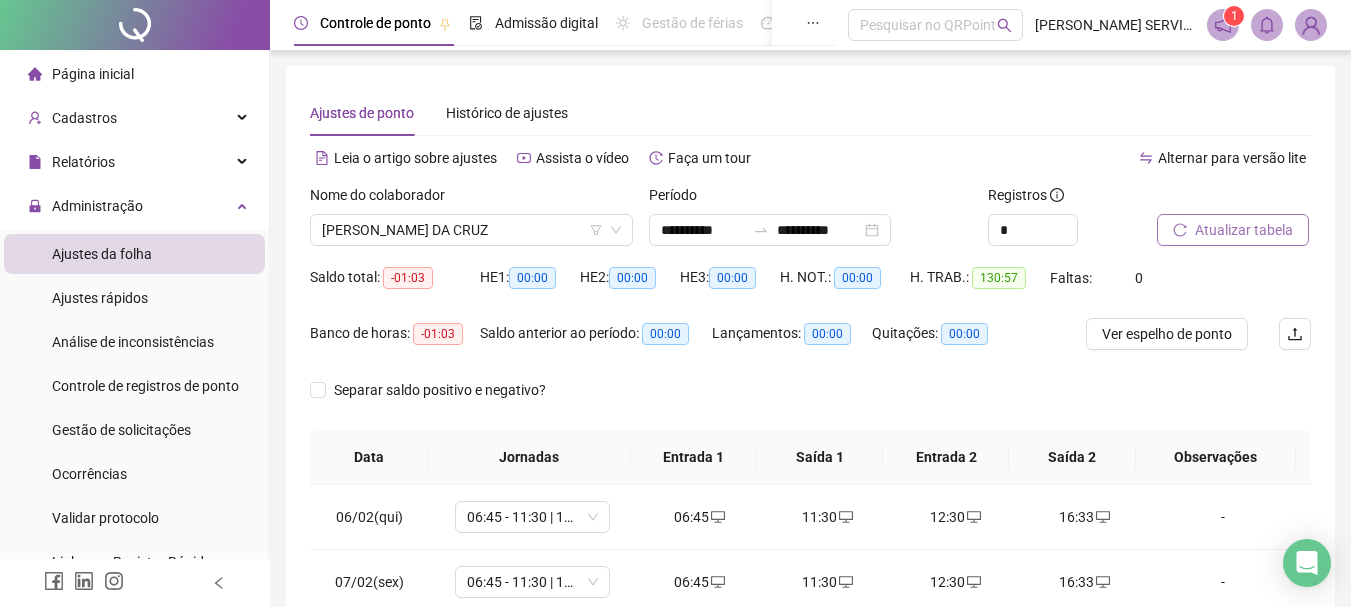 click on "Atualizar tabela" at bounding box center [1244, 230] 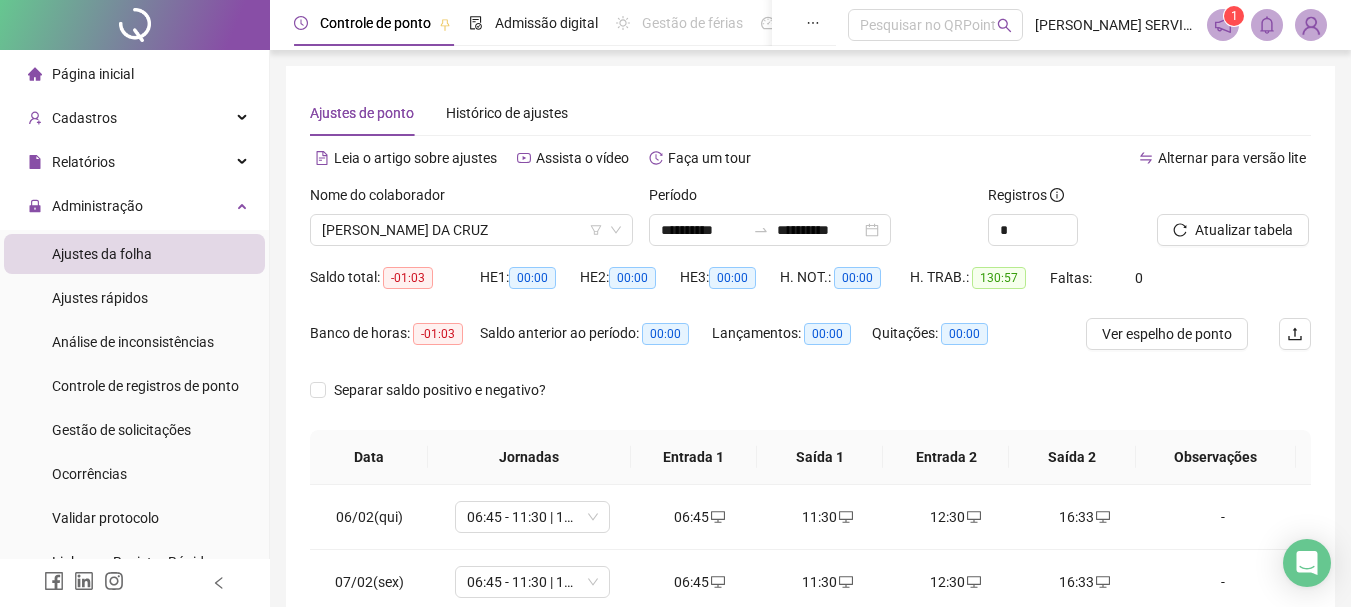 click on "Nome do colaborador" at bounding box center [471, 199] 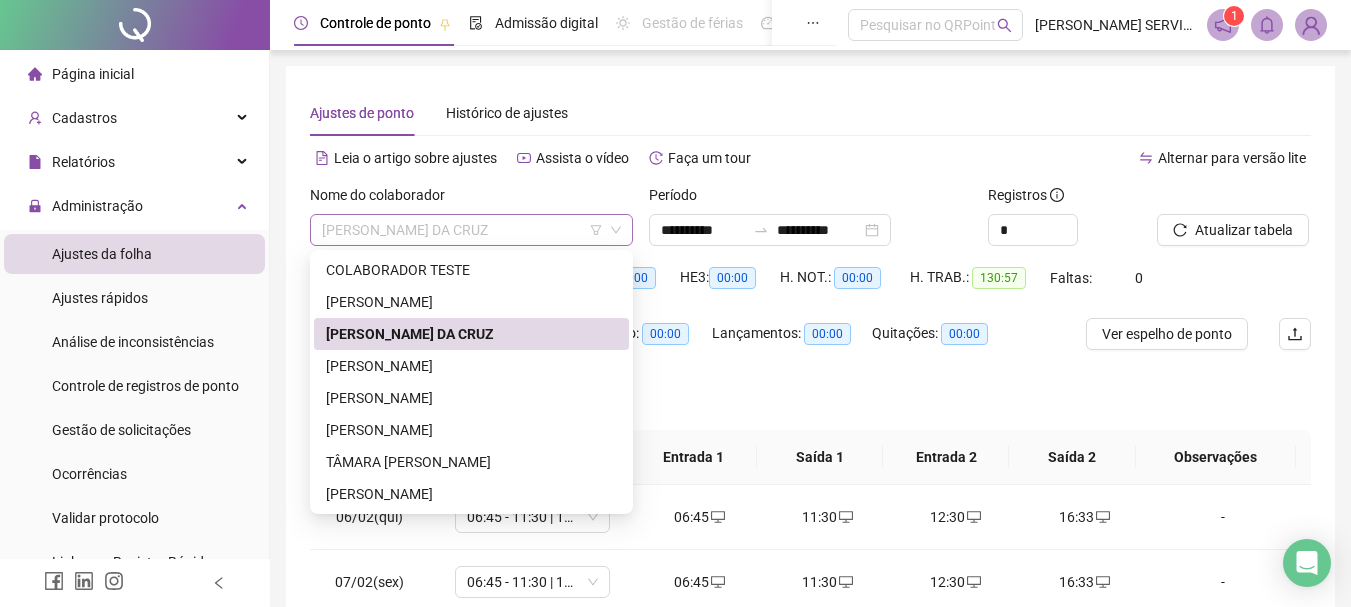click on "[PERSON_NAME] DA CRUZ" at bounding box center (471, 230) 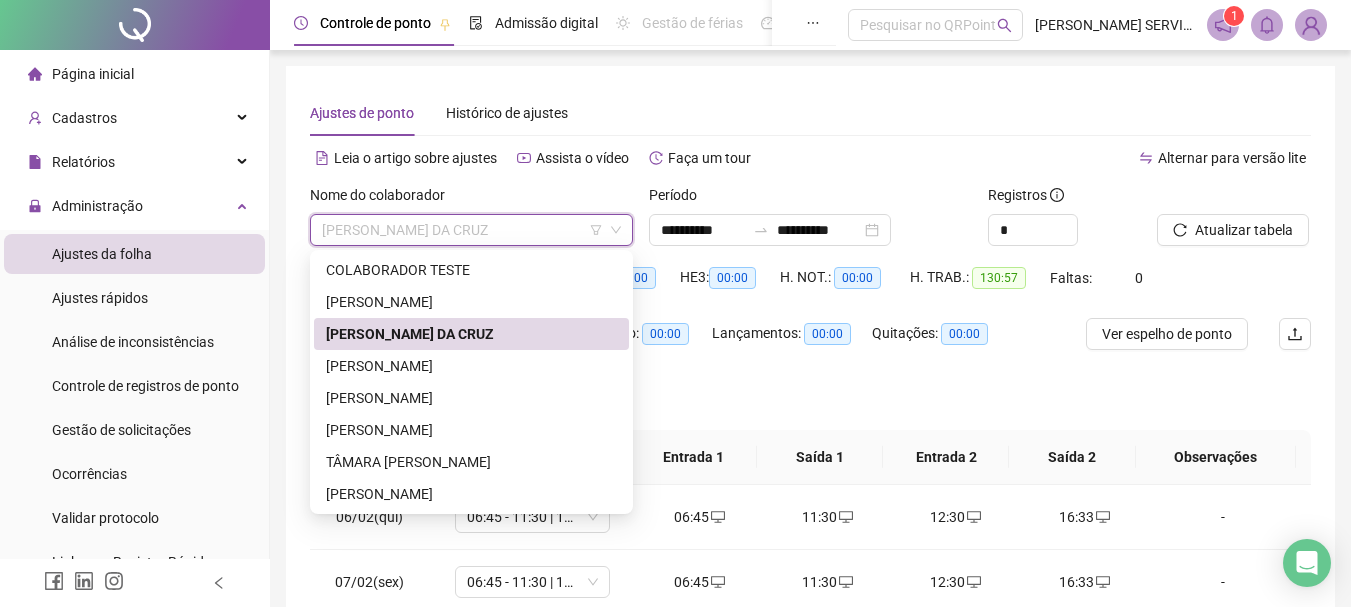 click on "[PERSON_NAME] DA CRUZ" at bounding box center (471, 334) 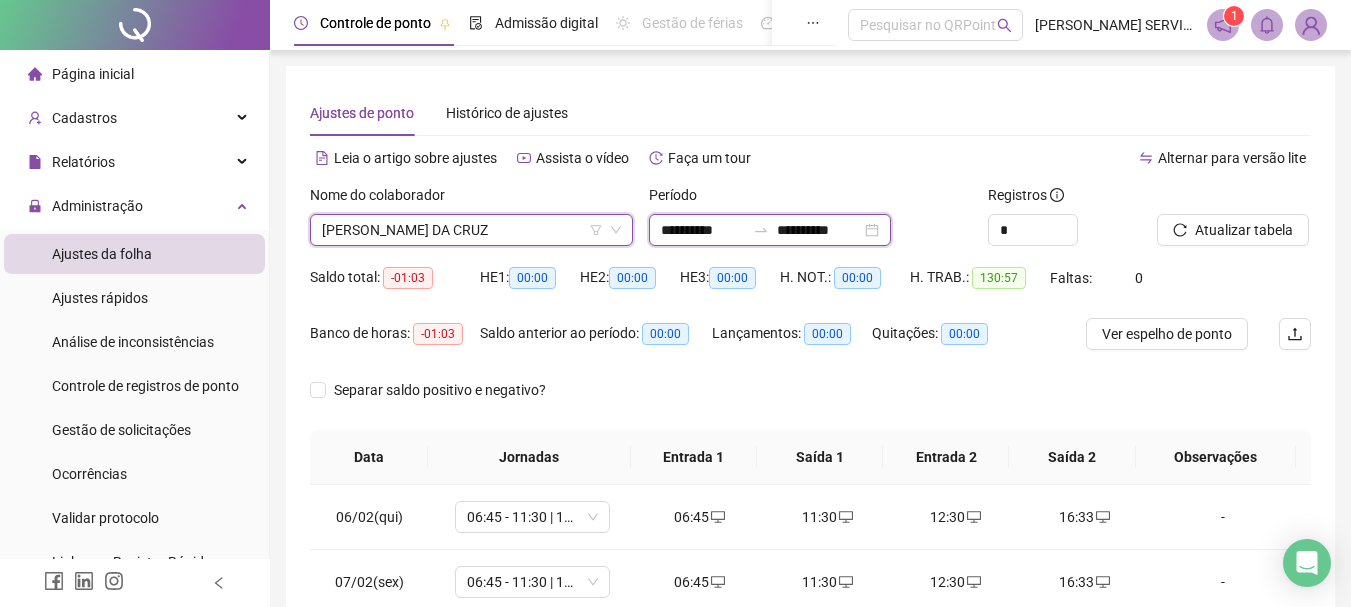 click on "**********" at bounding box center [703, 230] 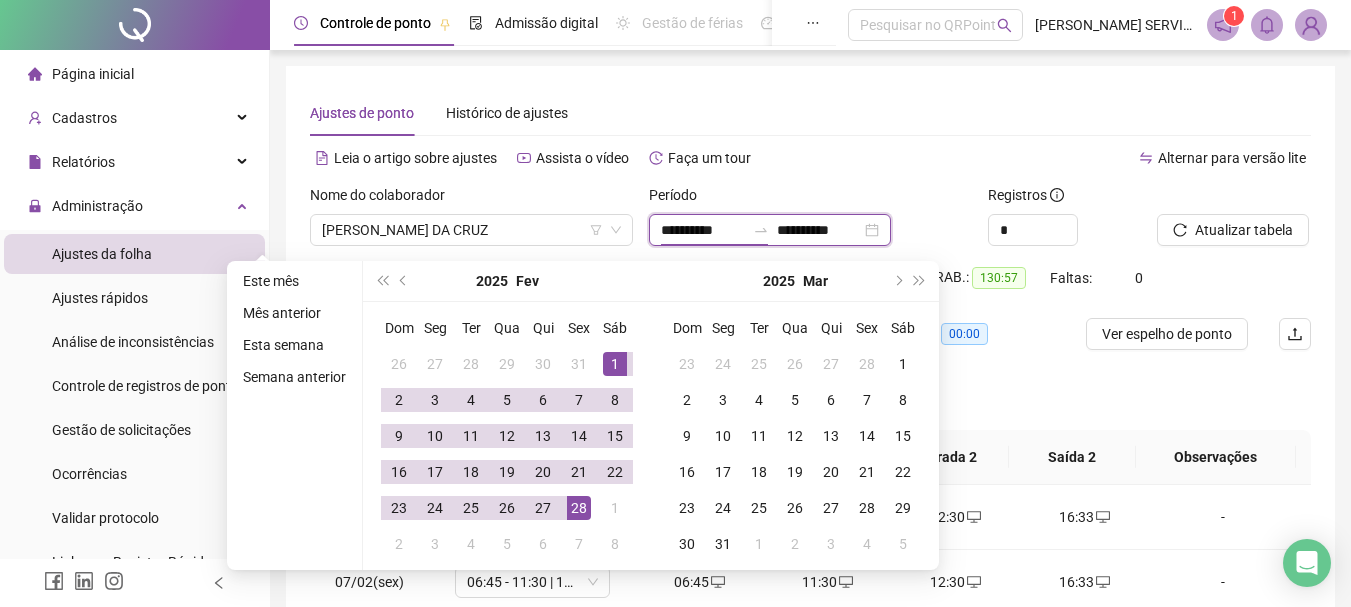 type on "**********" 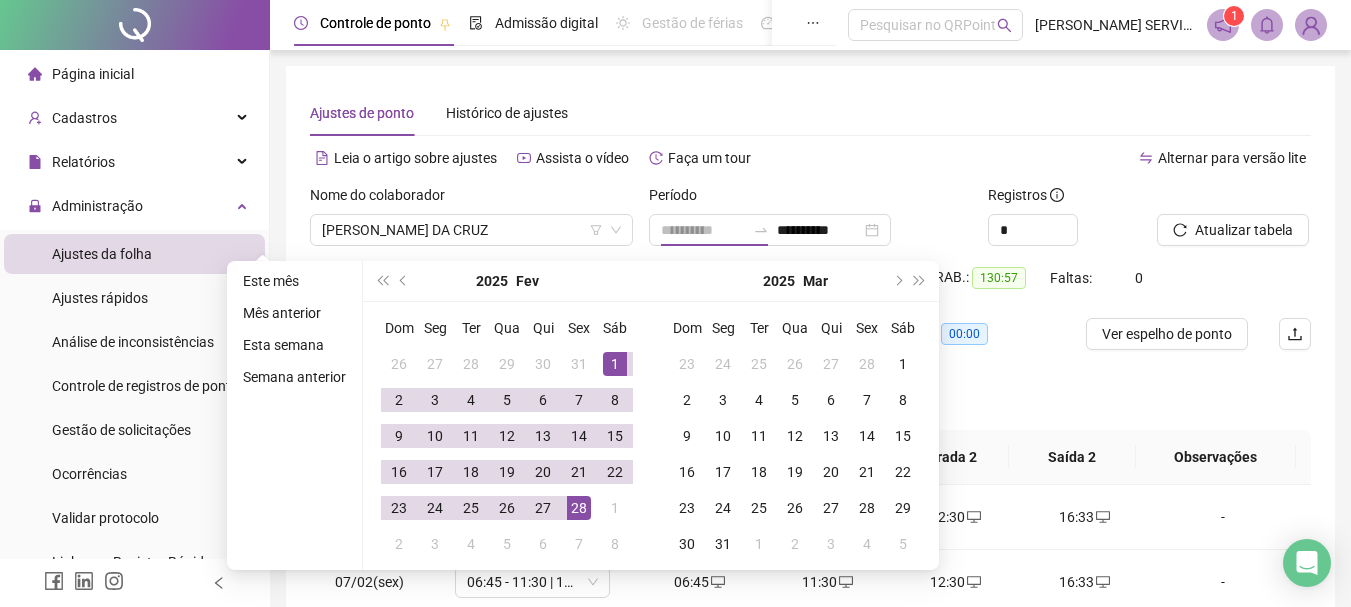 click on "1" at bounding box center [615, 364] 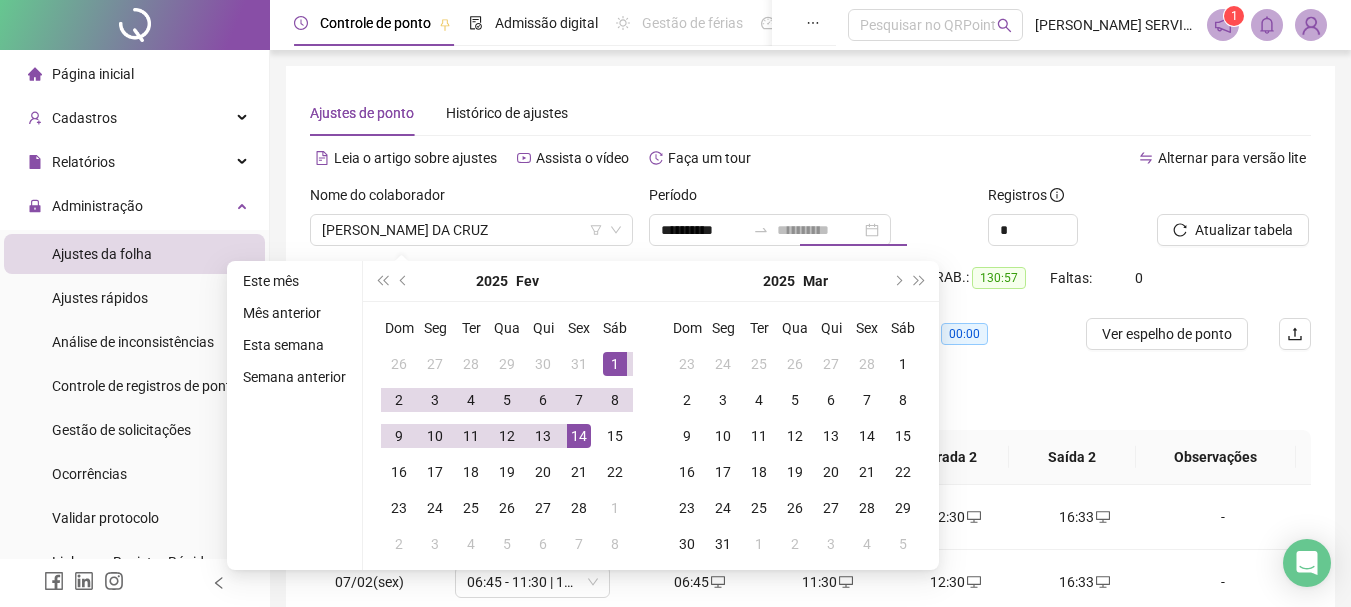 click on "14" at bounding box center (579, 436) 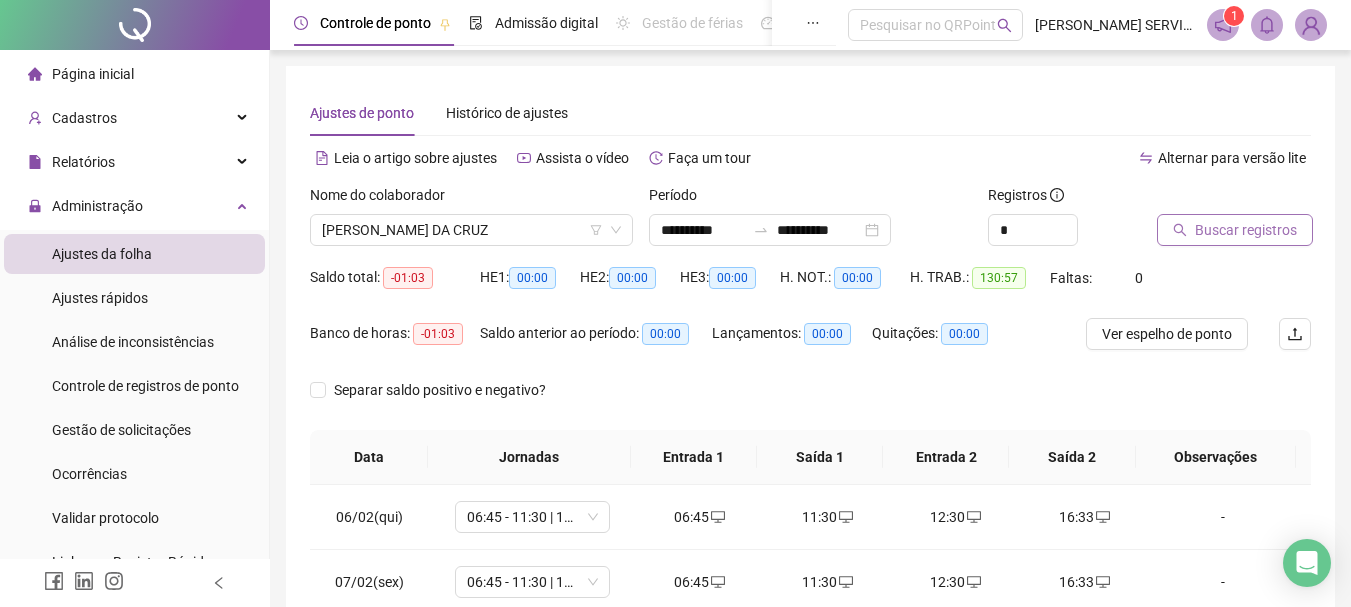 click on "Buscar registros" at bounding box center (1246, 230) 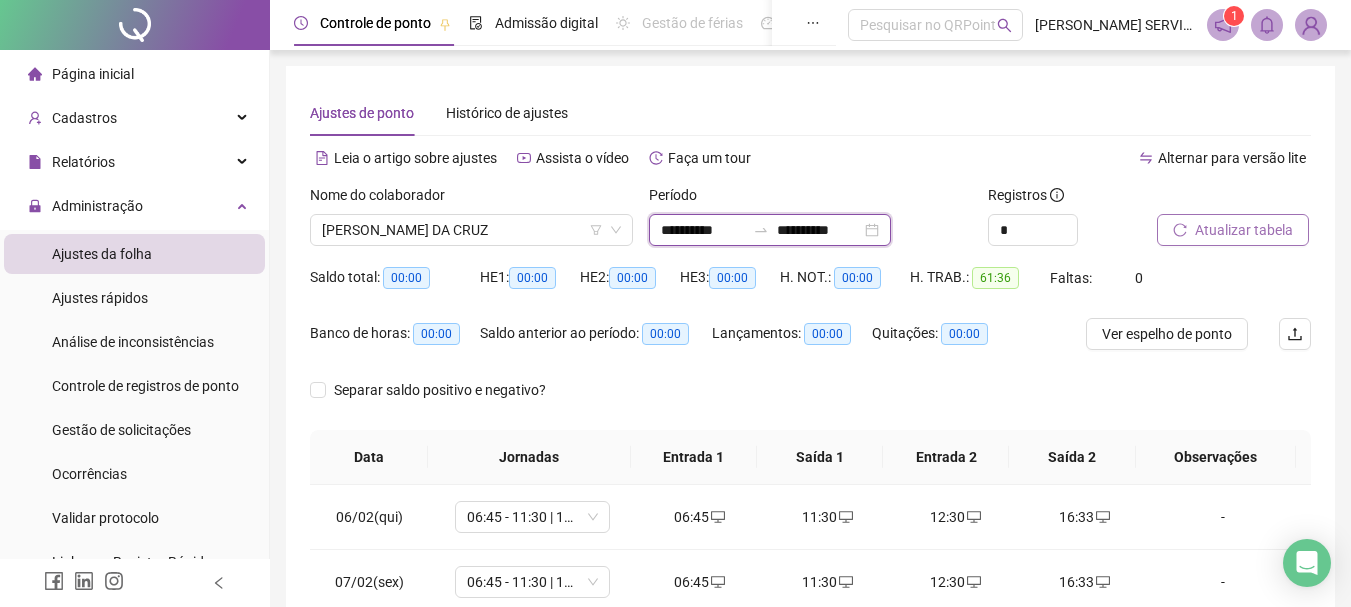 click on "**********" at bounding box center (819, 230) 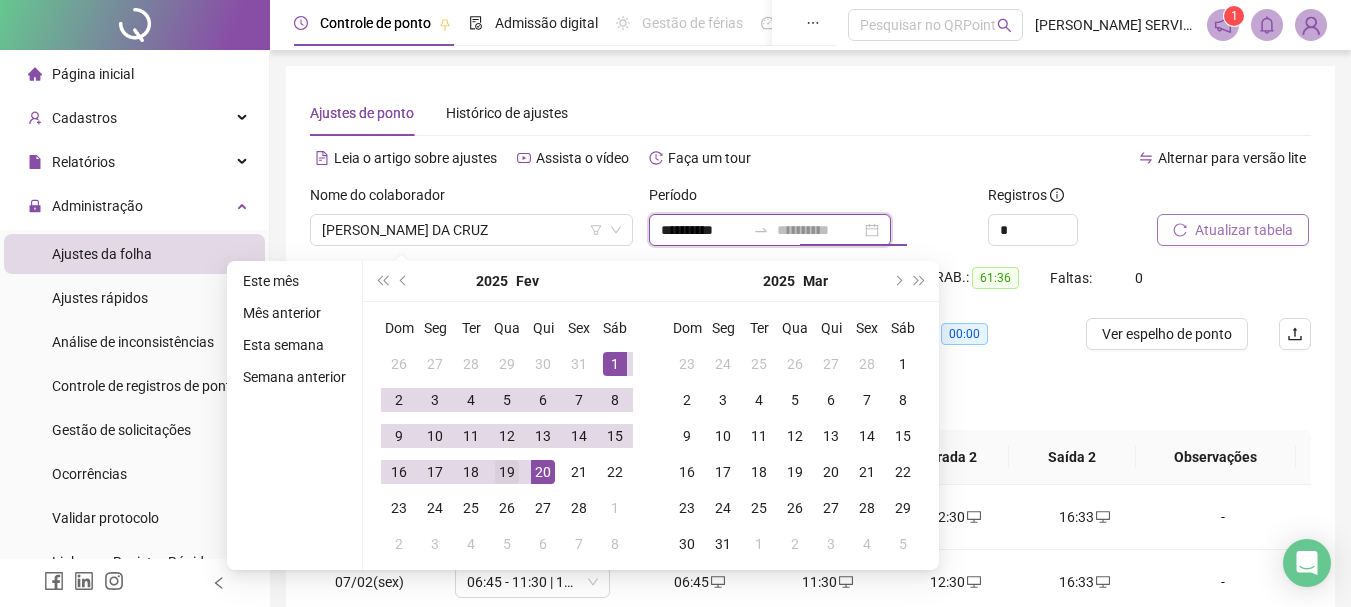 type on "**********" 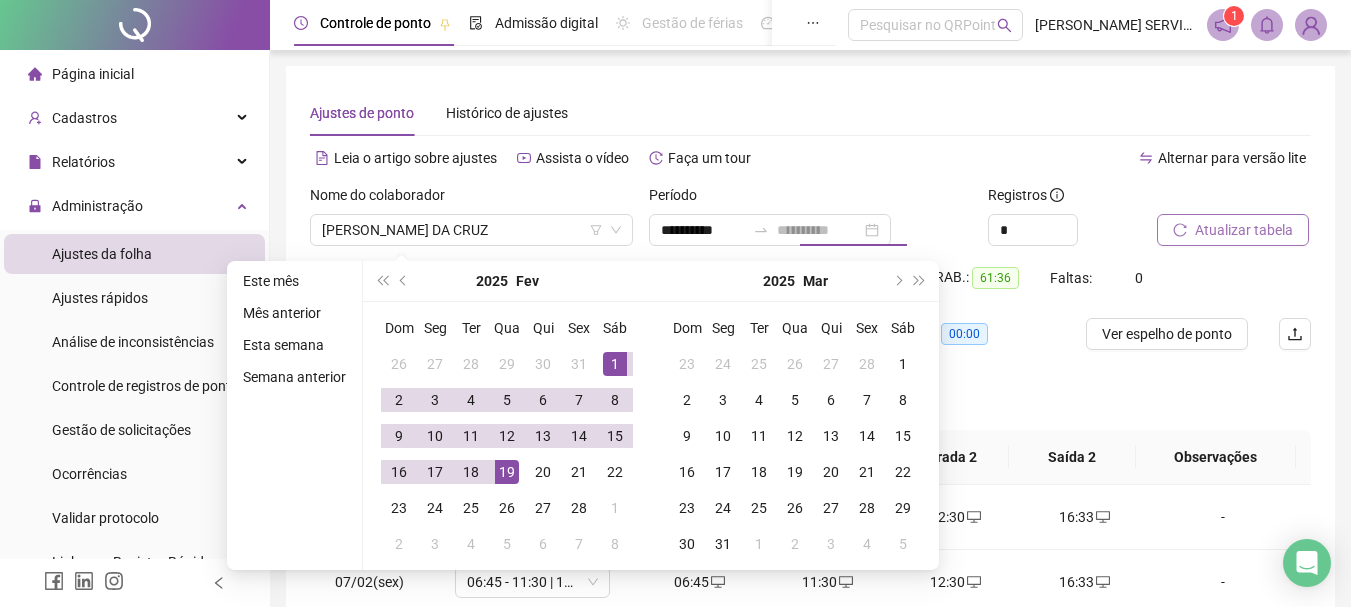 click on "19" at bounding box center [507, 472] 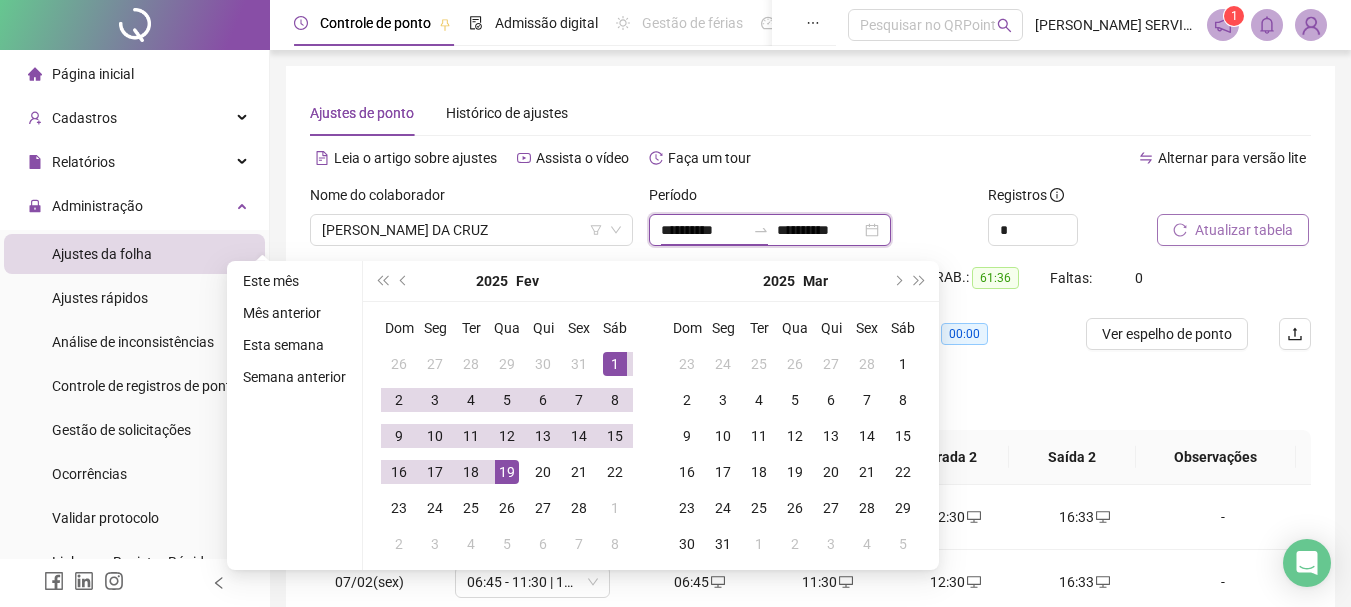 type on "**********" 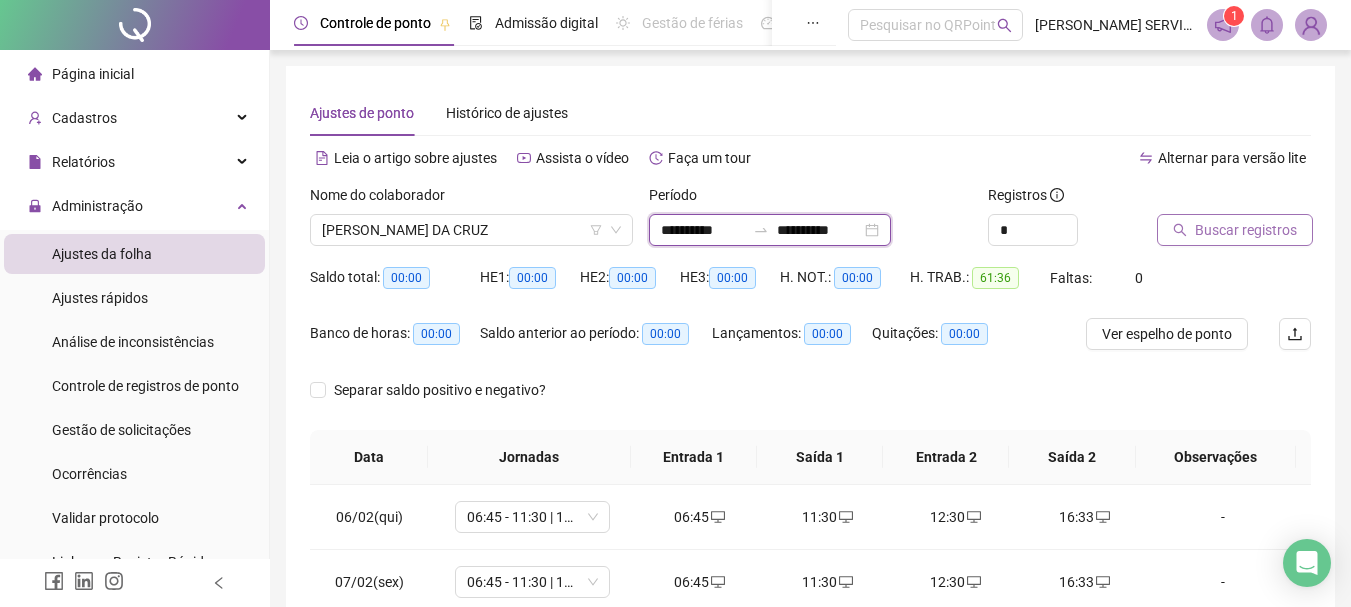 click on "**********" at bounding box center (819, 230) 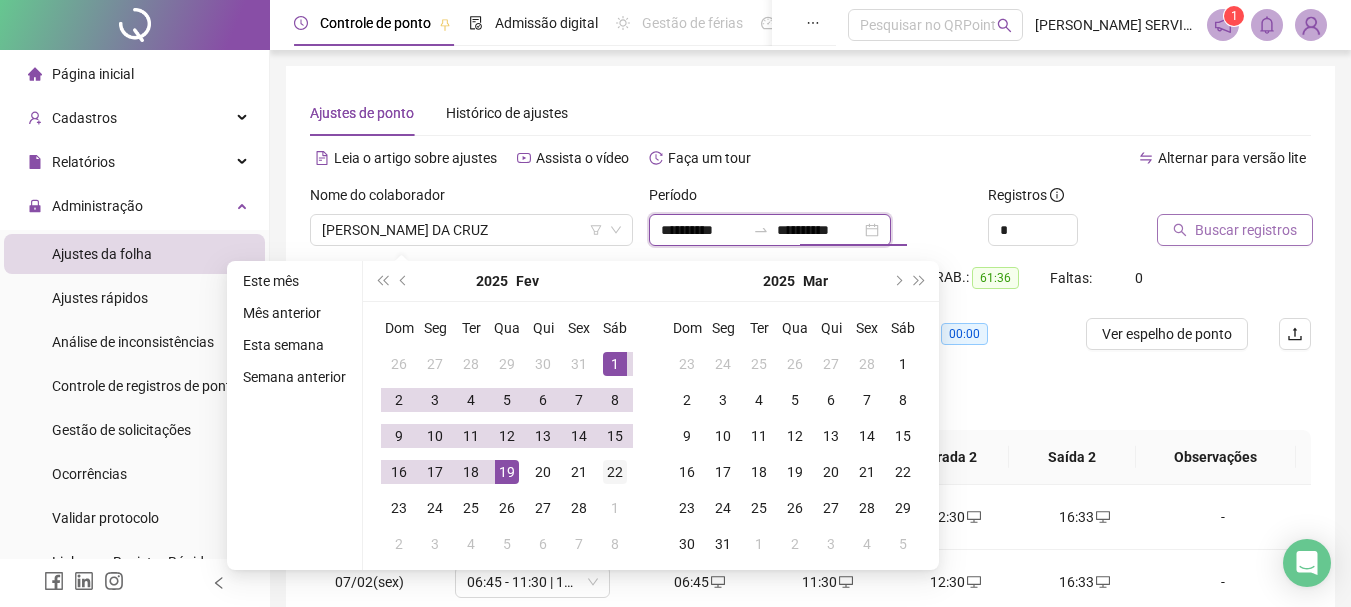 type on "**********" 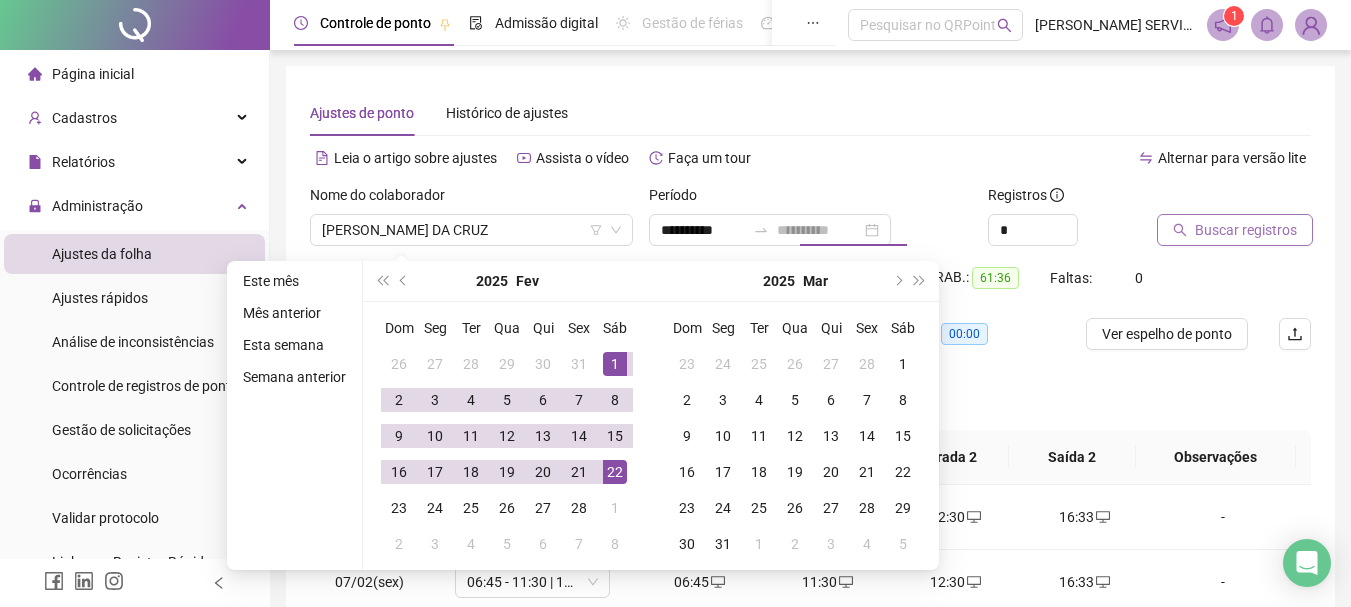 click on "22" at bounding box center (615, 472) 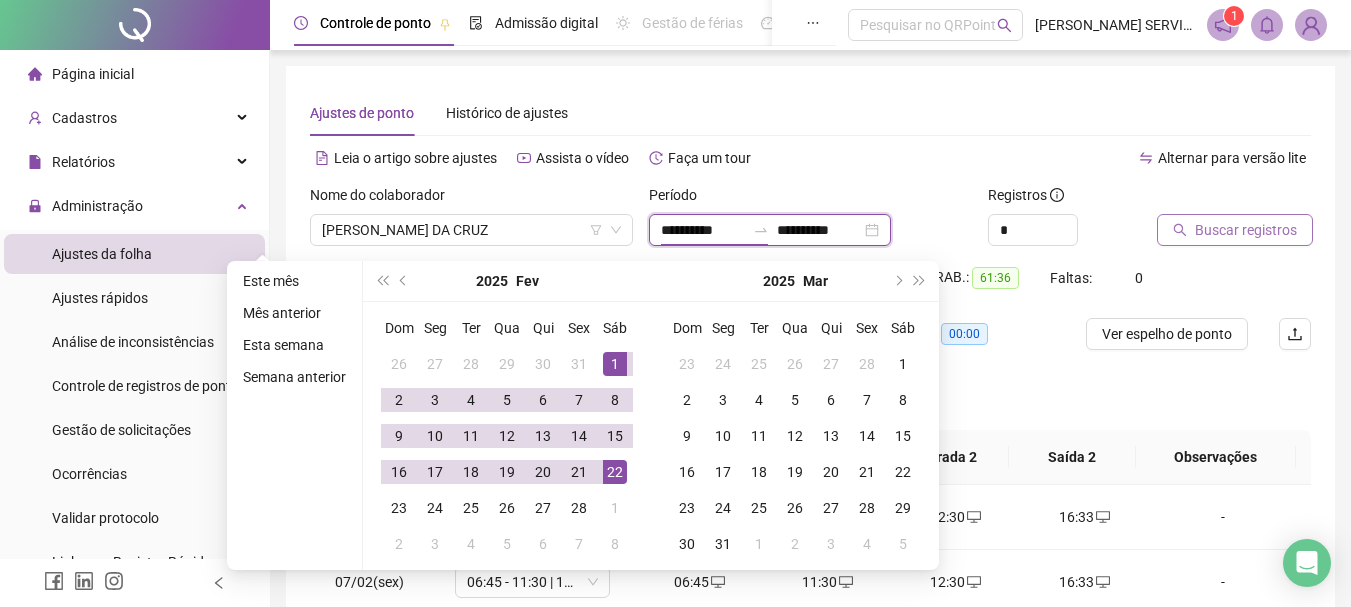 type on "**********" 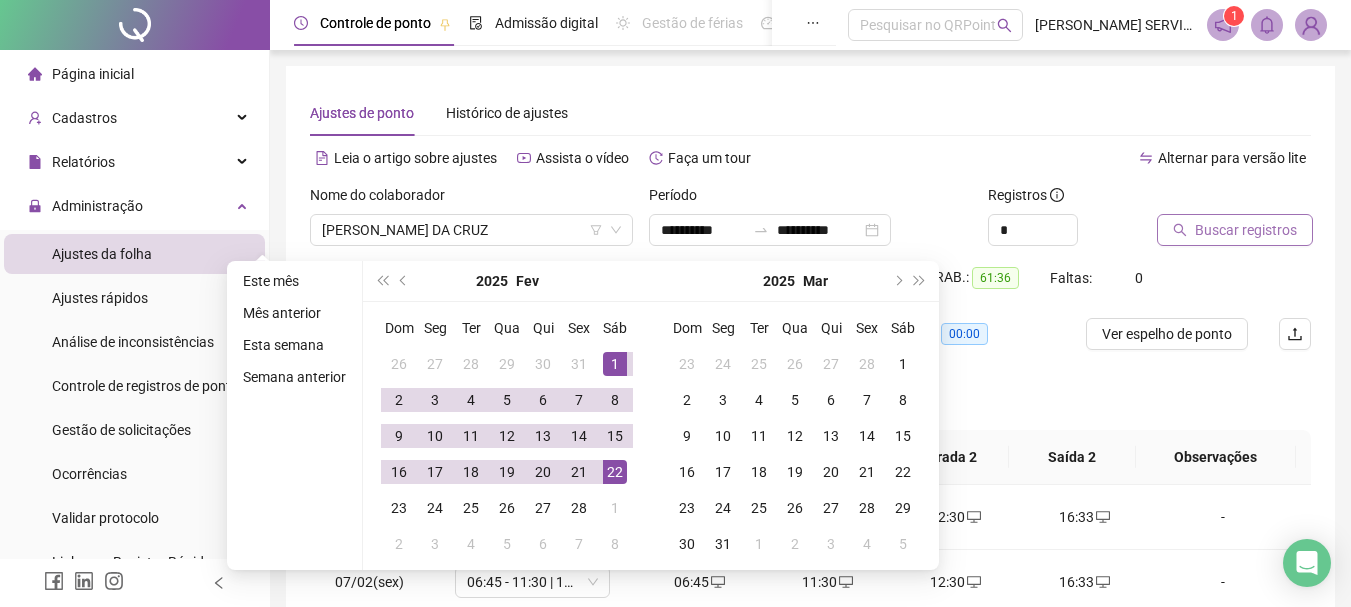 click on "Buscar registros" at bounding box center [1246, 230] 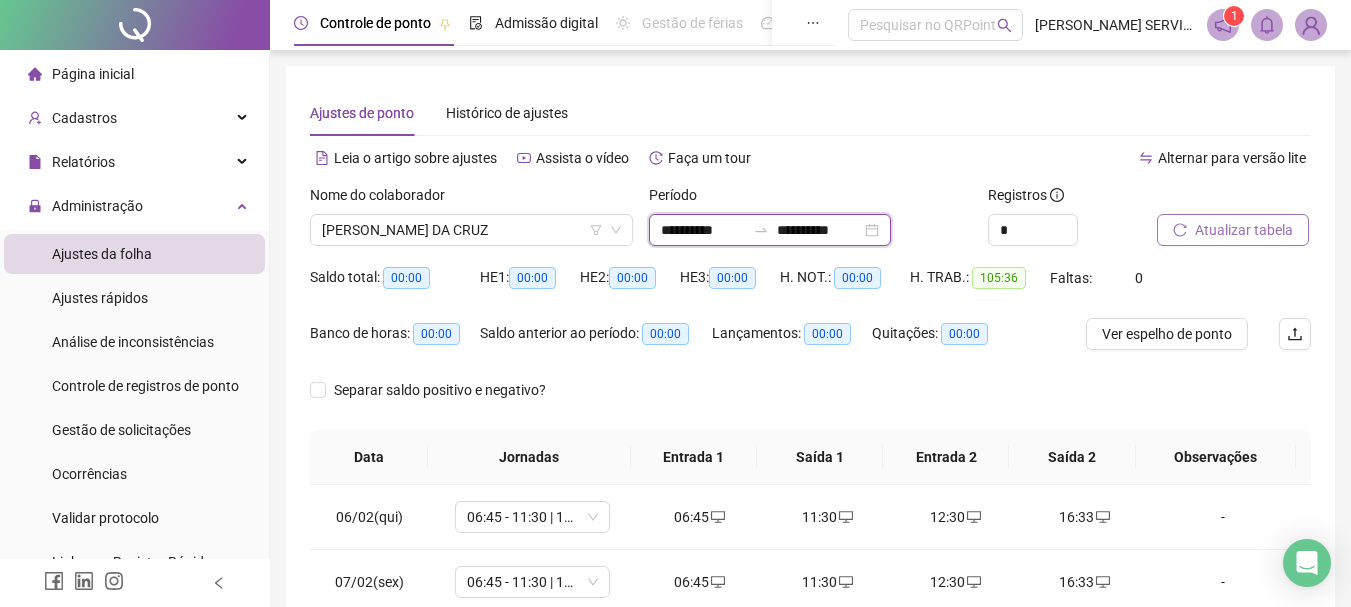 click on "**********" at bounding box center [819, 230] 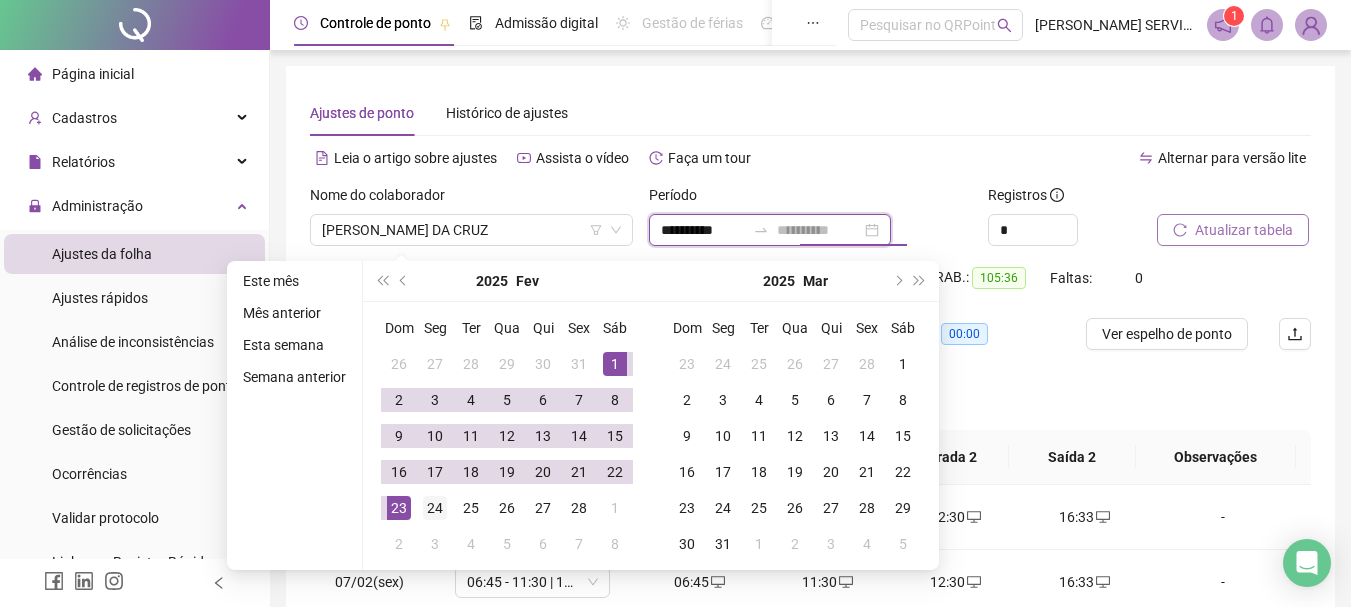 type on "**********" 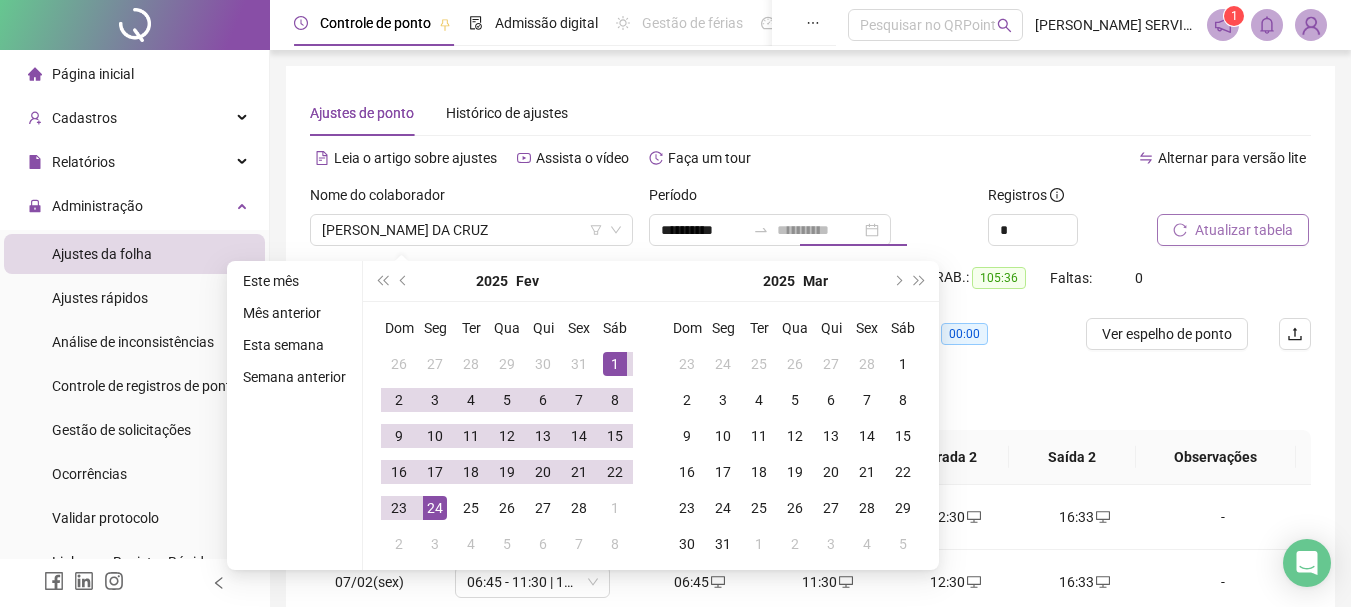 click on "24" at bounding box center [435, 508] 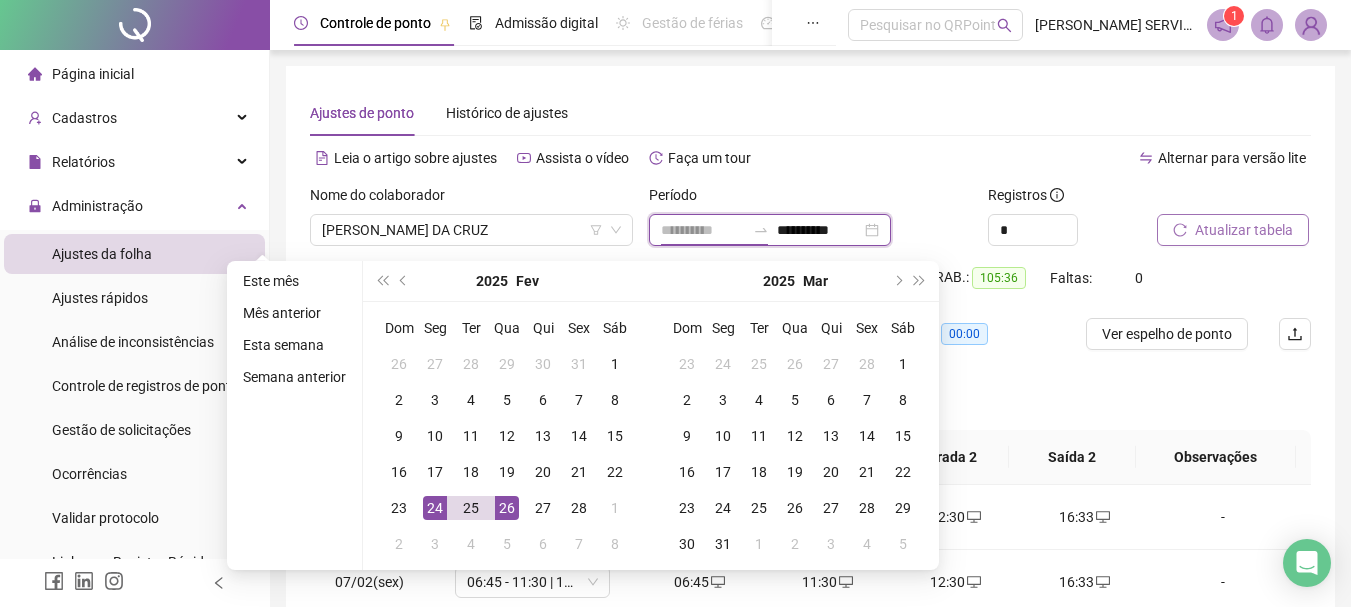 type on "**********" 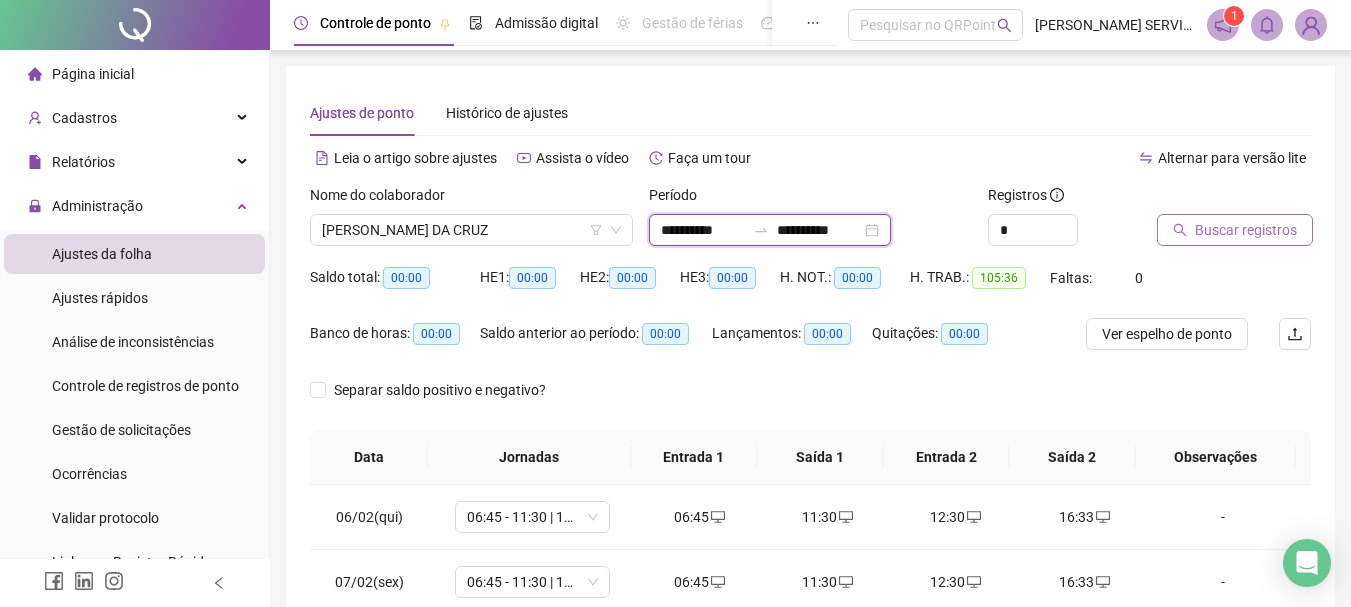click on "**********" at bounding box center [819, 230] 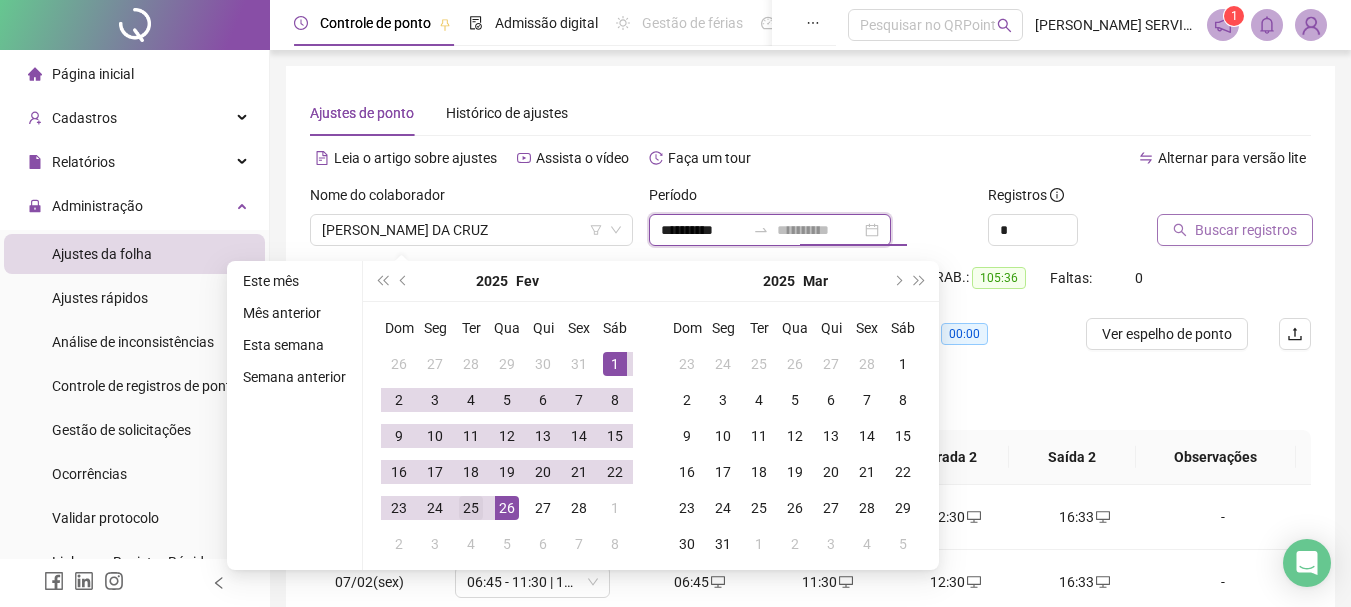 type on "**********" 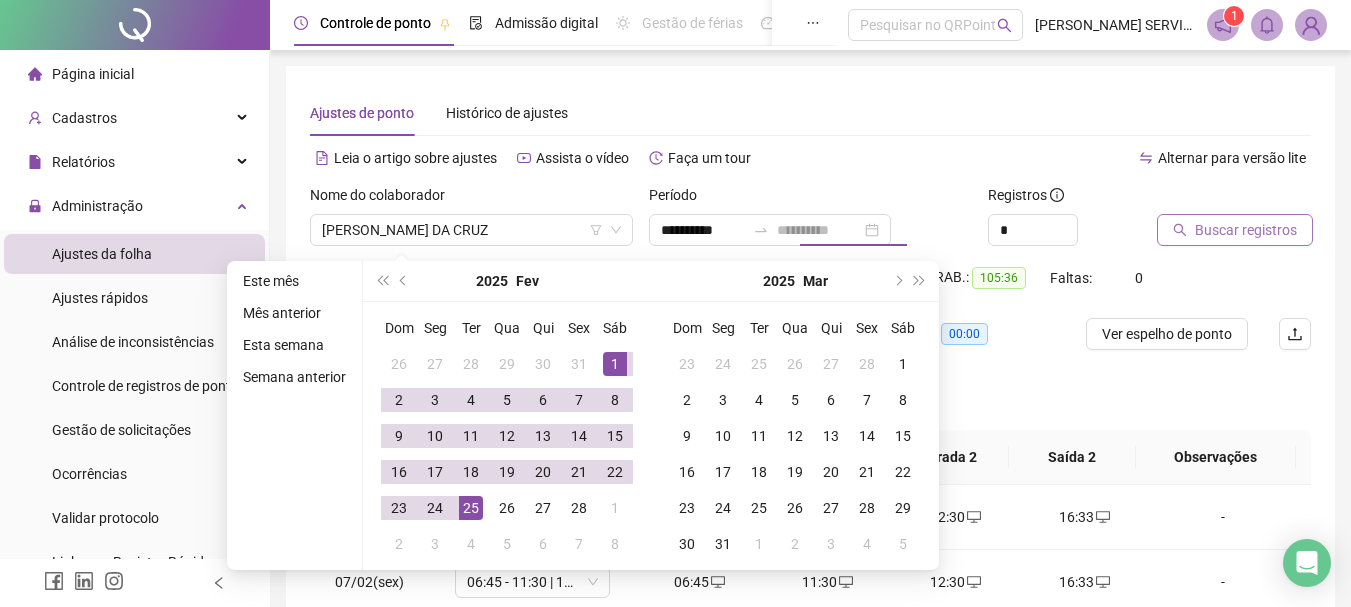 click on "25" at bounding box center [471, 508] 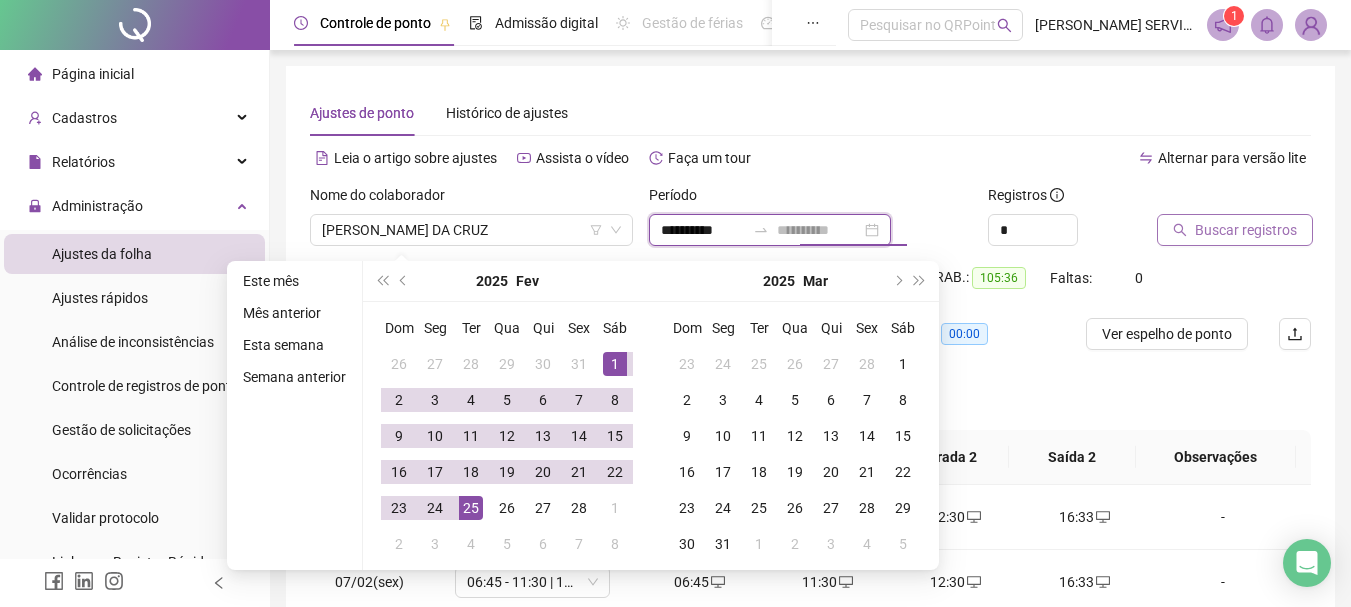 type on "**********" 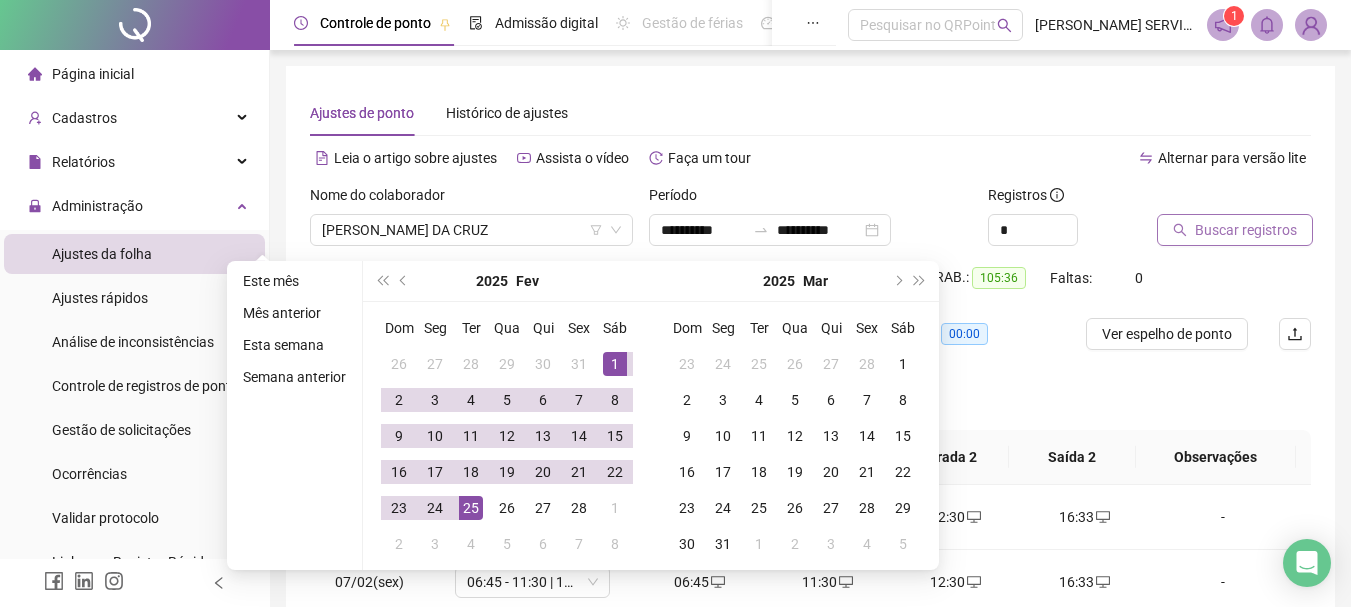 click on "Buscar registros" at bounding box center (1246, 230) 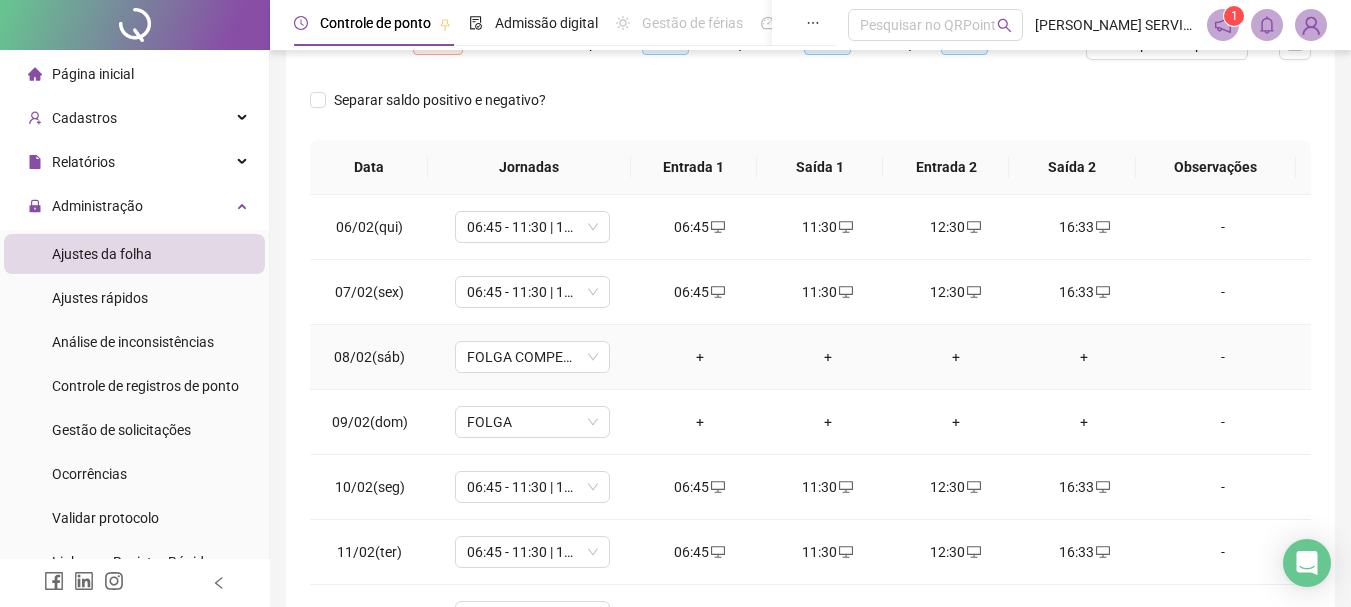 scroll, scrollTop: 415, scrollLeft: 0, axis: vertical 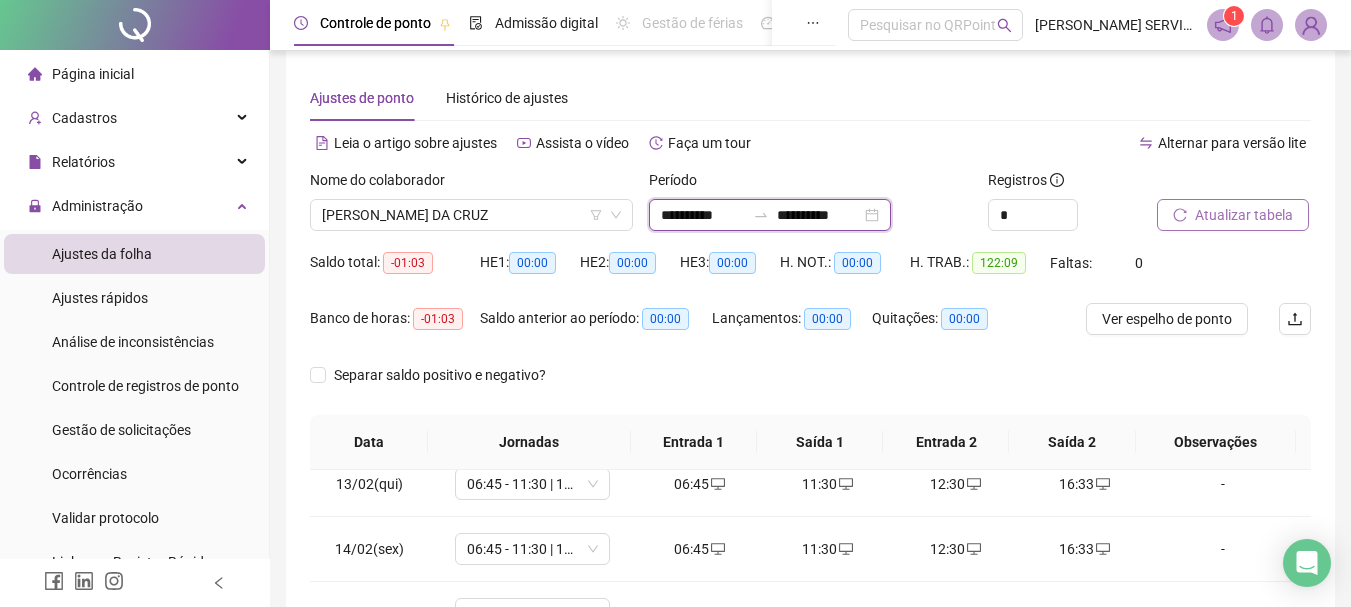 click on "**********" at bounding box center [819, 215] 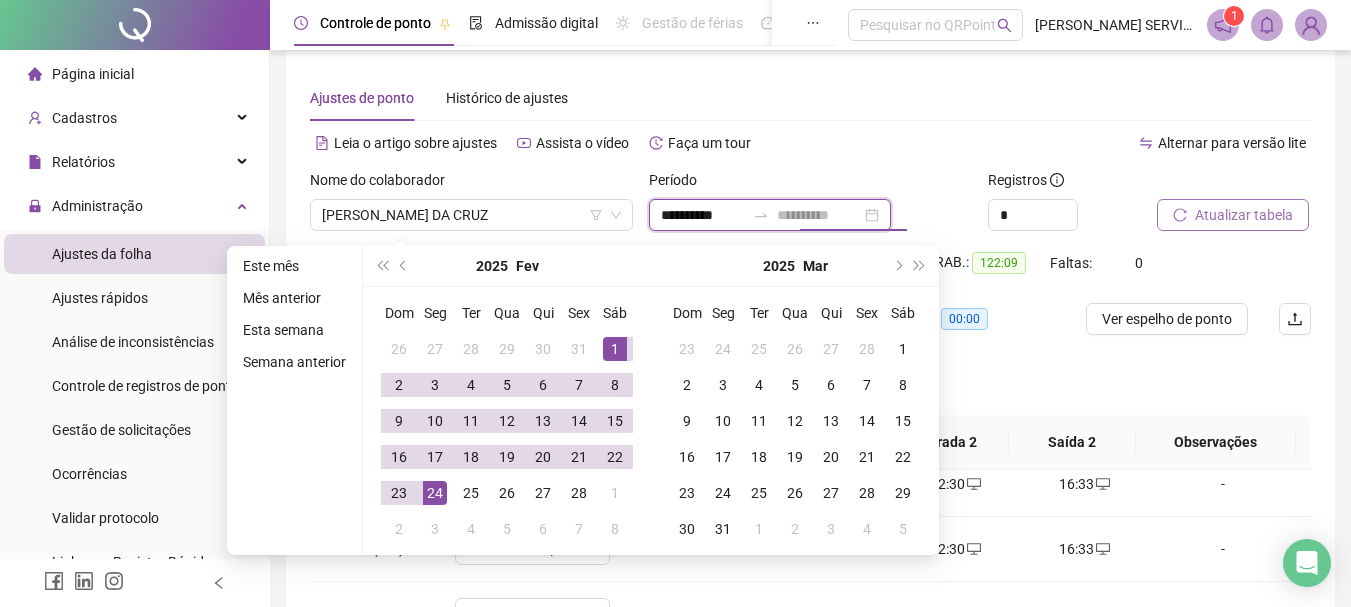 type on "**********" 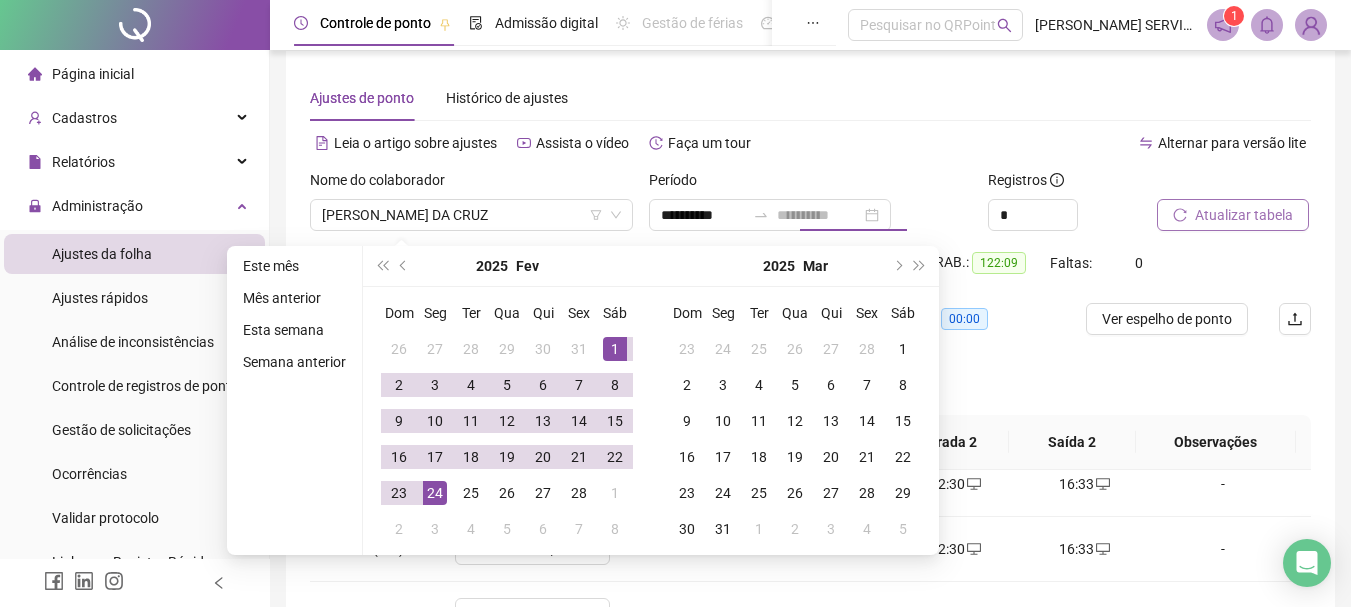 click on "24" at bounding box center [435, 493] 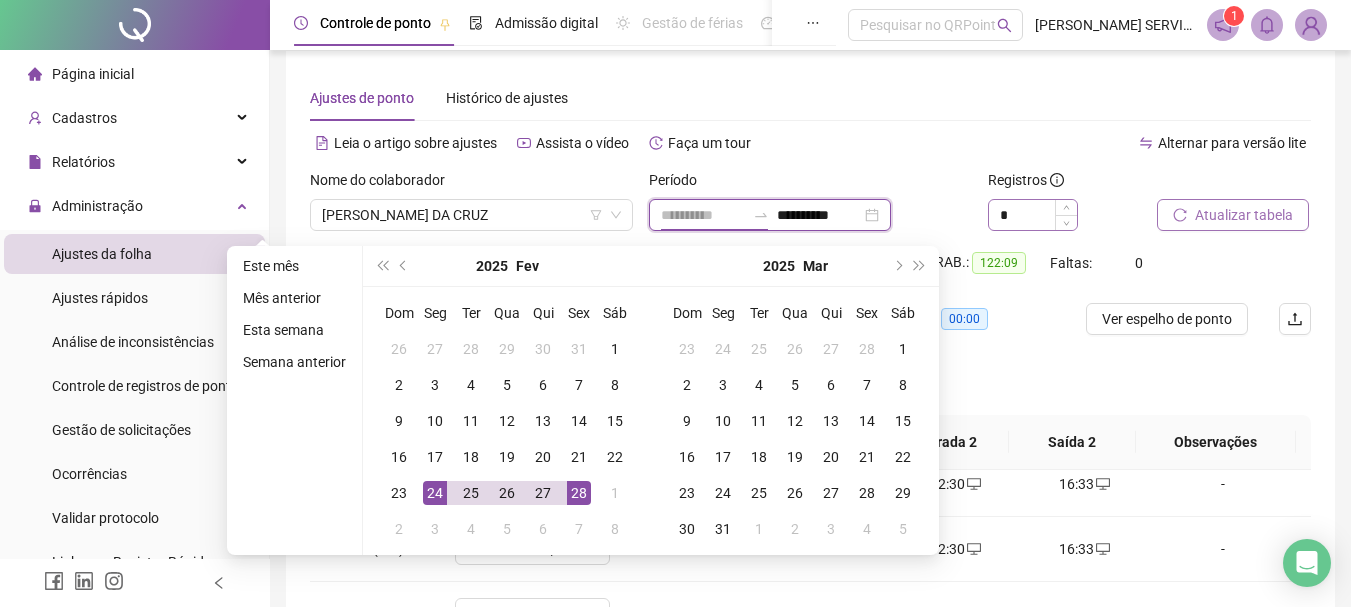 type on "**********" 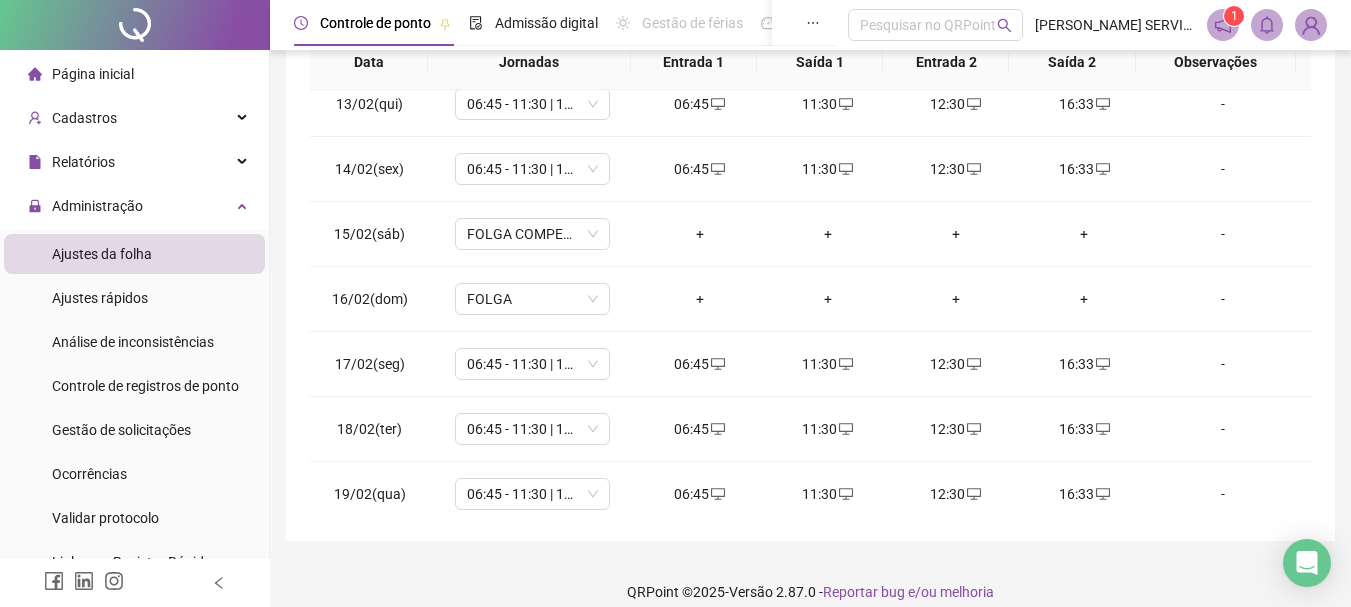 scroll, scrollTop: 400, scrollLeft: 0, axis: vertical 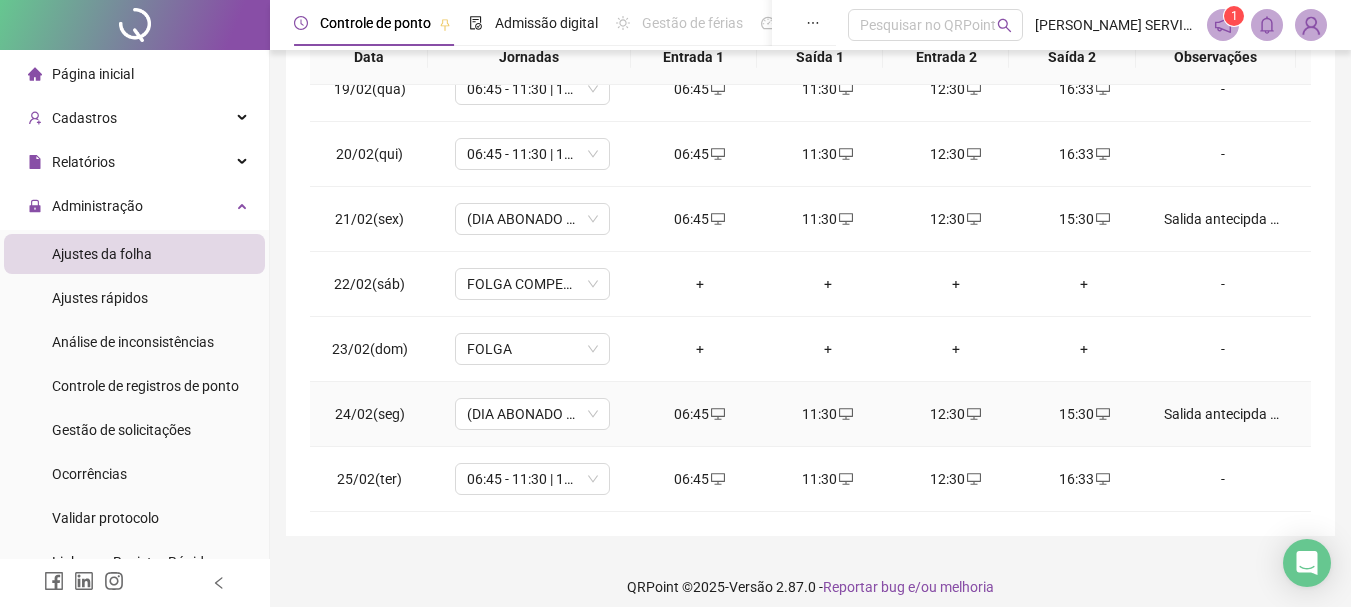 click on "Salida antecipda para retirada de cart;ao de passagem. Abonado." at bounding box center [1229, 414] 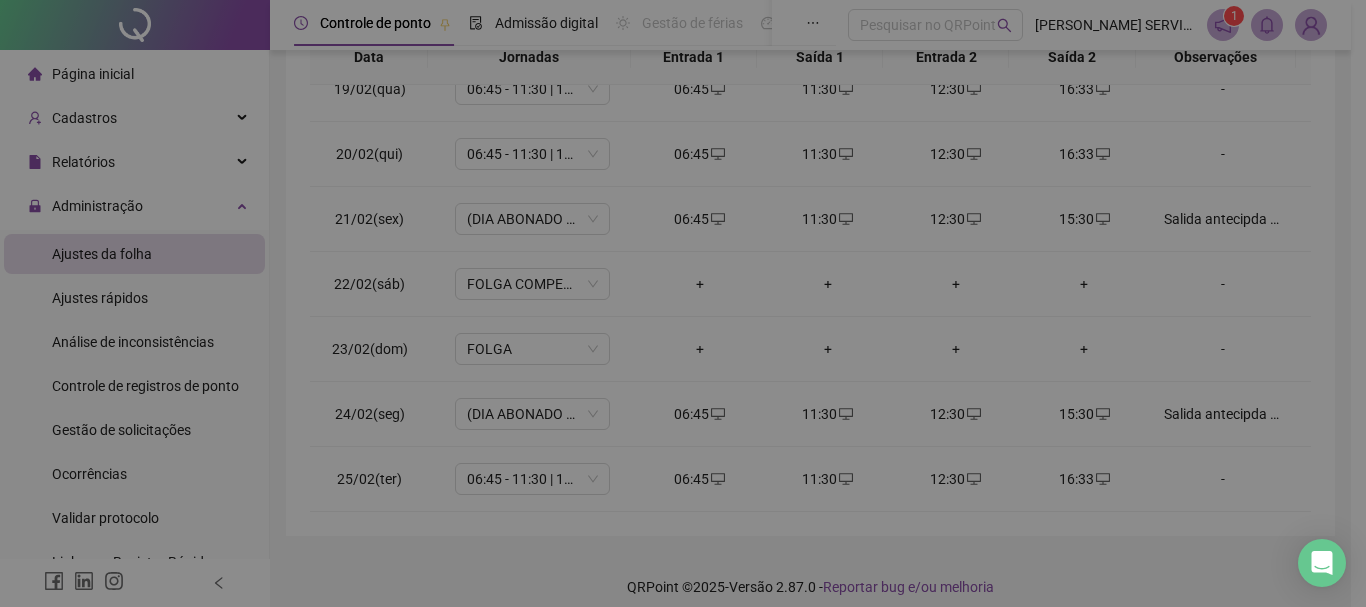 type on "**********" 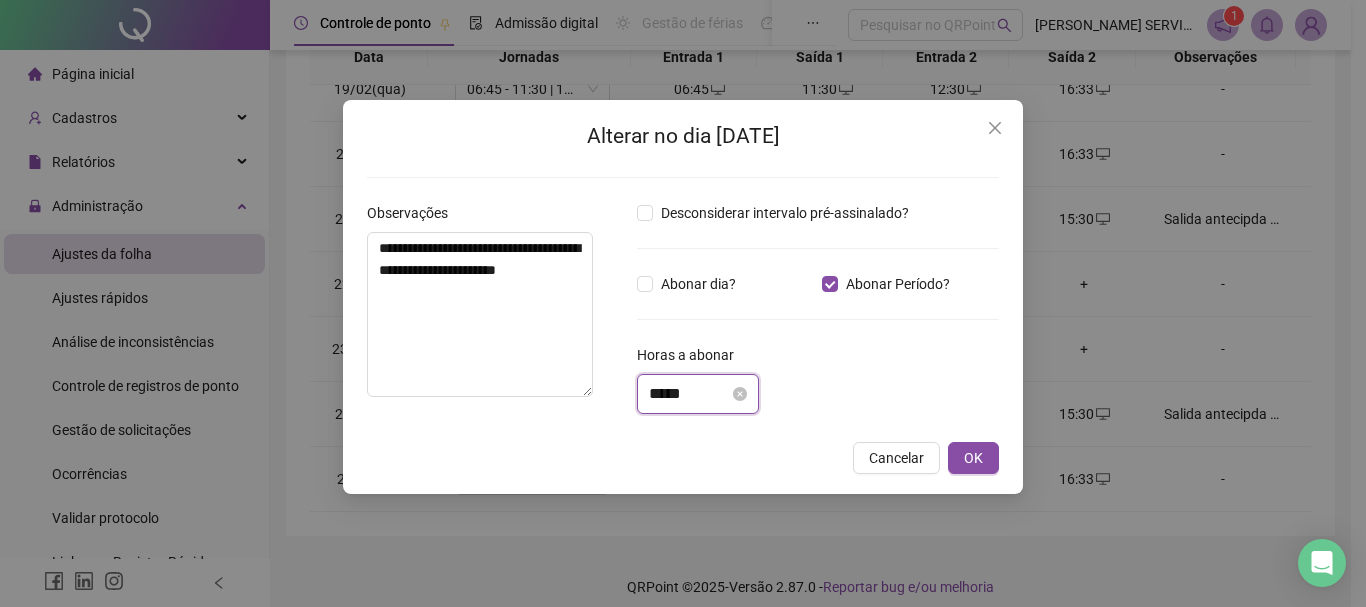 click on "*****" at bounding box center (689, 394) 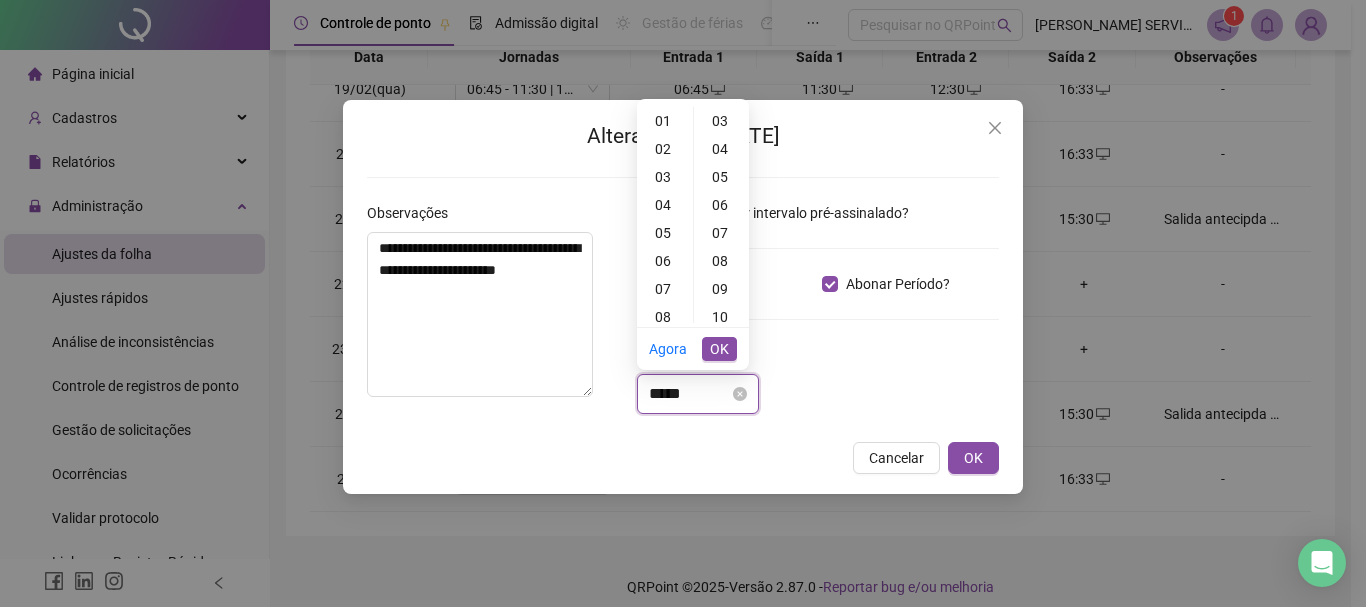 scroll, scrollTop: 0, scrollLeft: 0, axis: both 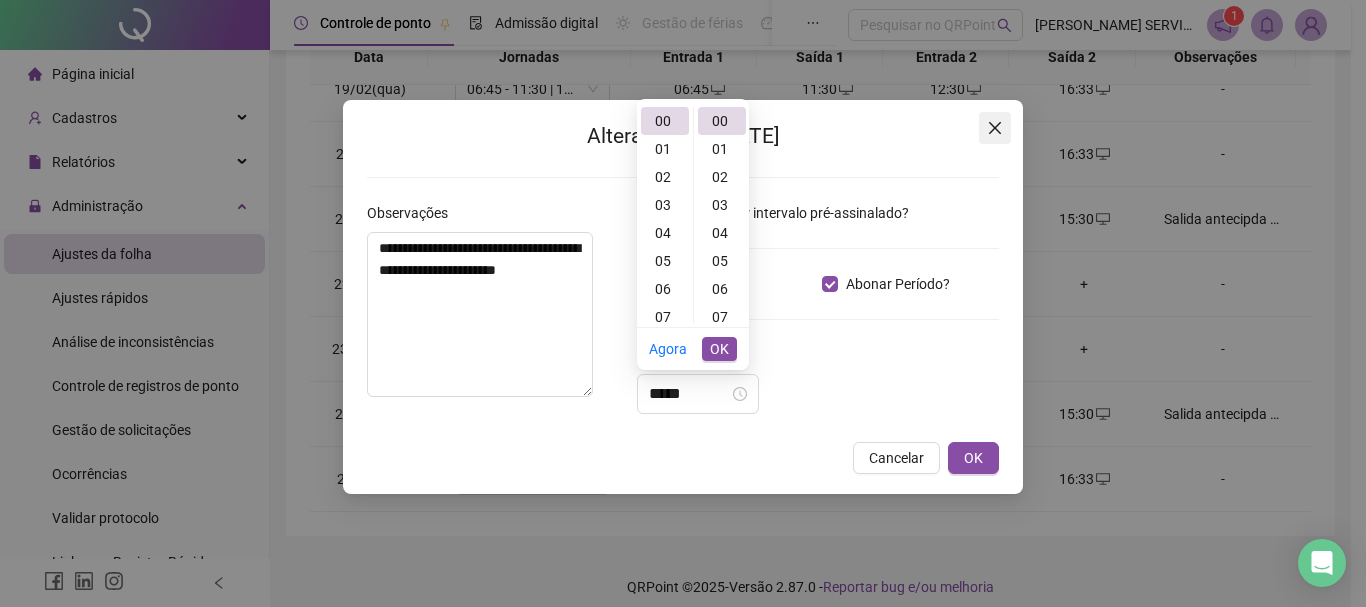 click 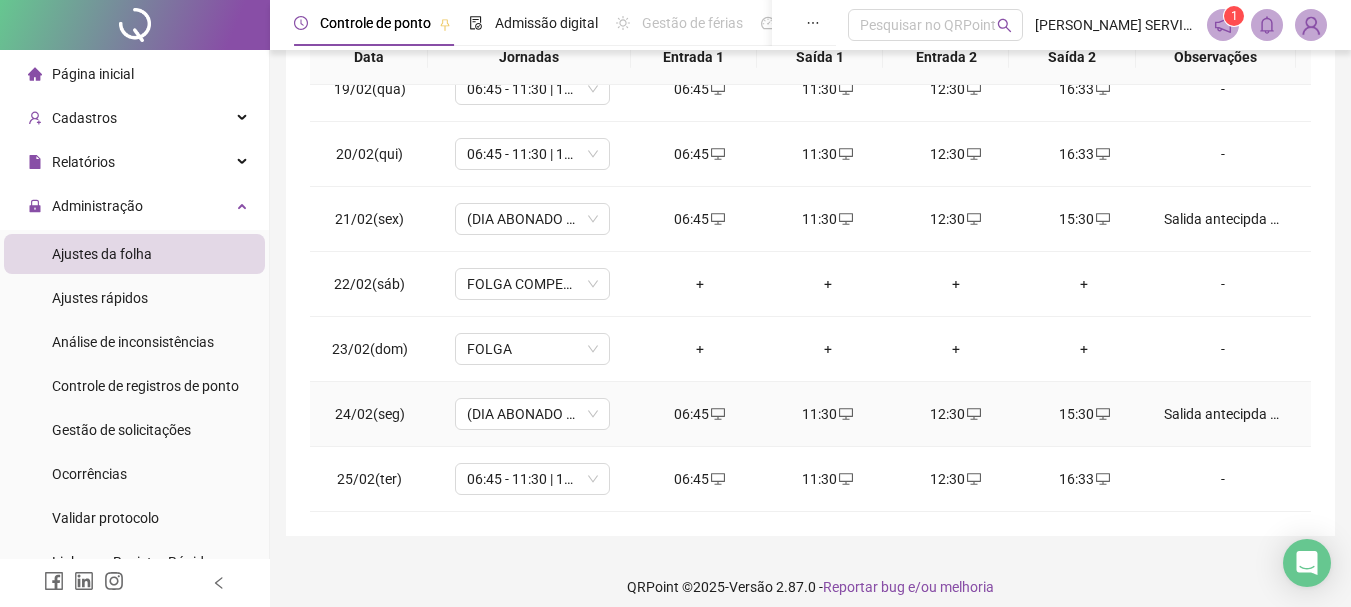 click on "Salida antecipda para retirada de cart;ao de passagem. Abonado." at bounding box center [1223, 414] 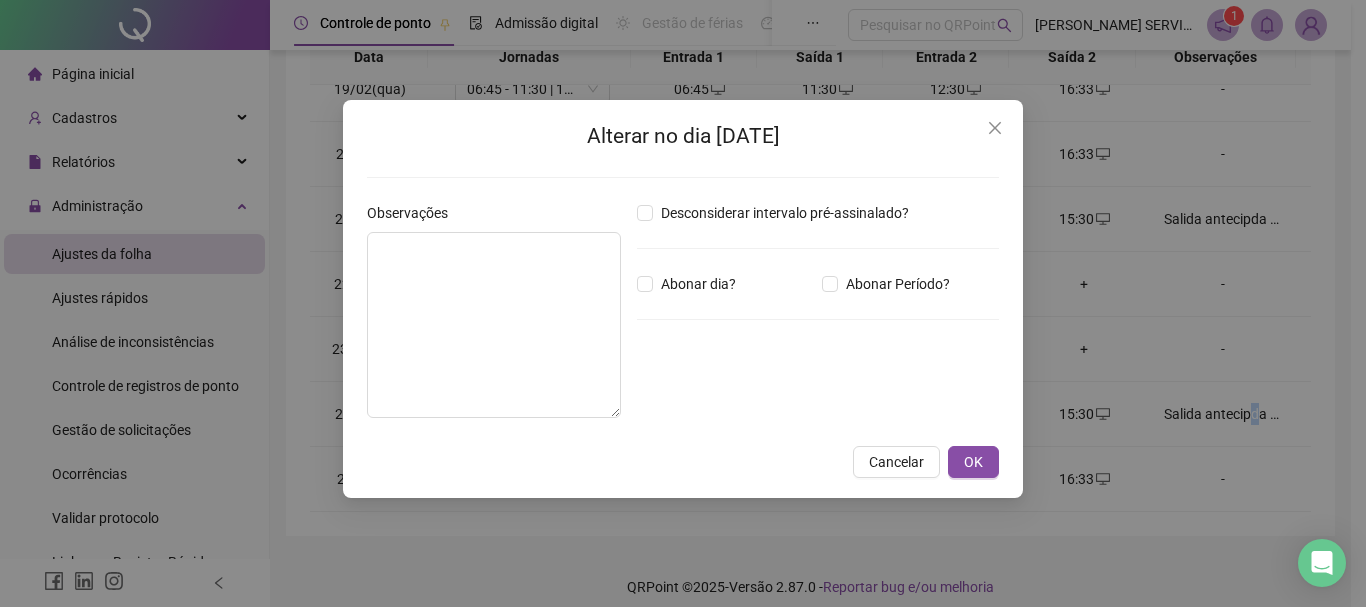 type on "**********" 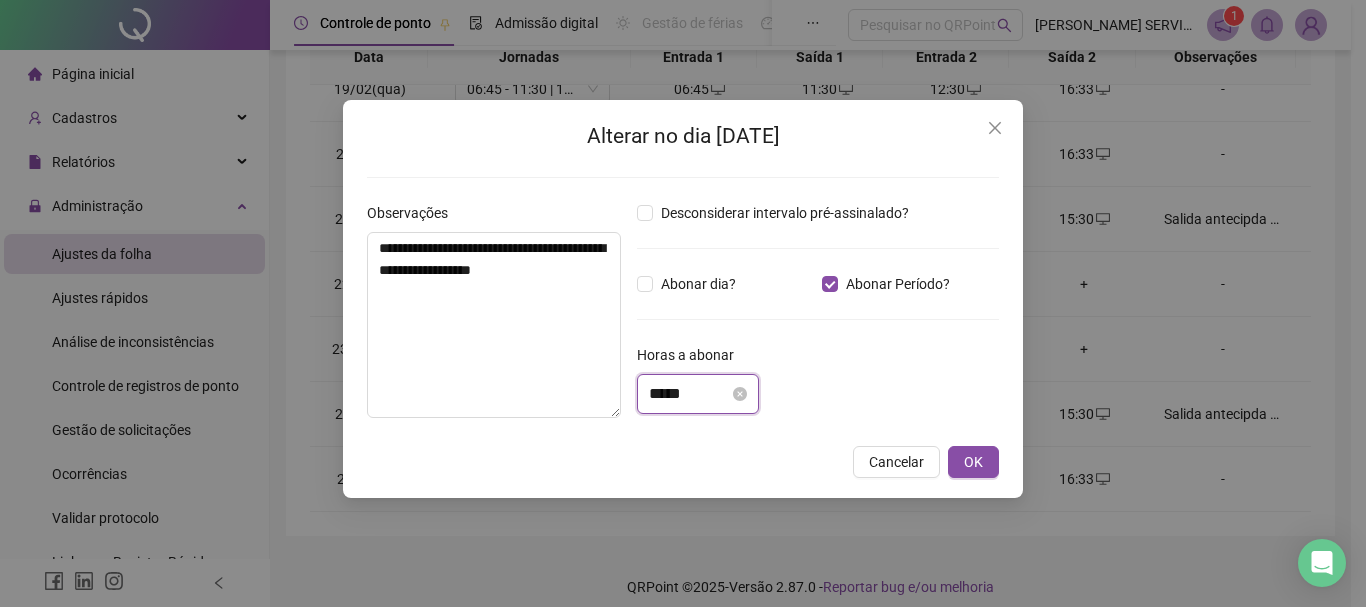 click on "*****" at bounding box center [689, 394] 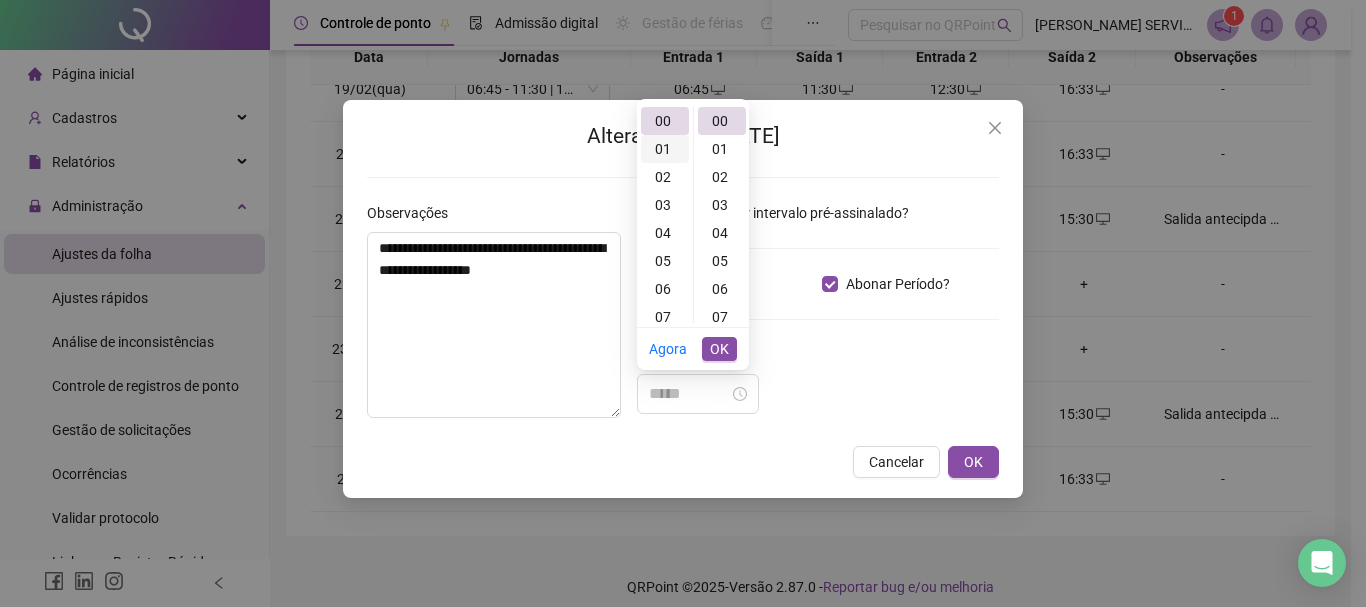 click on "01" at bounding box center (665, 149) 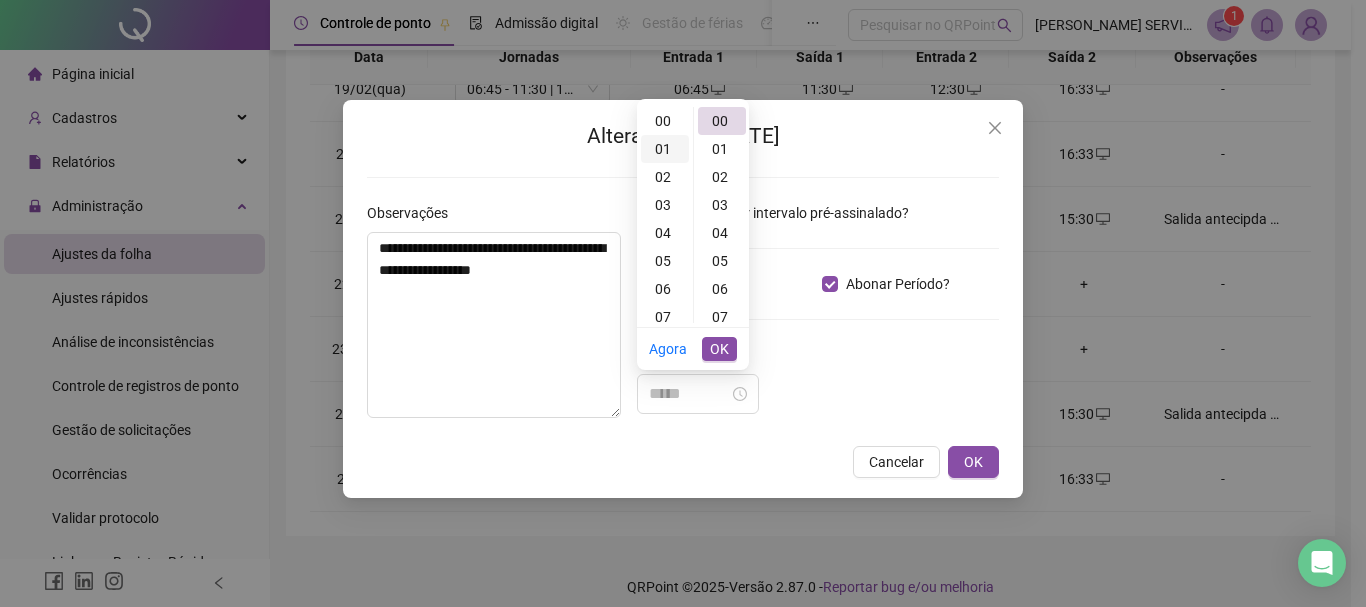 scroll, scrollTop: 28, scrollLeft: 0, axis: vertical 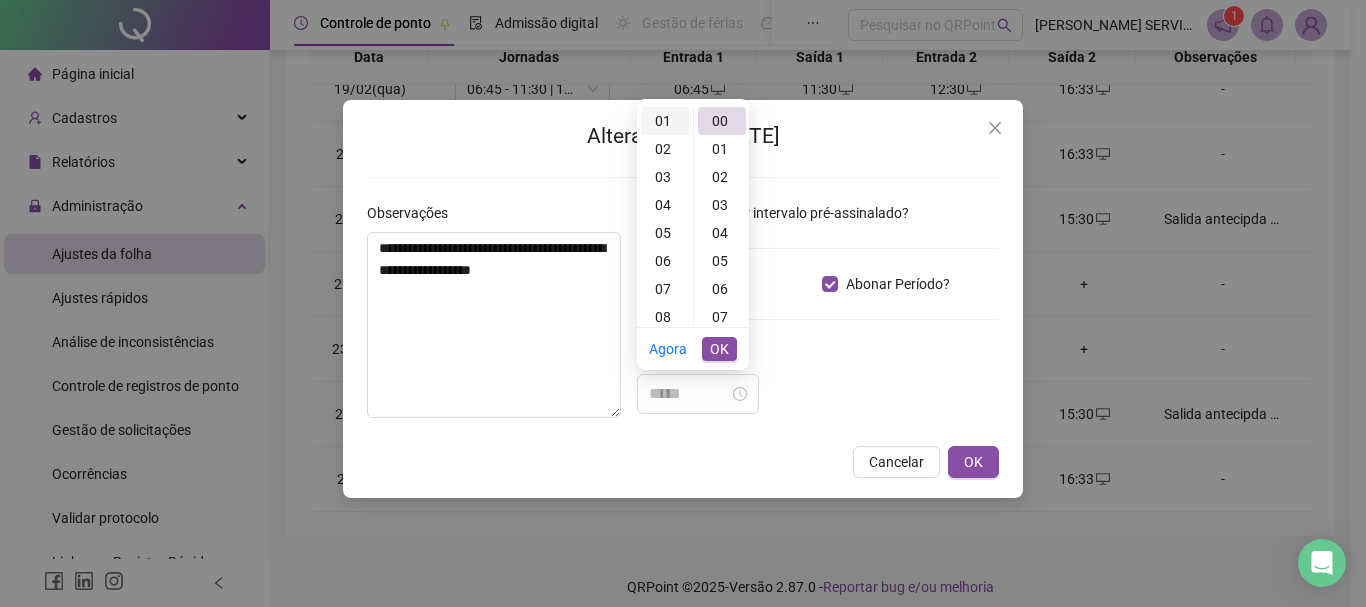 click on "01" at bounding box center [665, 121] 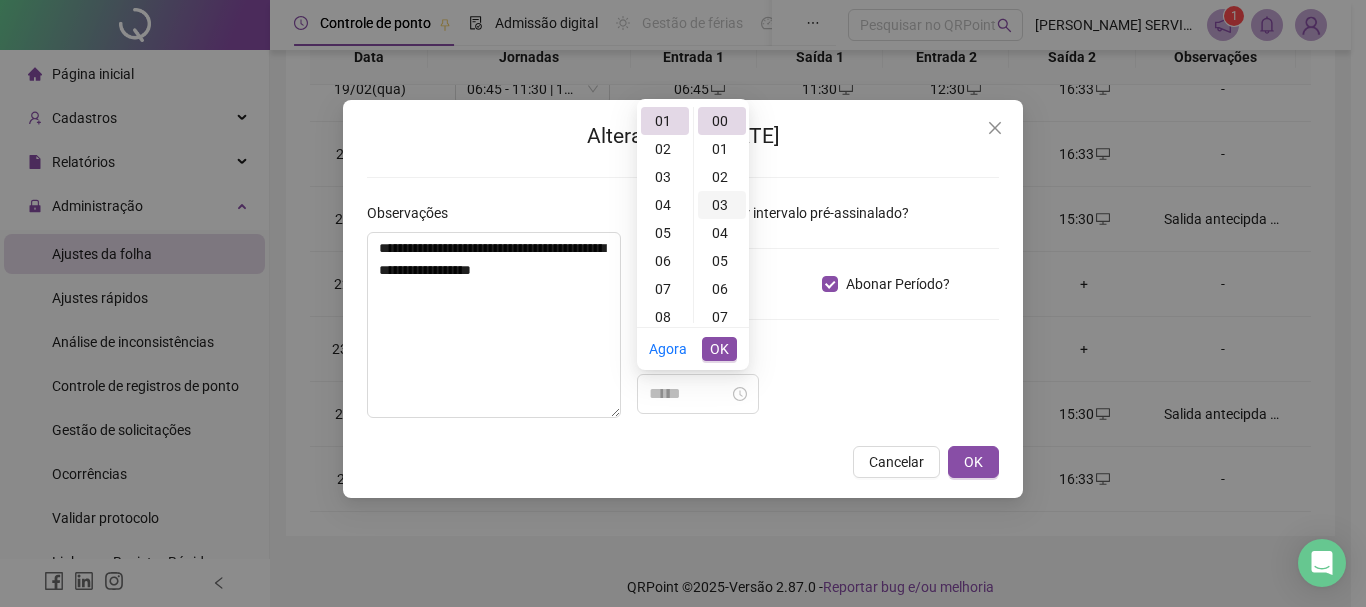 click on "03" at bounding box center (722, 205) 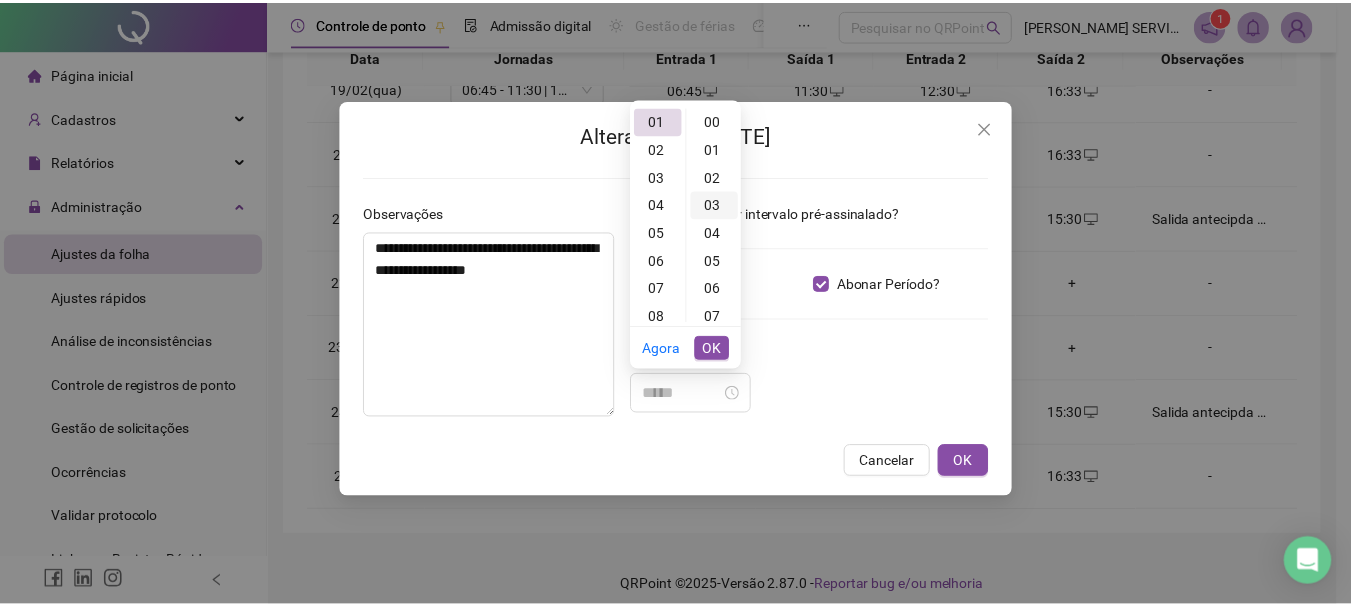 scroll, scrollTop: 84, scrollLeft: 0, axis: vertical 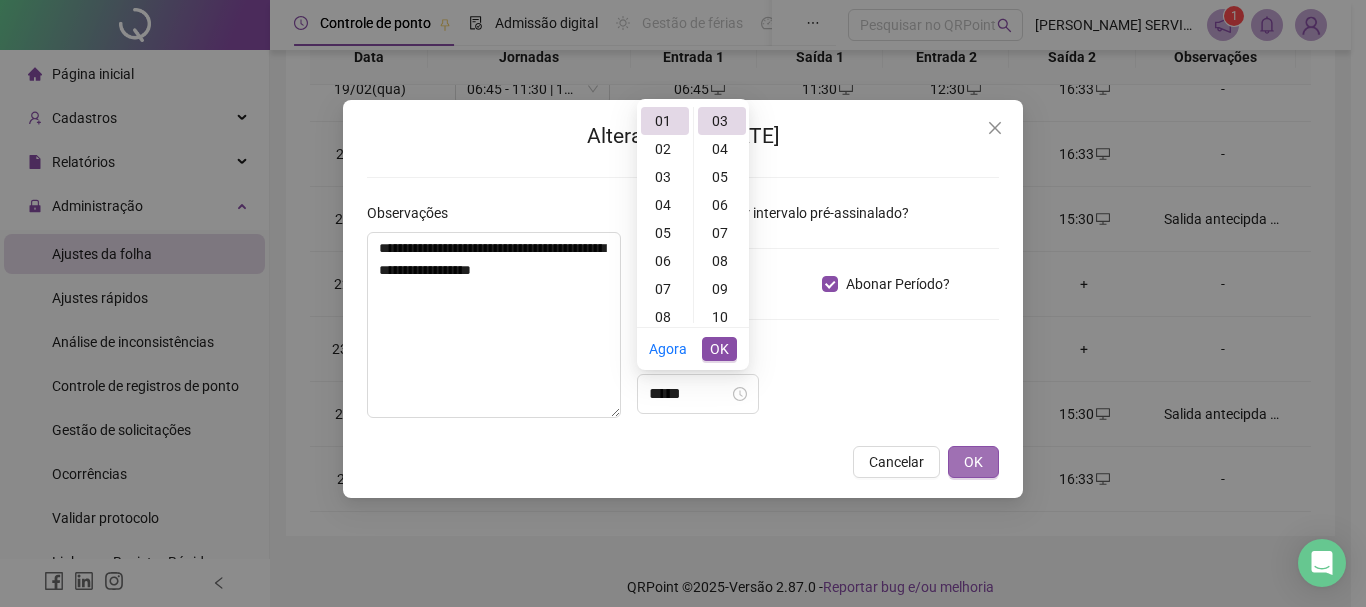 type on "*****" 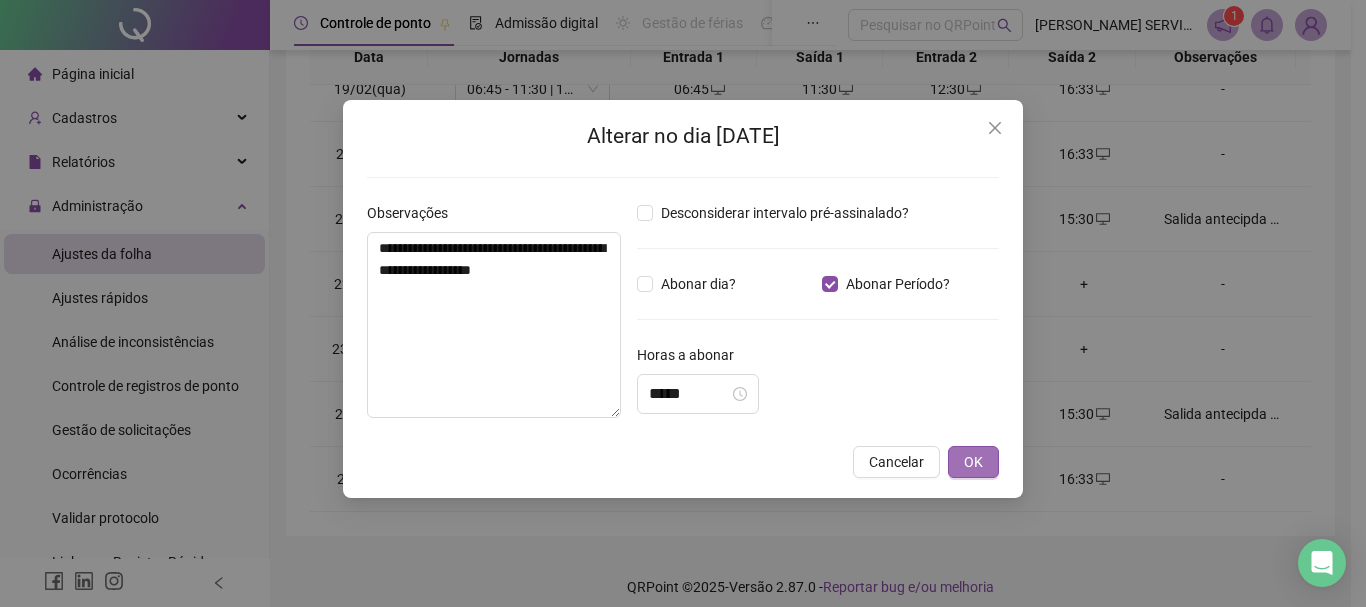 click on "OK" at bounding box center [973, 462] 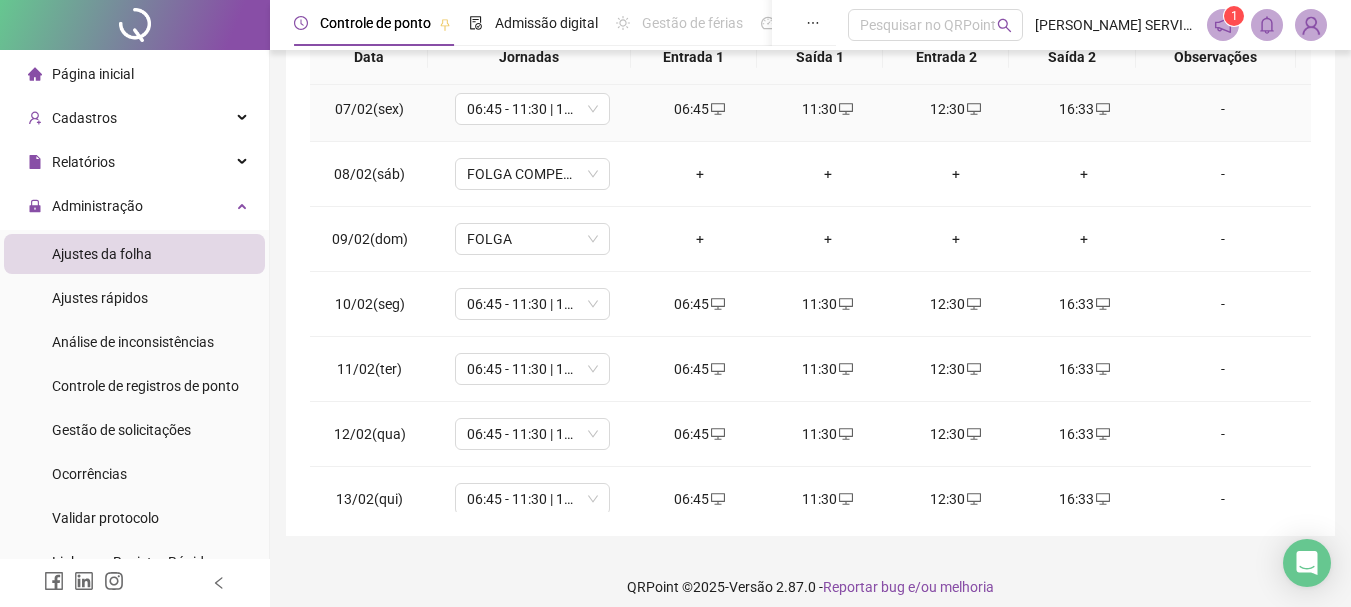 scroll, scrollTop: 0, scrollLeft: 0, axis: both 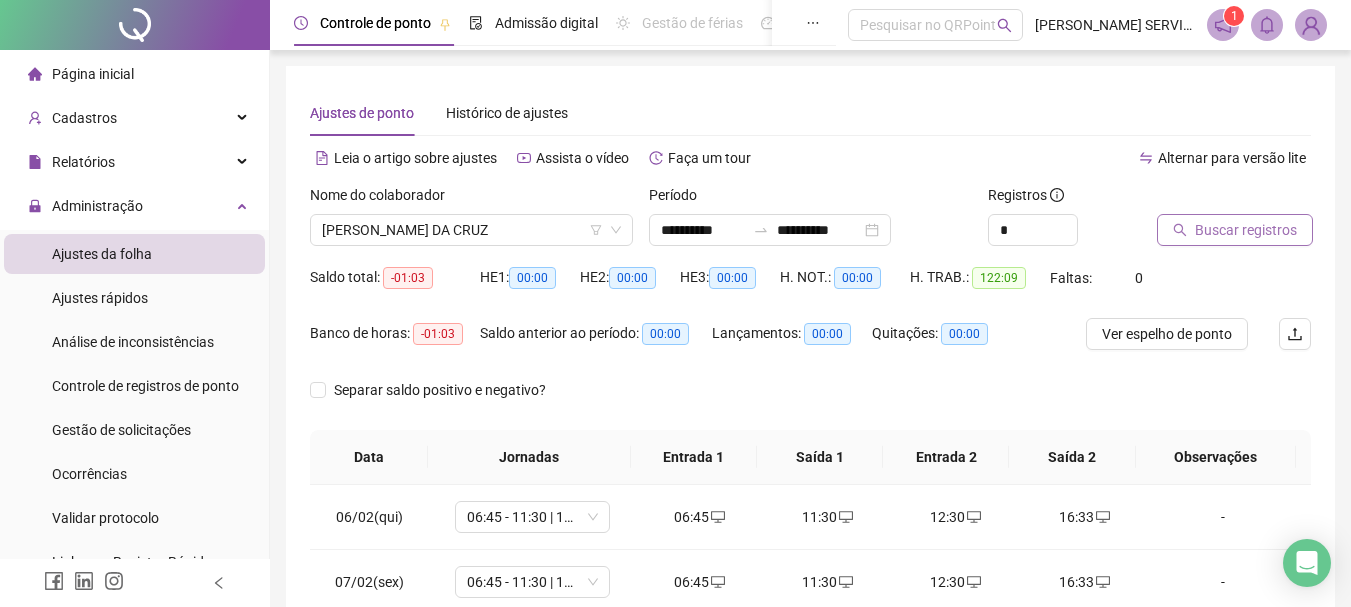 click on "Buscar registros" at bounding box center [1246, 230] 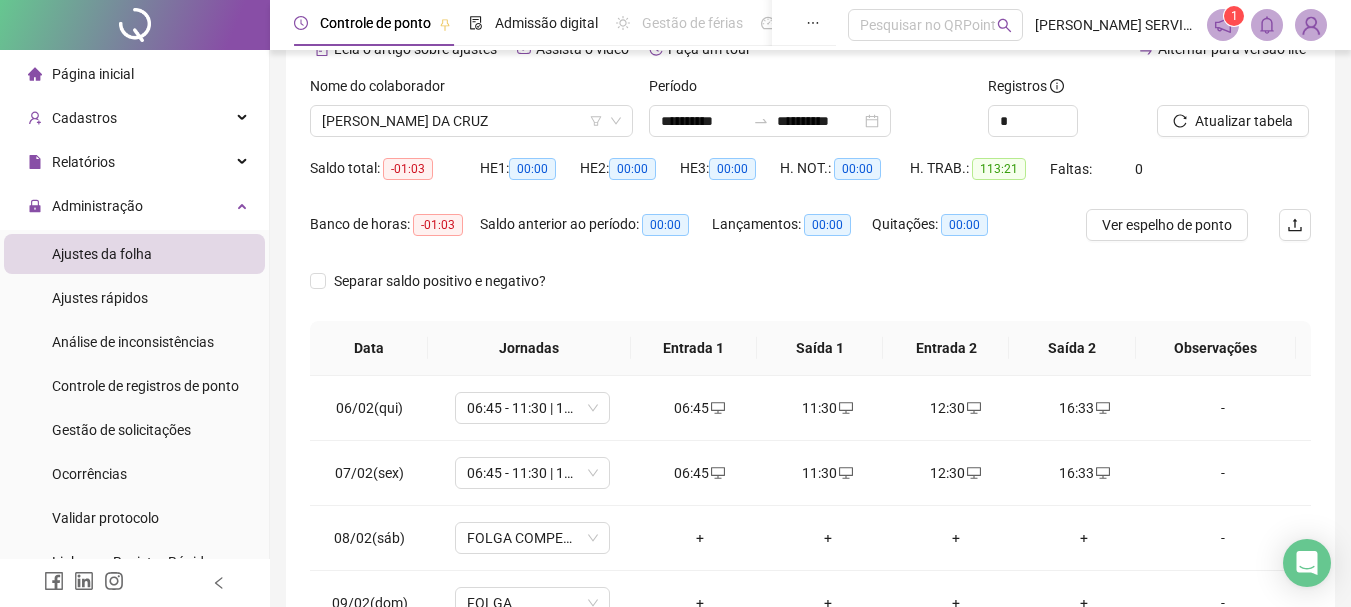 scroll, scrollTop: 0, scrollLeft: 0, axis: both 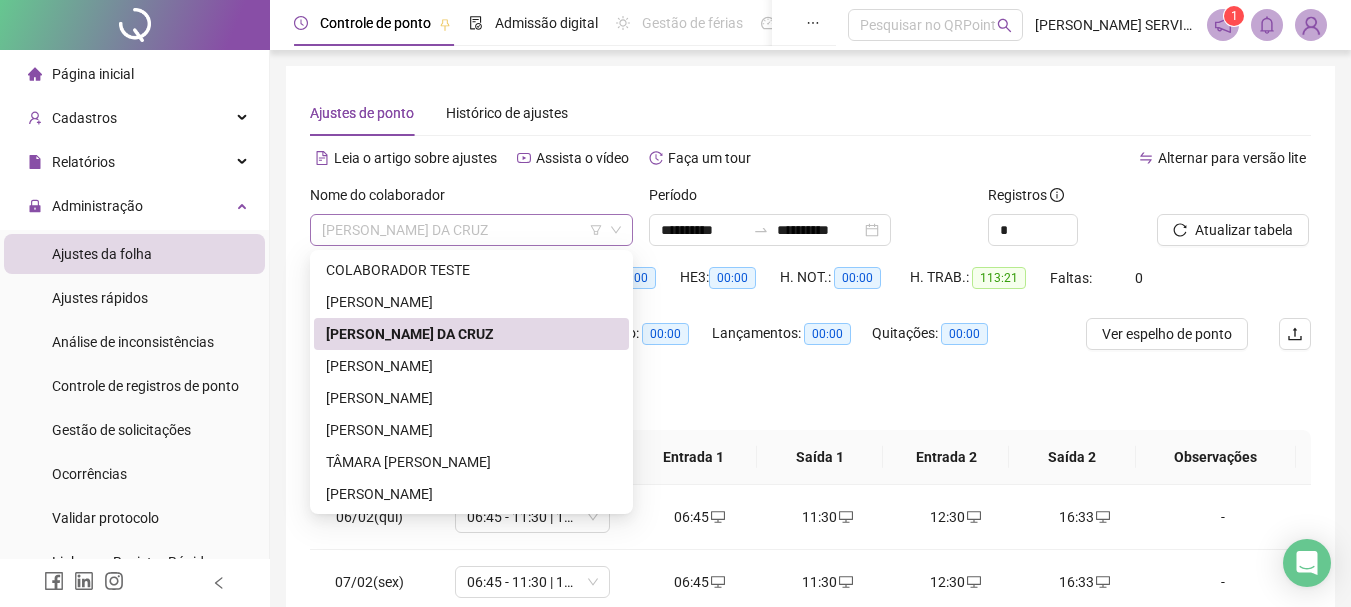 click on "[PERSON_NAME] DA CRUZ" at bounding box center [471, 230] 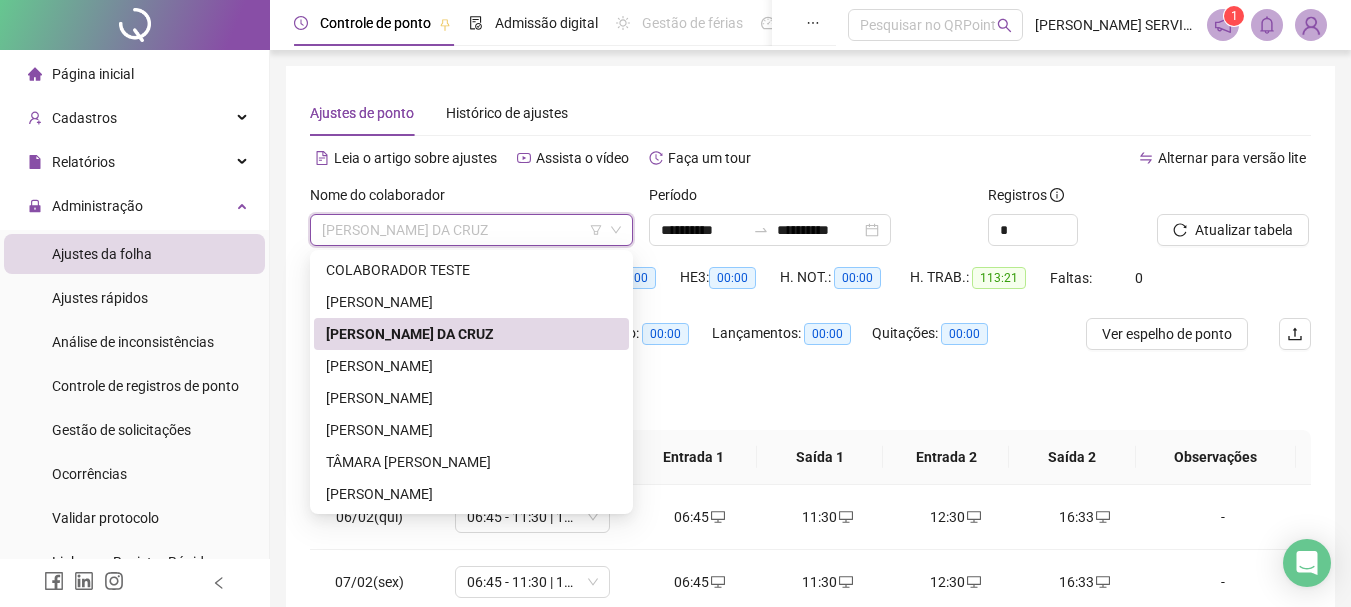 click on "[PERSON_NAME] DA CRUZ" at bounding box center (471, 230) 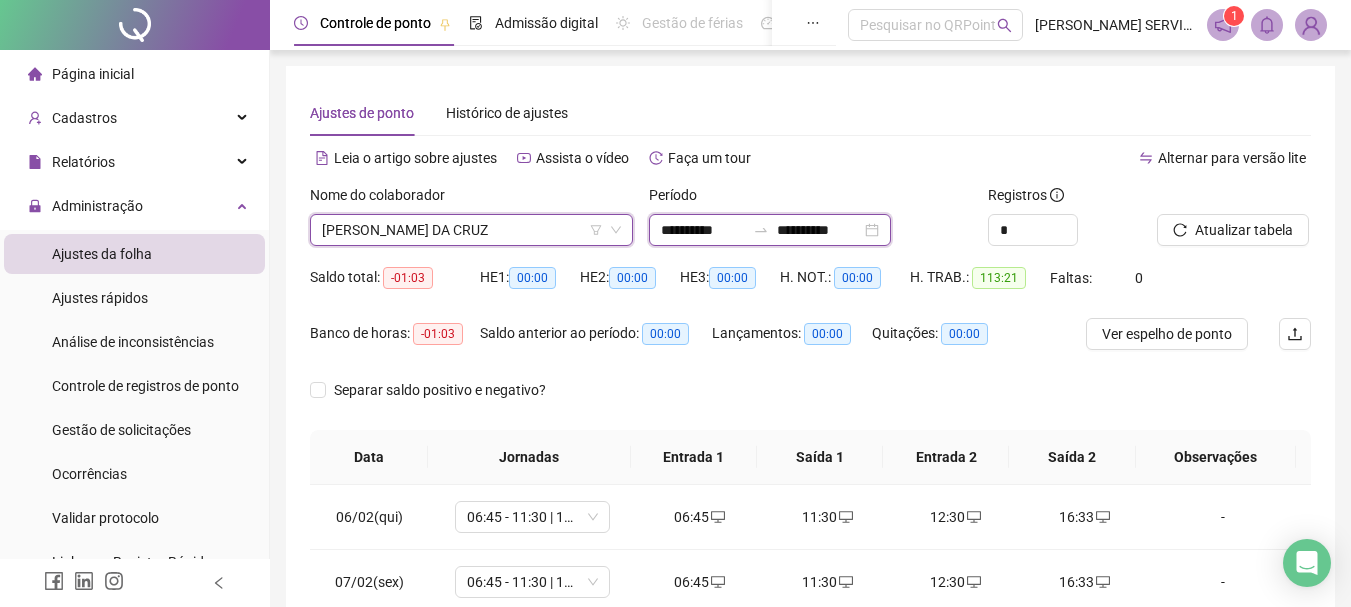 click on "**********" at bounding box center (703, 230) 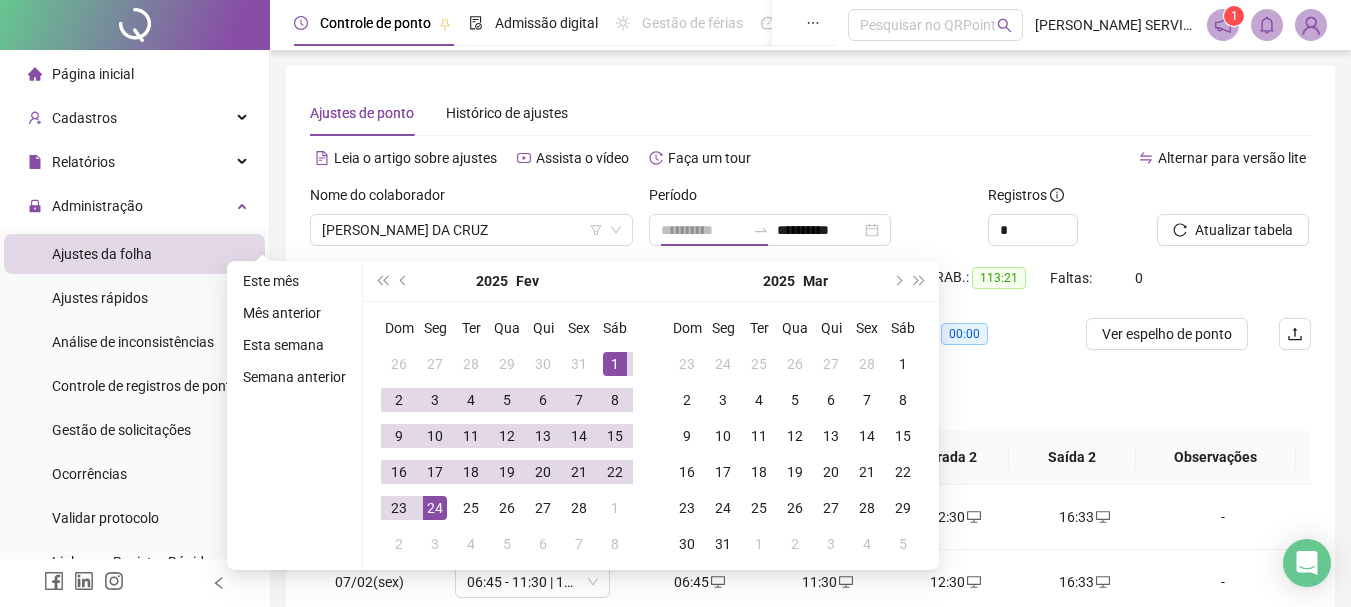 click on "1" at bounding box center (615, 364) 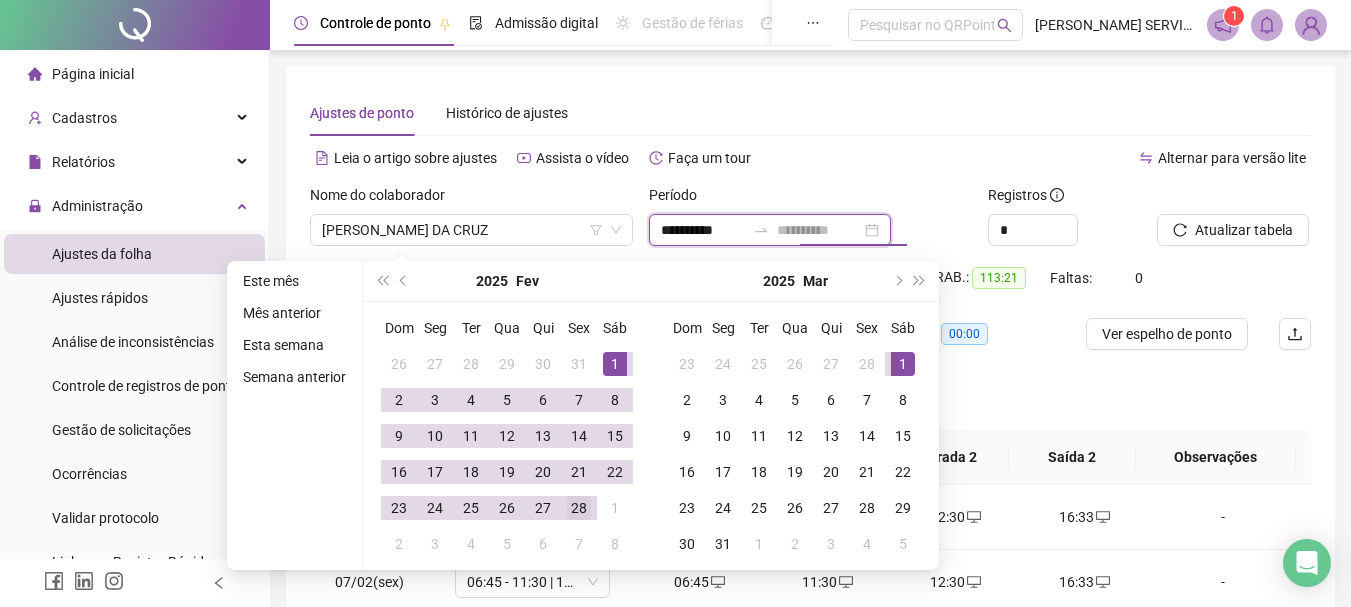 type on "**********" 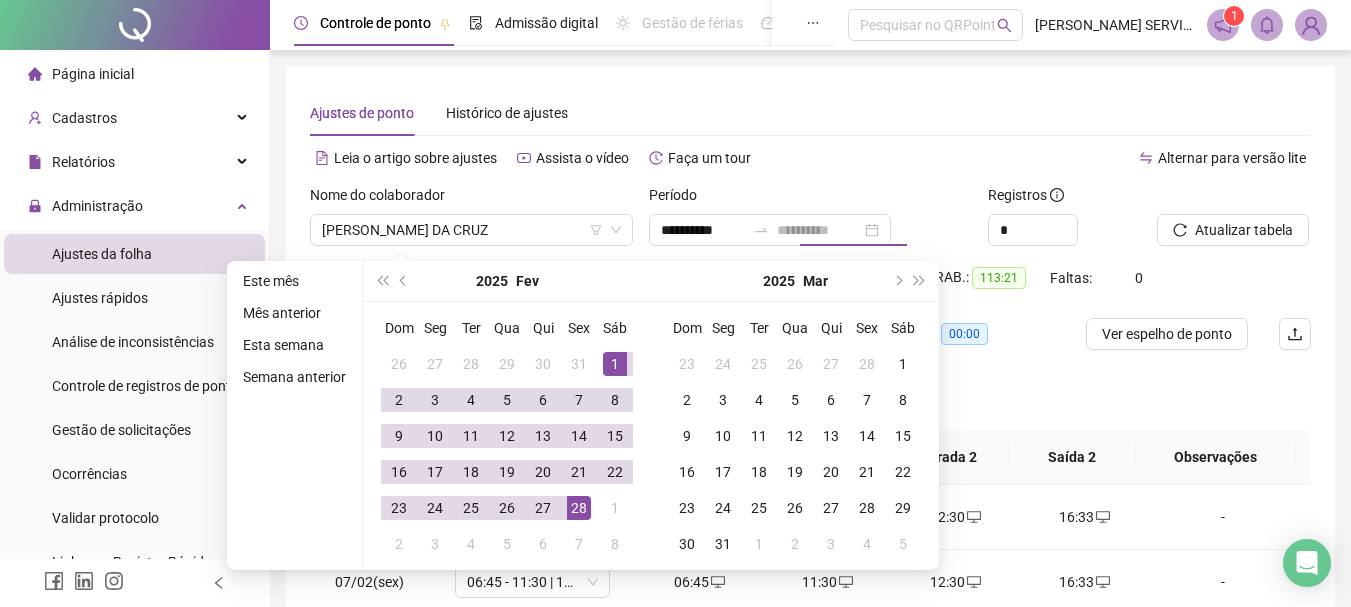 click on "28" at bounding box center [579, 508] 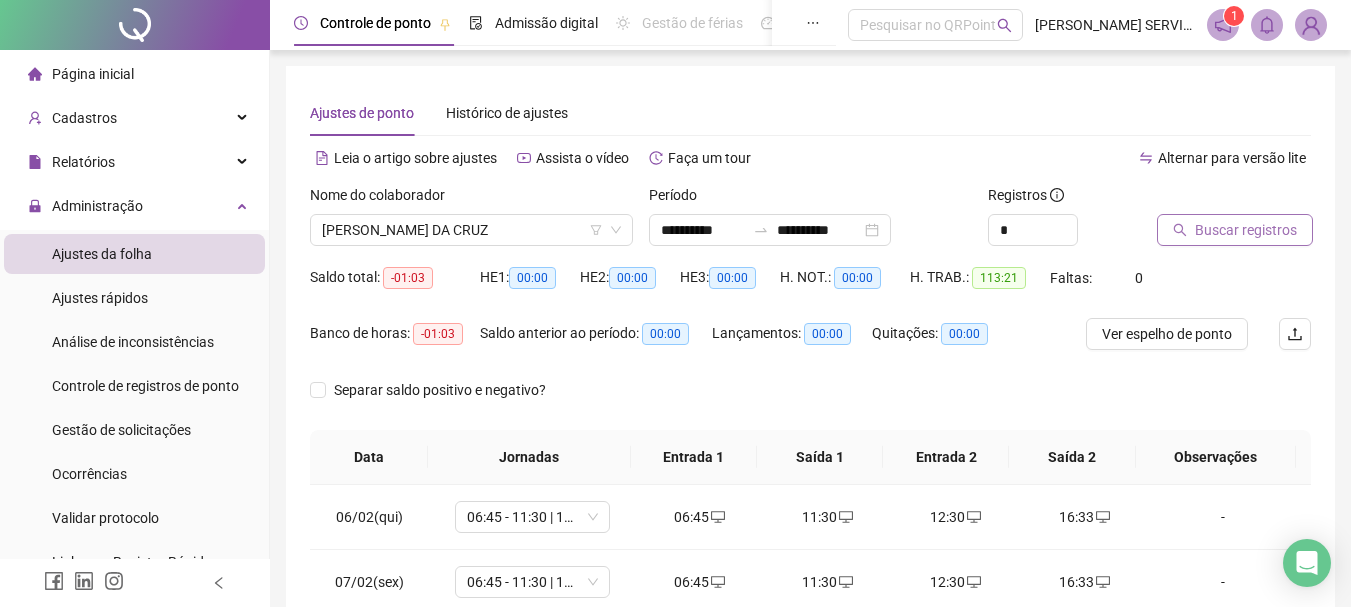 click on "Buscar registros" at bounding box center [1246, 230] 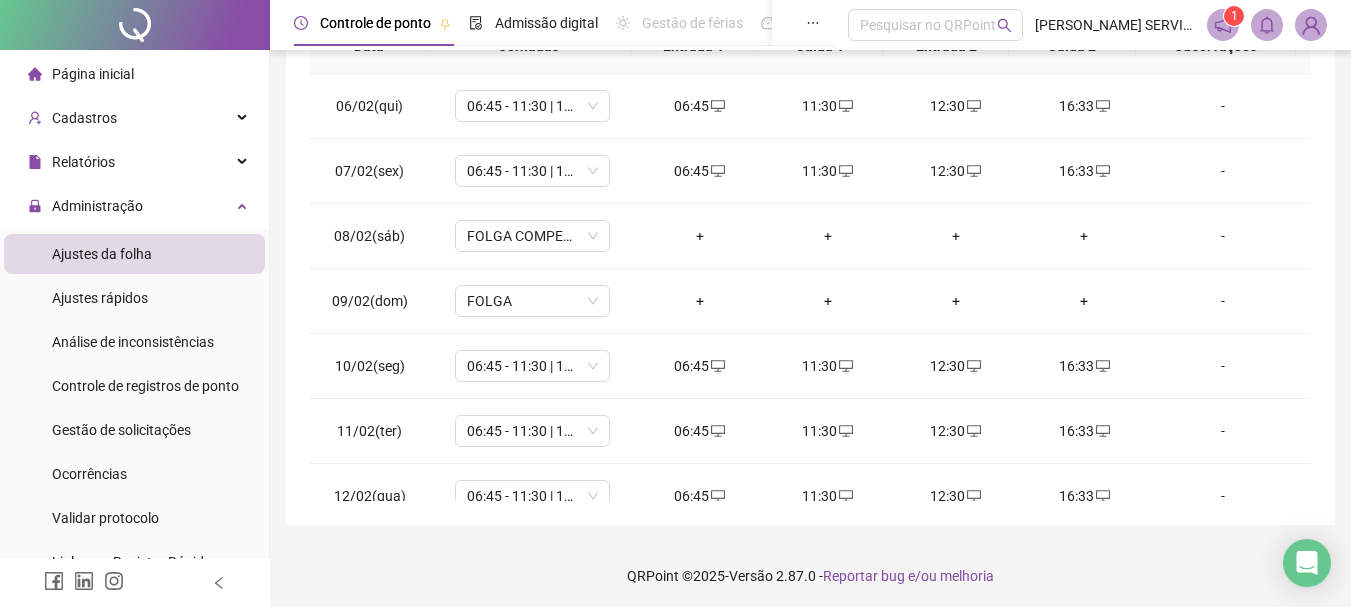 scroll, scrollTop: 415, scrollLeft: 0, axis: vertical 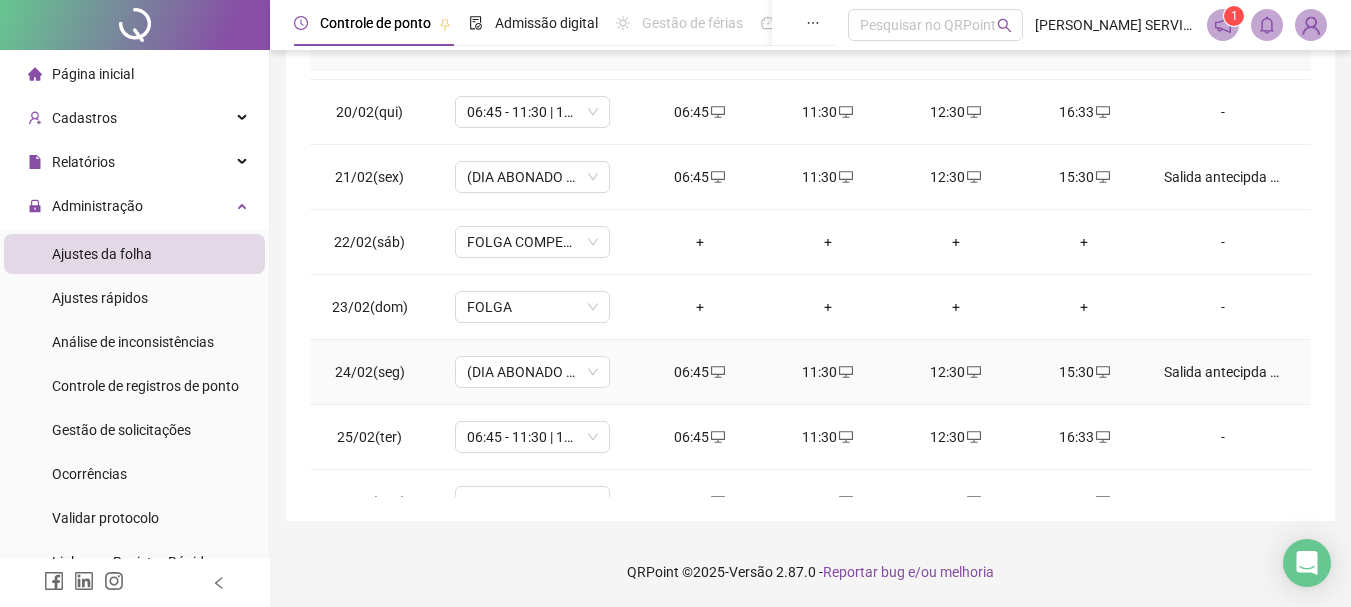click on "11:30" at bounding box center (828, 372) 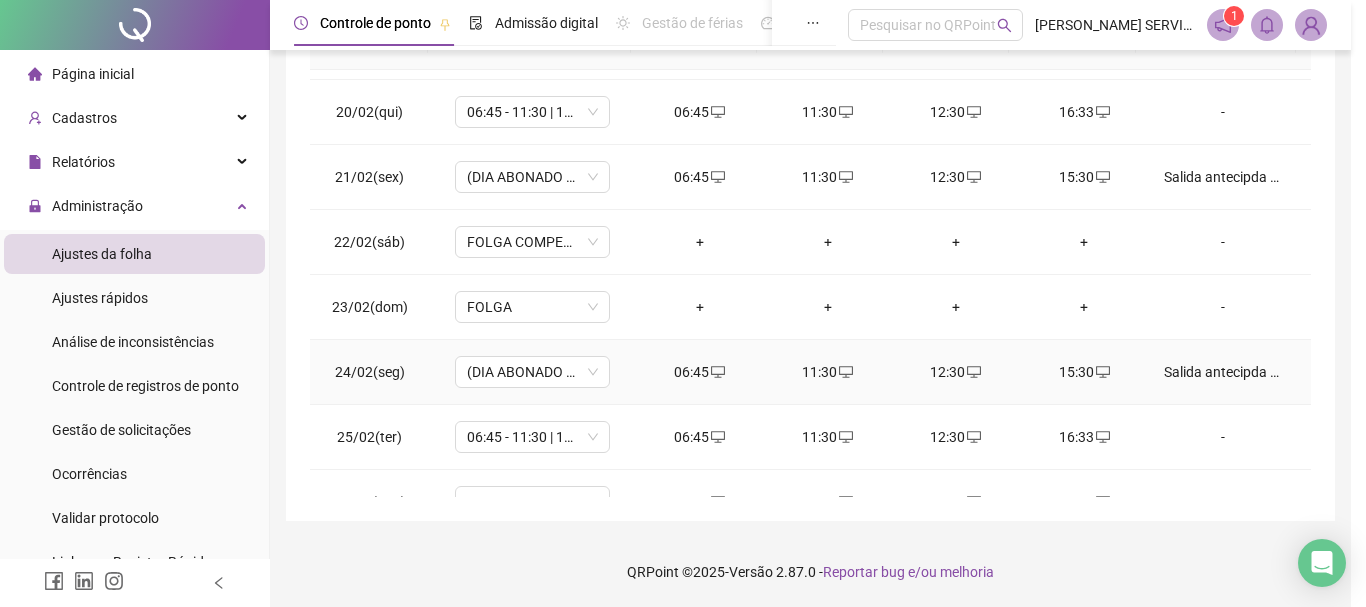 type on "**********" 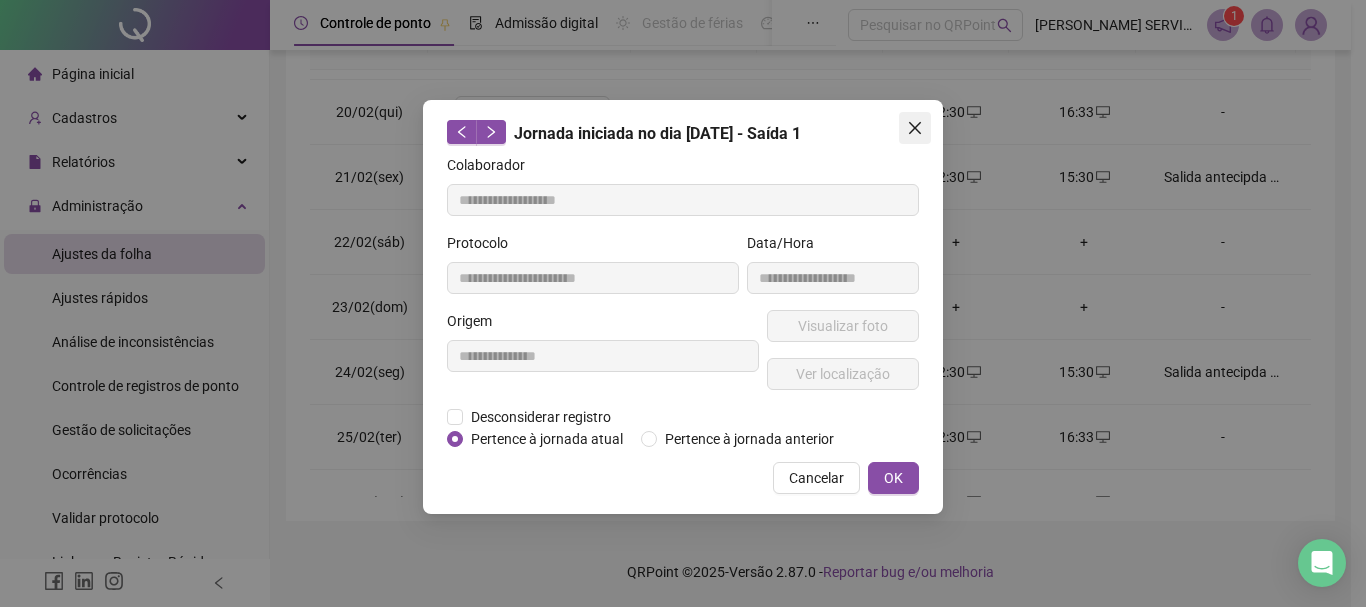 click 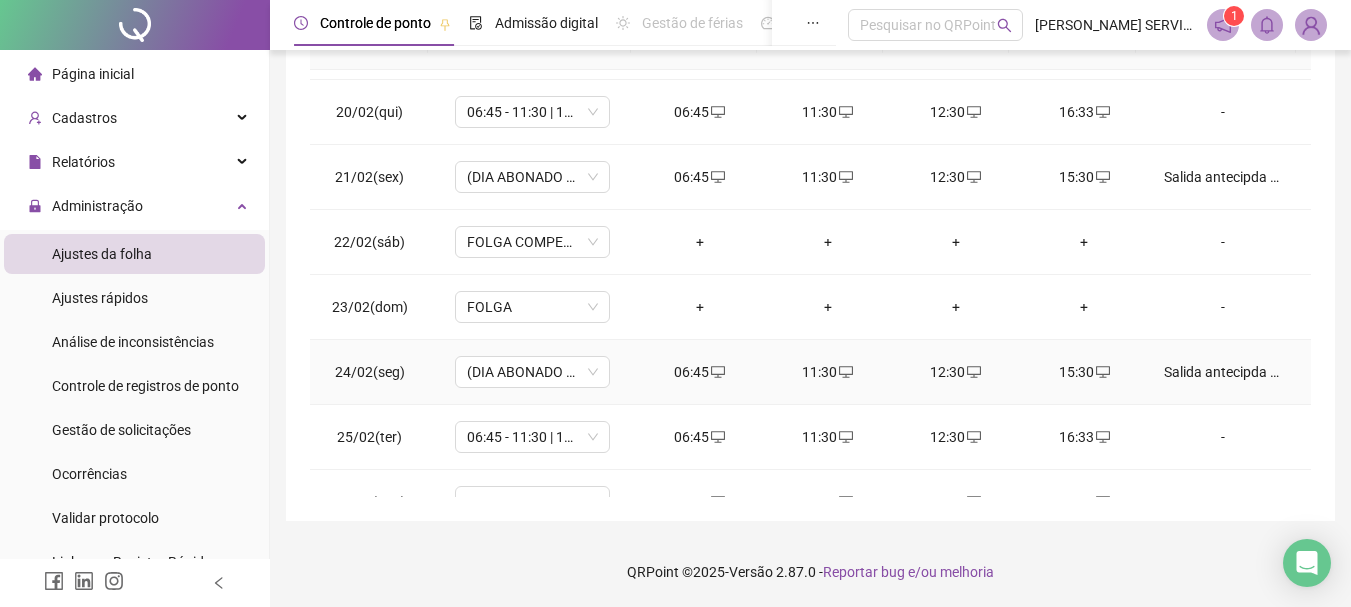 click on "Salida antecipda para retirada de cart;ao de passagem. Abonado." at bounding box center (1223, 372) 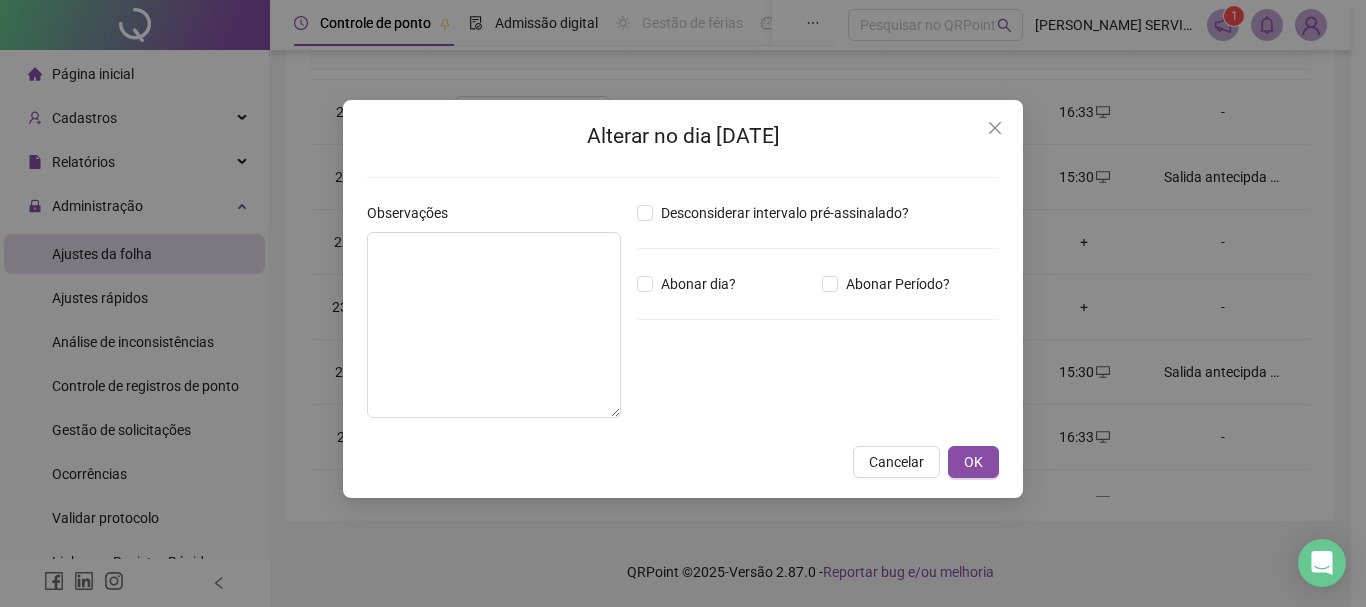 type on "**********" 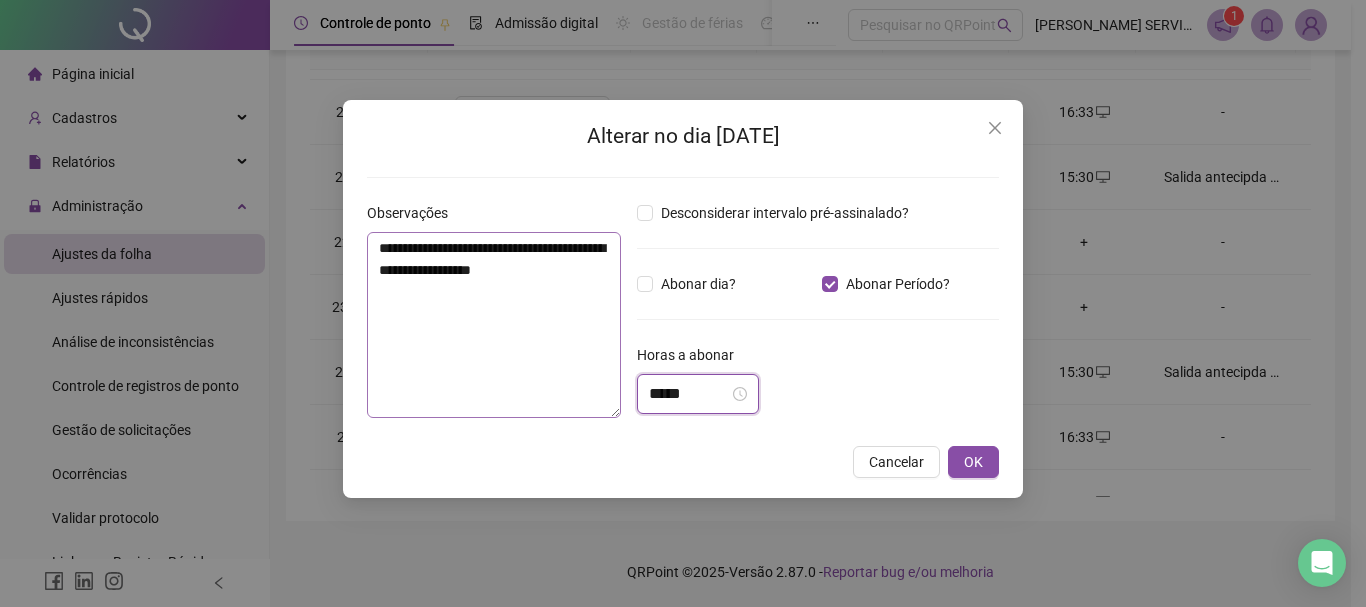 drag, startPoint x: 705, startPoint y: 392, endPoint x: 581, endPoint y: 384, distance: 124.2578 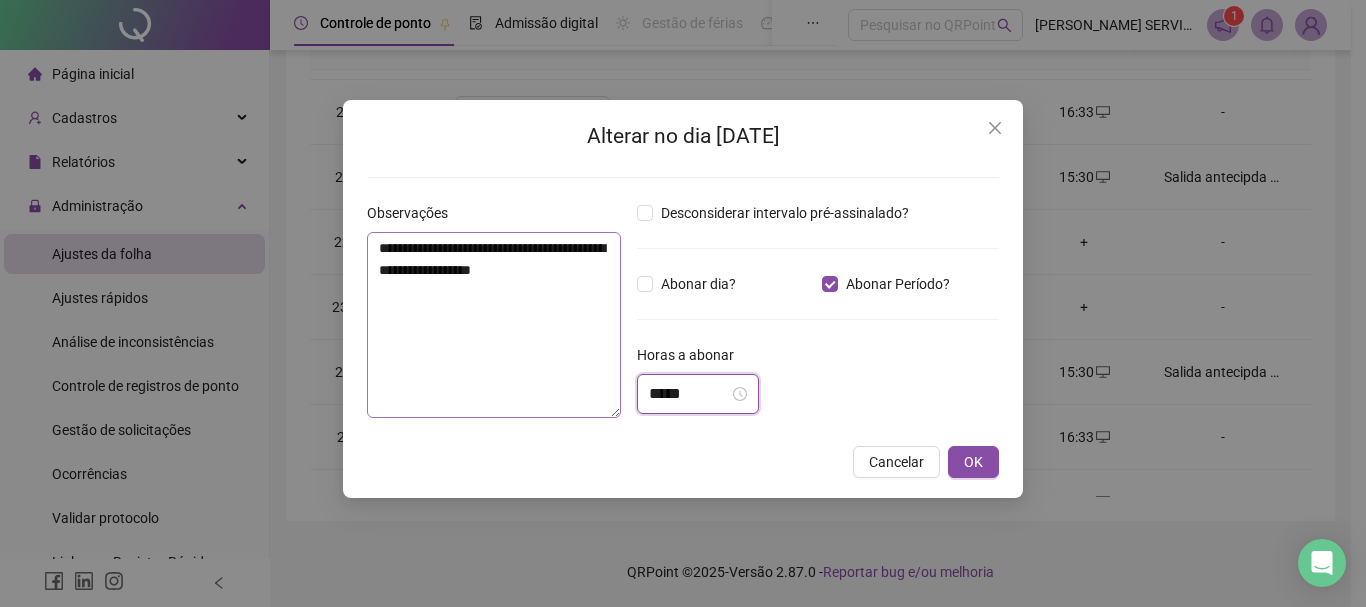 click on "**********" at bounding box center (683, 318) 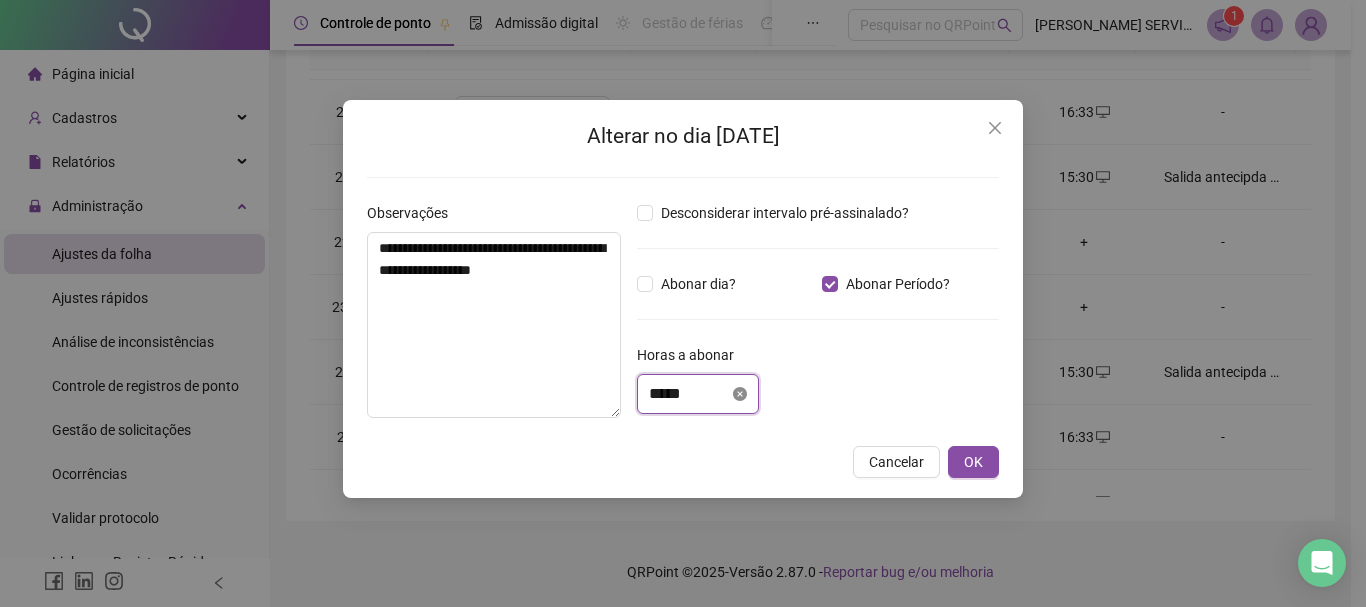 click 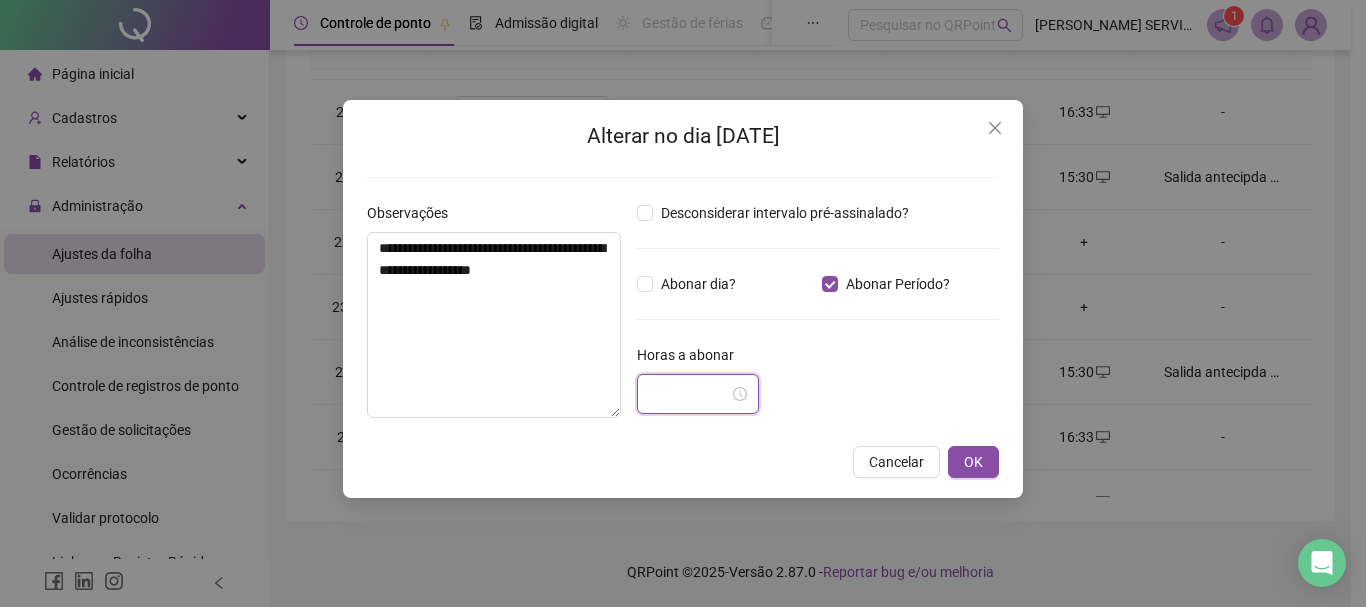 click at bounding box center (698, 394) 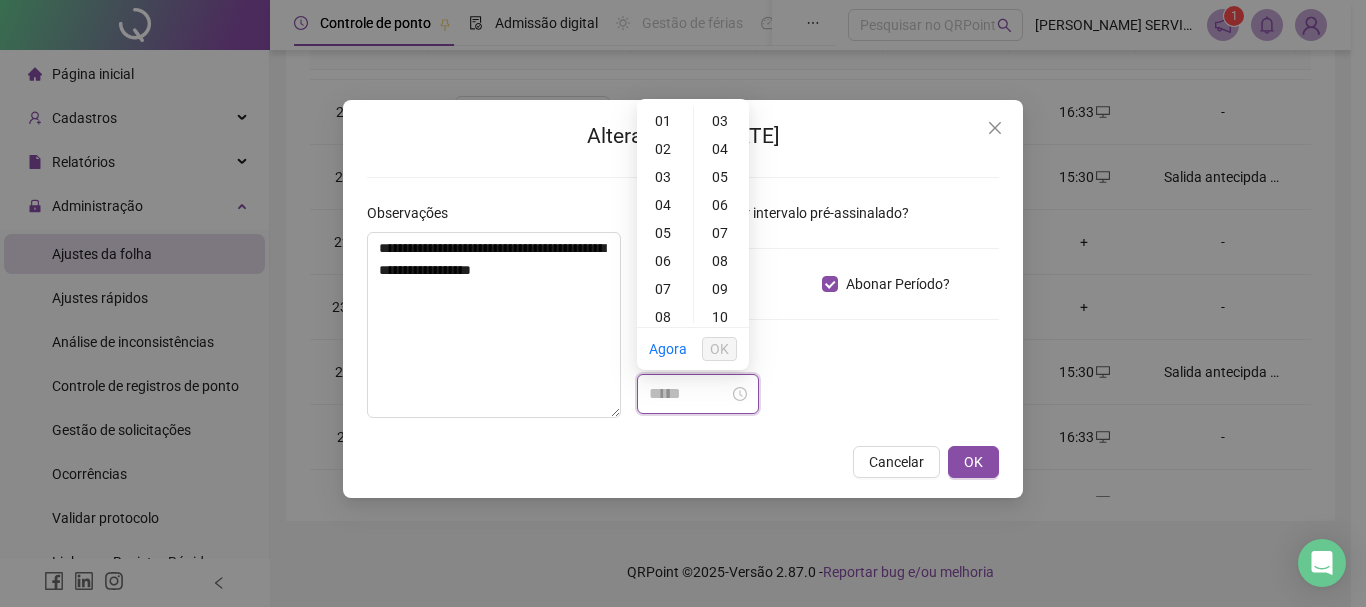 type on "*****" 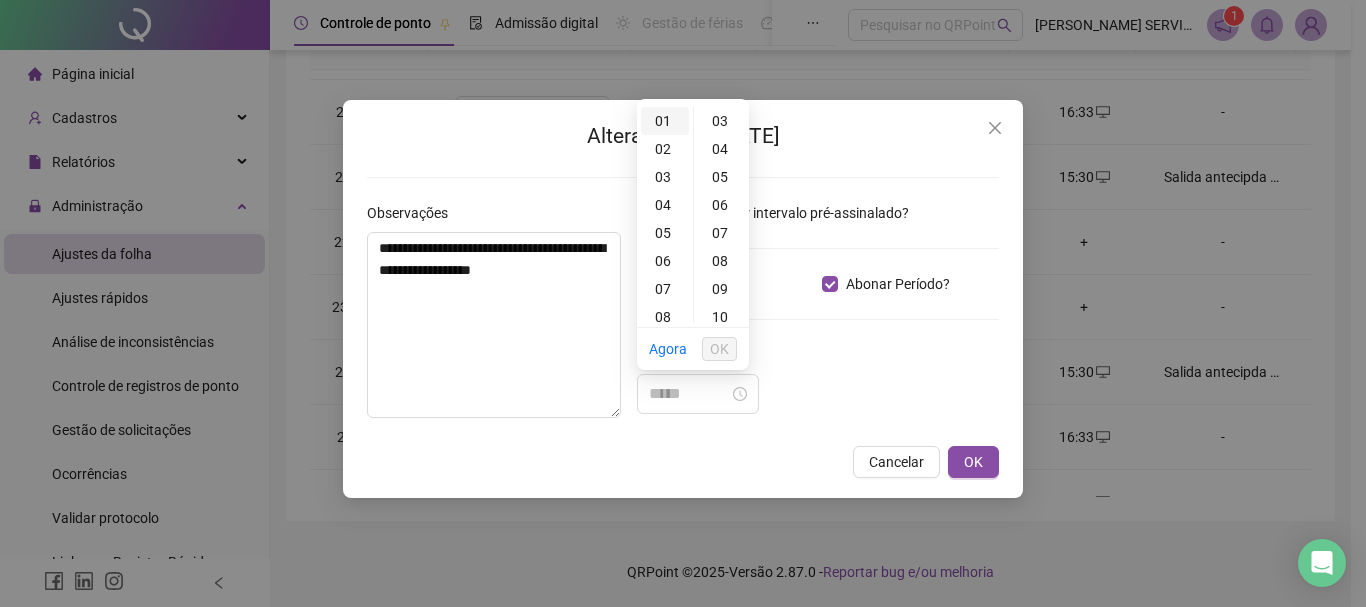 click on "01" at bounding box center (665, 121) 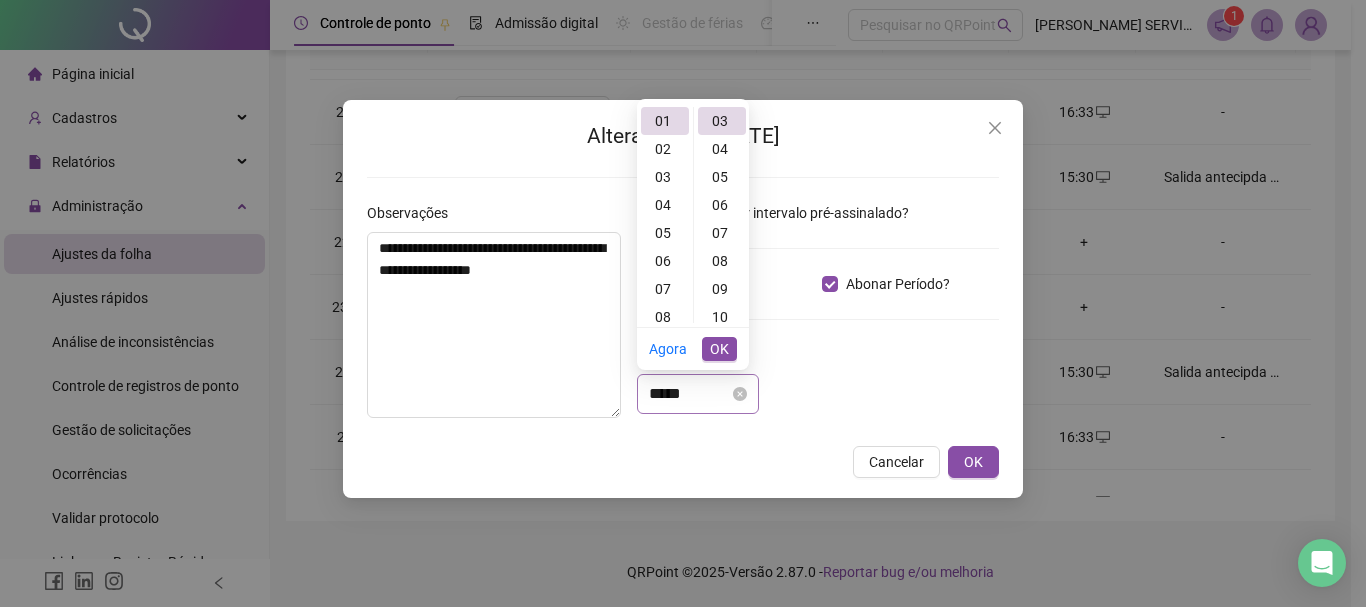 type on "*****" 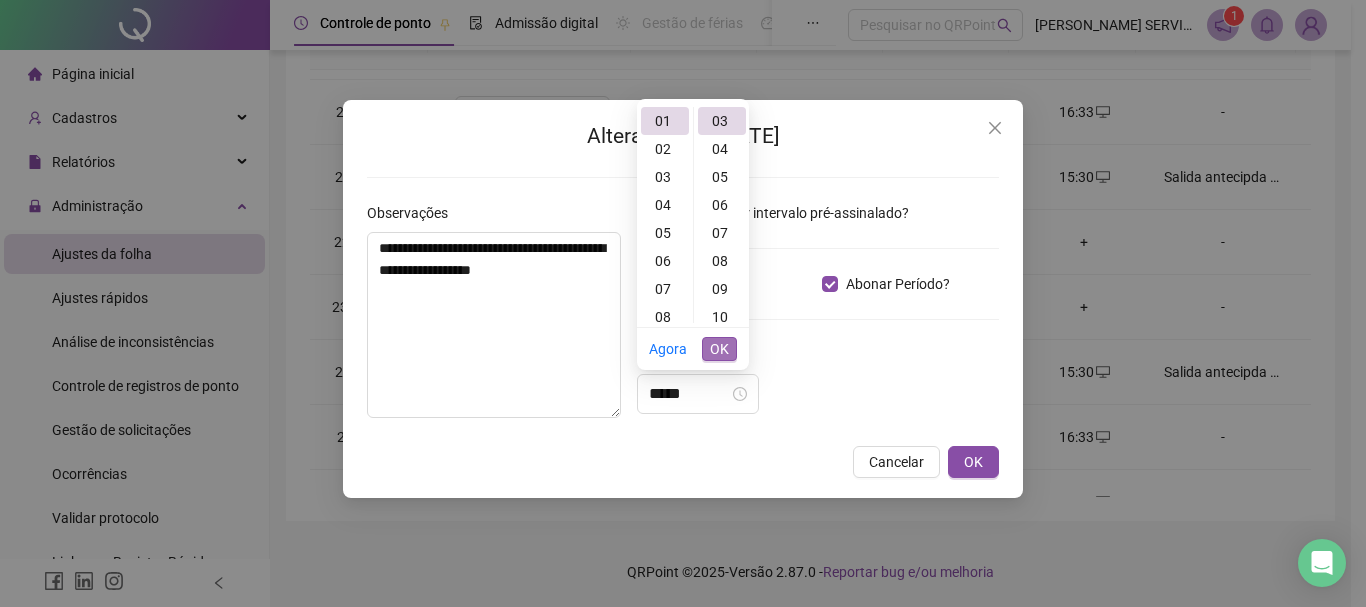 click on "OK" at bounding box center [719, 349] 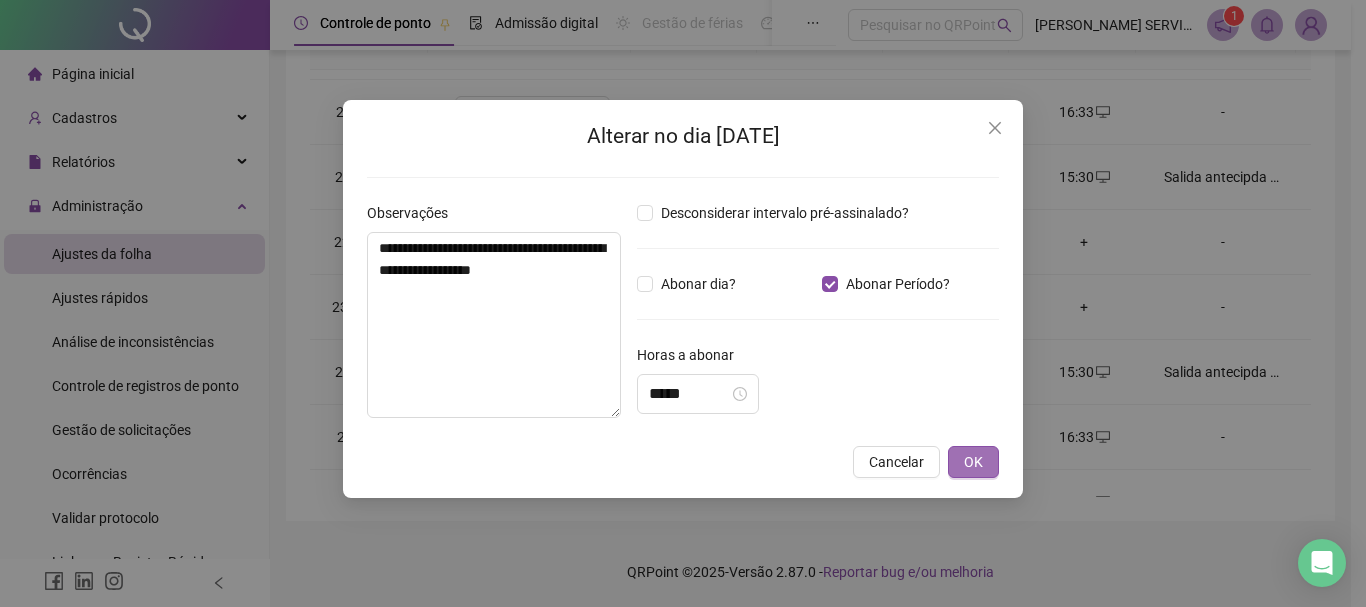 click on "OK" at bounding box center (973, 462) 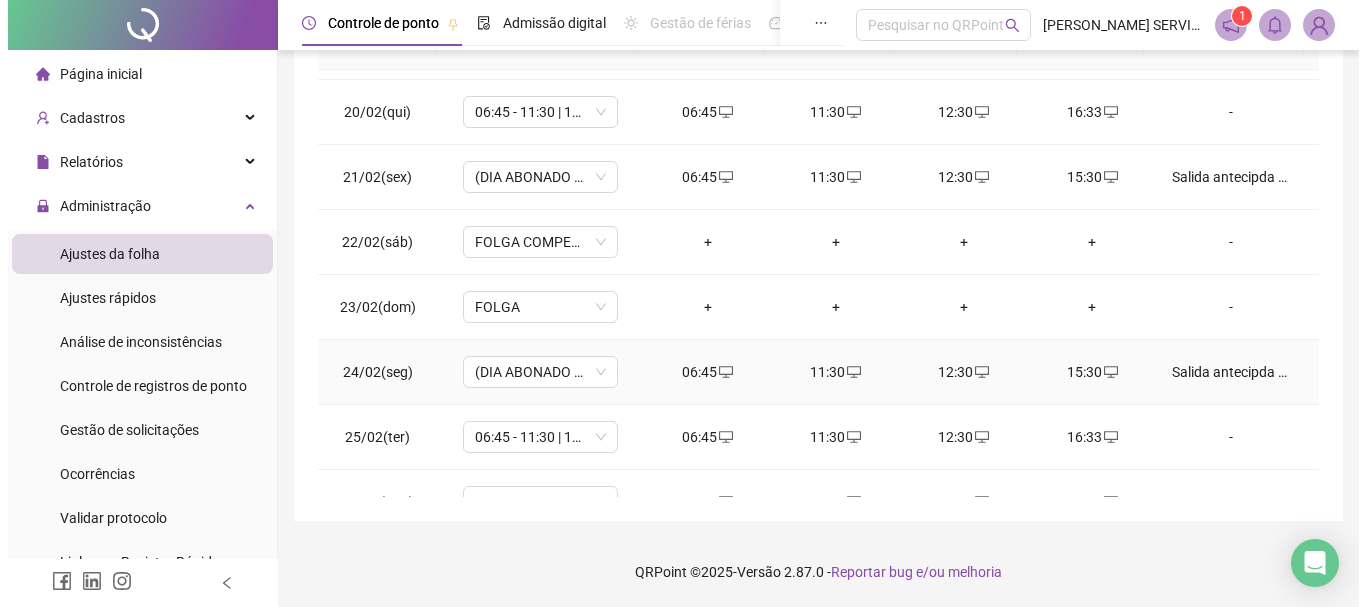 scroll, scrollTop: 800, scrollLeft: 0, axis: vertical 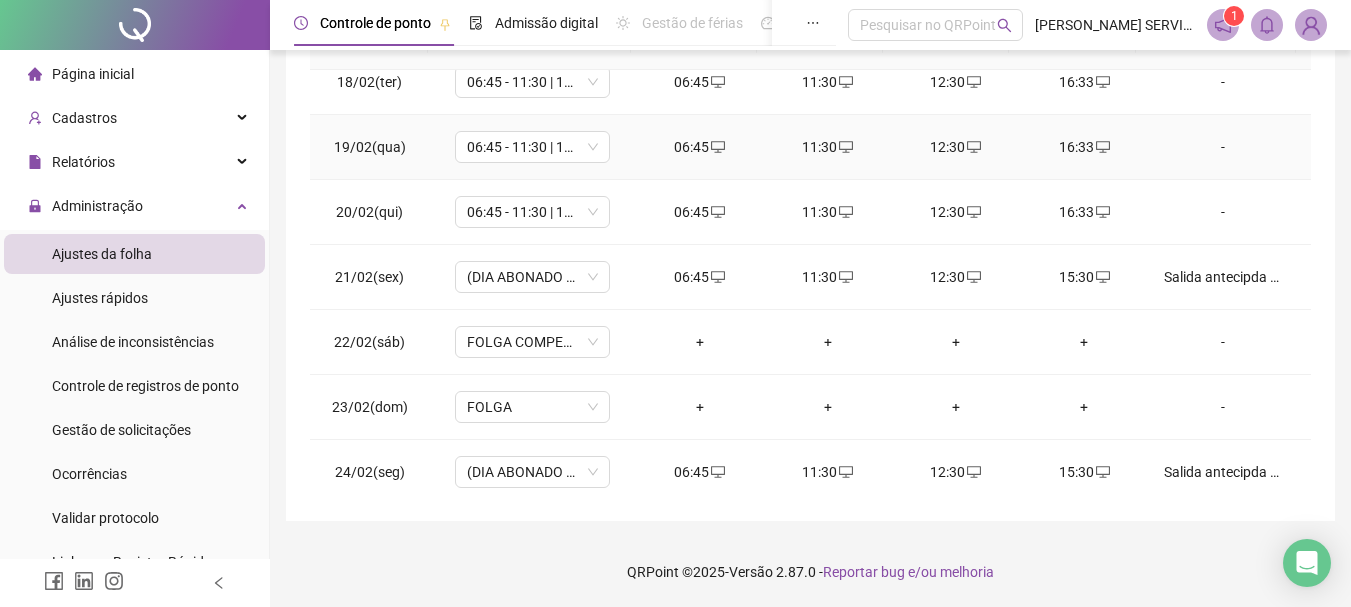click on "-" at bounding box center (1223, 147) 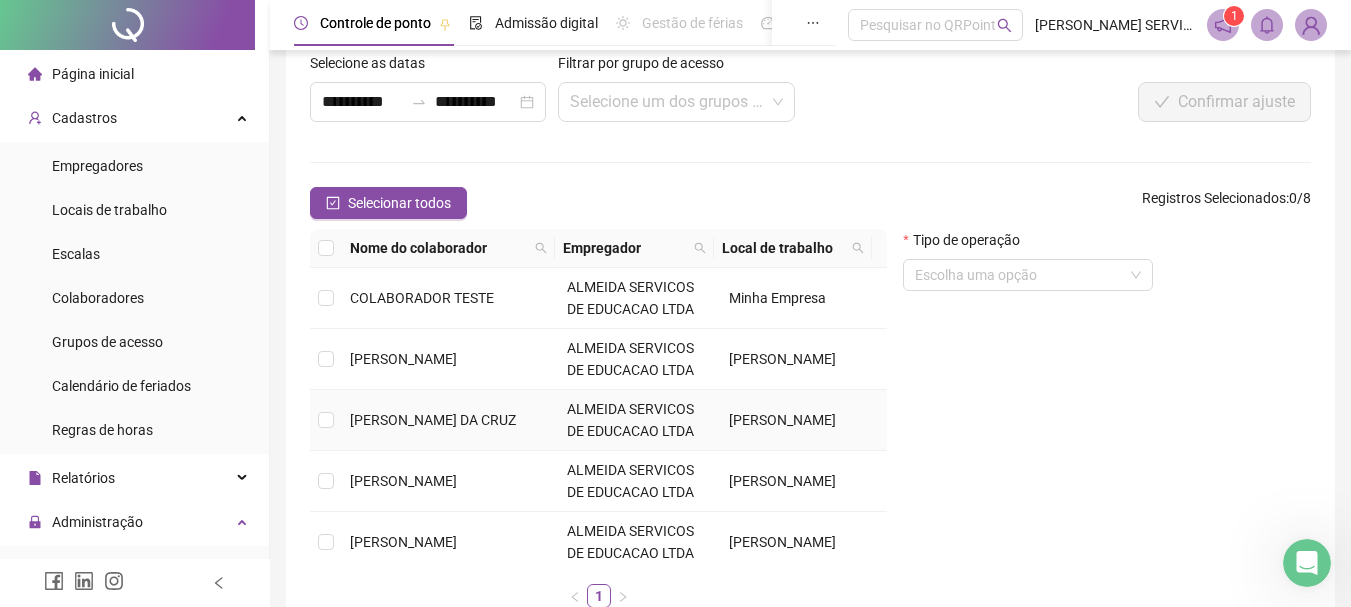 scroll, scrollTop: 0, scrollLeft: 0, axis: both 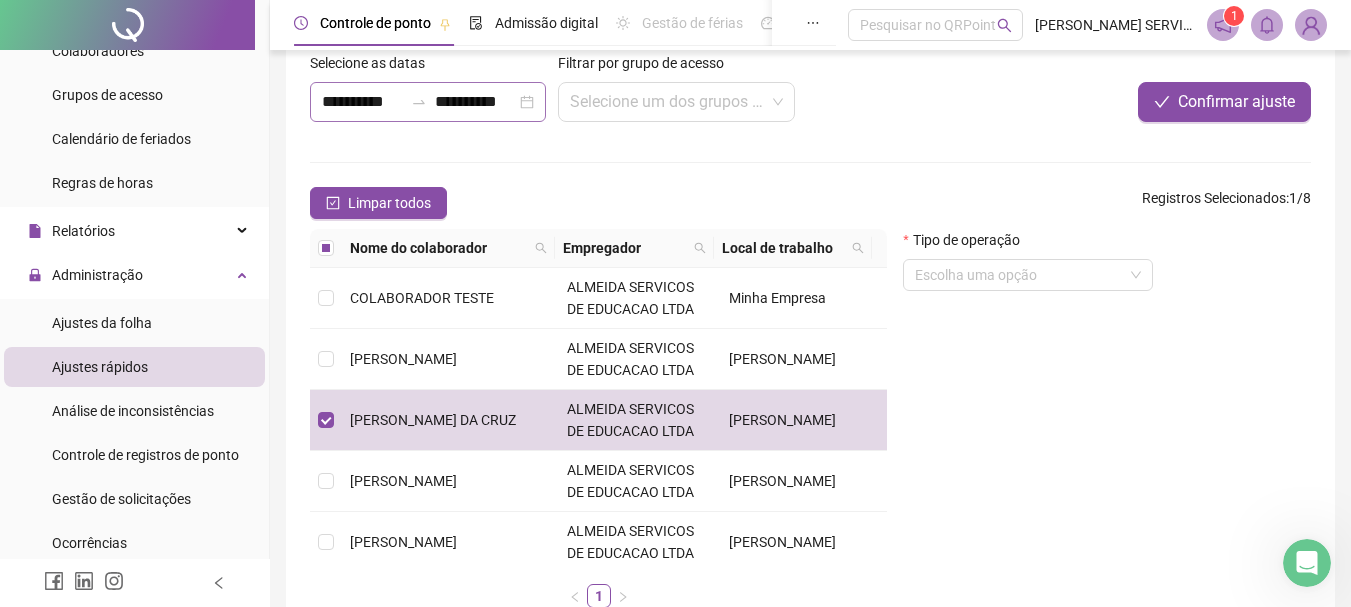click 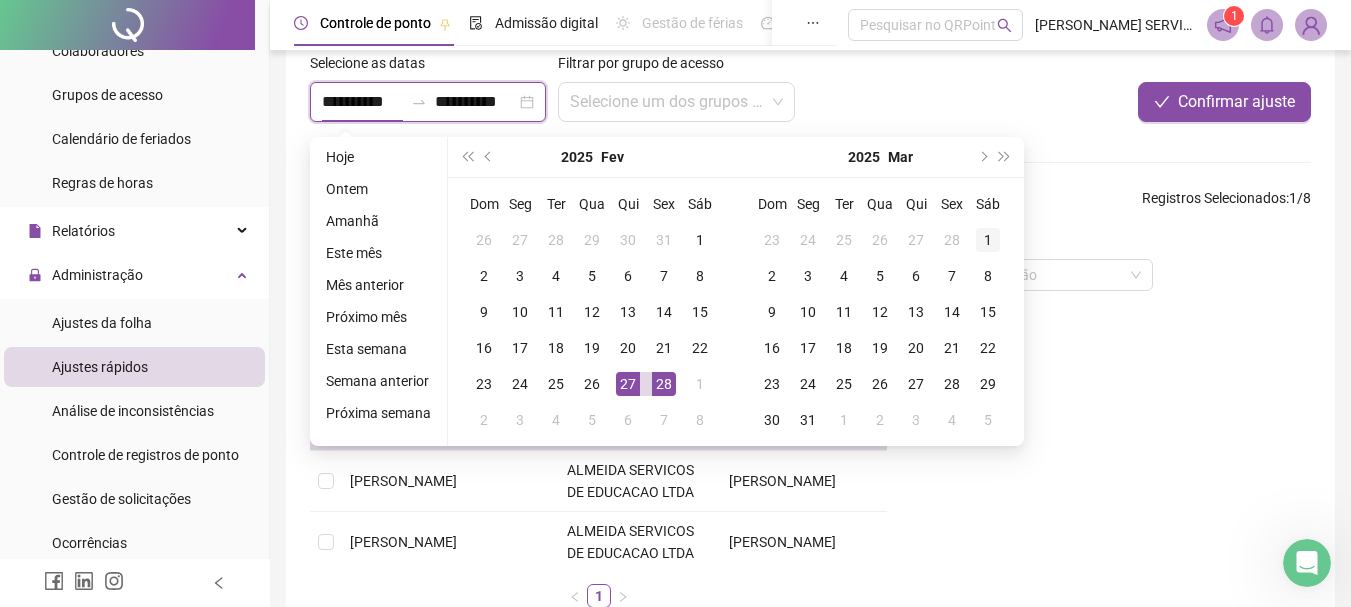 type on "**********" 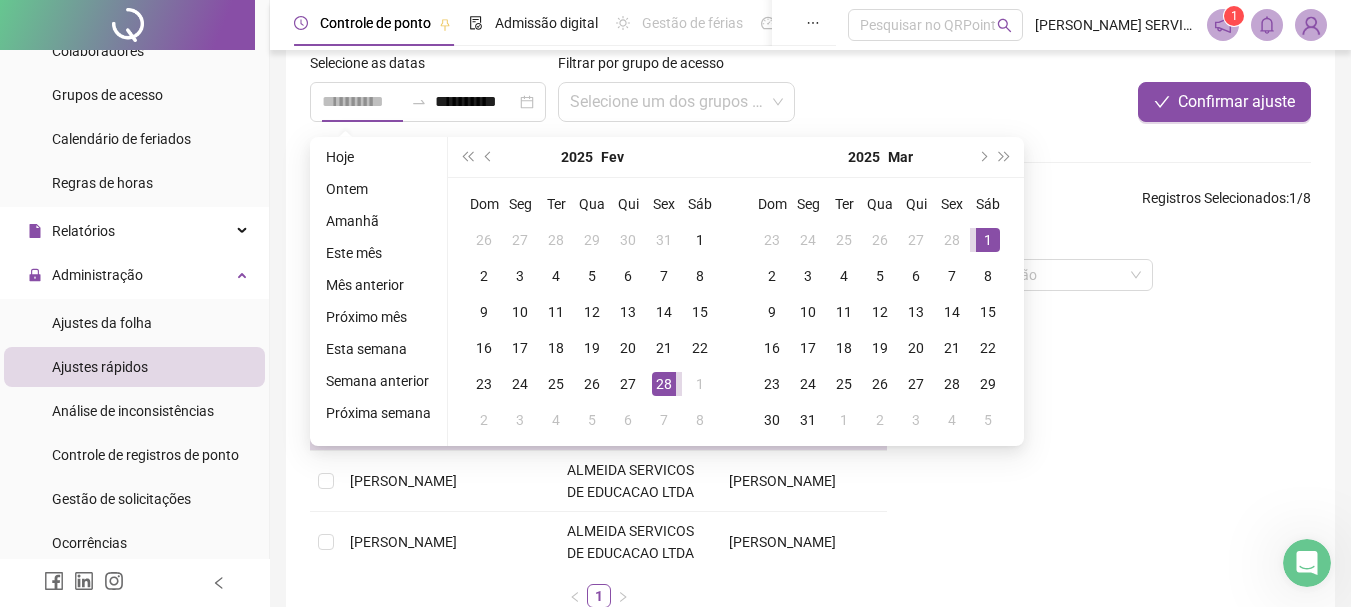 click on "1" at bounding box center [988, 240] 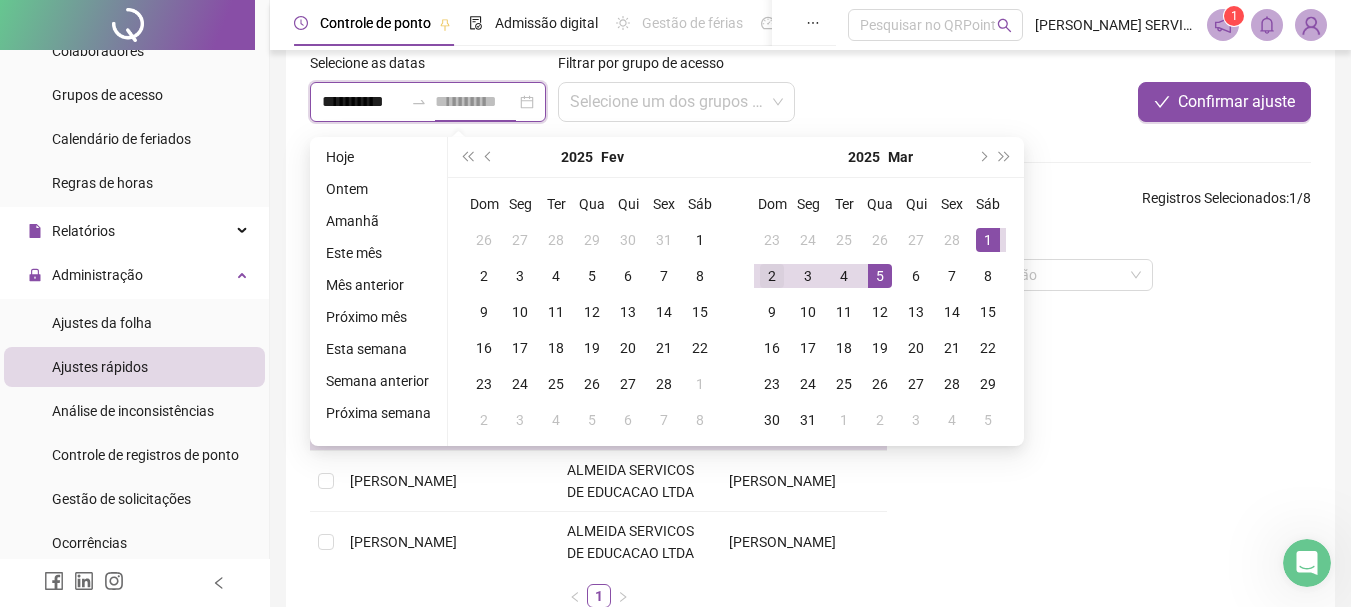 type on "**********" 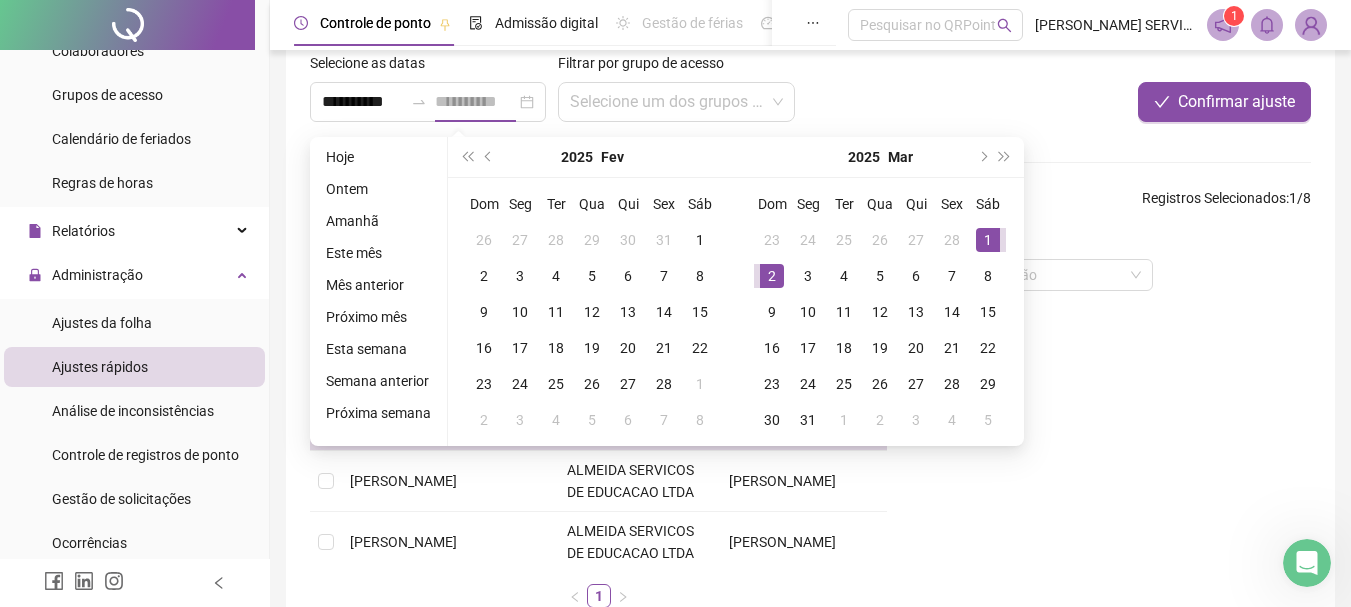click on "2" at bounding box center (772, 276) 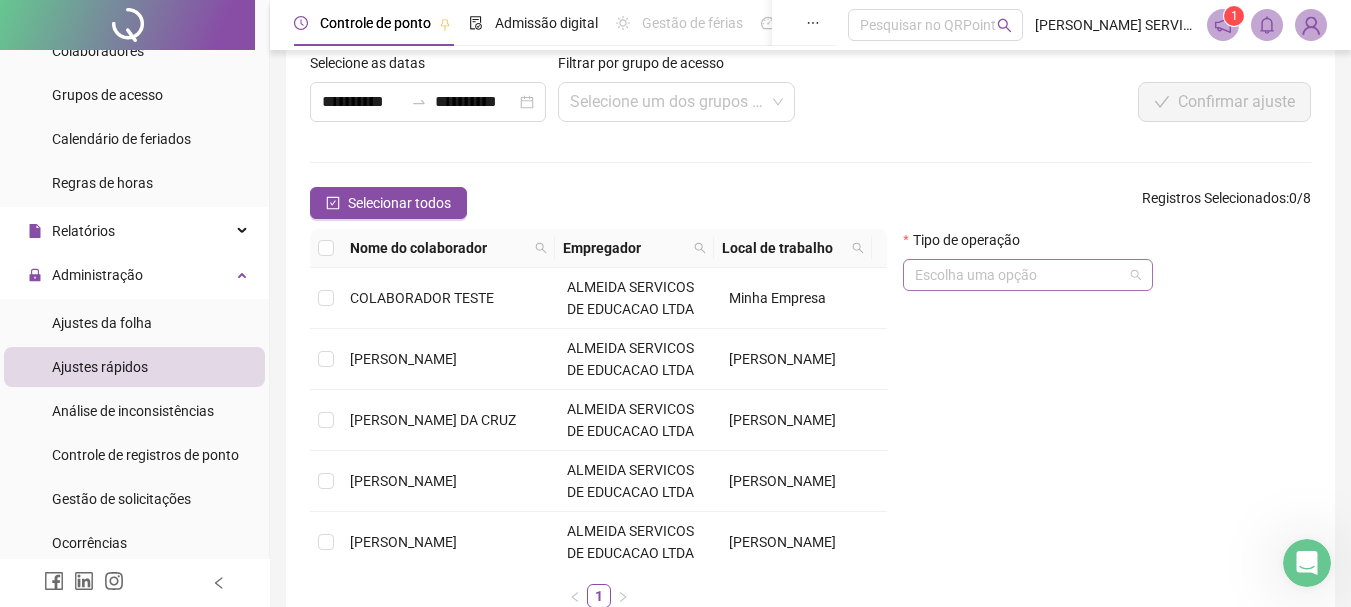 click at bounding box center (1022, 275) 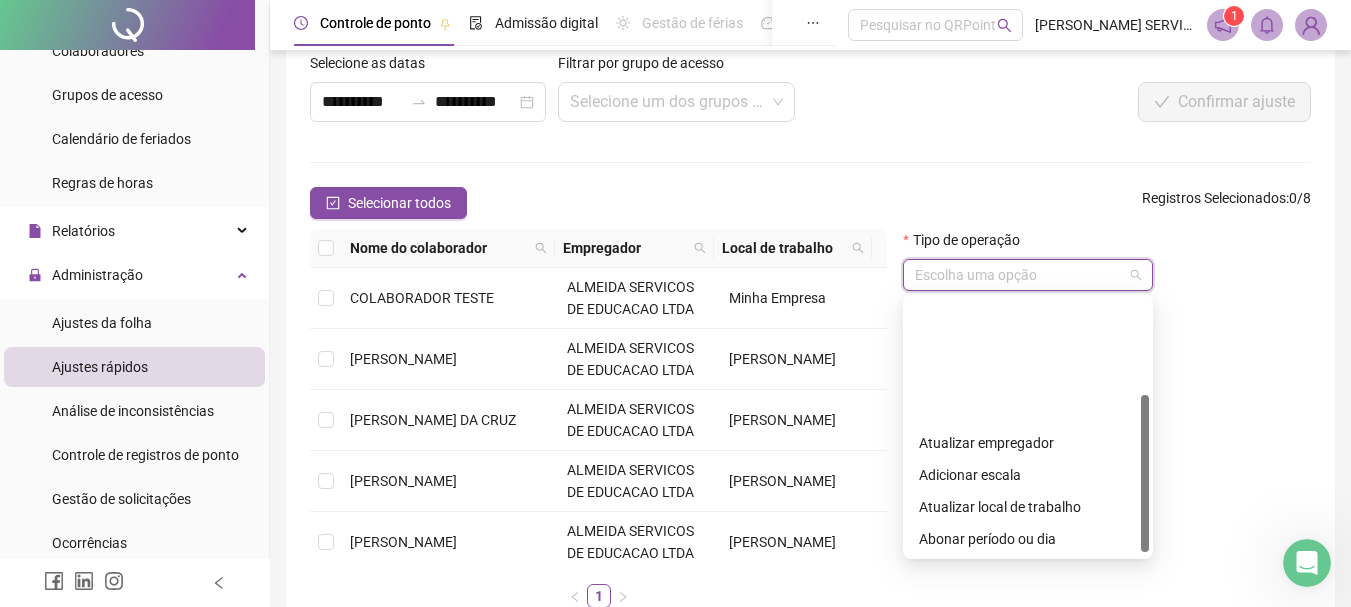 click on "Adicionar observações" at bounding box center [1028, 603] 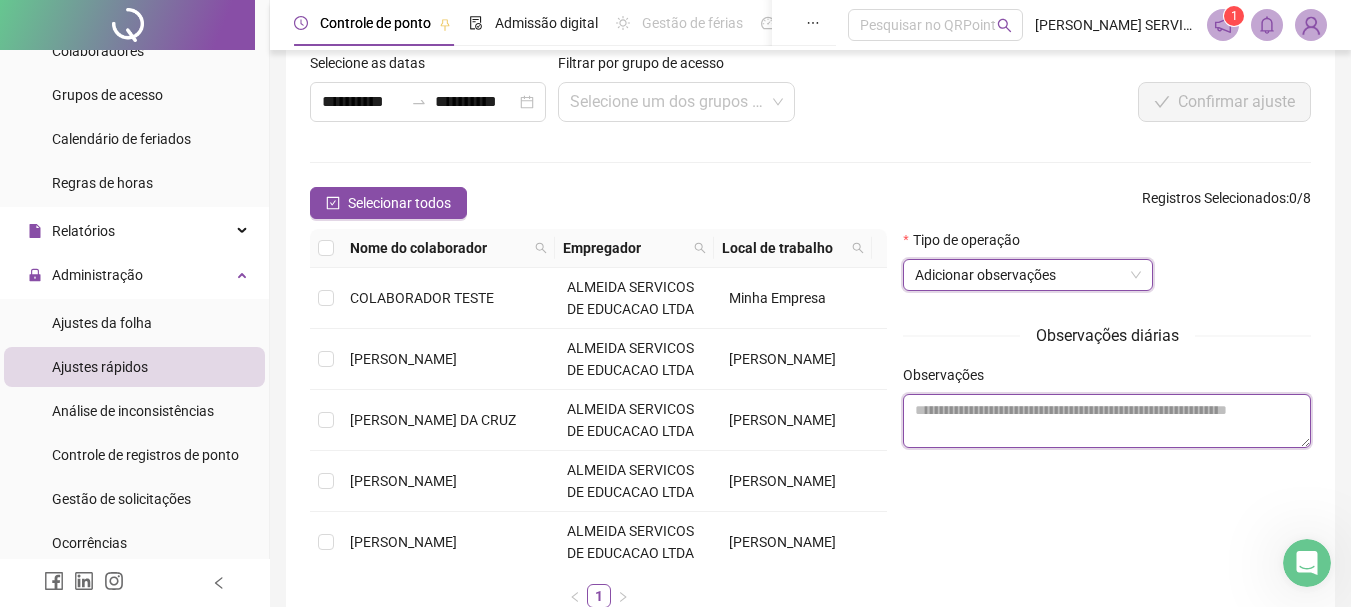 click at bounding box center [1107, 421] 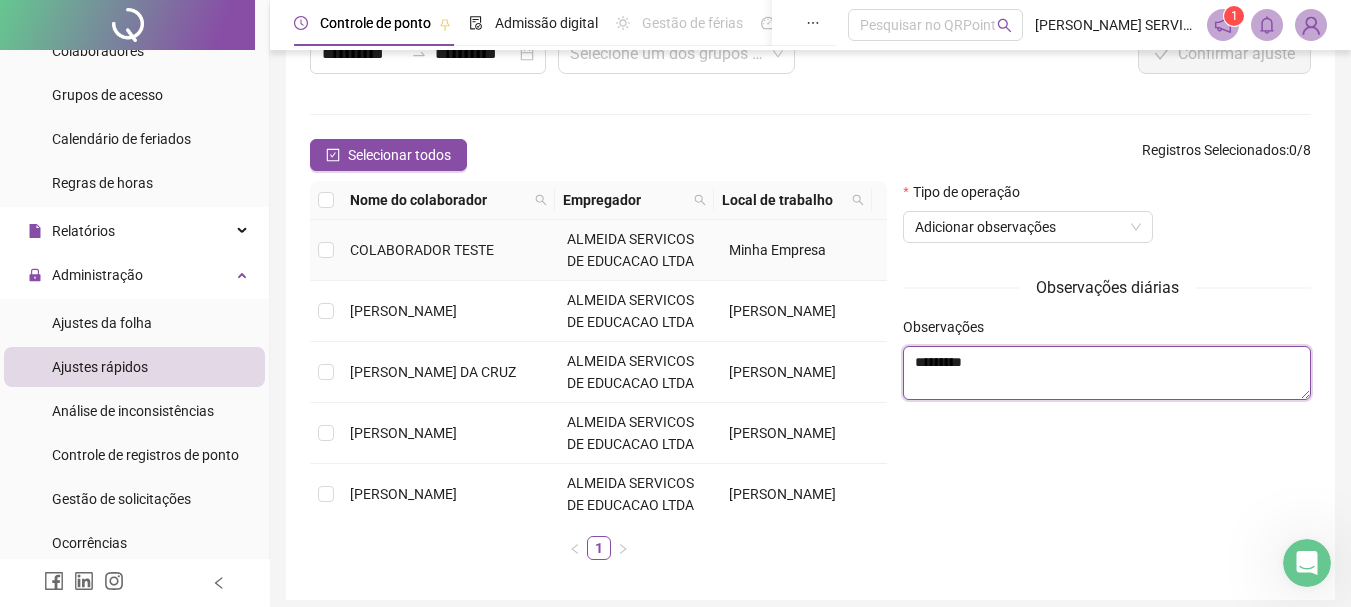 scroll, scrollTop: 200, scrollLeft: 0, axis: vertical 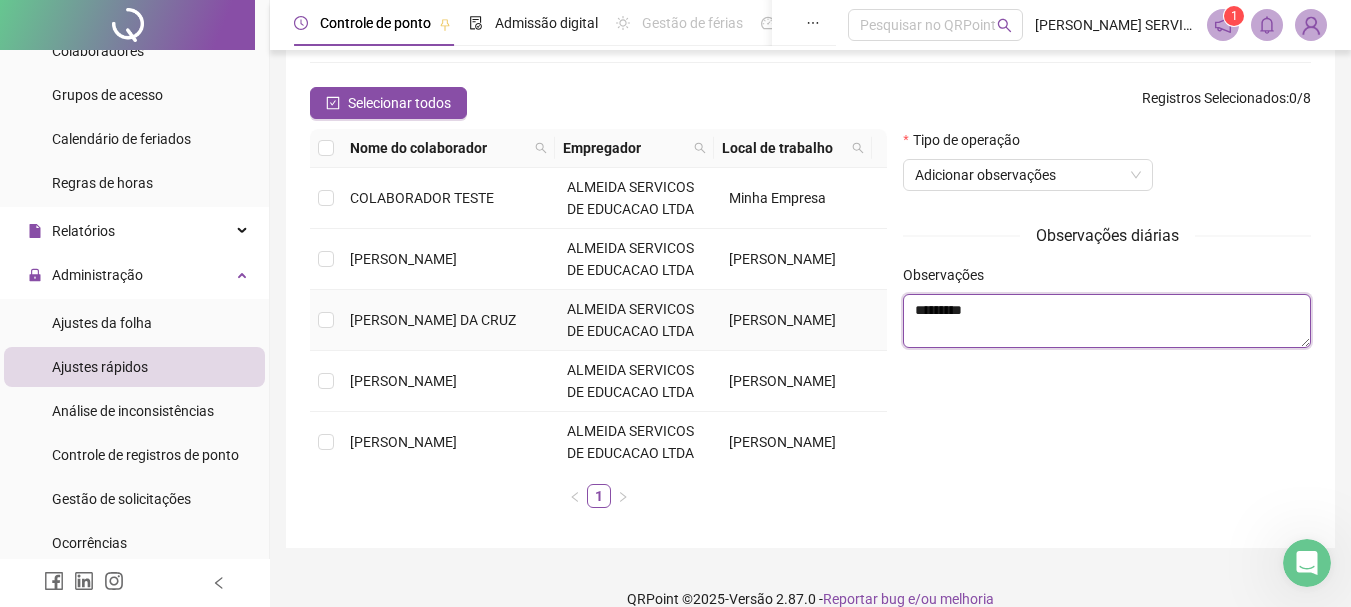 type on "*********" 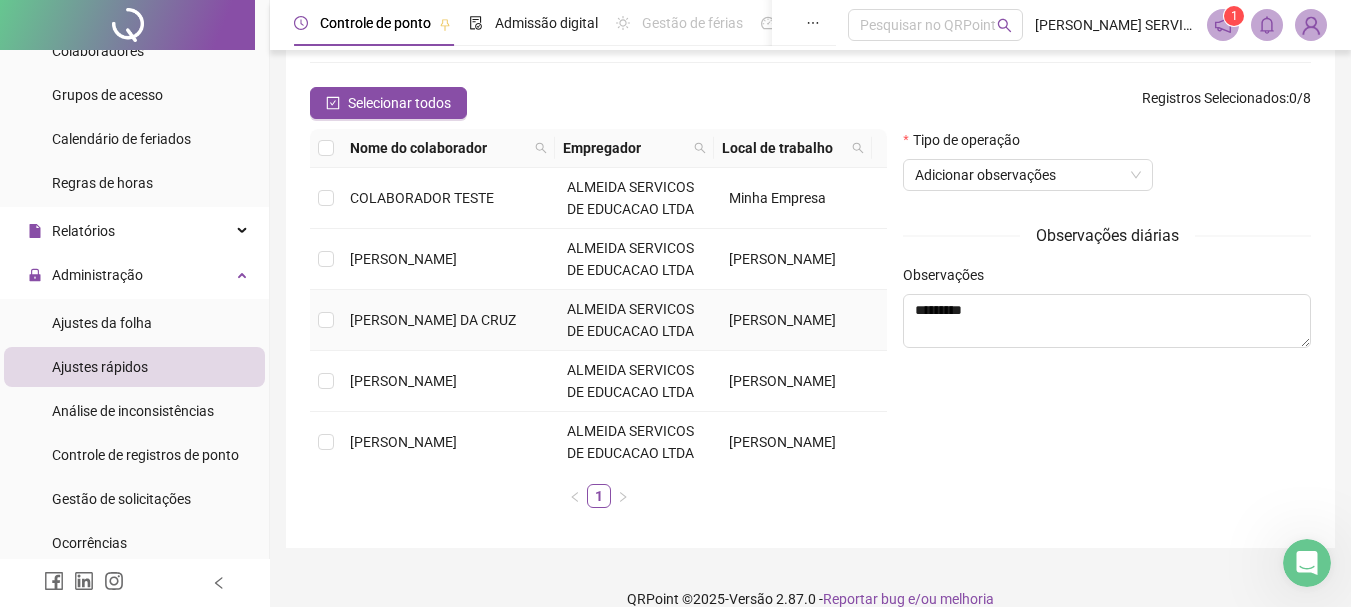 click at bounding box center (326, 320) 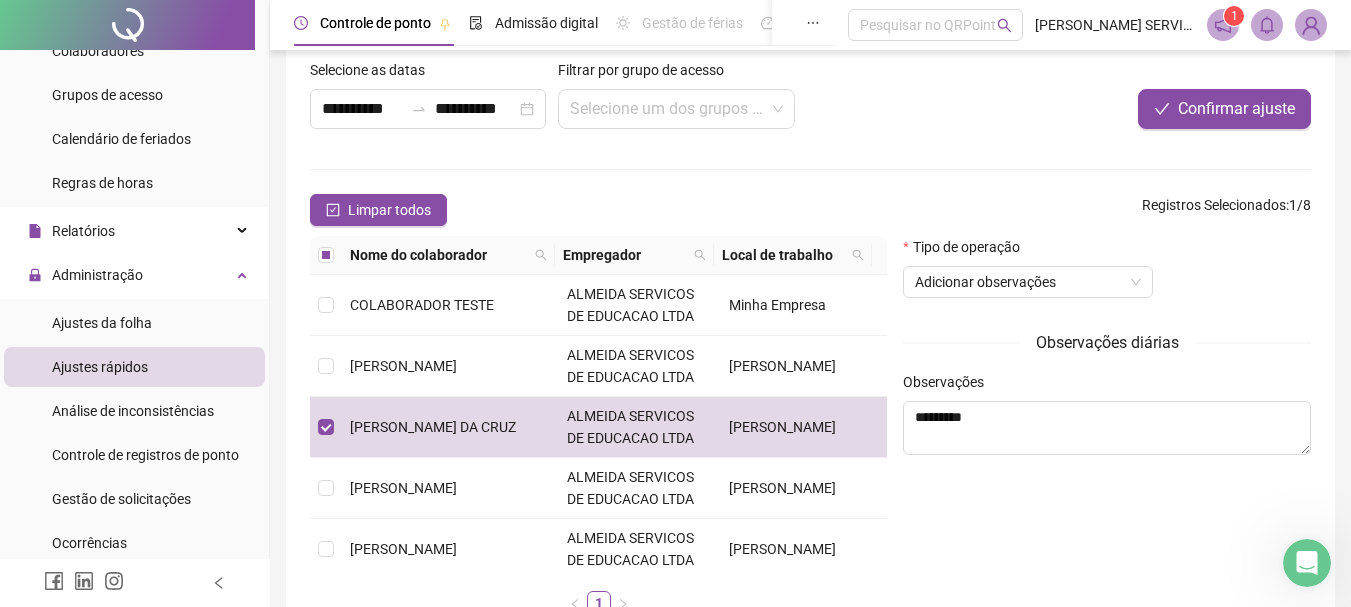 scroll, scrollTop: 27, scrollLeft: 0, axis: vertical 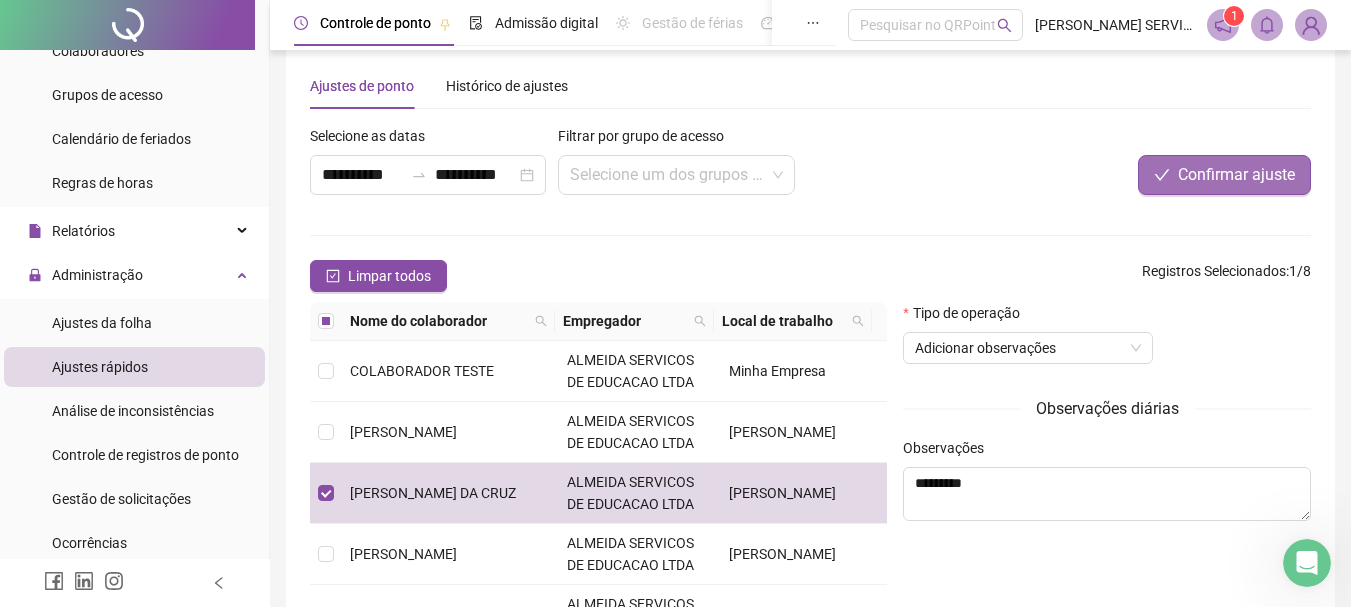 click on "Confirmar ajuste" at bounding box center [1236, 175] 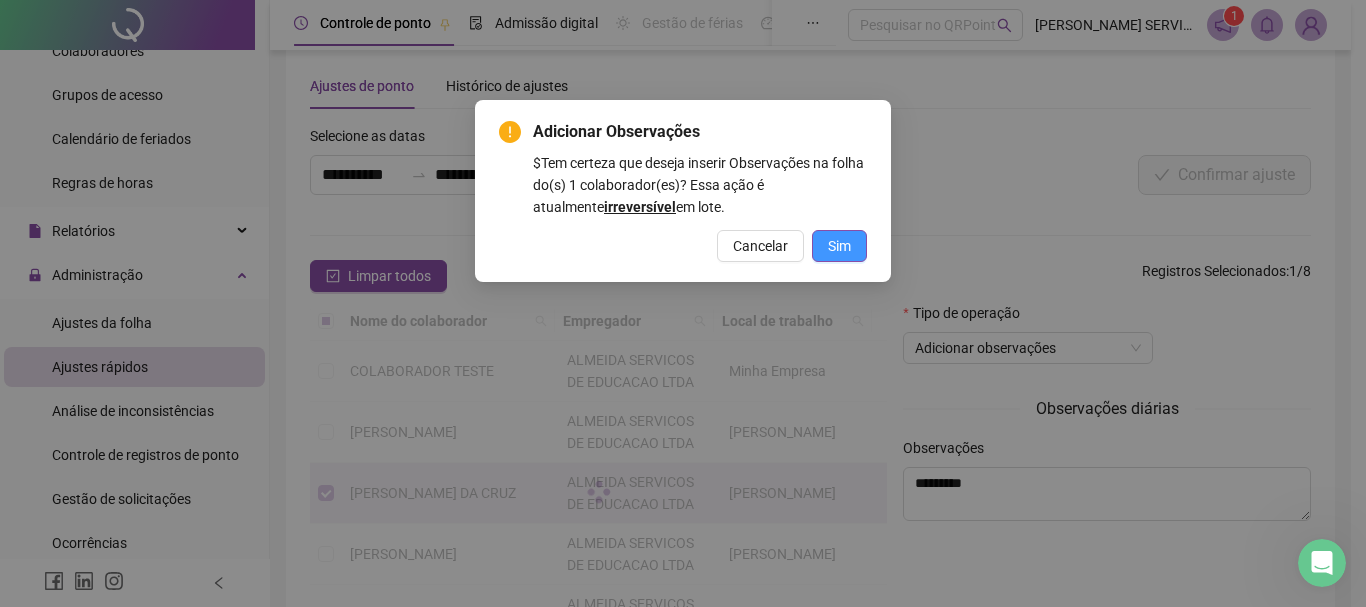 click on "Sim" at bounding box center (839, 246) 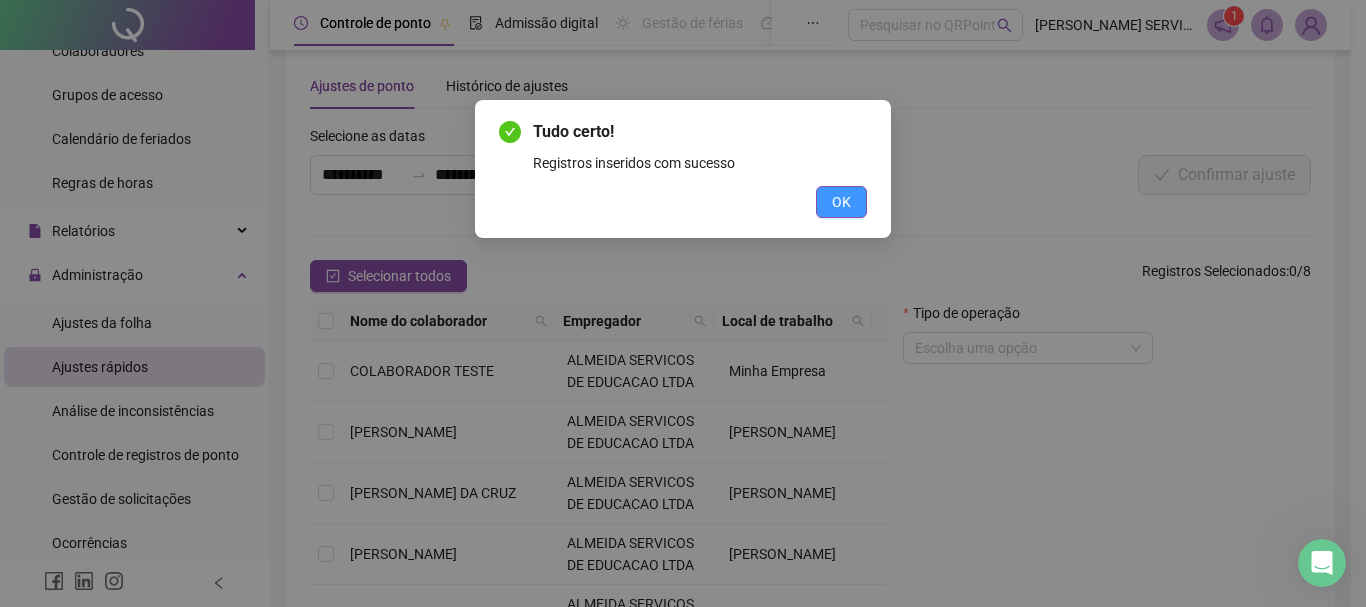 click on "OK" at bounding box center (841, 202) 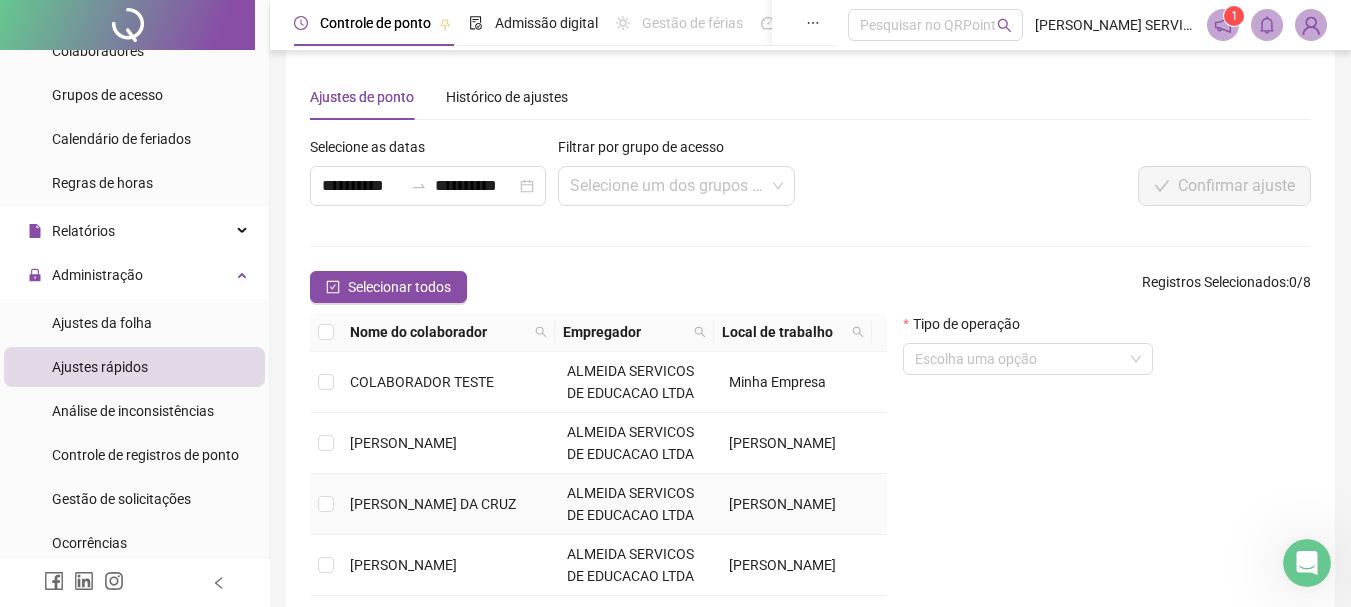 scroll, scrollTop: 0, scrollLeft: 0, axis: both 